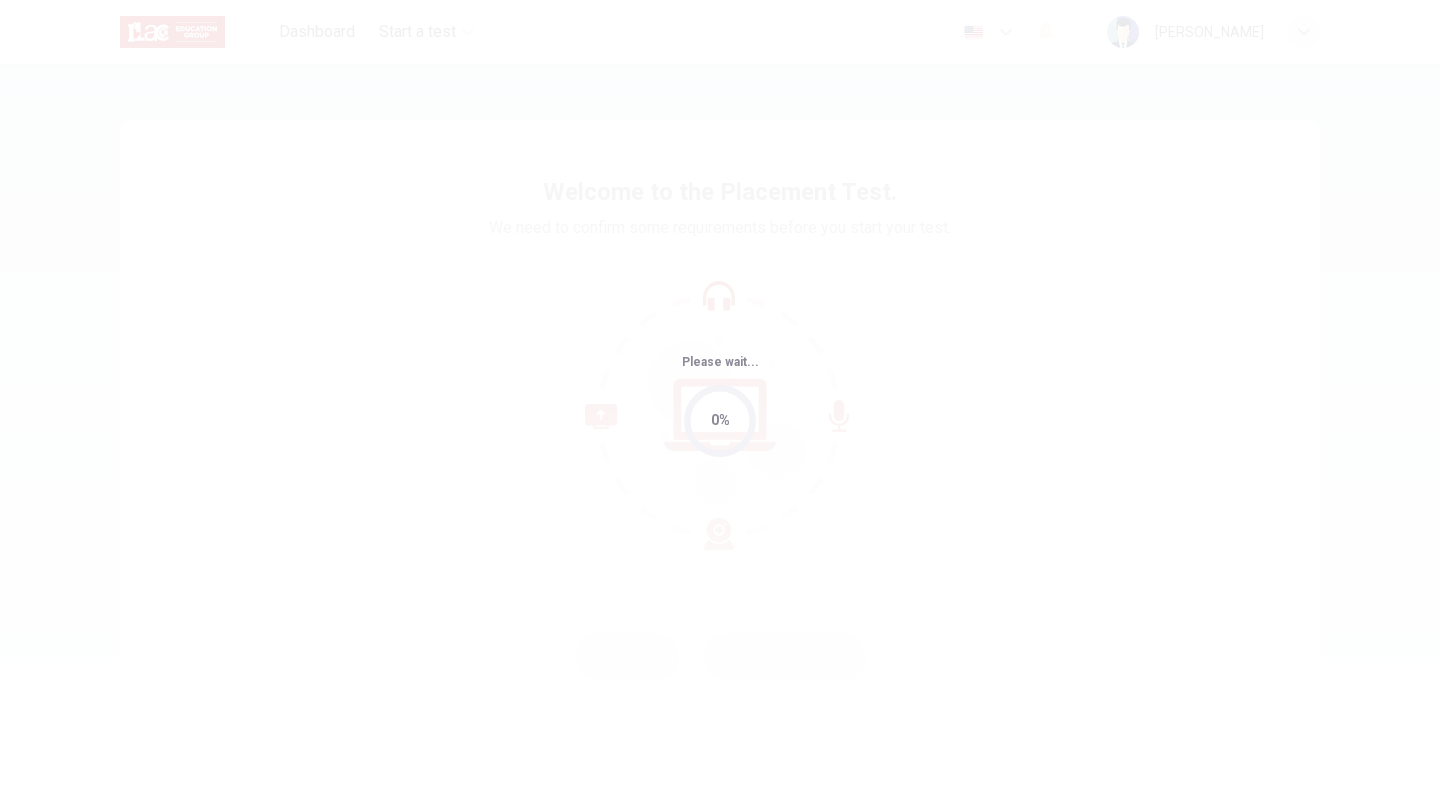 scroll, scrollTop: 0, scrollLeft: 0, axis: both 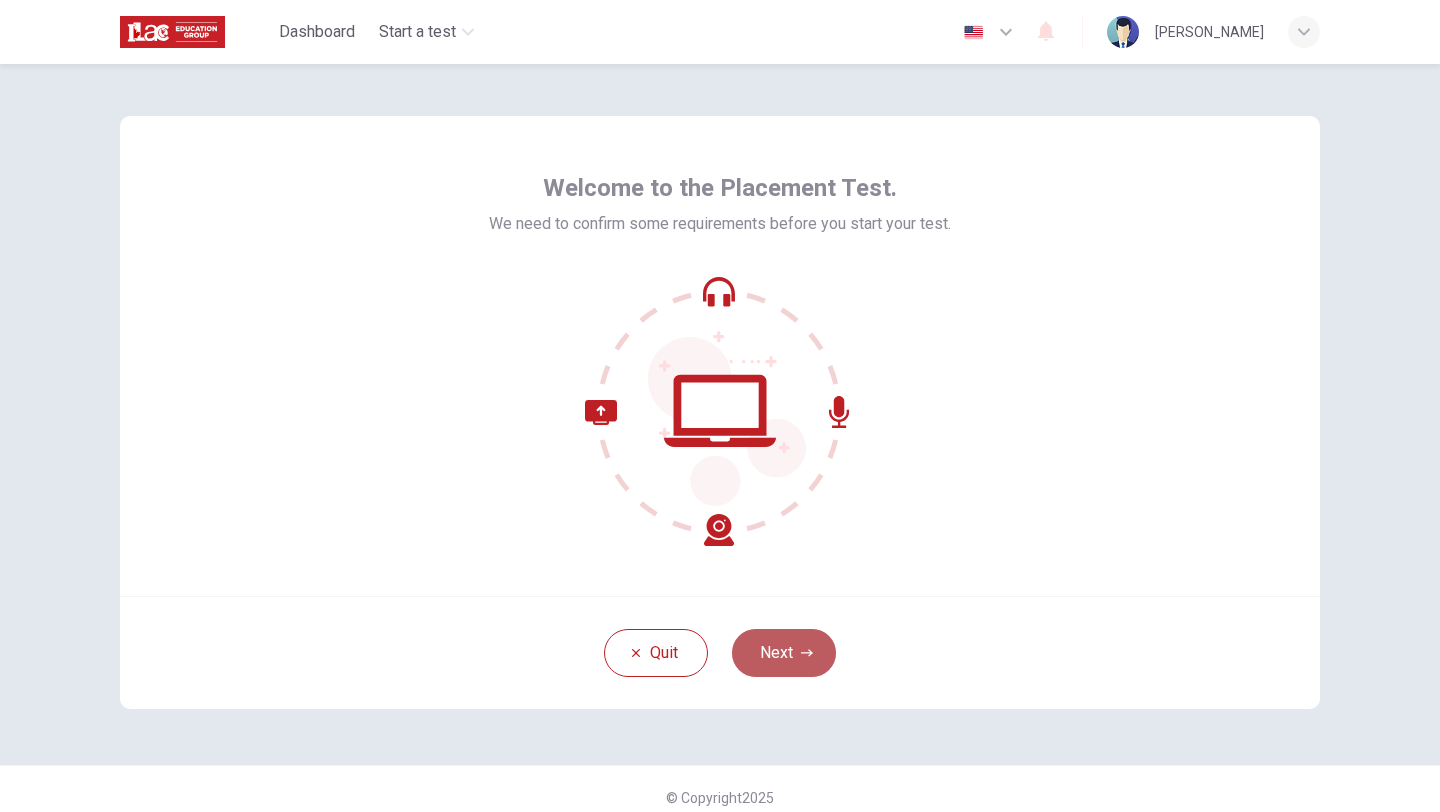 click on "Next" at bounding box center [784, 653] 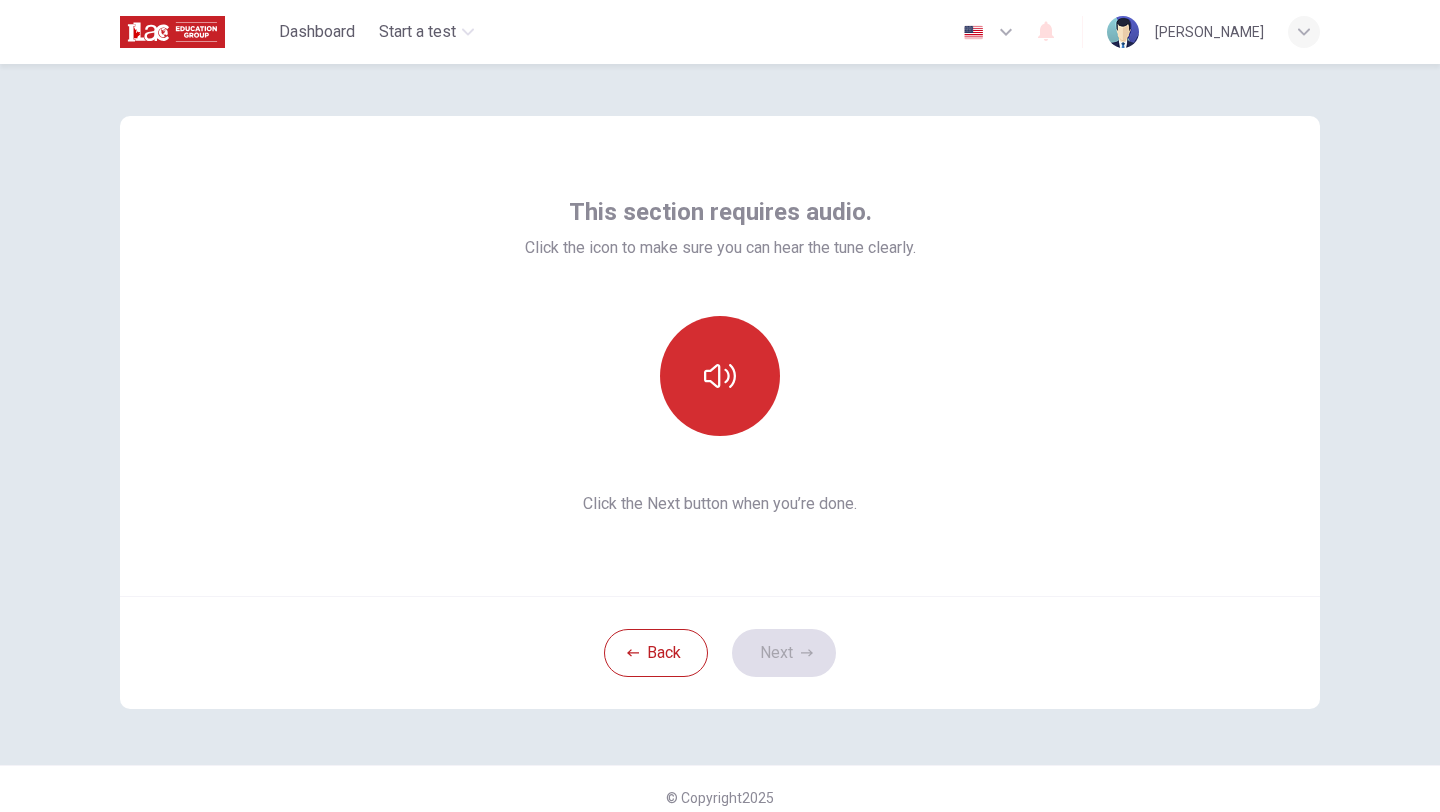 click at bounding box center (720, 376) 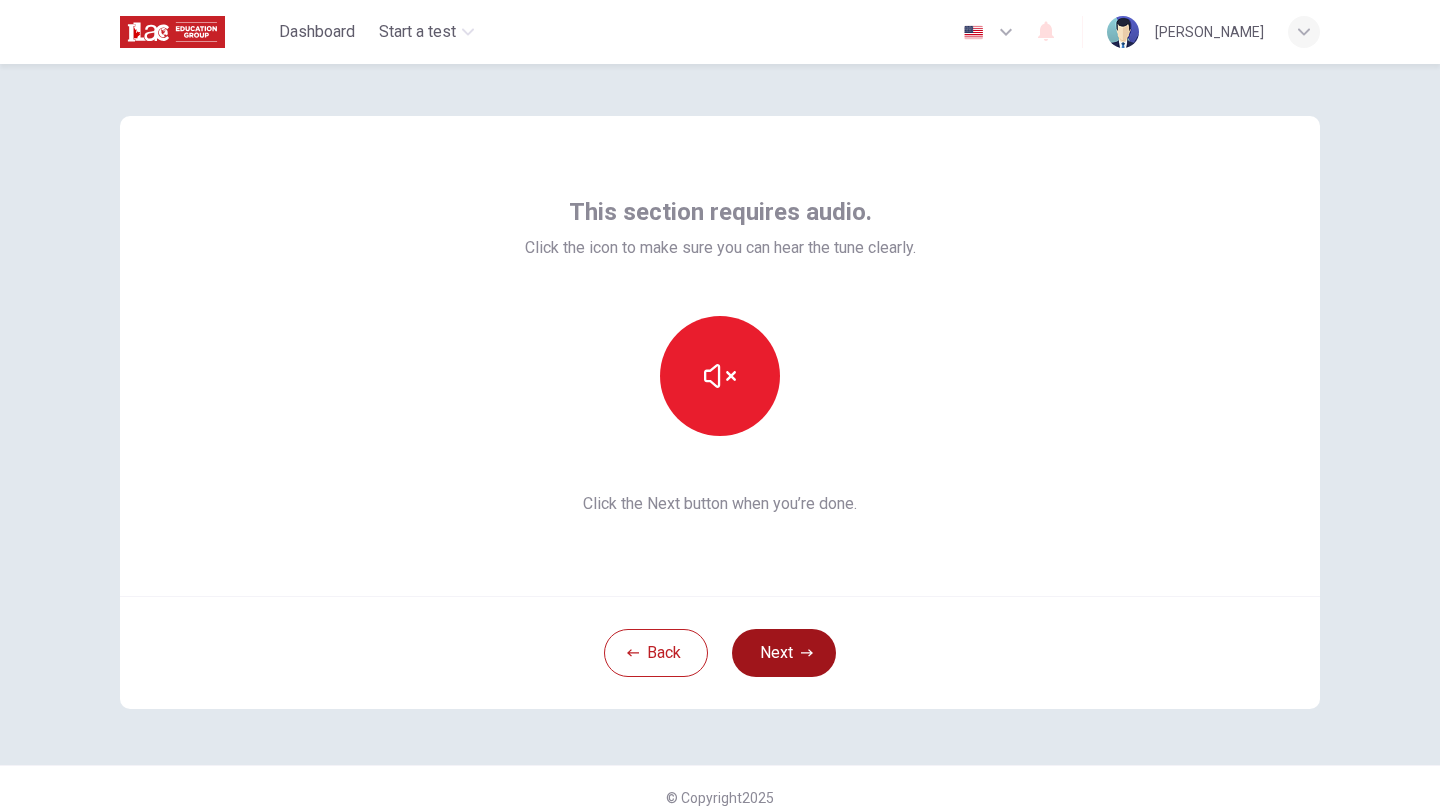 click on "Next" at bounding box center (784, 653) 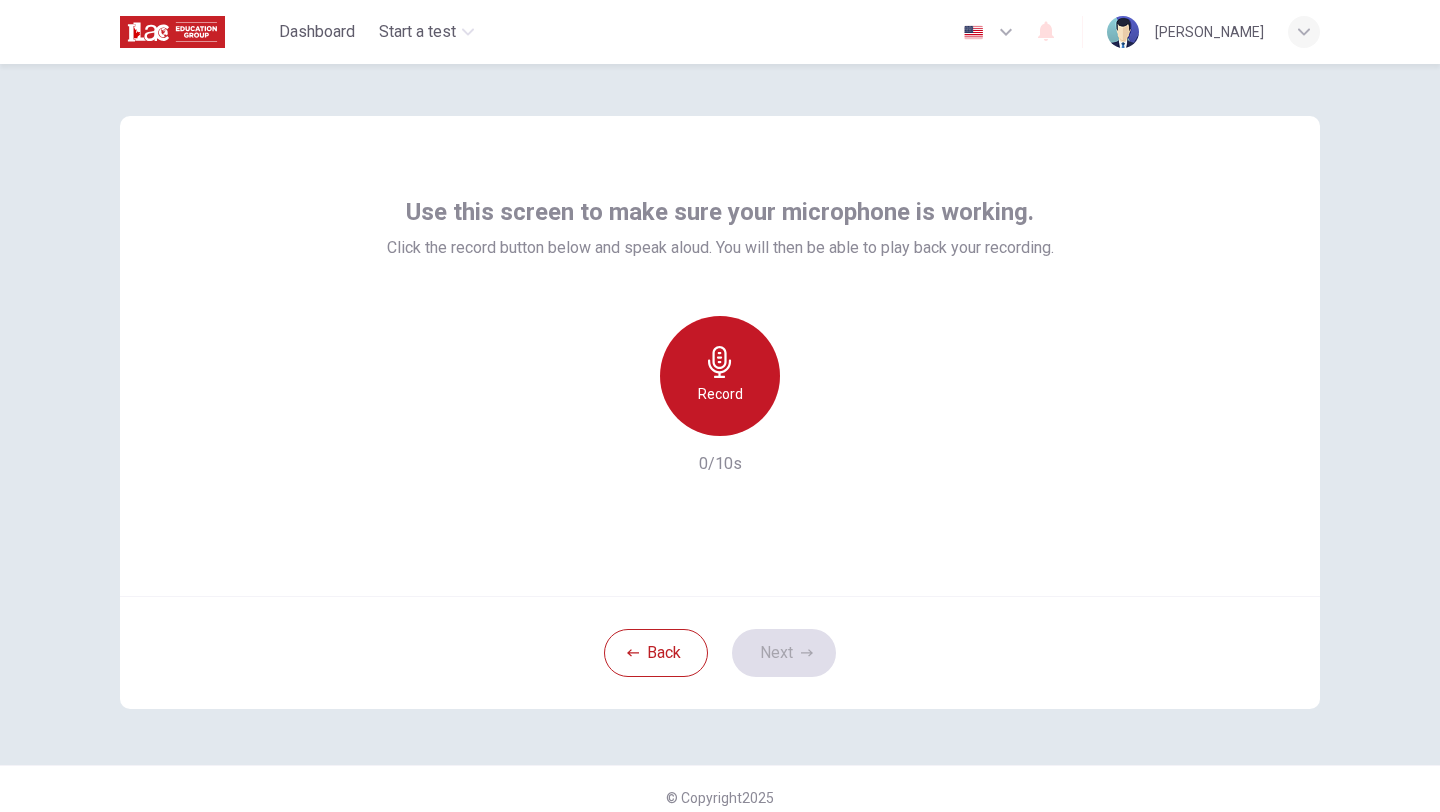 click on "Record" at bounding box center [720, 394] 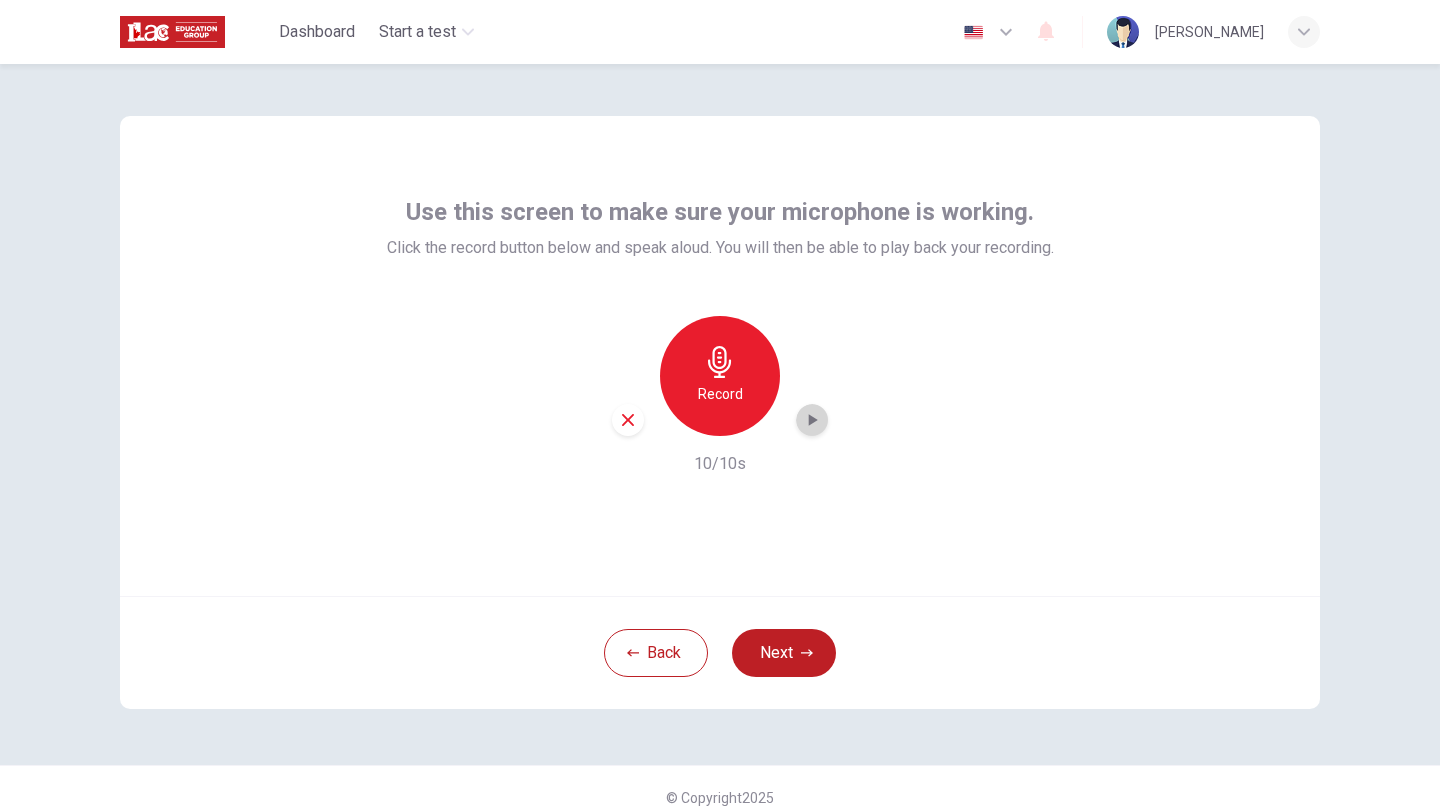 click 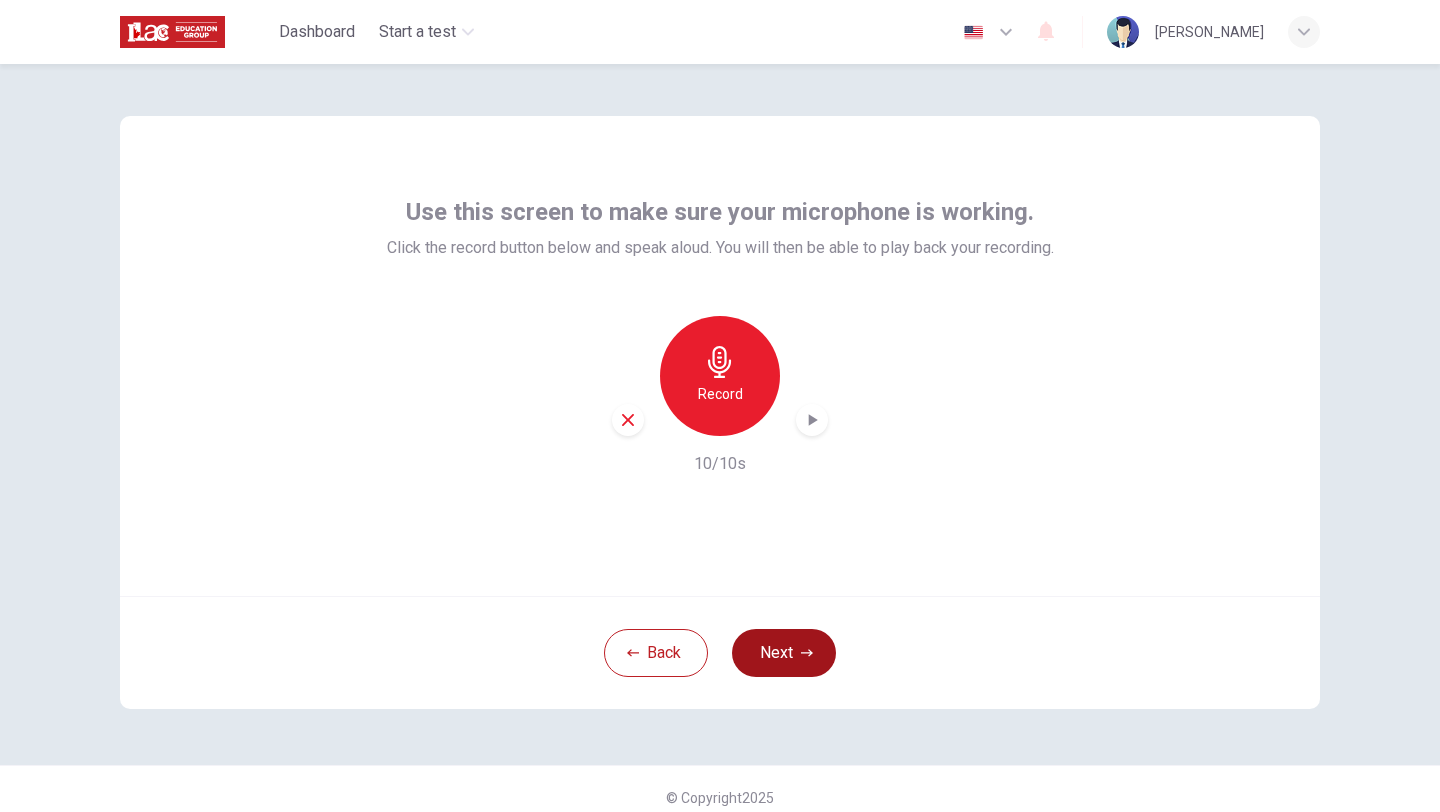 click on "Next" at bounding box center (784, 653) 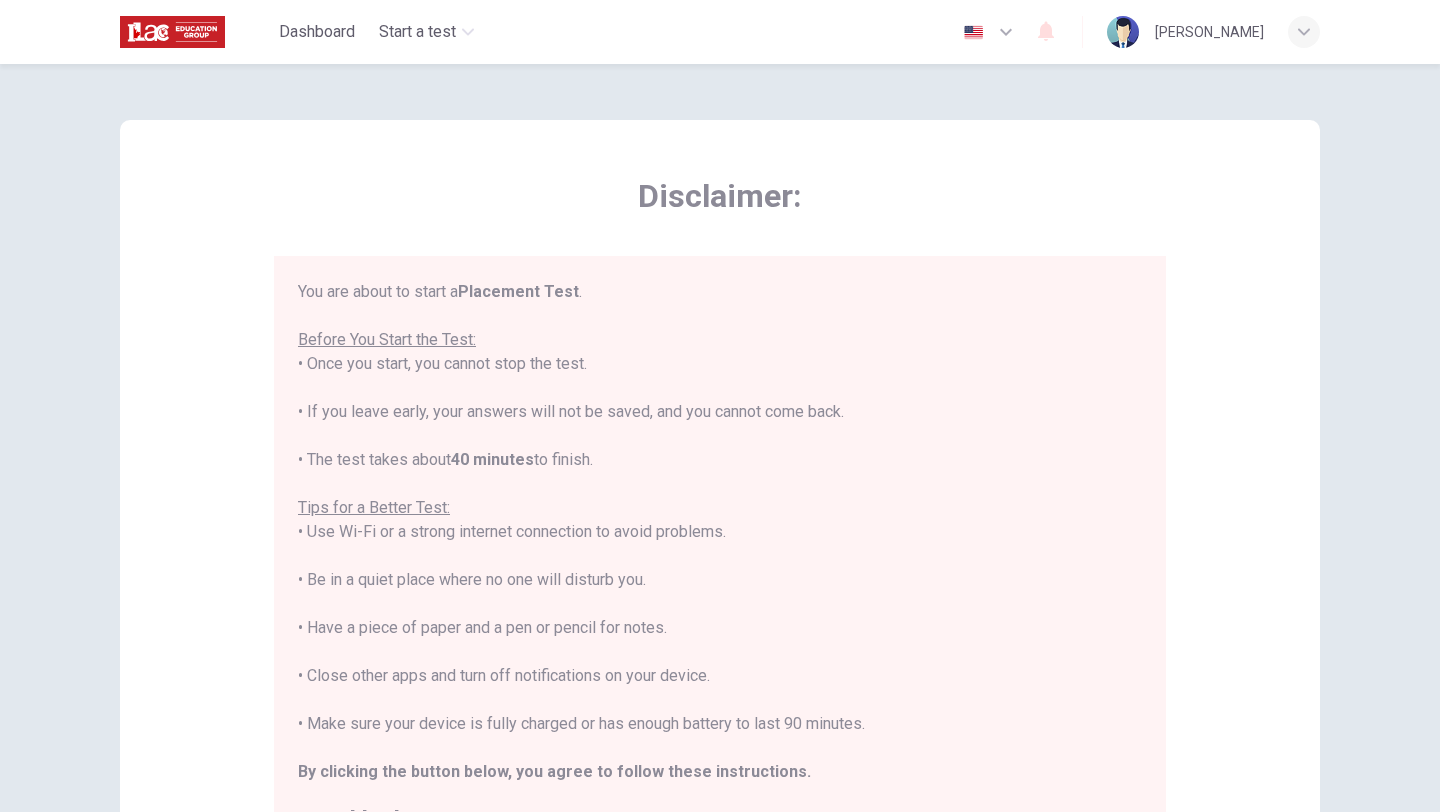 scroll, scrollTop: 0, scrollLeft: 0, axis: both 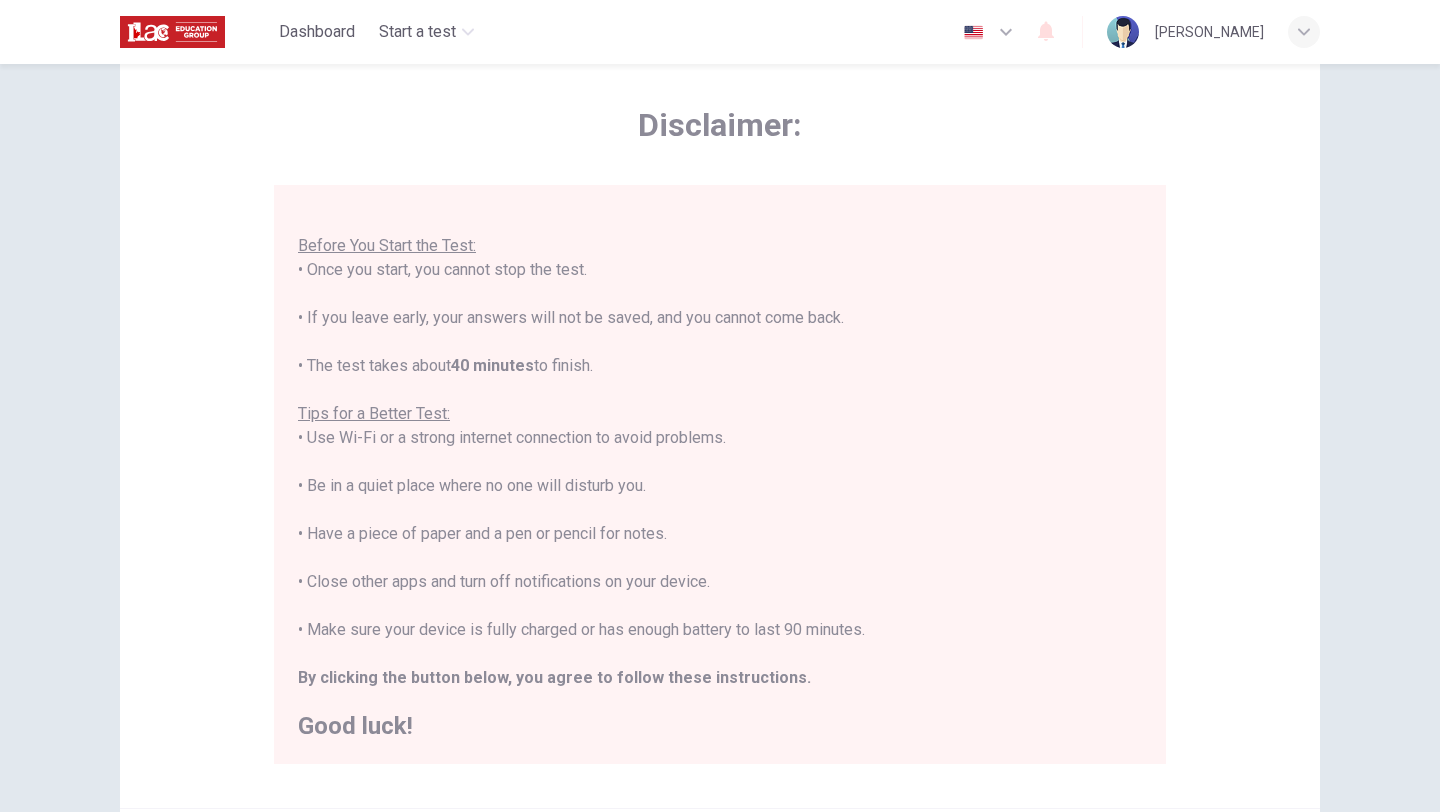 click on "Disclaimer: You are about to start a  Placement Test .
Before You Start the Test:
• Once you start, you cannot stop the test.
• If you leave early, your answers will not be saved, and you cannot come back.
• The test takes about  40 minutes  to finish.
Tips for a Better Test:
• Use Wi-Fi or a strong internet connection to avoid problems.
• Be in a quiet place where no one will disturb you.
• Have a piece of paper and a pen or pencil for notes.
• Close other apps and turn off notifications on your device.
• Make sure your device is fully charged or has enough battery to last 90 minutes.
By clicking the button below, you agree to follow these instructions.
Good luck!" at bounding box center [720, 428] 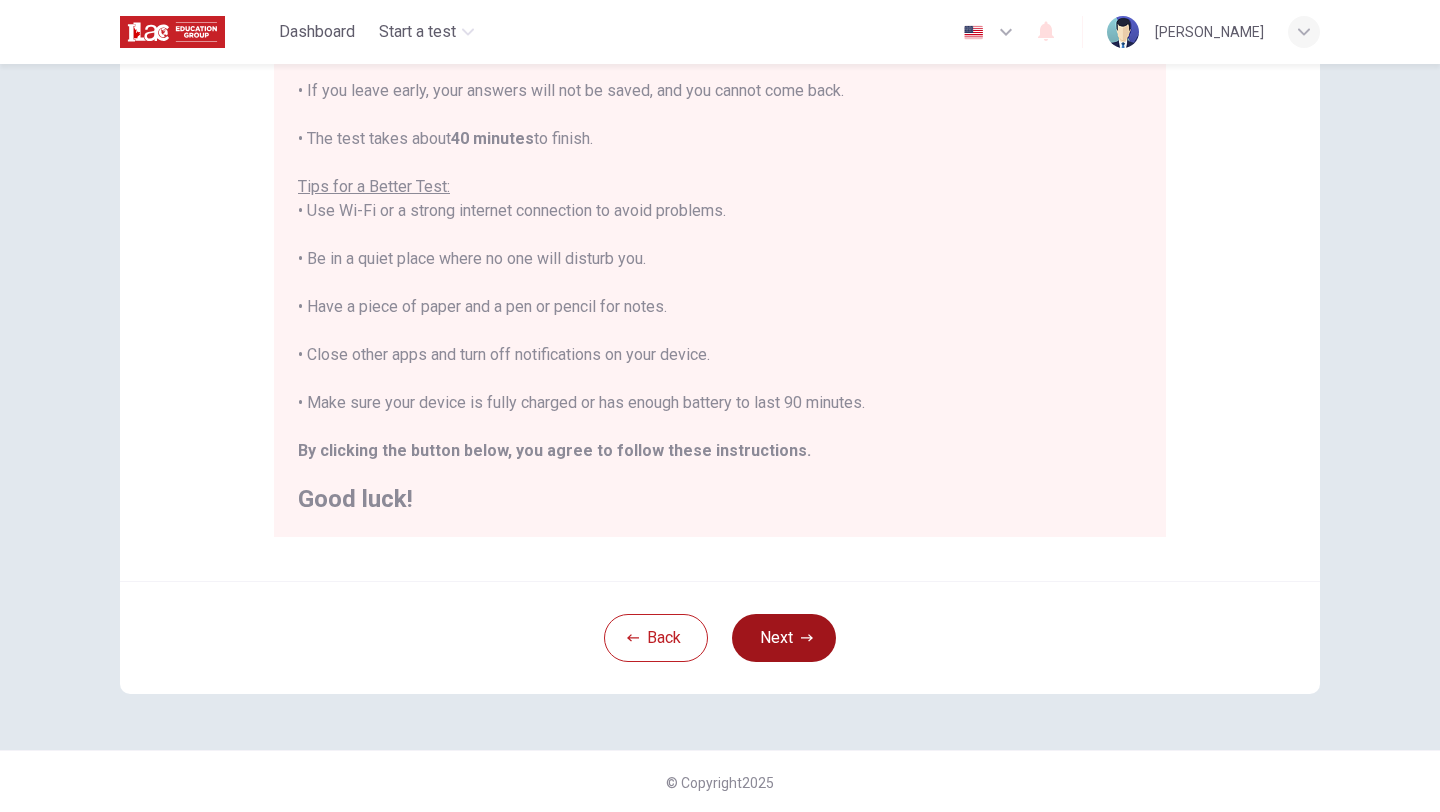 scroll, scrollTop: 300, scrollLeft: 0, axis: vertical 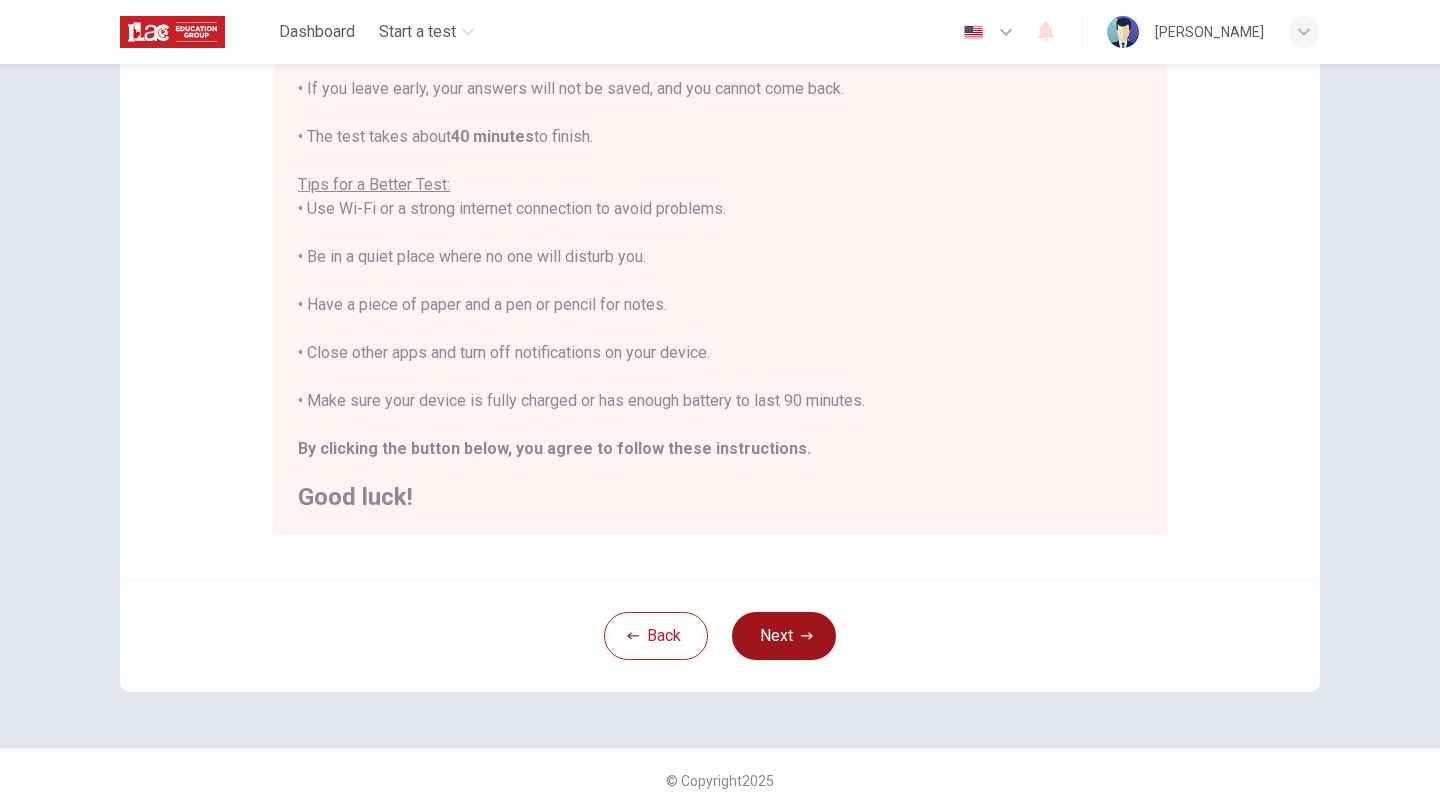 click on "Next" at bounding box center [784, 636] 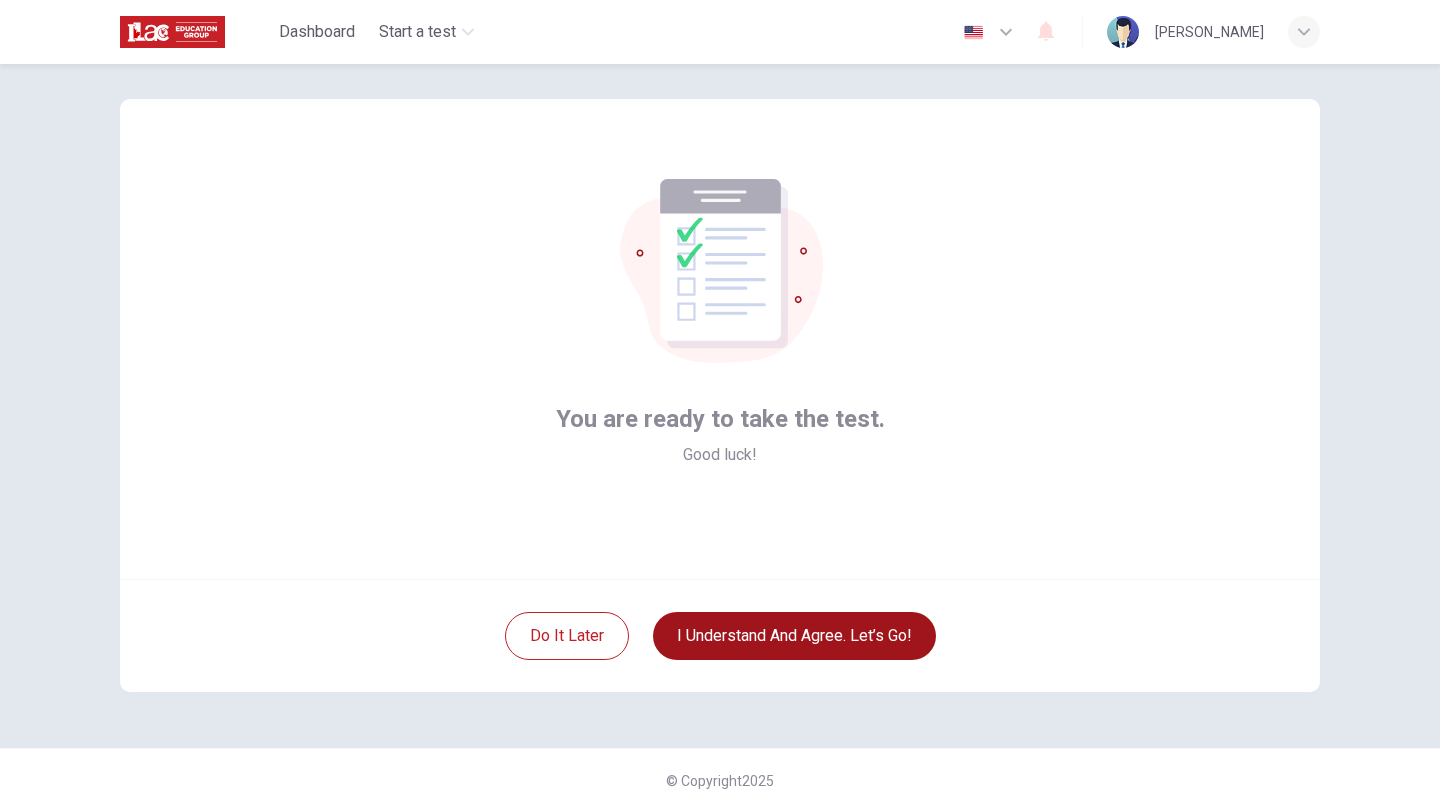 scroll, scrollTop: 21, scrollLeft: 0, axis: vertical 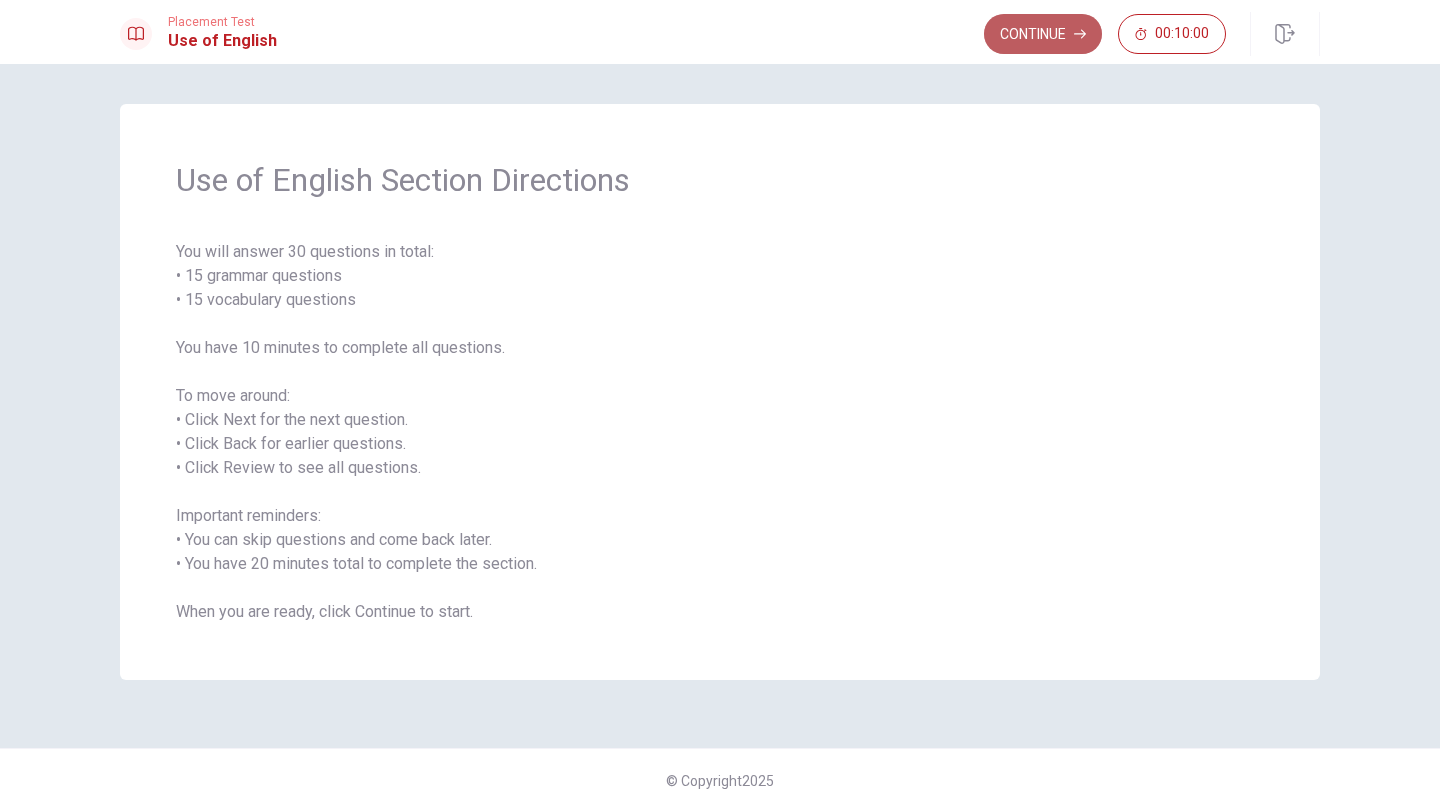 click on "Continue" at bounding box center [1043, 34] 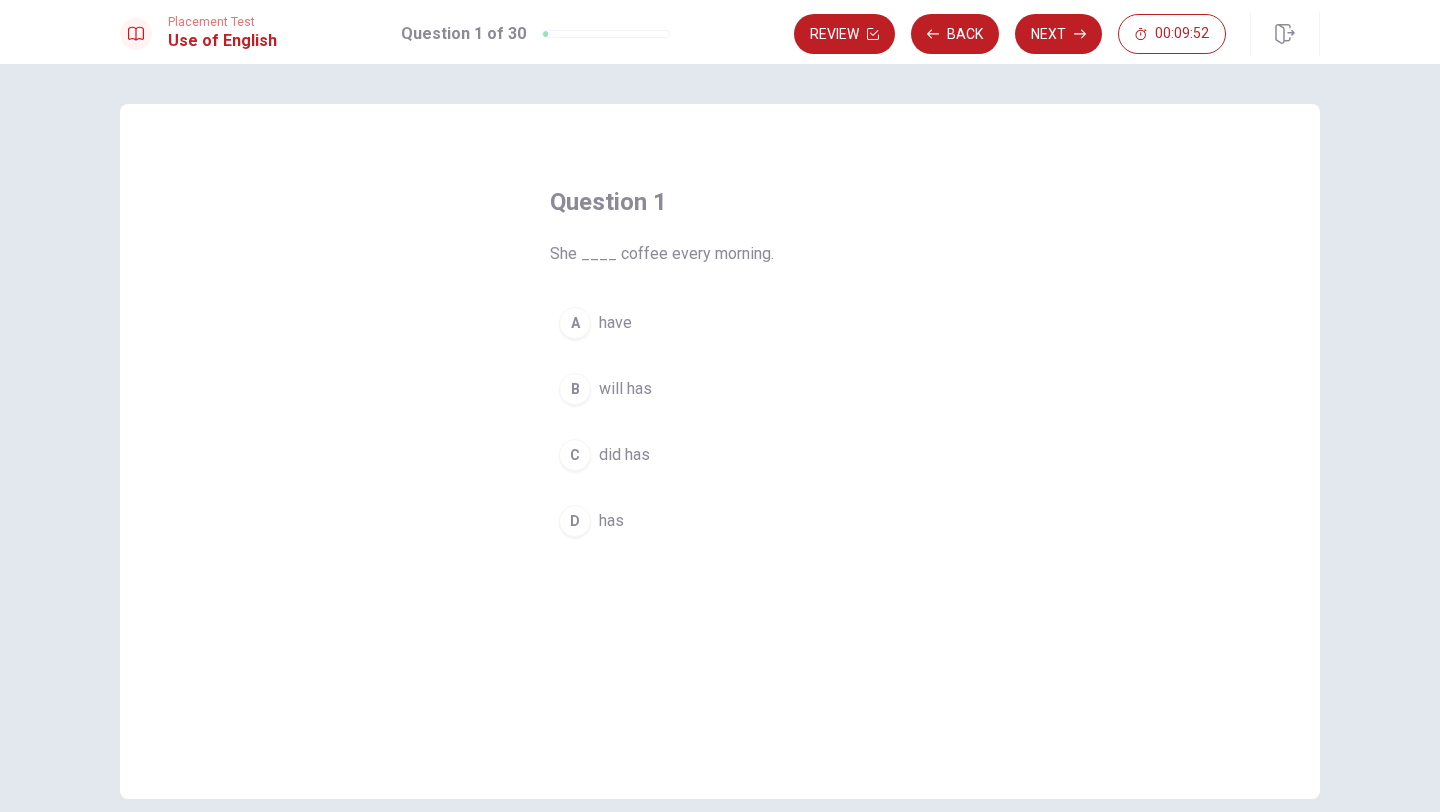 click on "D" at bounding box center (575, 521) 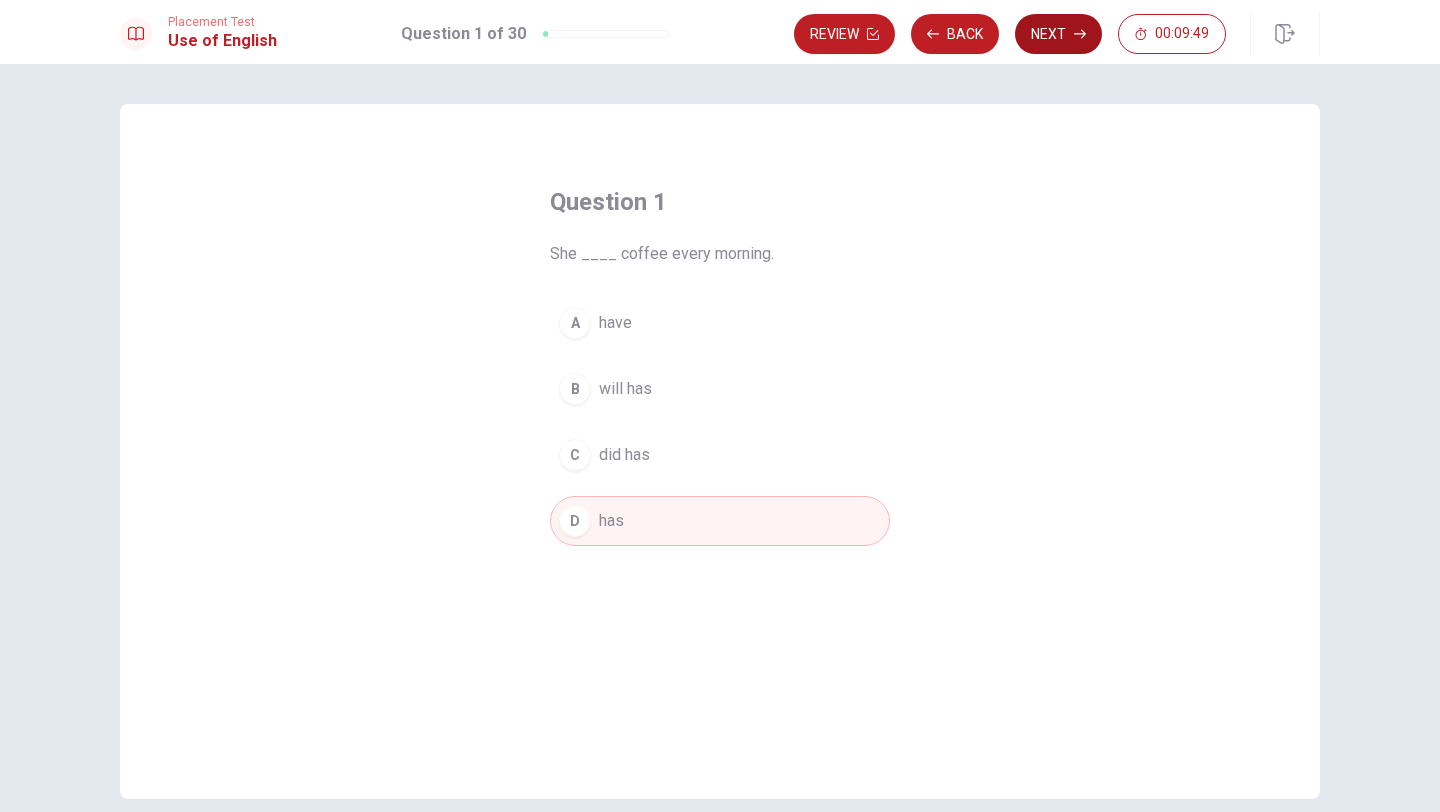 click on "Next" at bounding box center (1058, 34) 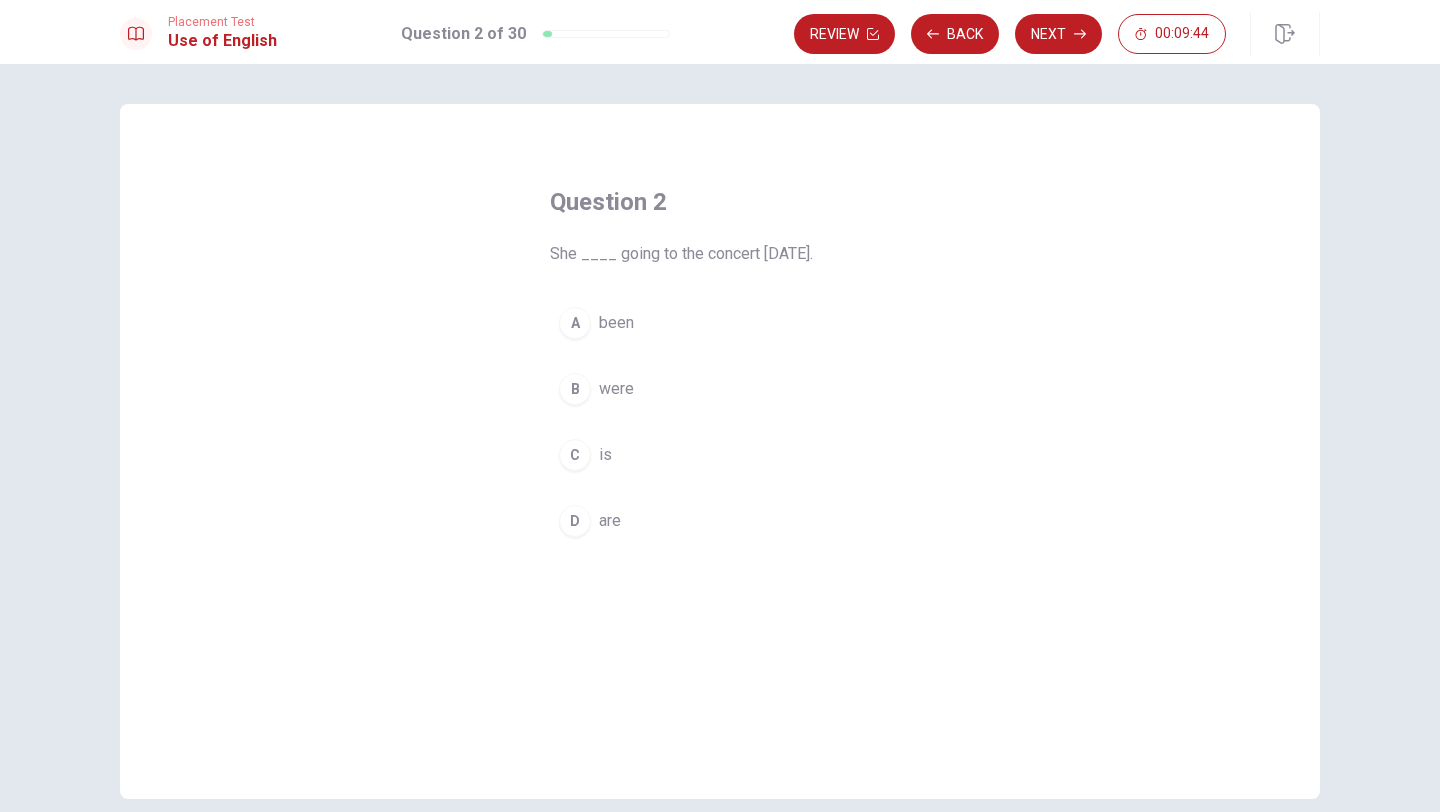 click on "C" at bounding box center [575, 455] 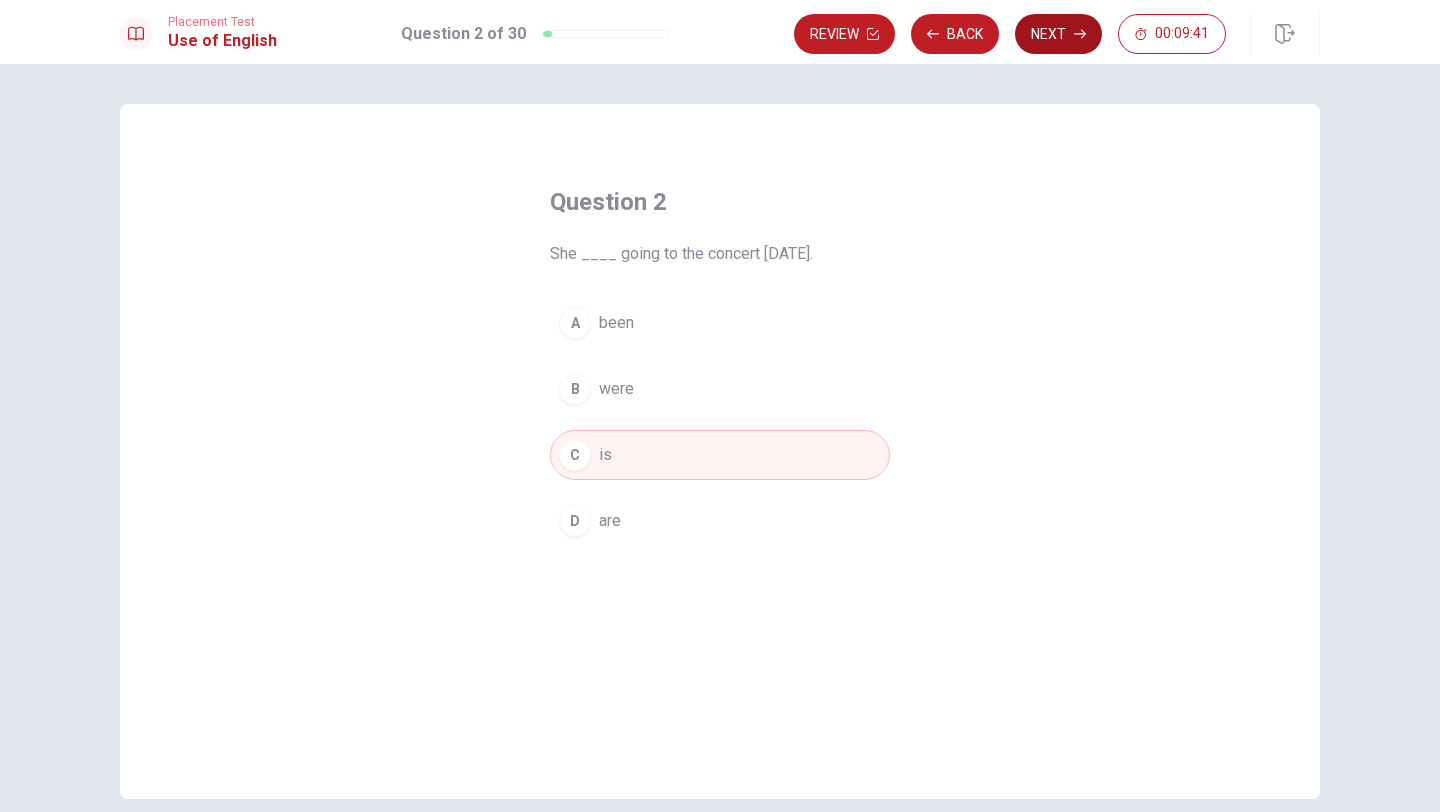 click on "Next" at bounding box center (1058, 34) 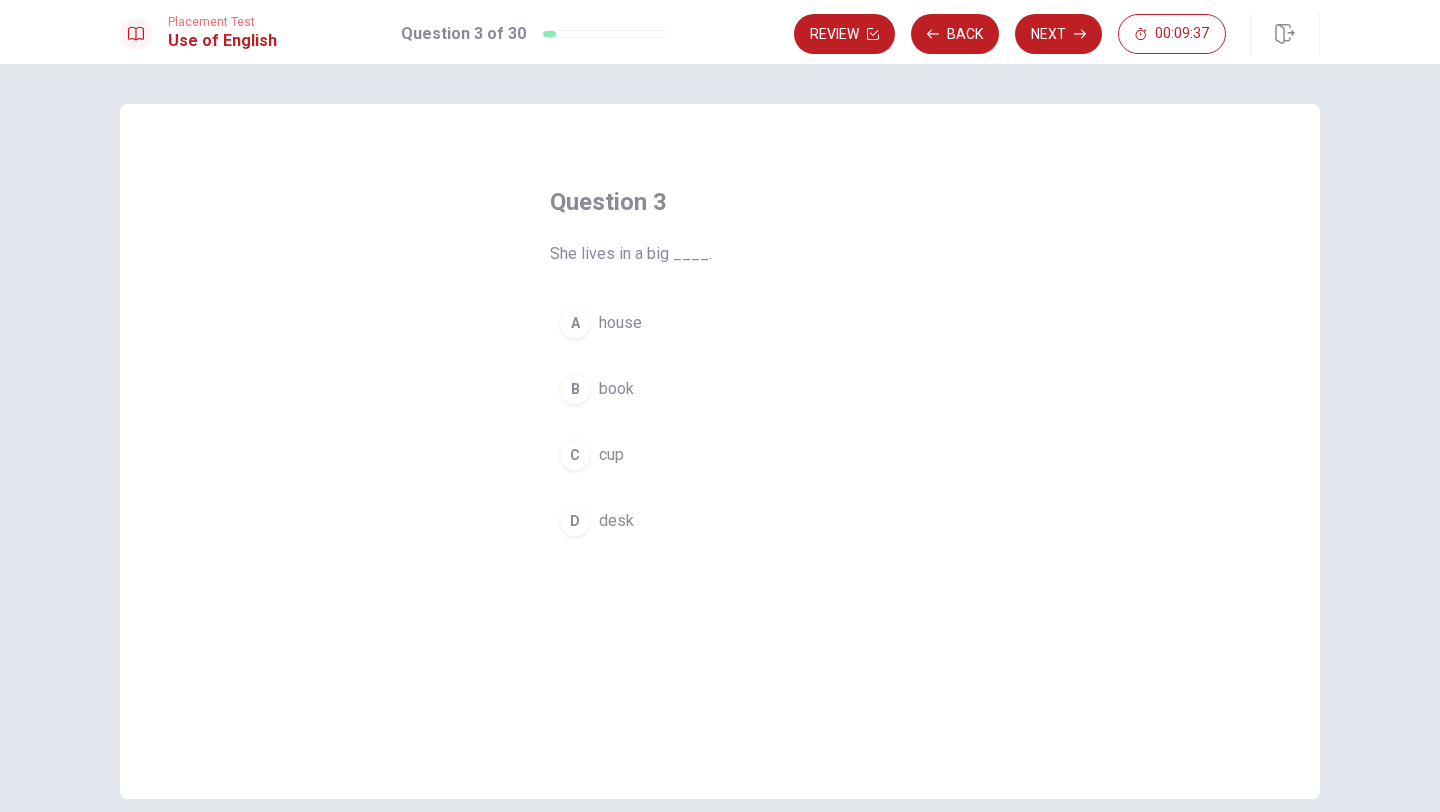 click on "A" at bounding box center [575, 323] 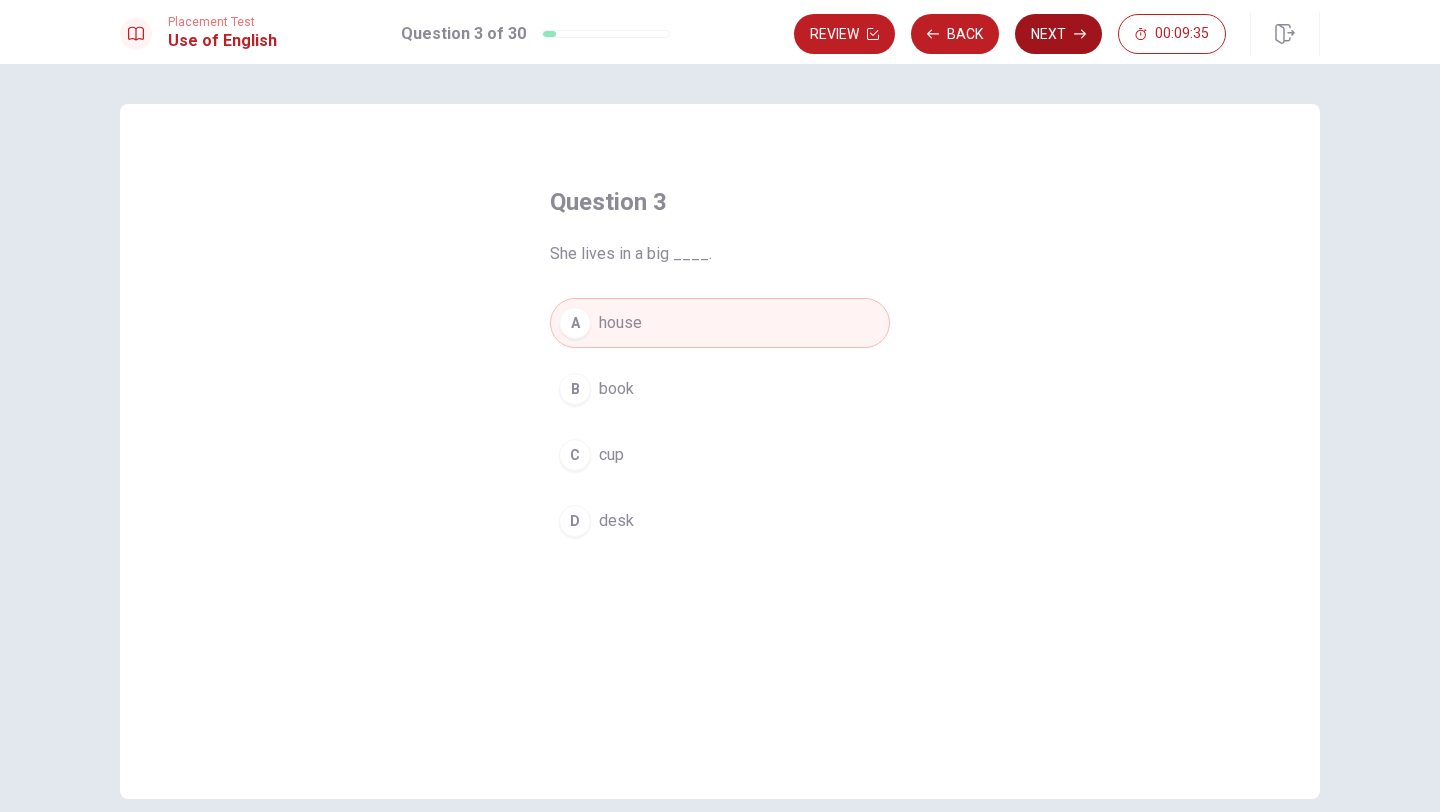 click on "Next" at bounding box center (1058, 34) 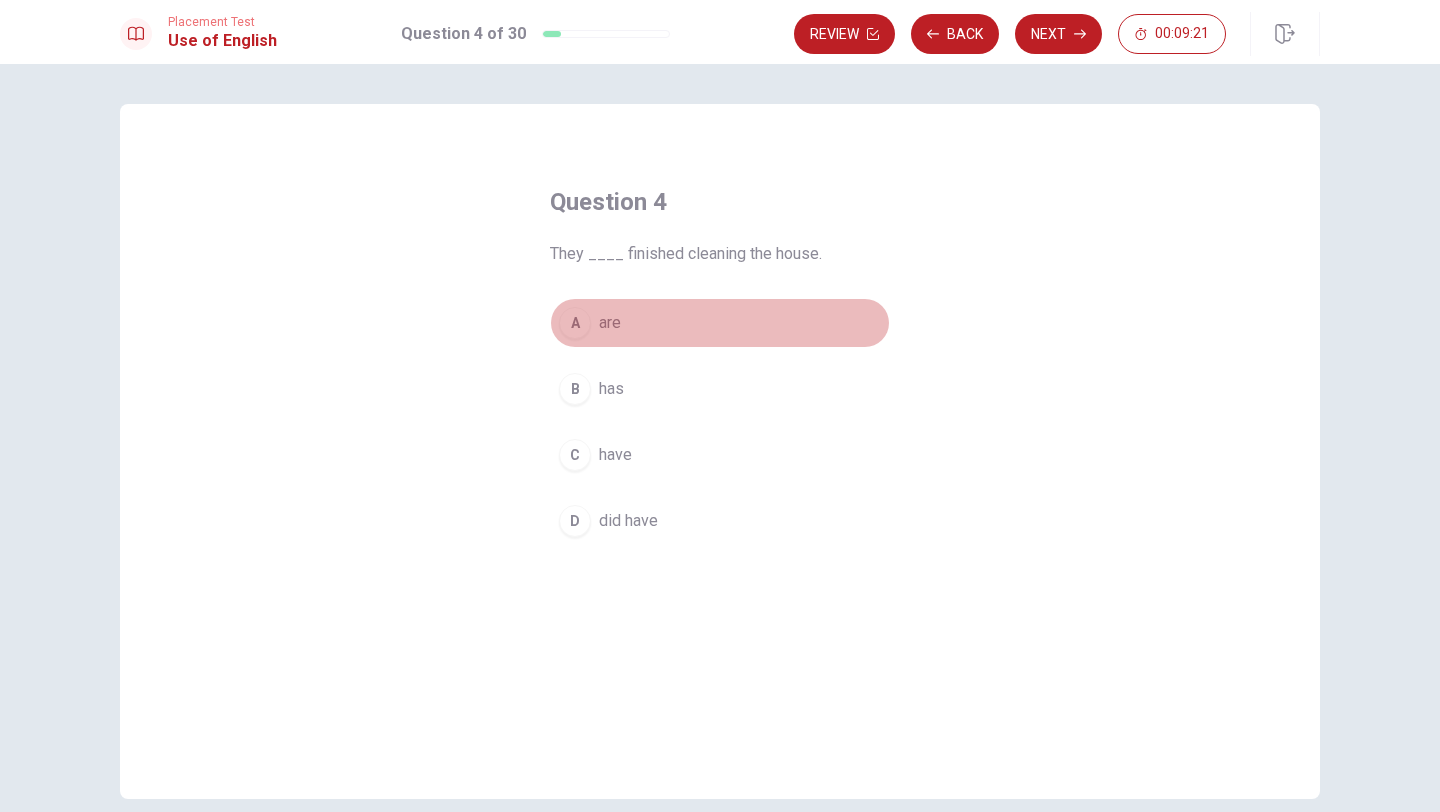 click on "A" at bounding box center (575, 323) 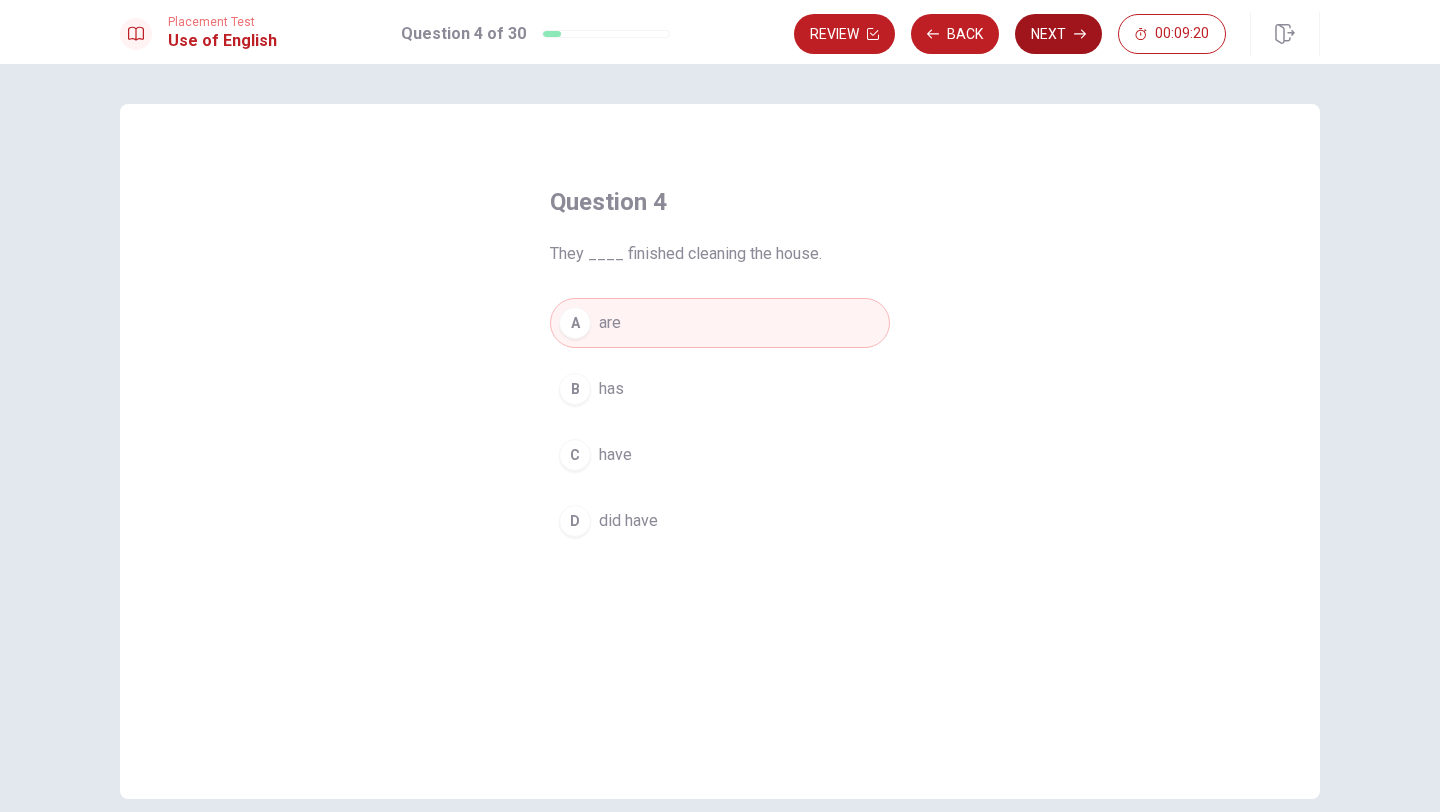 click on "Next" at bounding box center [1058, 34] 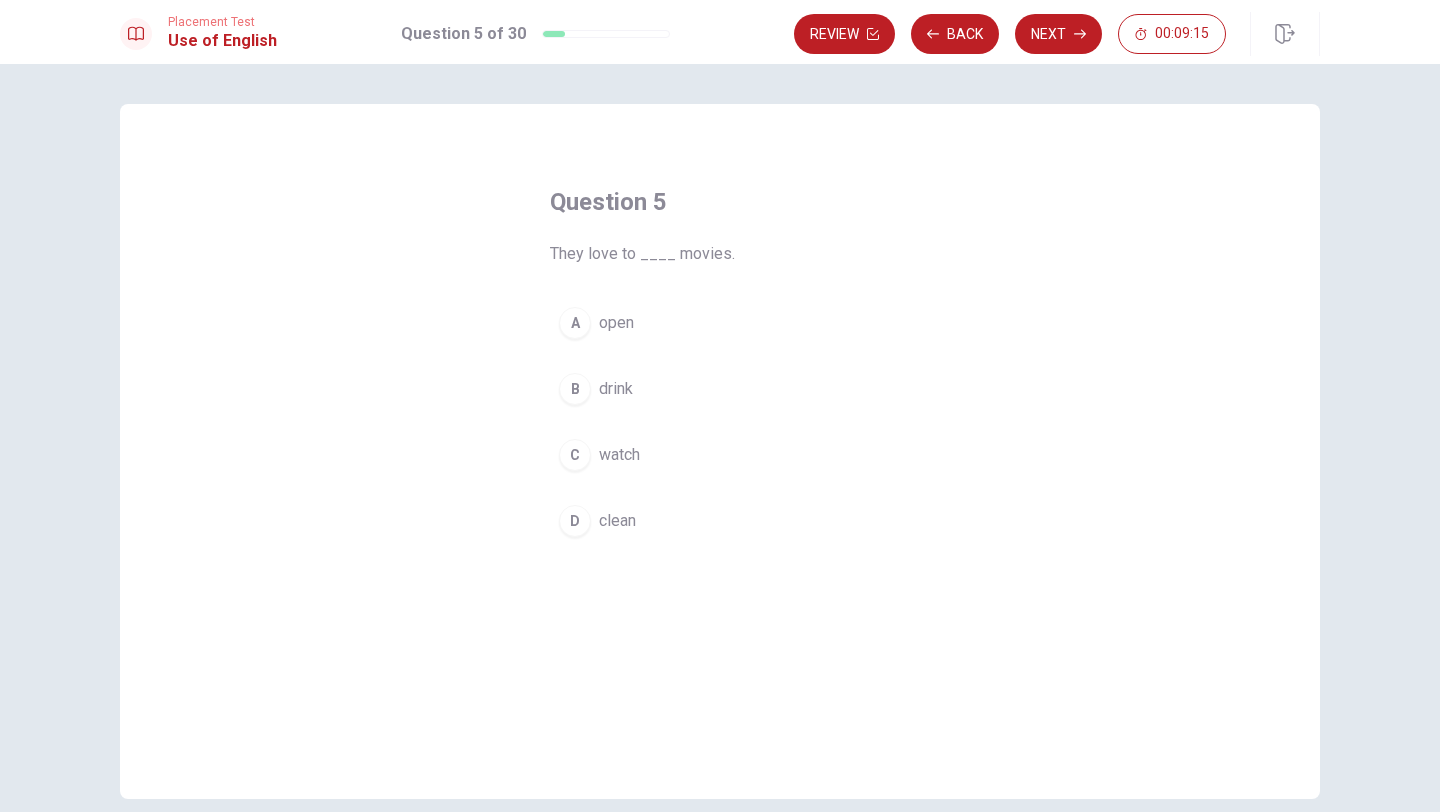 click on "C" at bounding box center [575, 455] 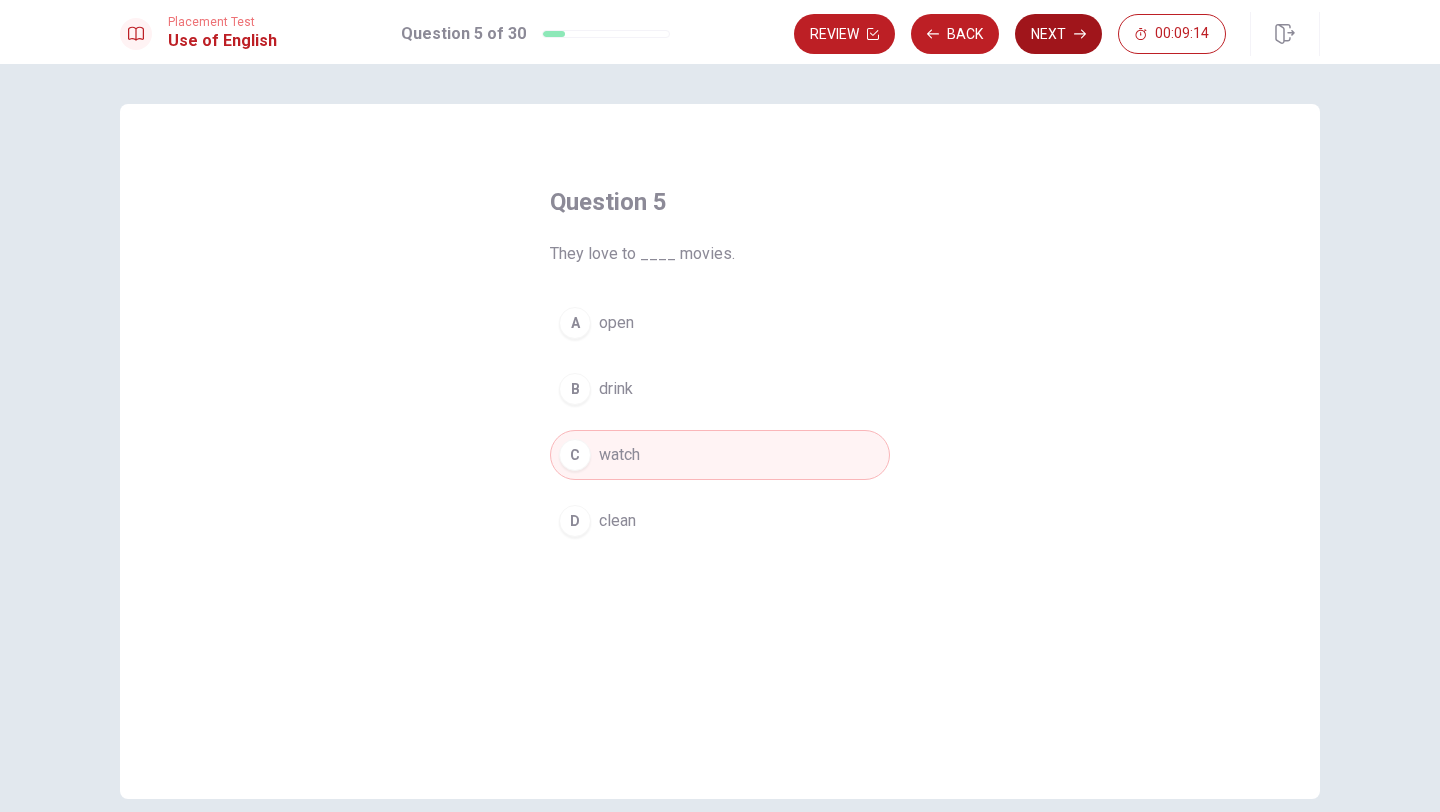 click on "Next" at bounding box center [1058, 34] 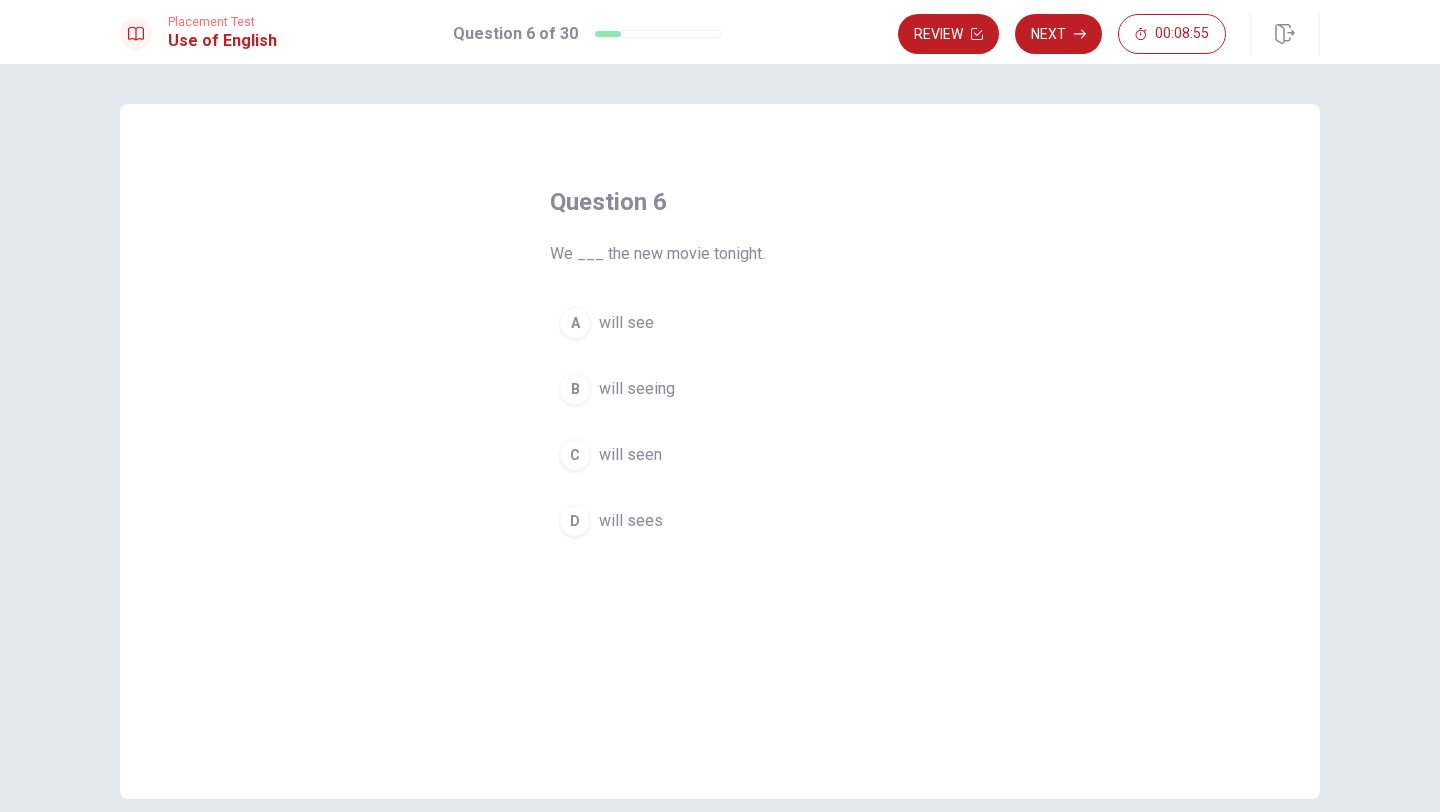 click on "A" at bounding box center [575, 323] 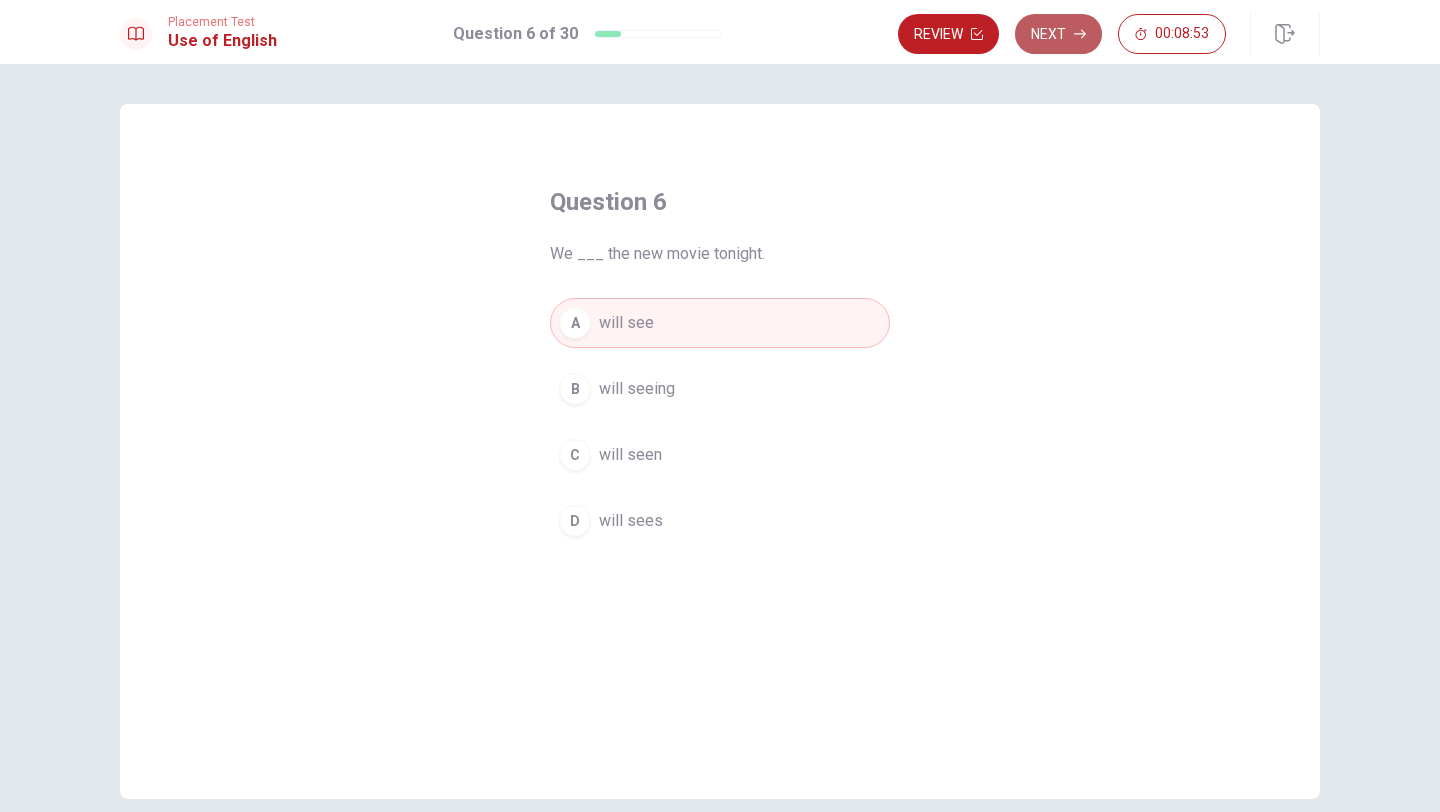 click on "Next" at bounding box center [1058, 34] 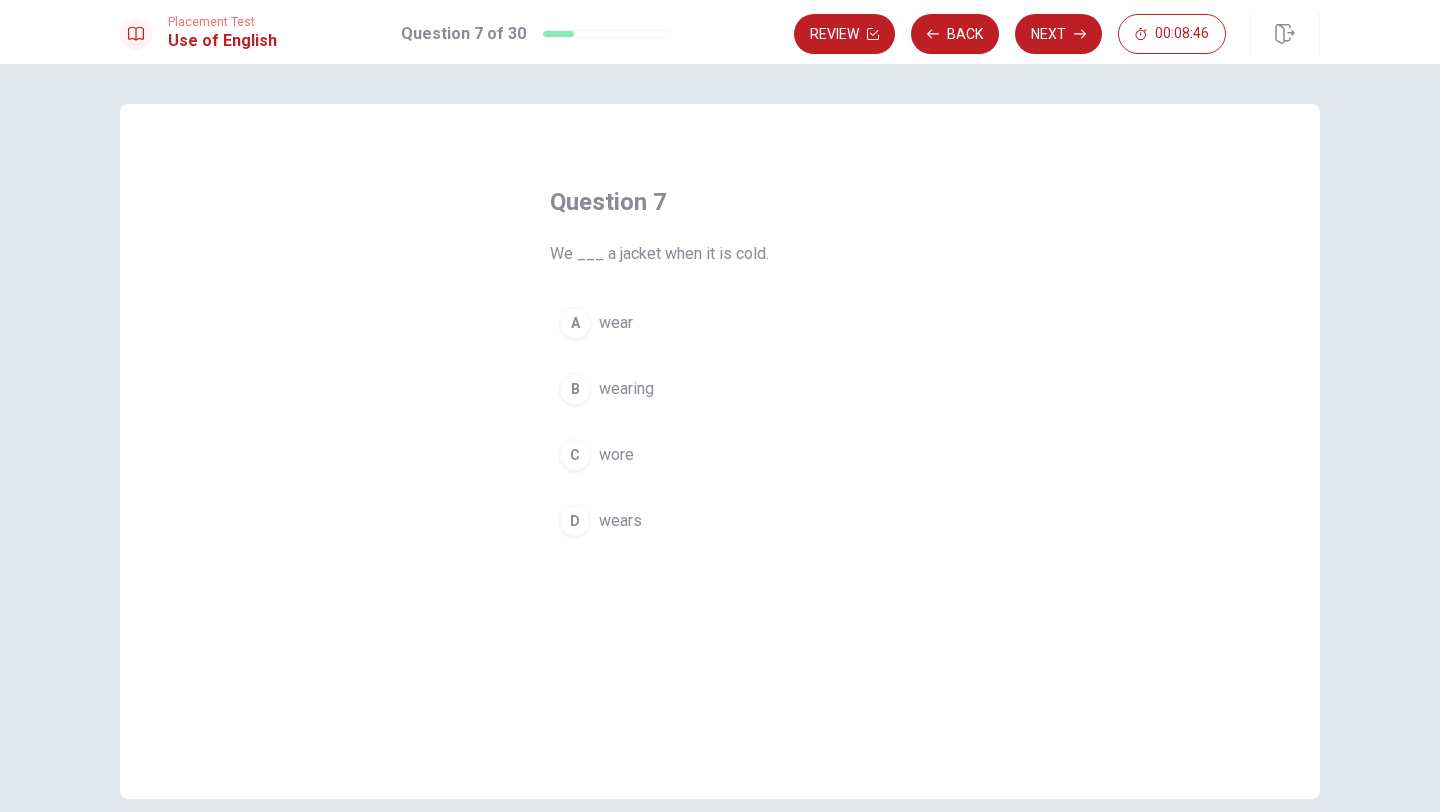 click on "A" at bounding box center (575, 323) 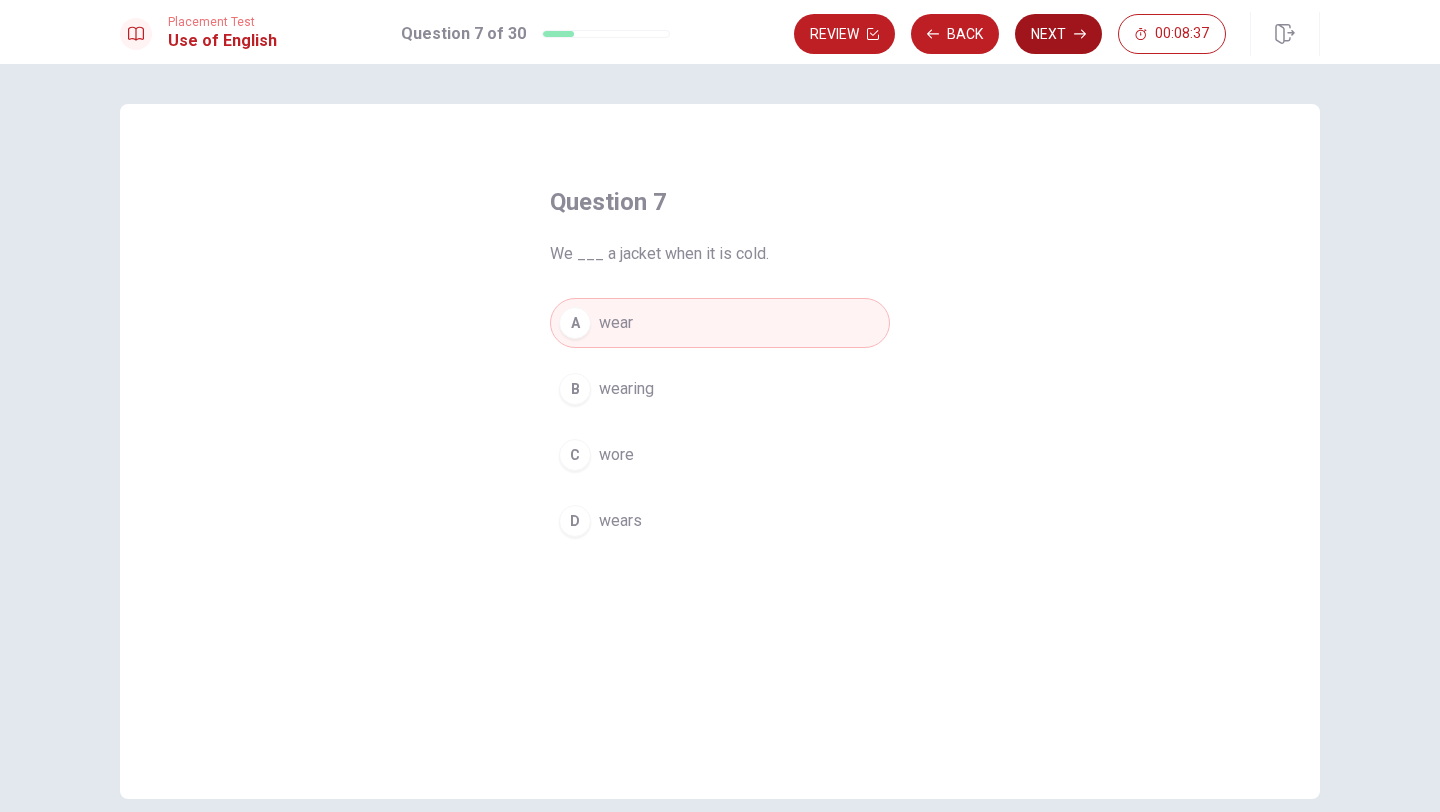 click on "Next" at bounding box center (1058, 34) 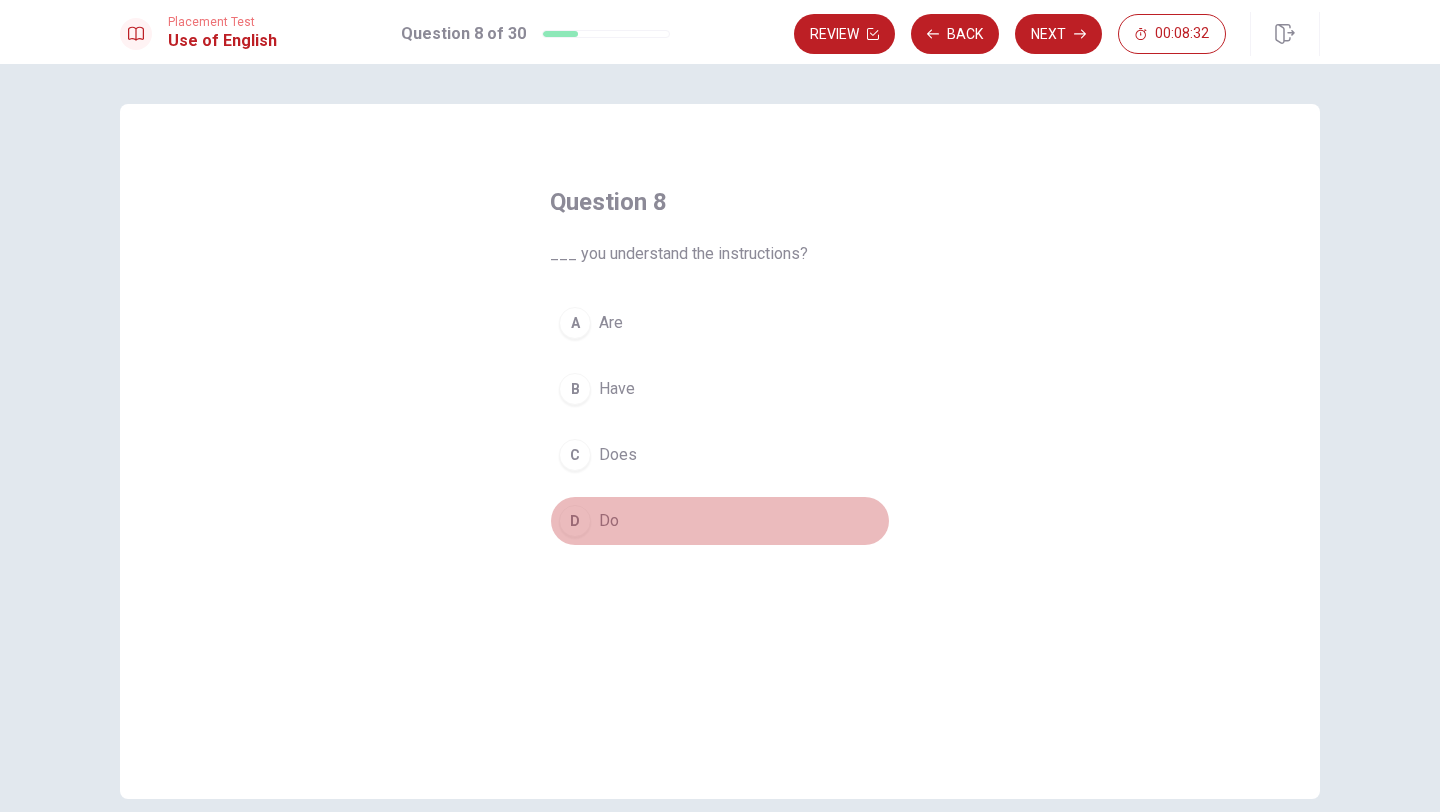 click on "D" at bounding box center [575, 521] 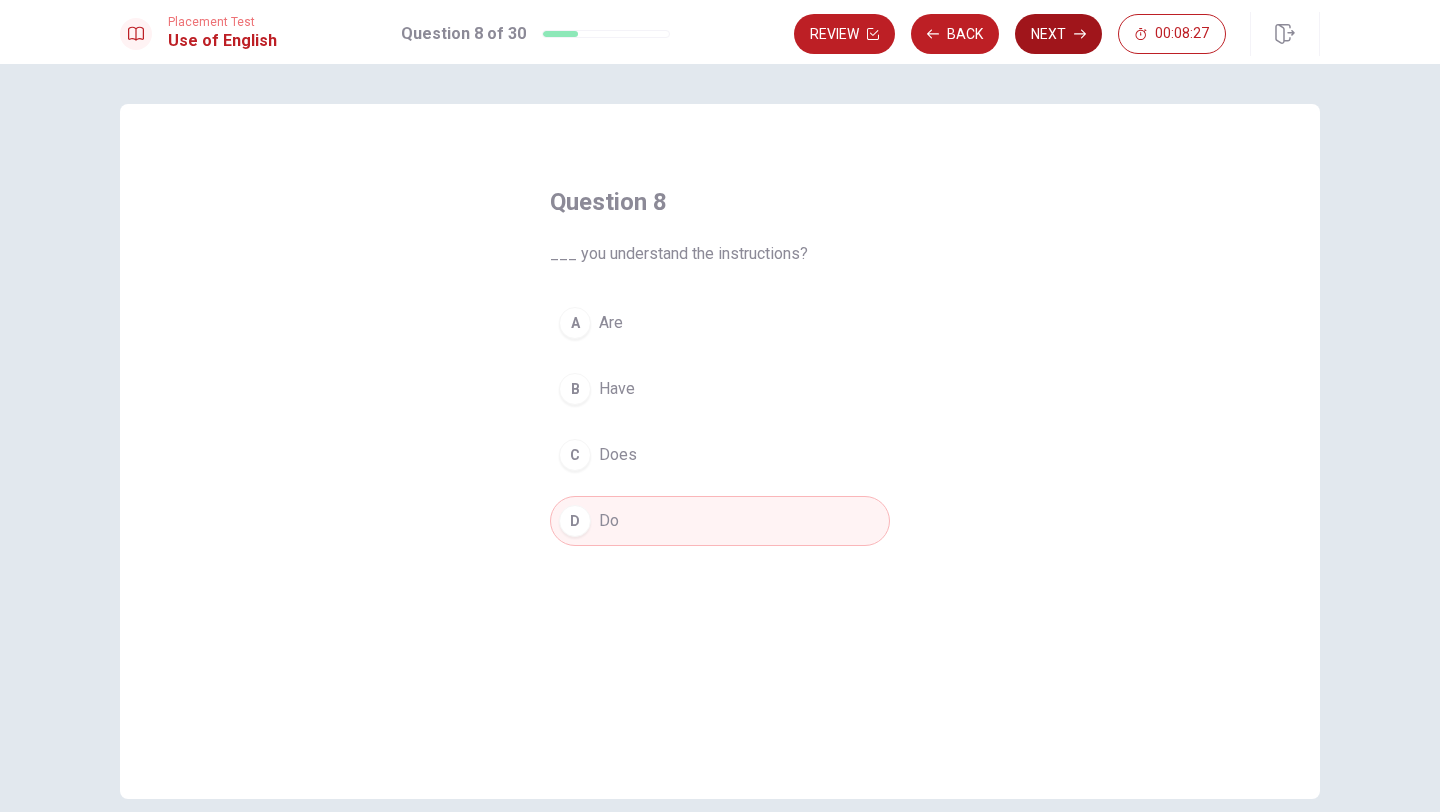 click on "Next" at bounding box center (1058, 34) 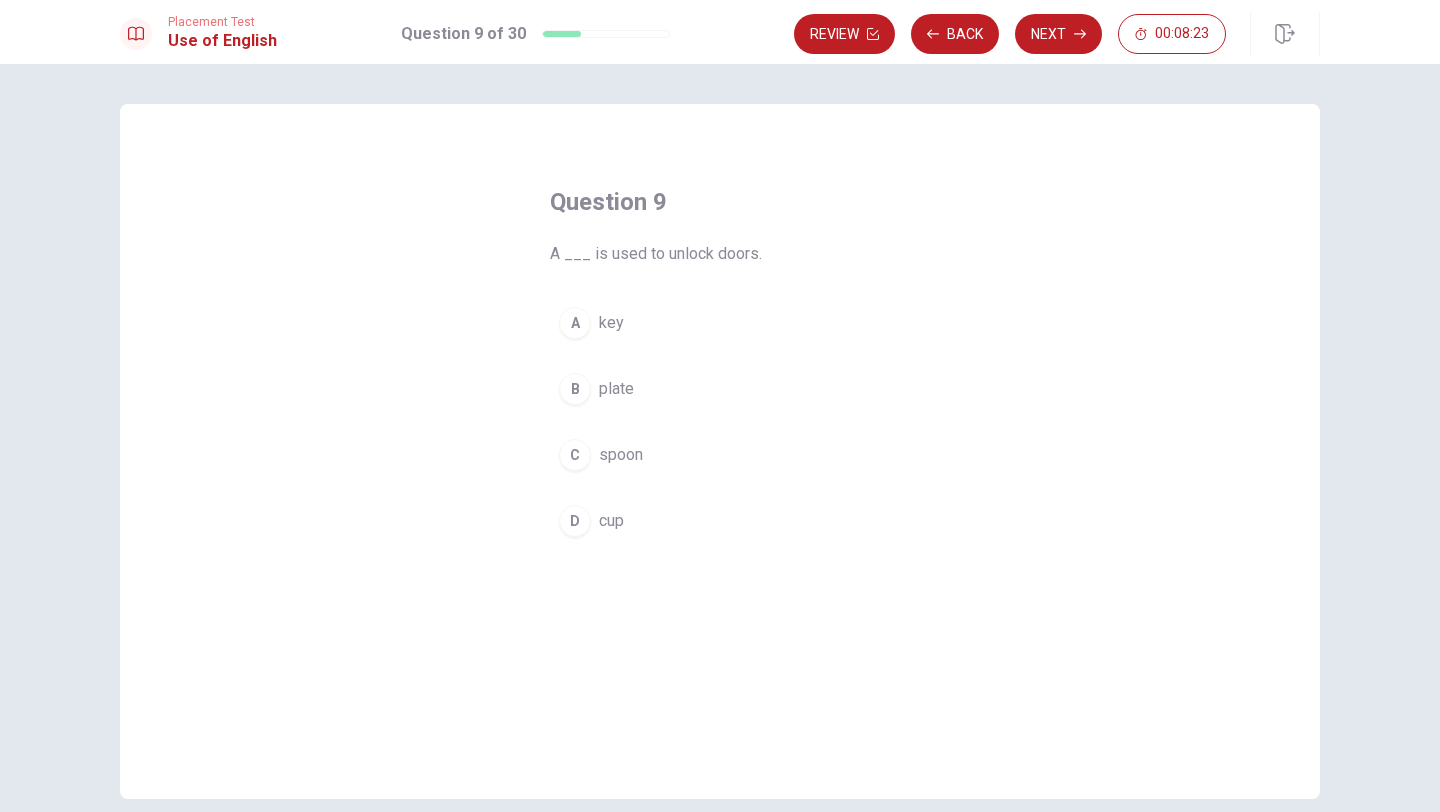 click on "A" at bounding box center (575, 323) 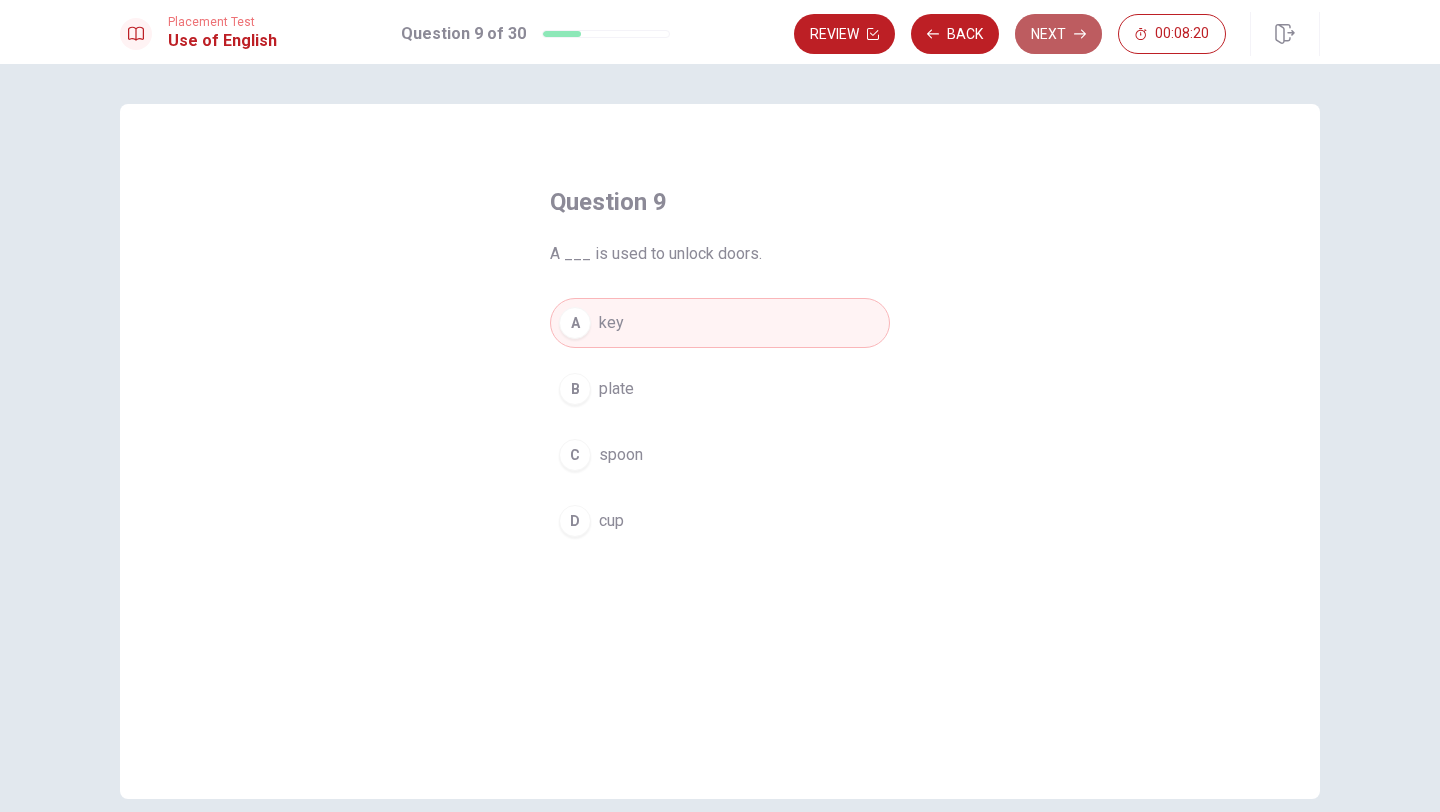 click on "Next" at bounding box center (1058, 34) 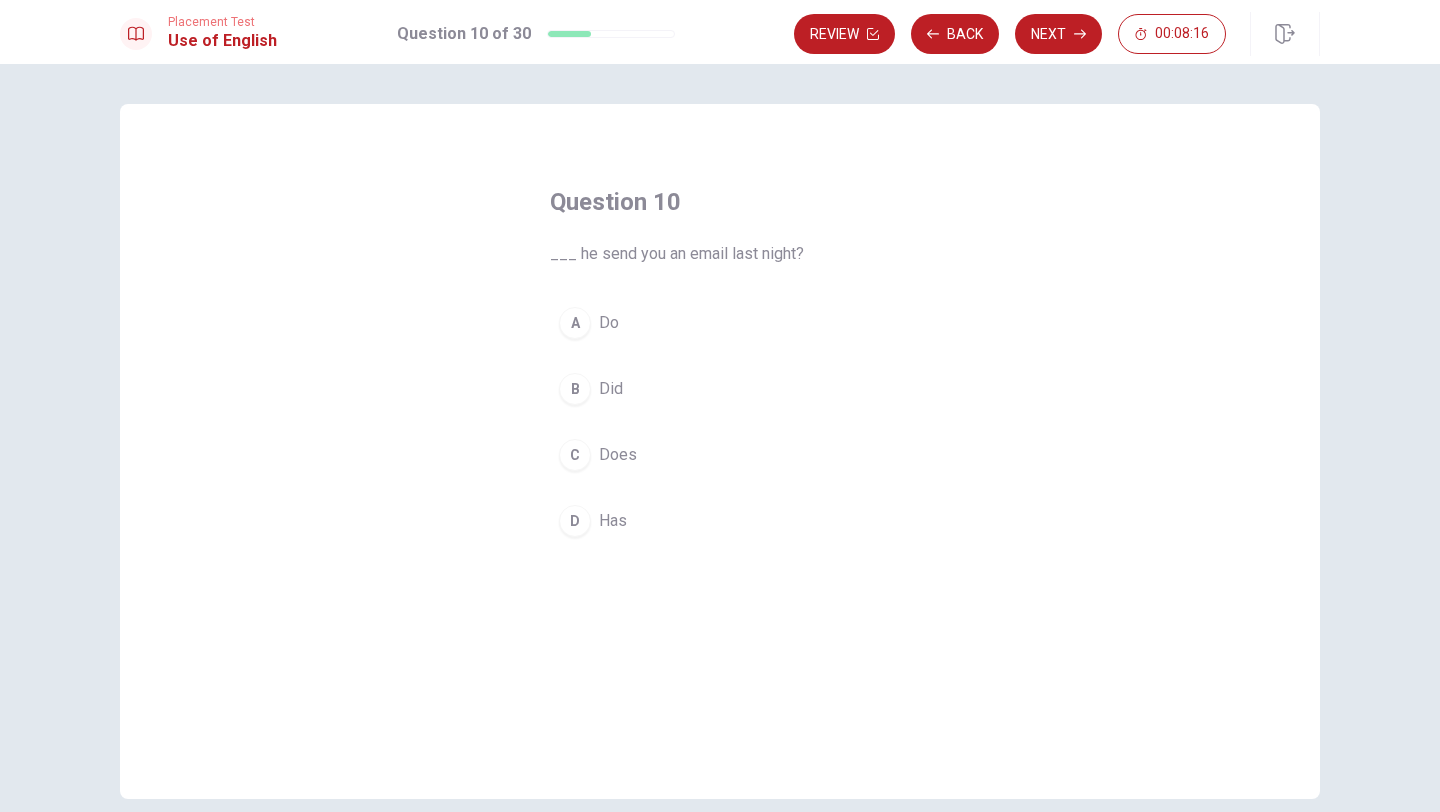 click on "B" at bounding box center (575, 389) 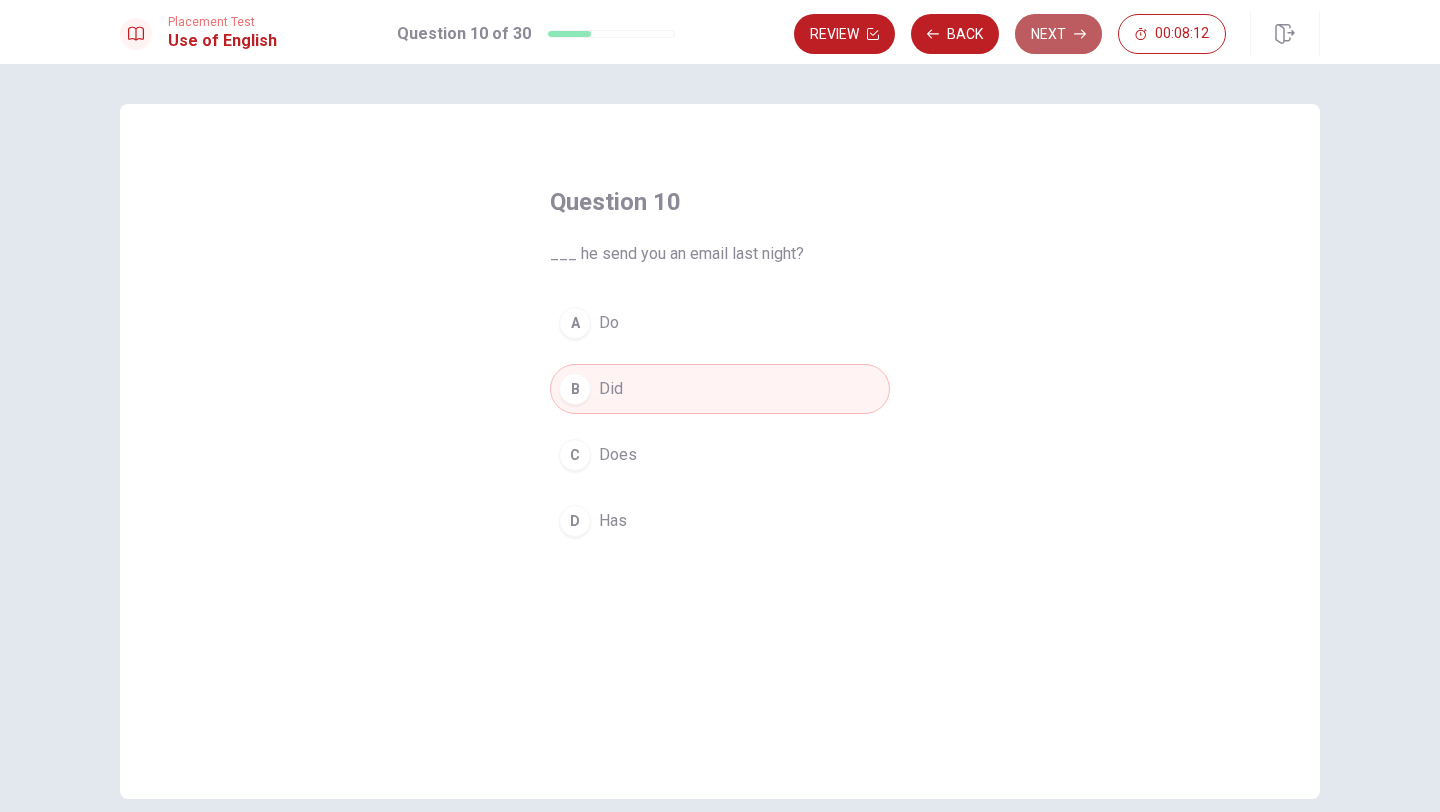 click on "Next" at bounding box center (1058, 34) 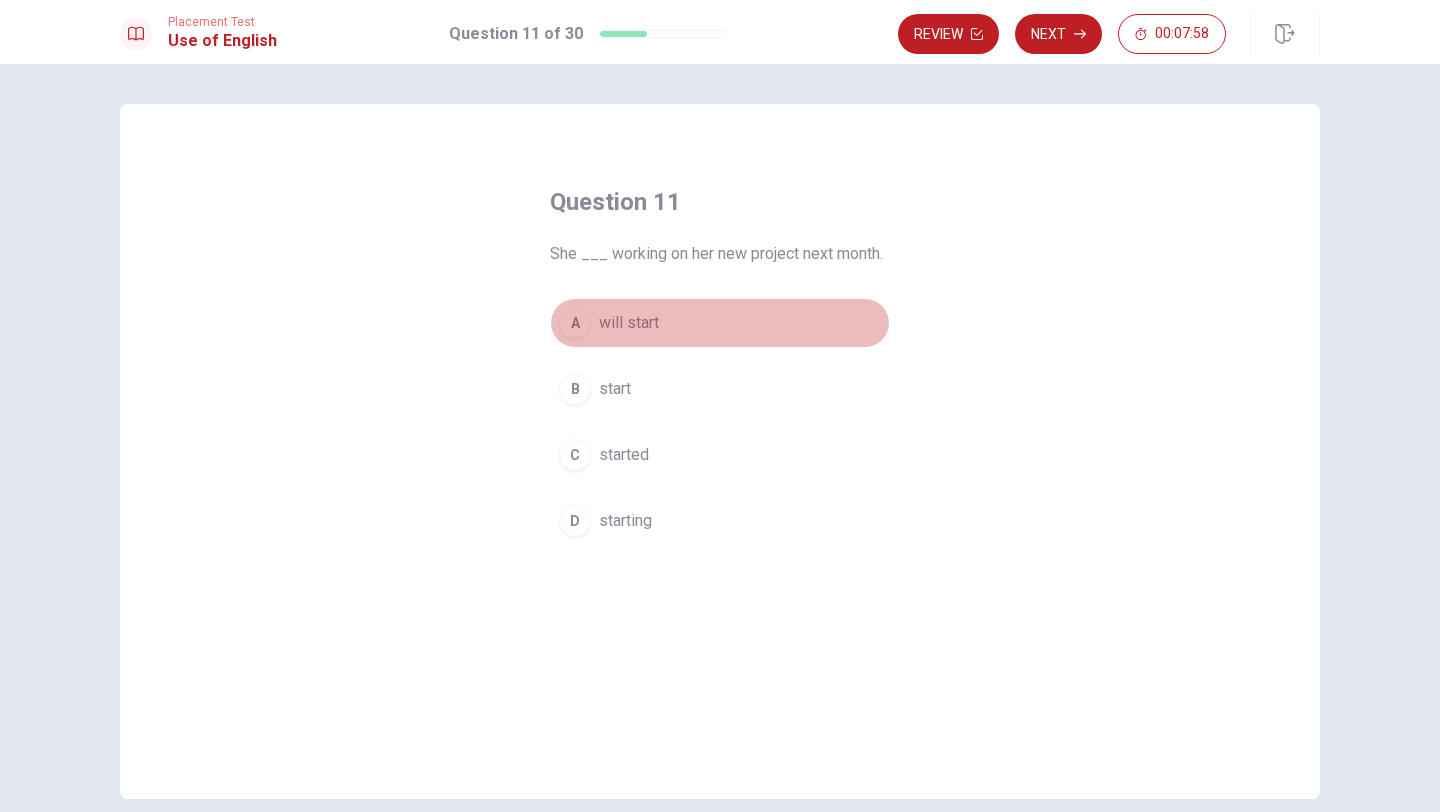 click on "A" at bounding box center [575, 323] 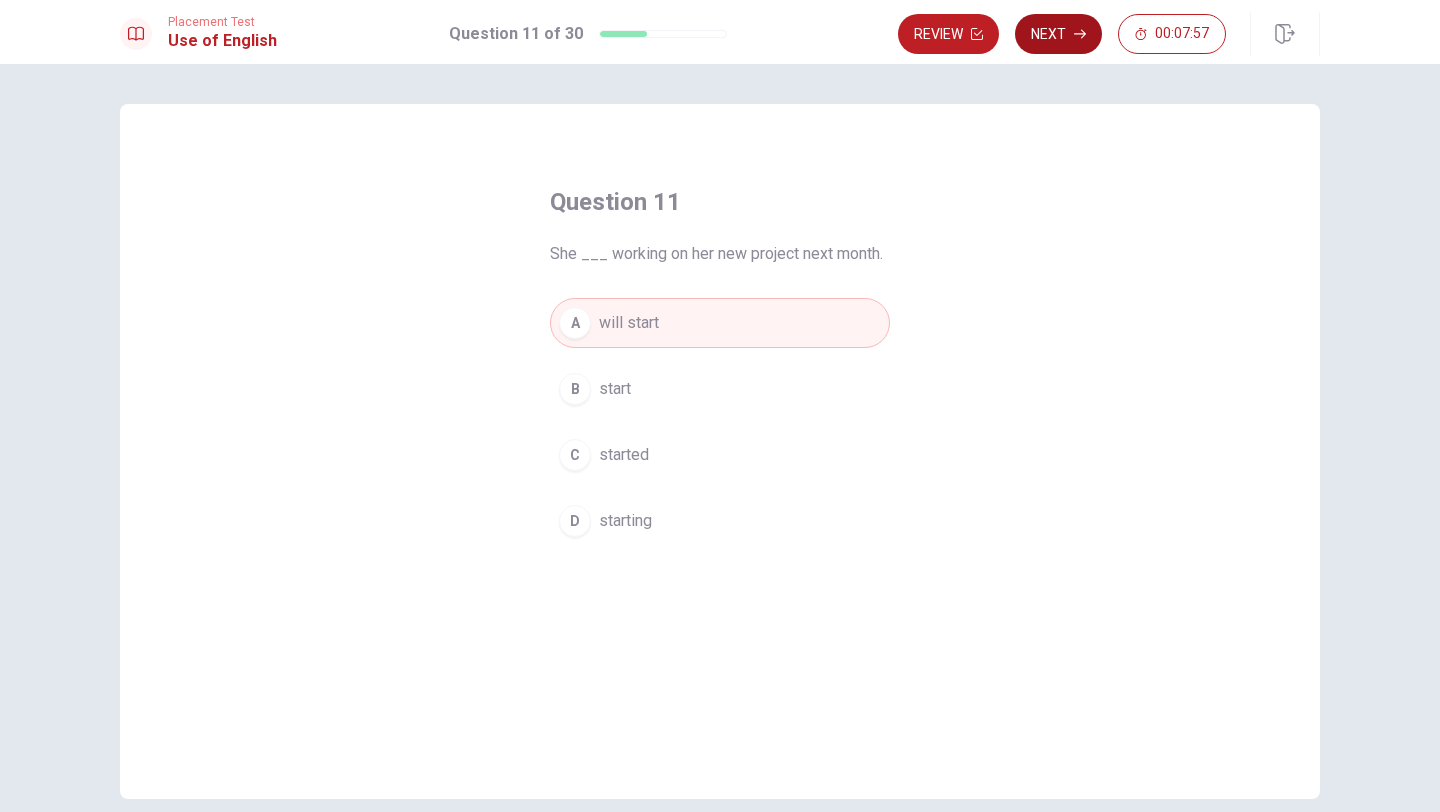 click on "Next" at bounding box center (1058, 34) 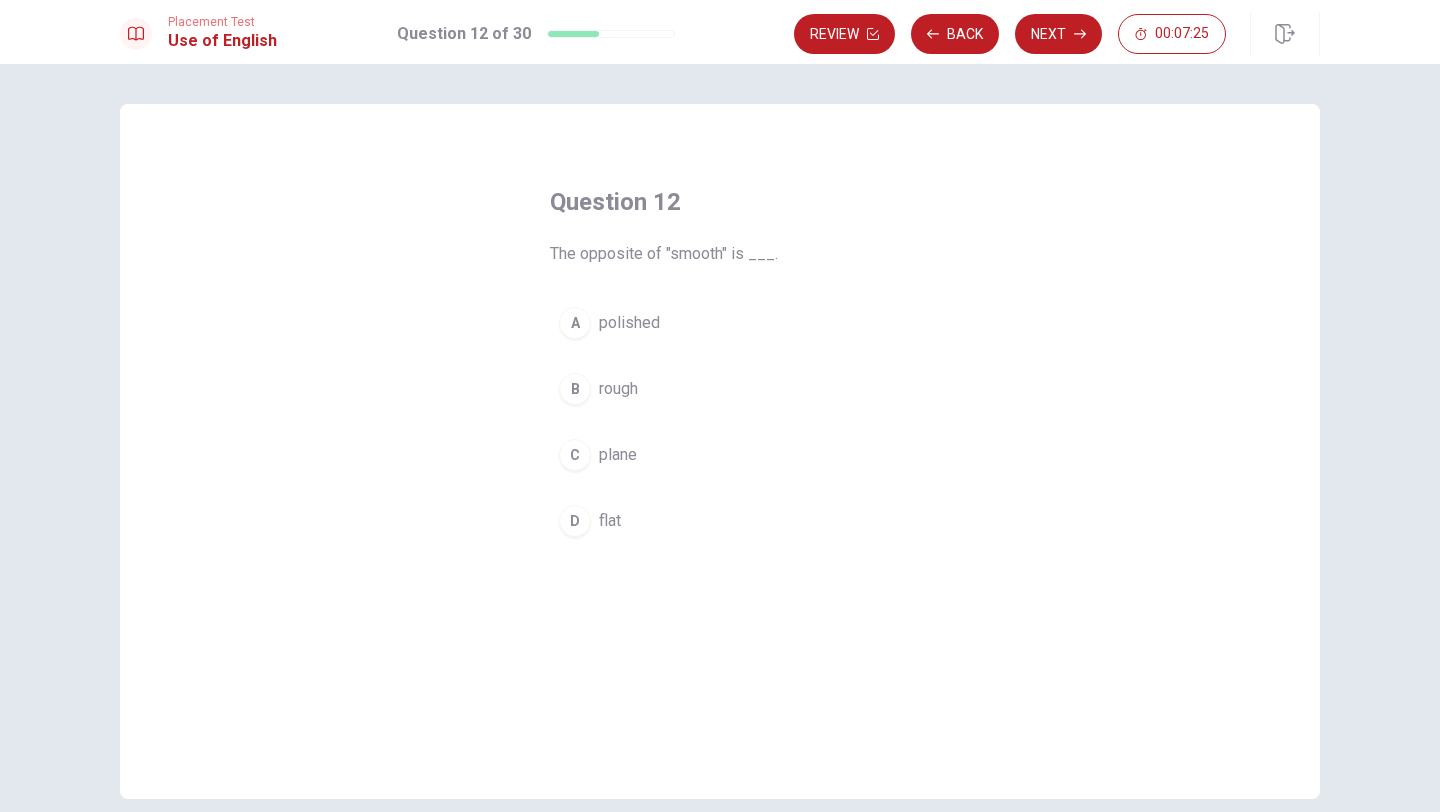 click on "B" at bounding box center [575, 389] 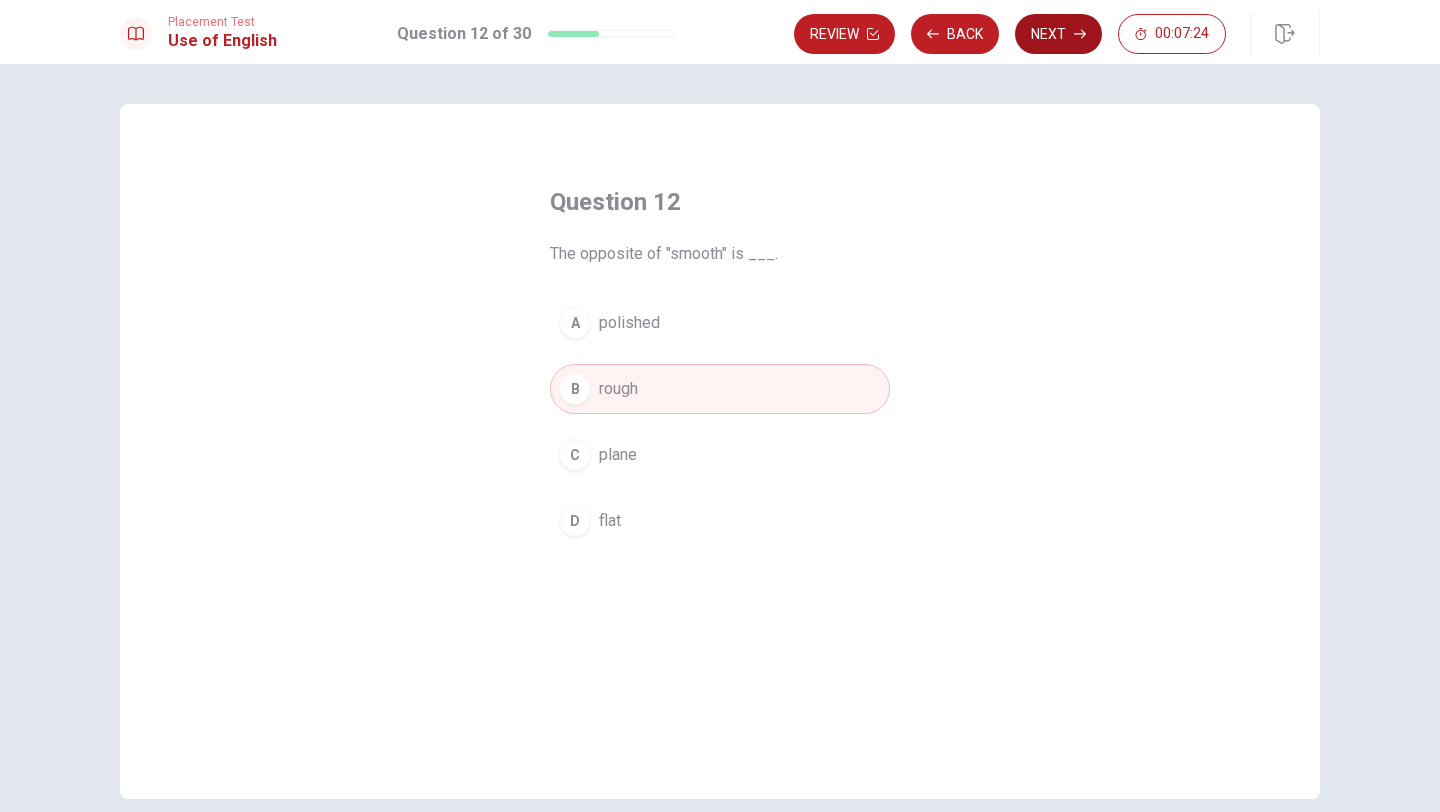 click on "Next" at bounding box center [1058, 34] 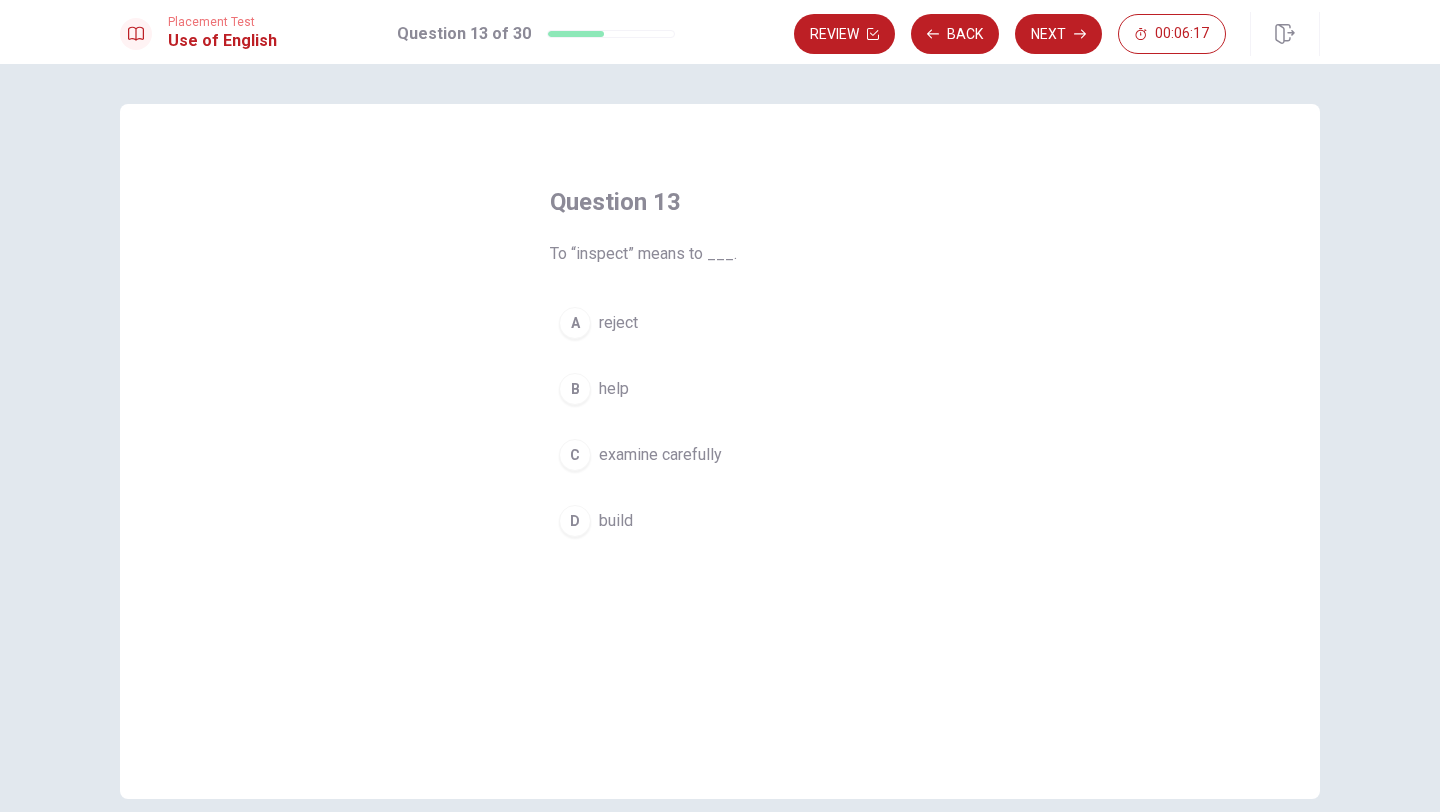 drag, startPoint x: 628, startPoint y: 457, endPoint x: 592, endPoint y: 458, distance: 36.013885 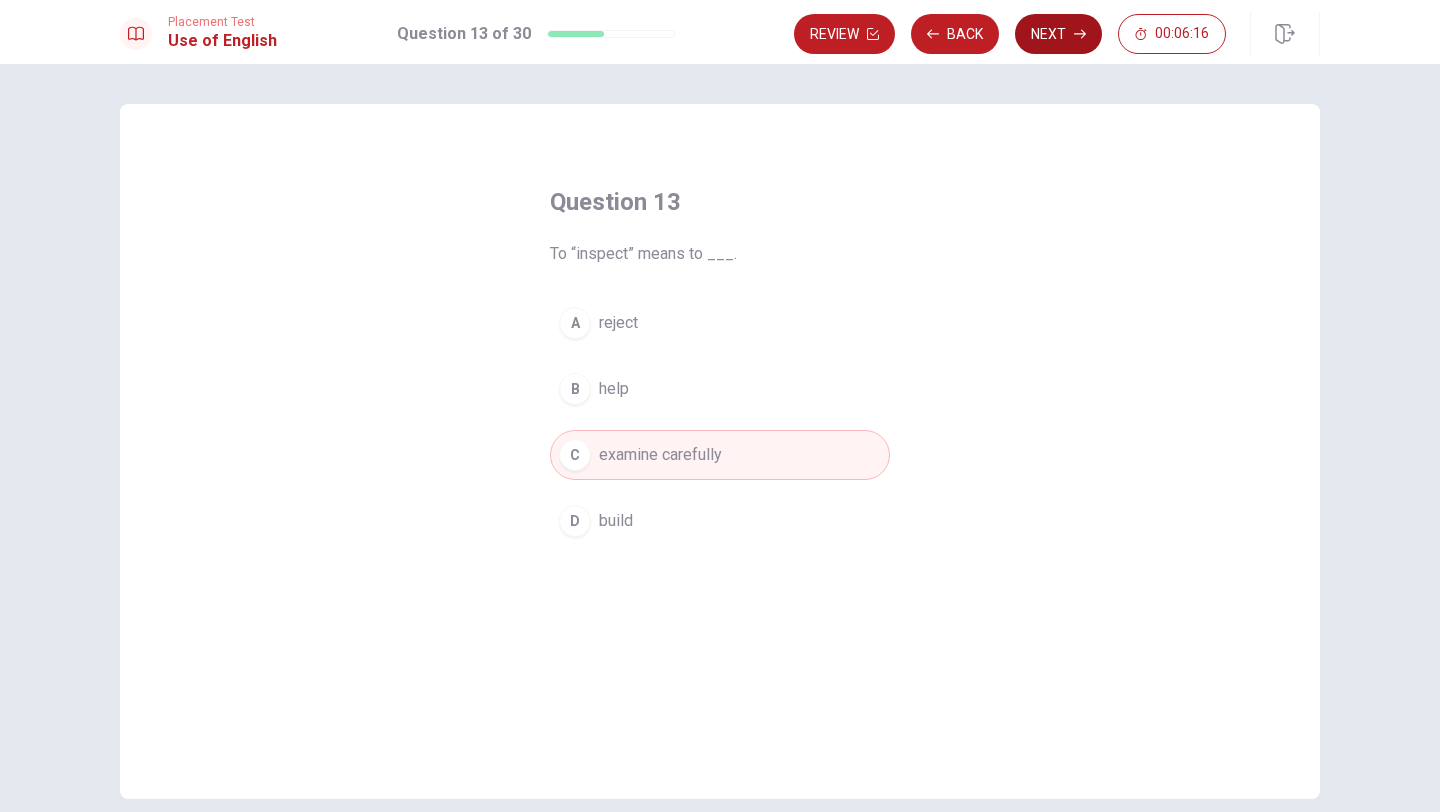 click on "Next" at bounding box center (1058, 34) 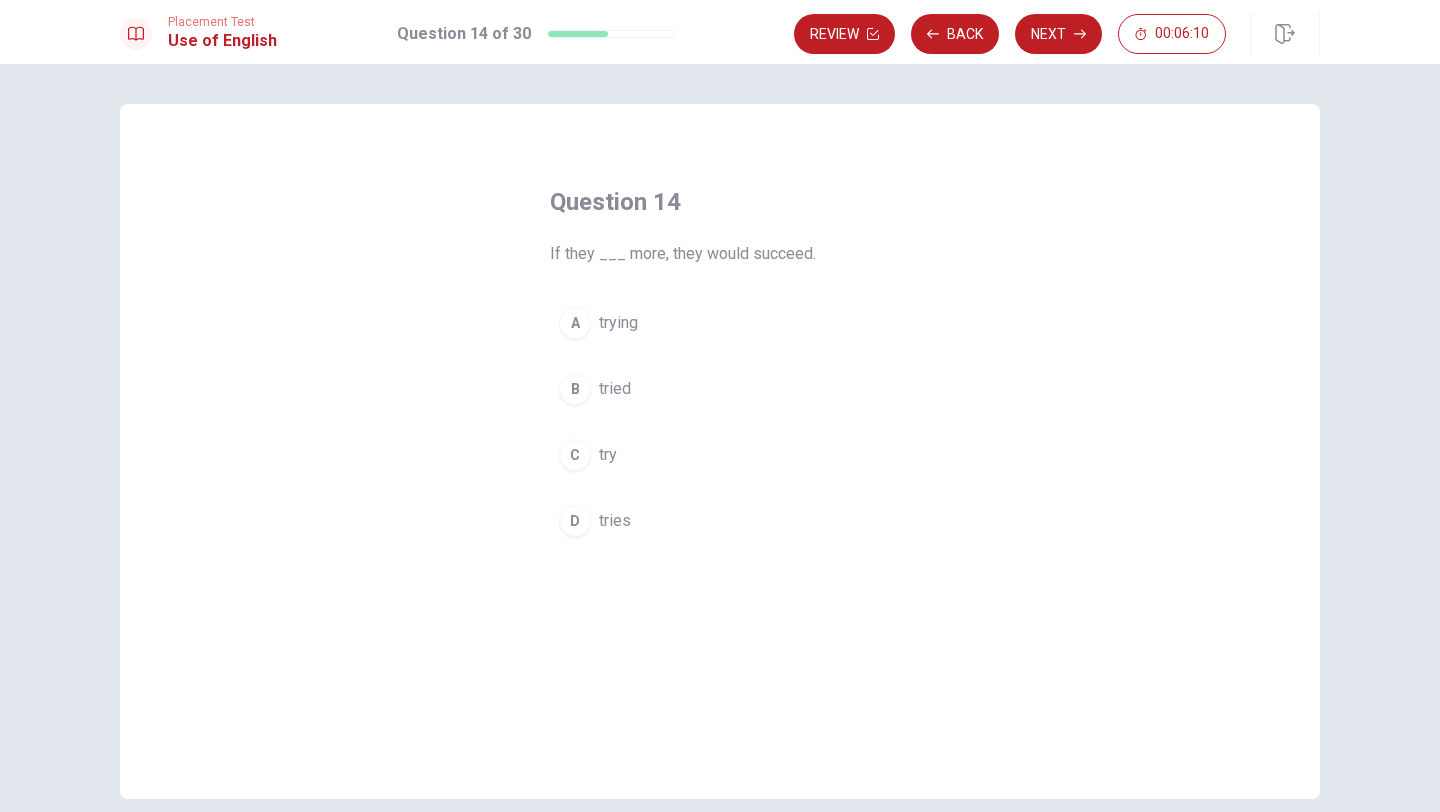 click on "C" at bounding box center (575, 455) 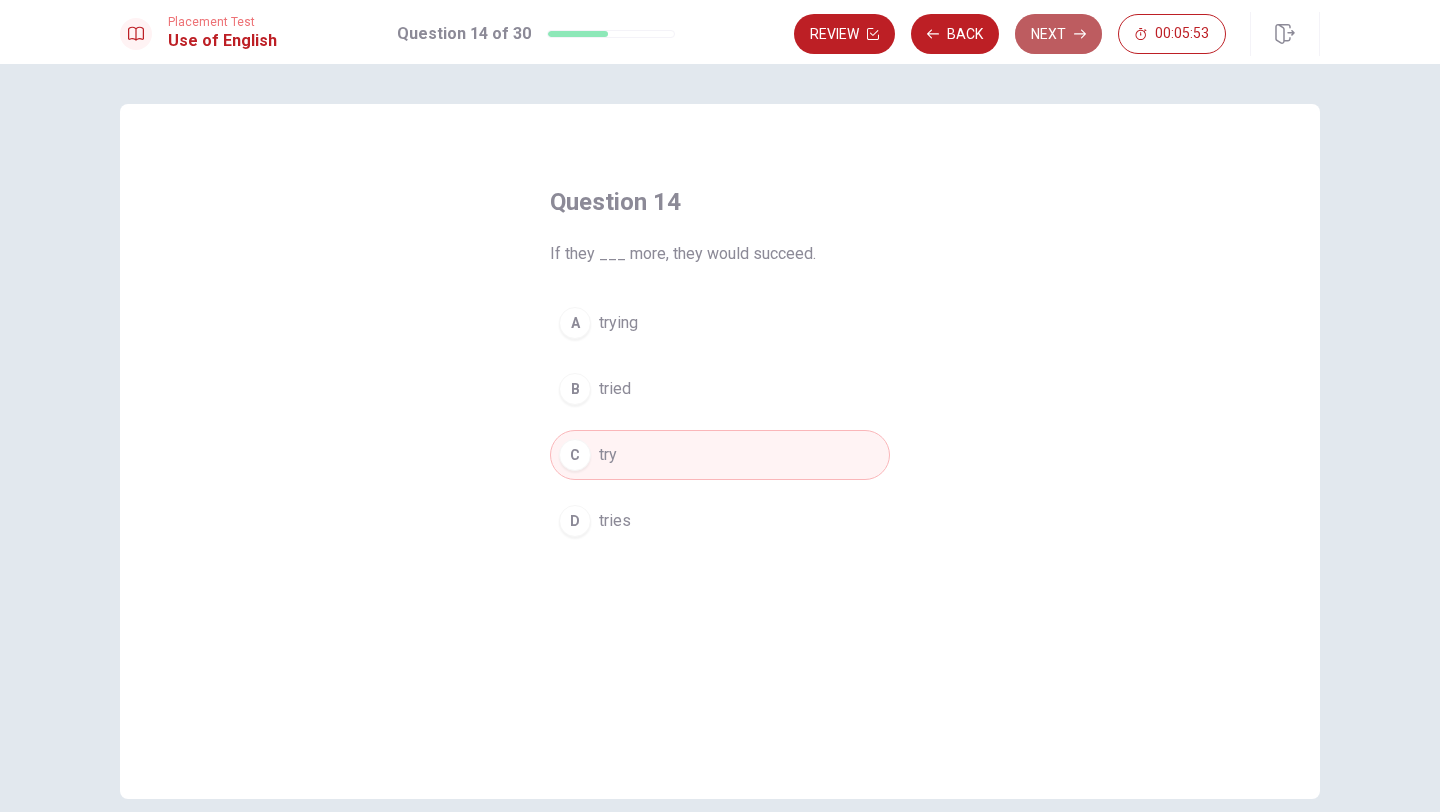 click on "Next" at bounding box center [1058, 34] 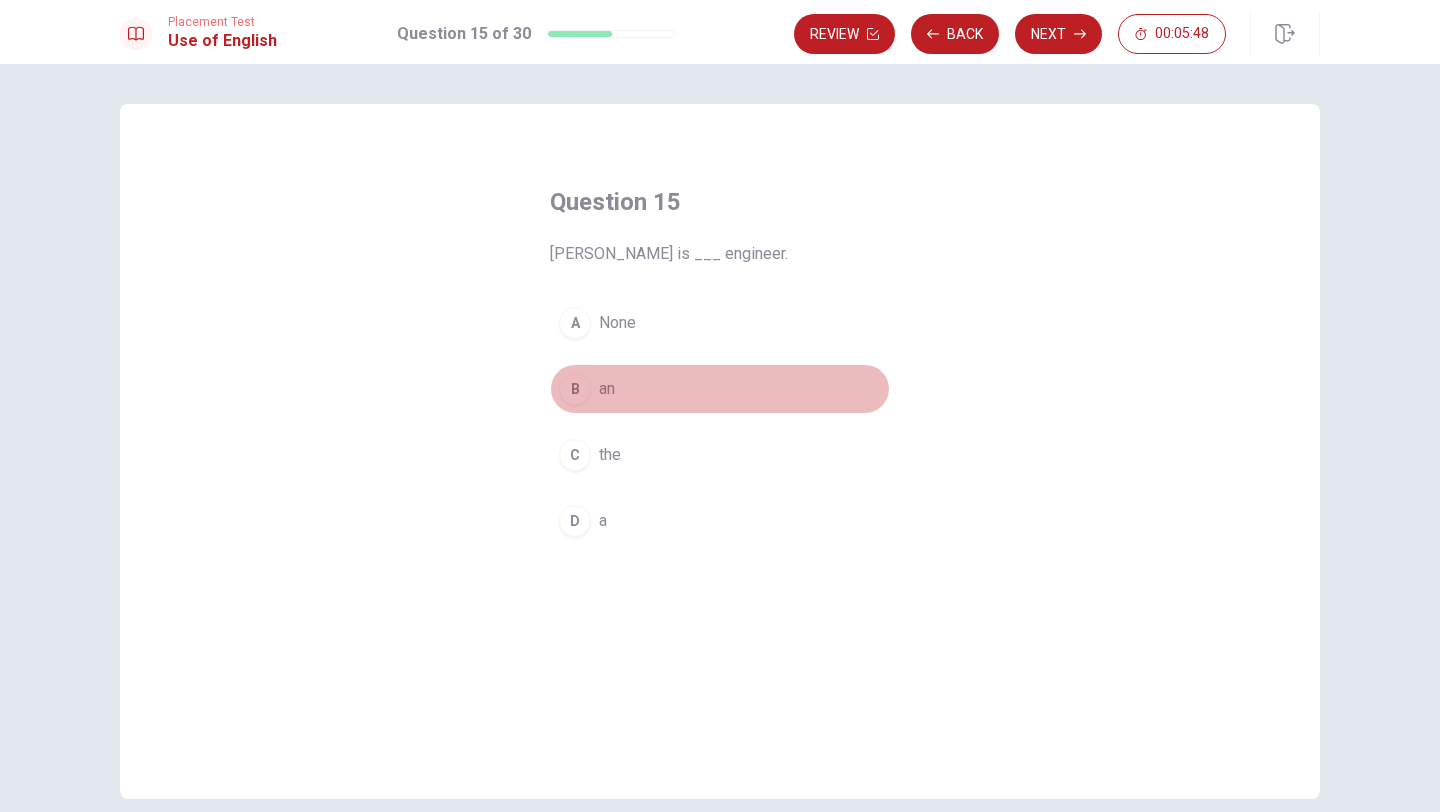 click on "B" at bounding box center [575, 389] 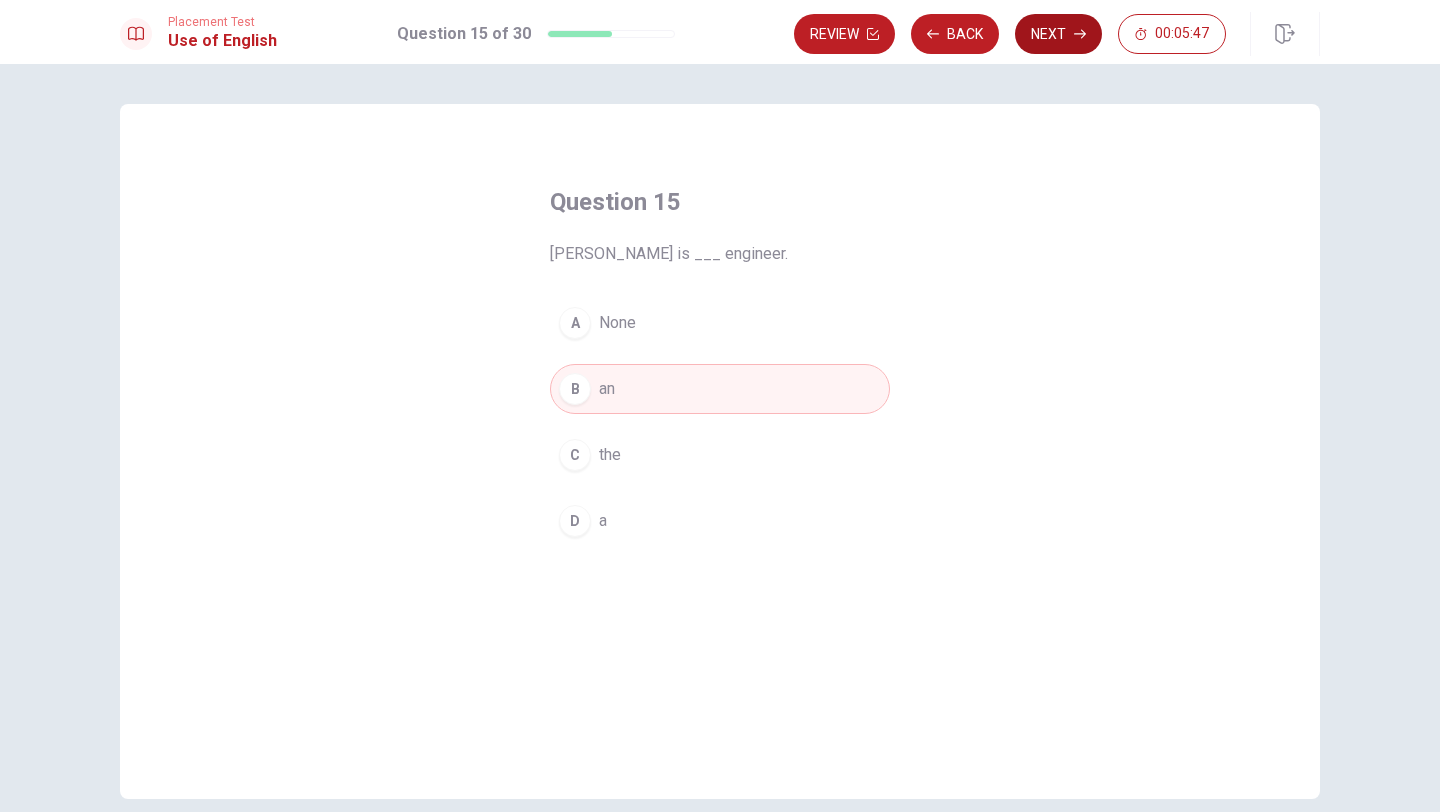 click on "Next" at bounding box center [1058, 34] 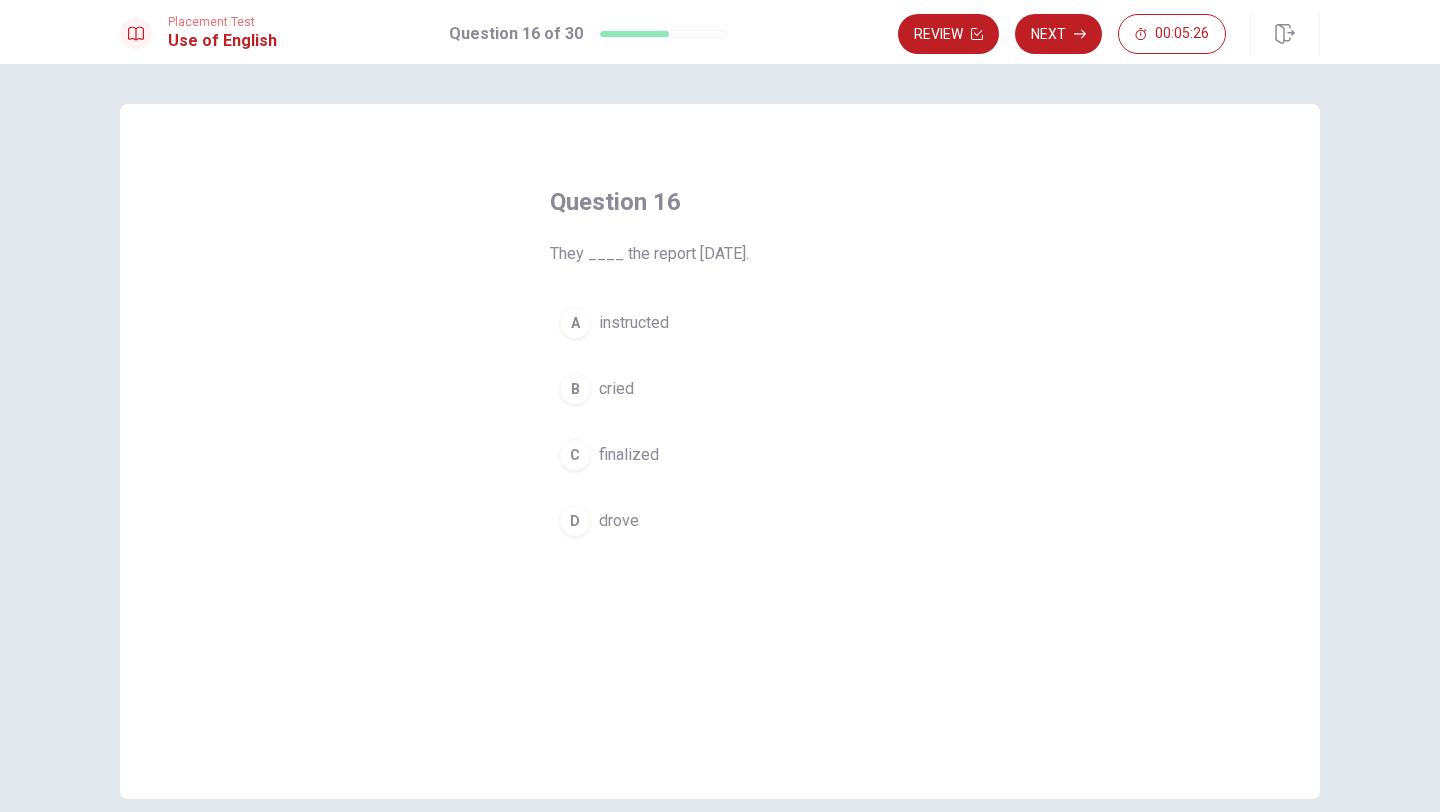 click on "A" at bounding box center (575, 323) 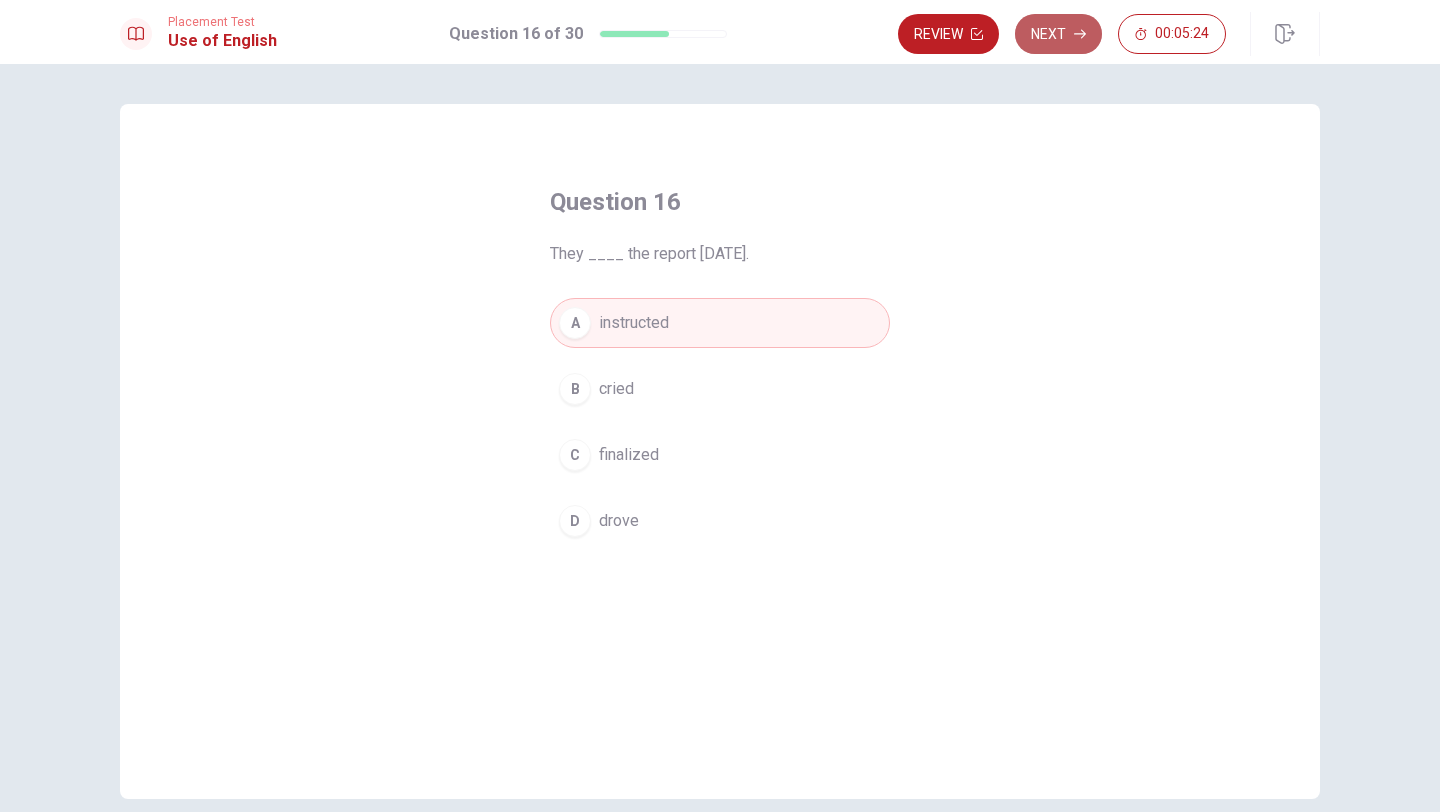 click on "Next" at bounding box center (1058, 34) 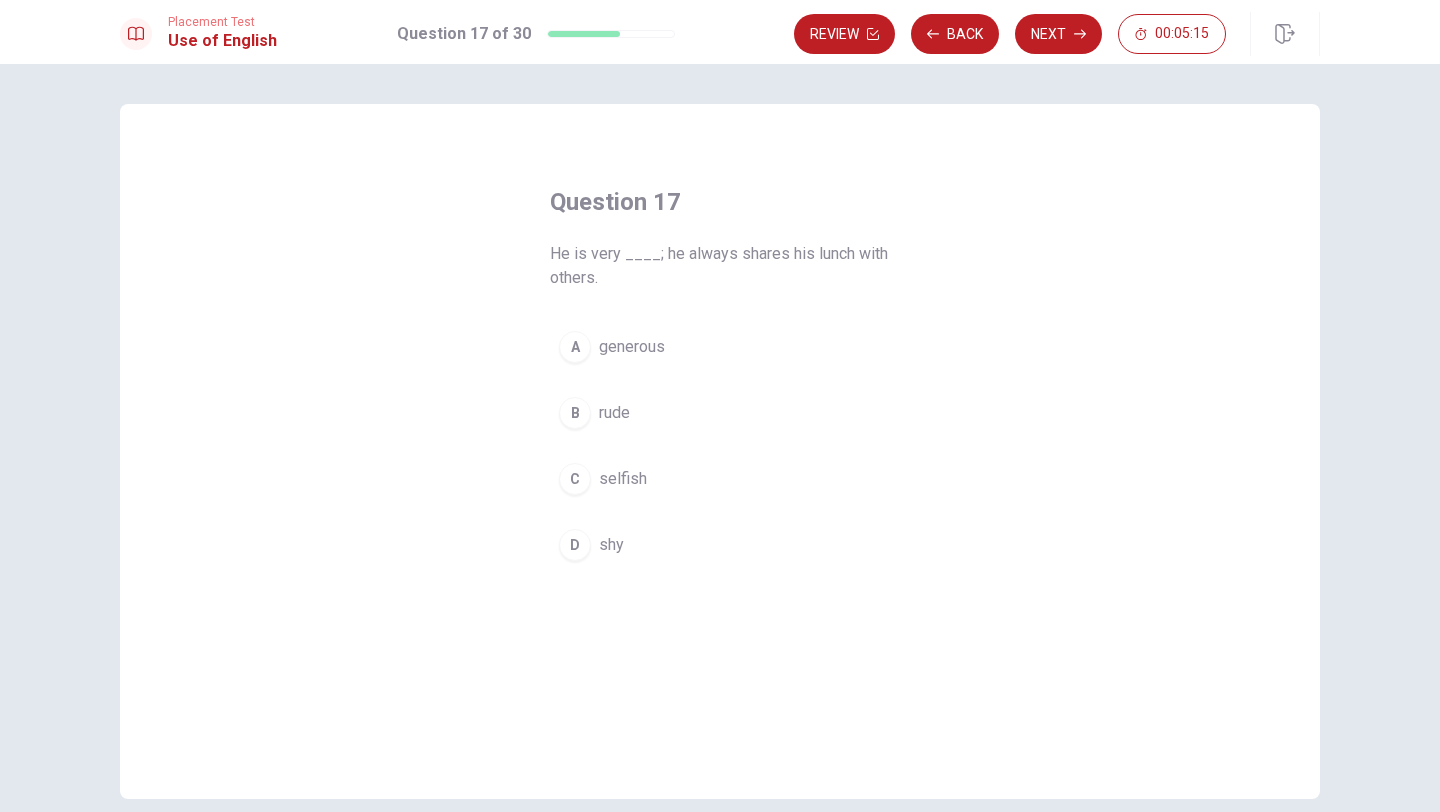 click on "A" at bounding box center (575, 347) 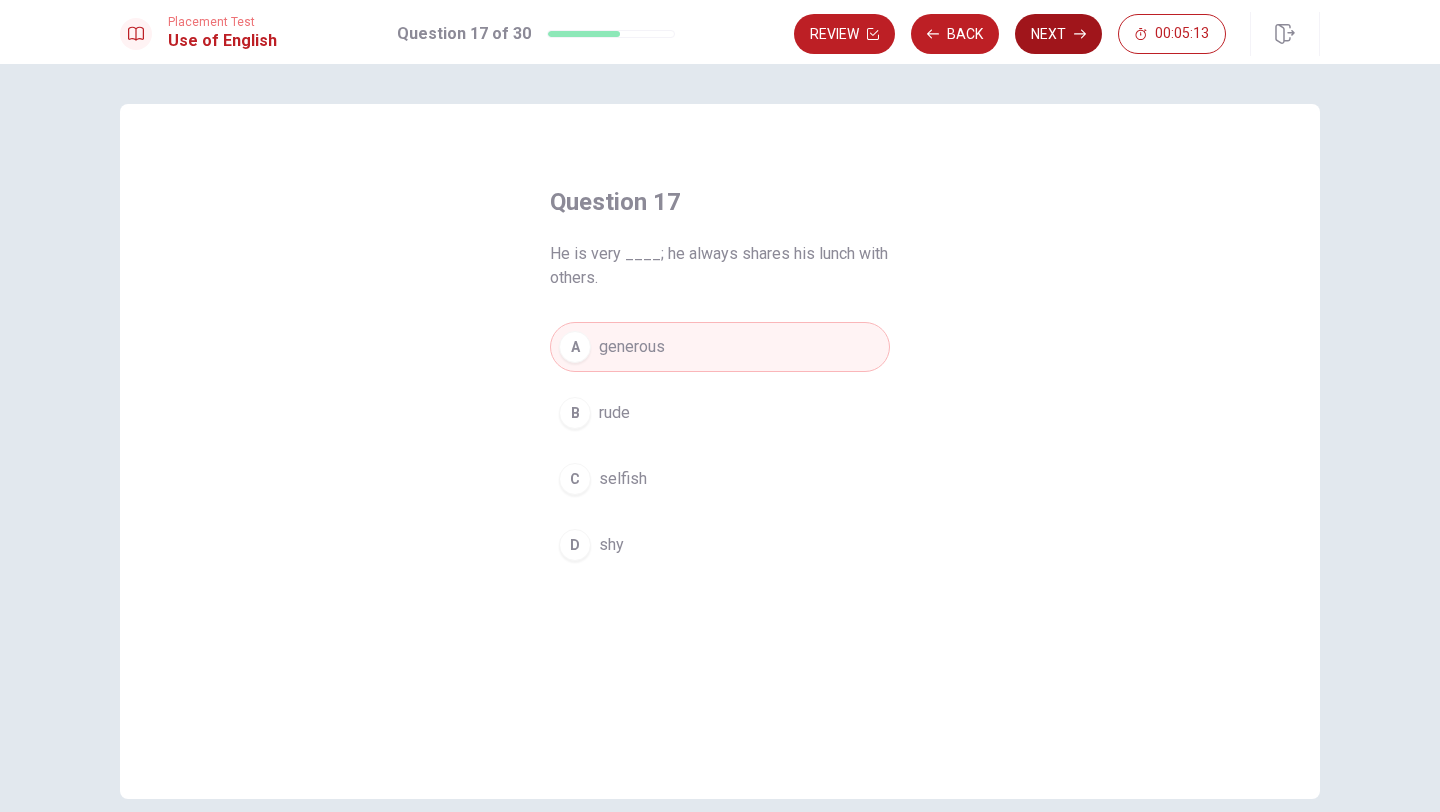 click on "Next" at bounding box center (1058, 34) 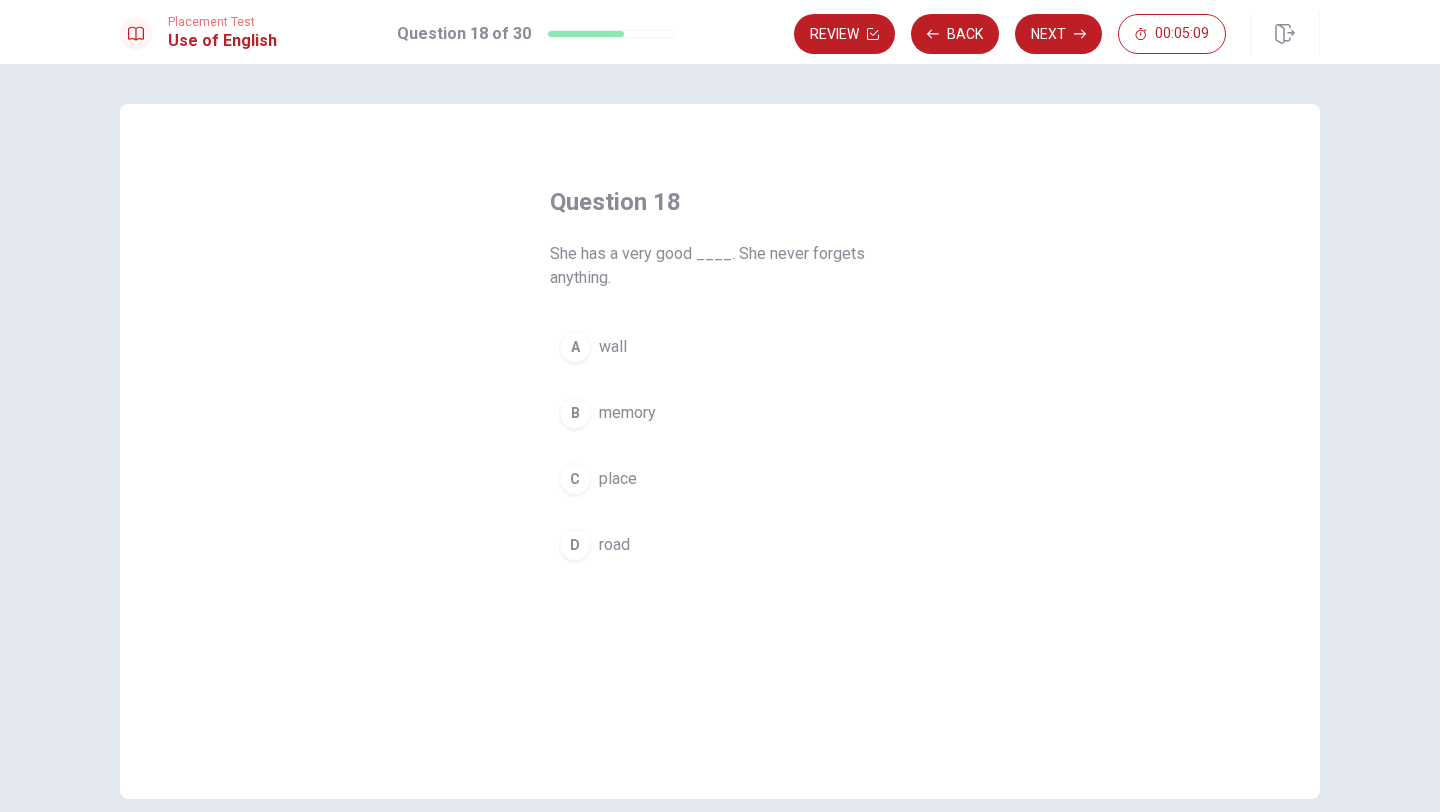 click on "B" at bounding box center (575, 413) 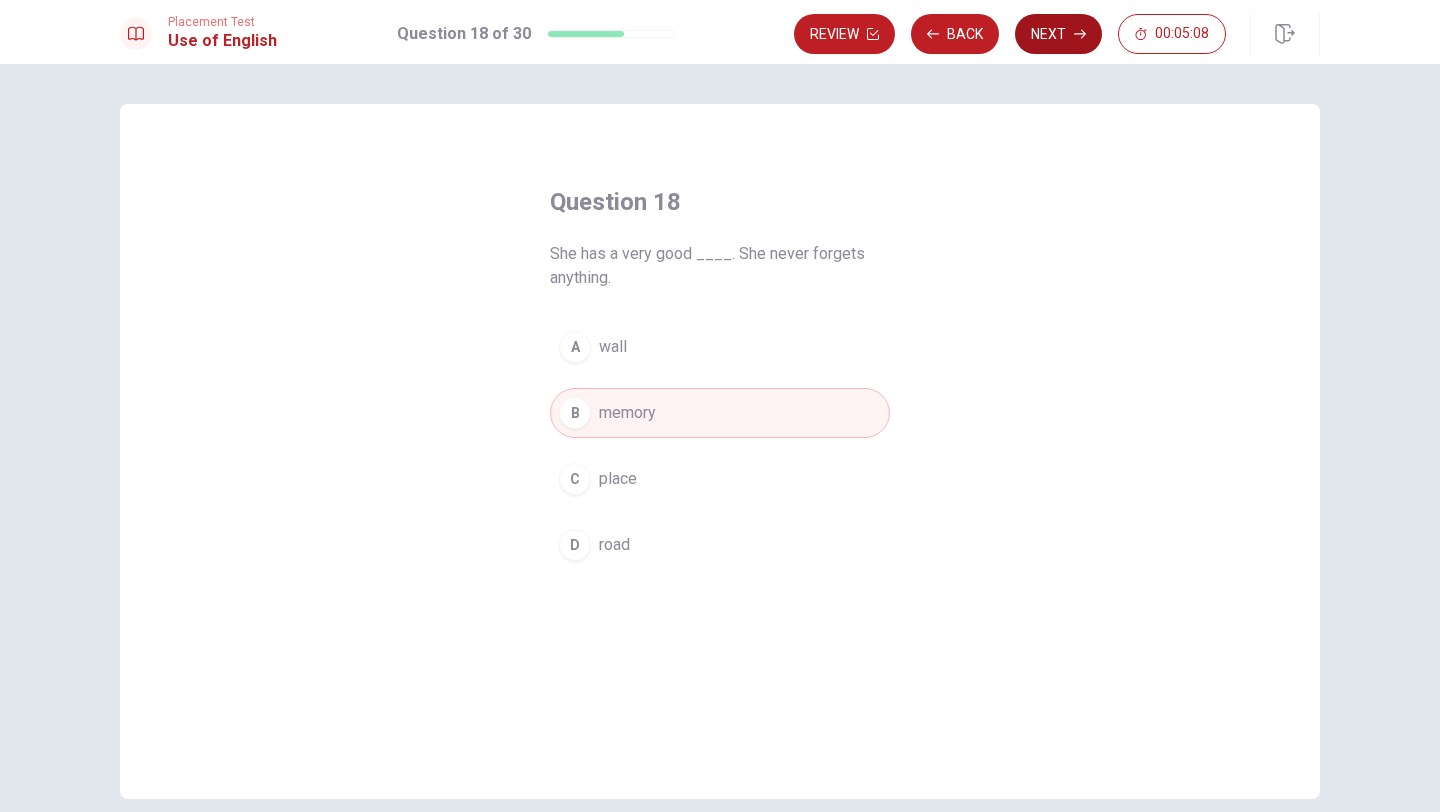 click on "Next" at bounding box center (1058, 34) 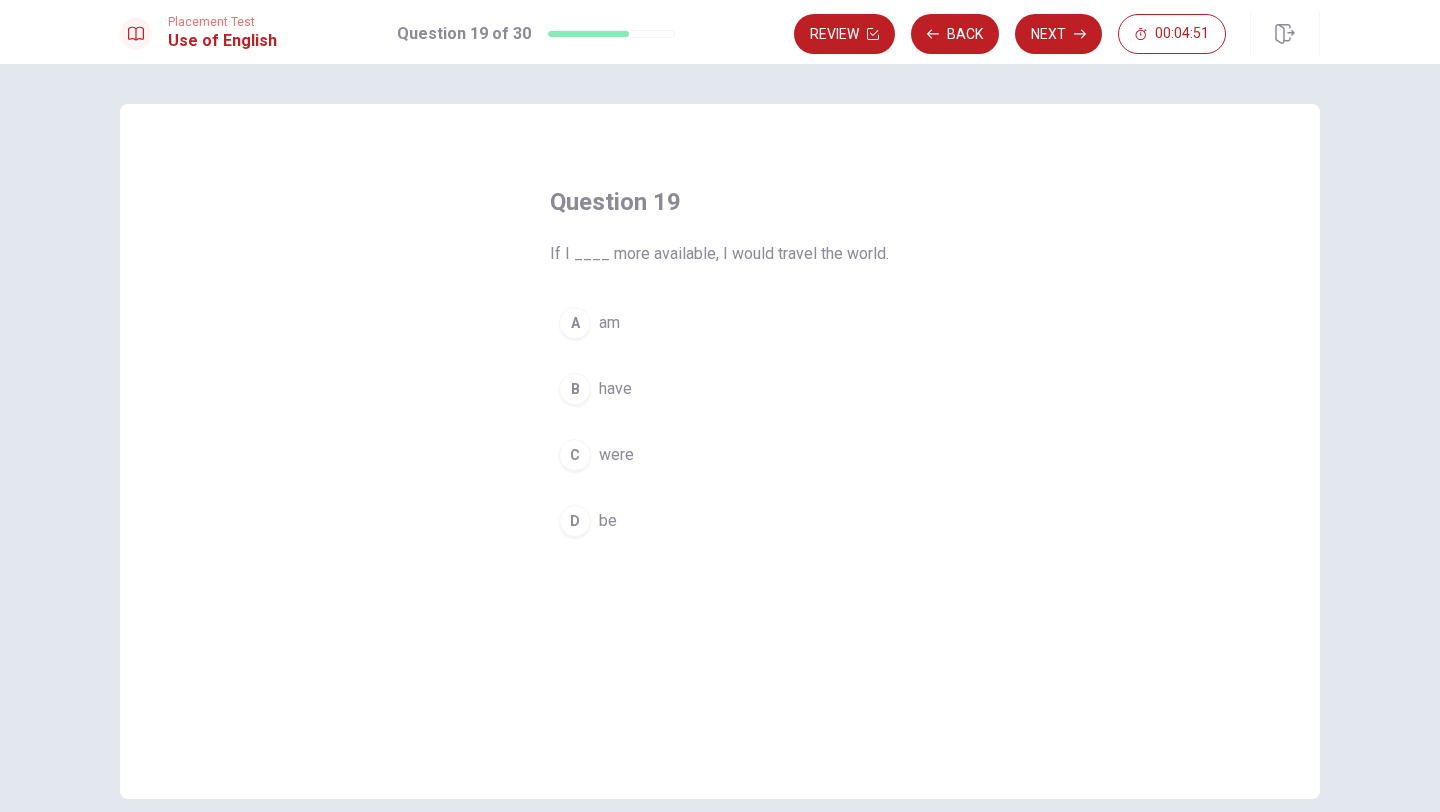 click on "A" at bounding box center [575, 323] 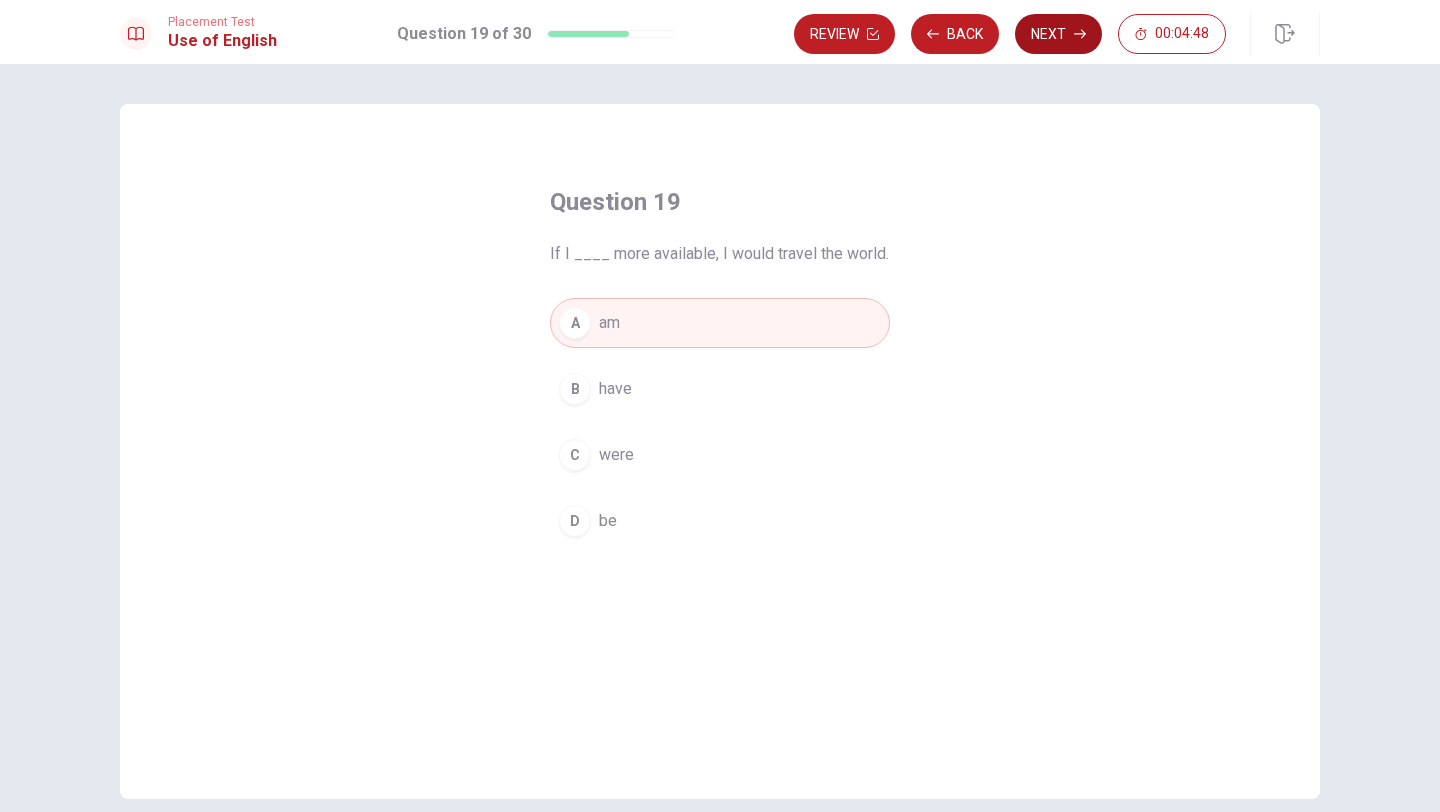 click on "Next" at bounding box center (1058, 34) 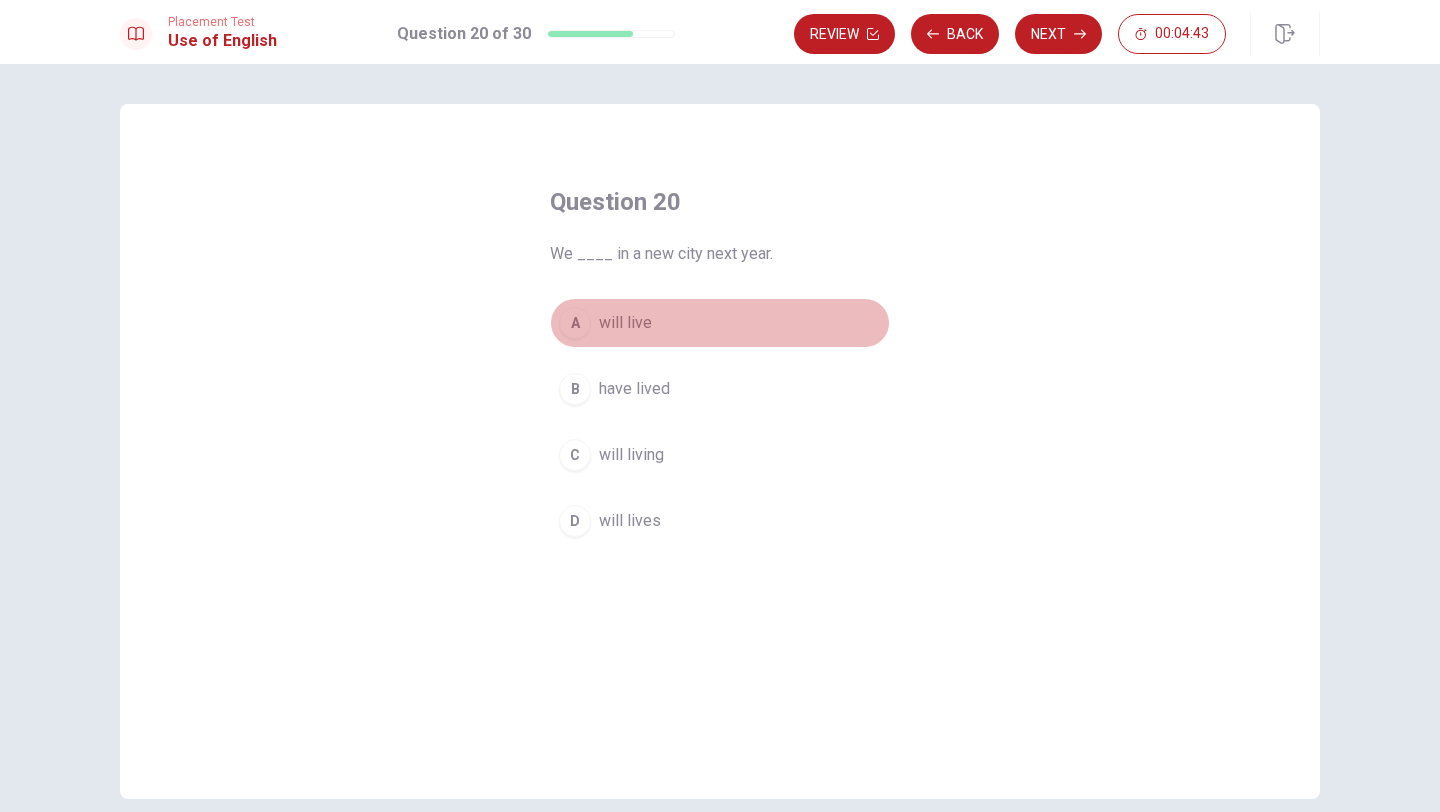click on "A" at bounding box center (575, 323) 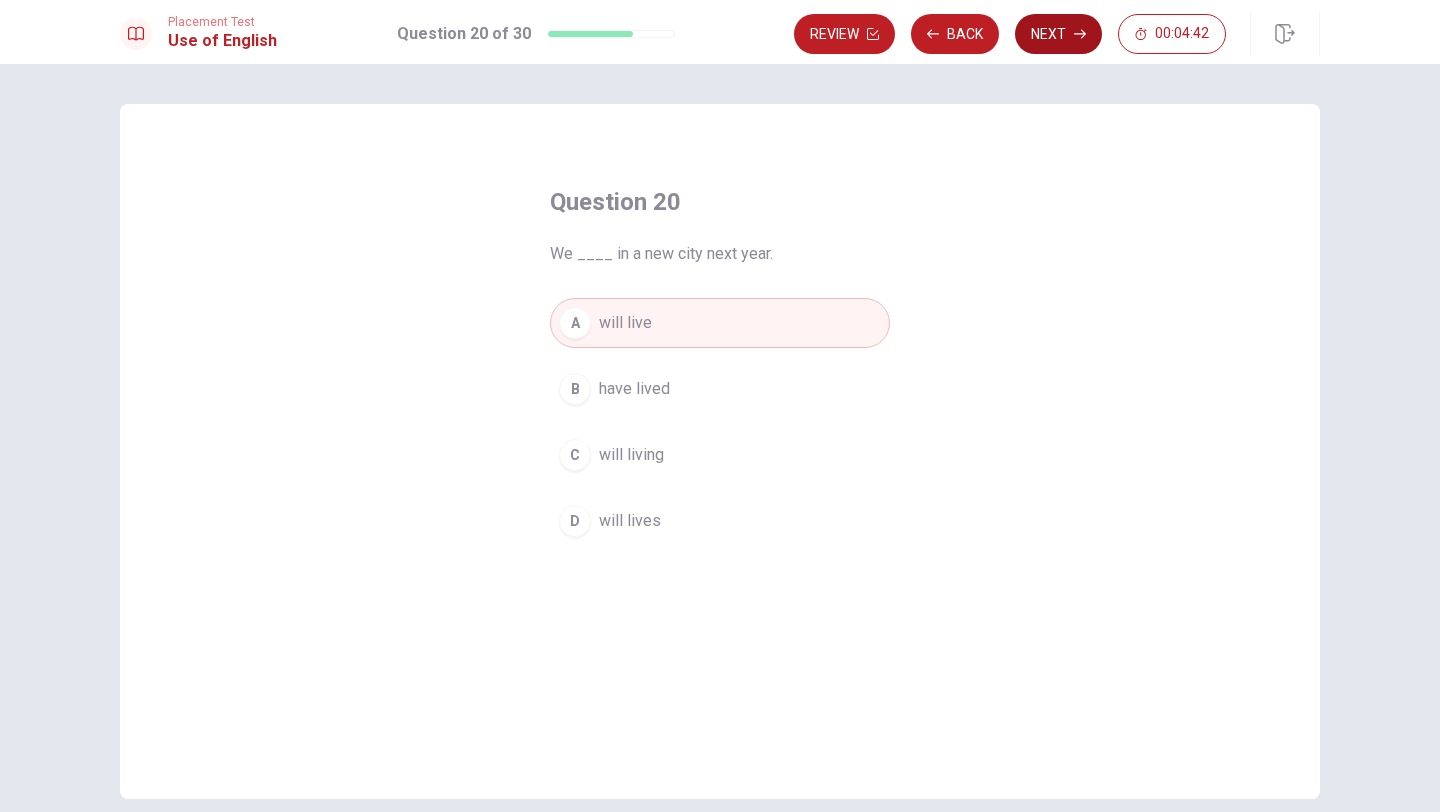 click on "Next" at bounding box center (1058, 34) 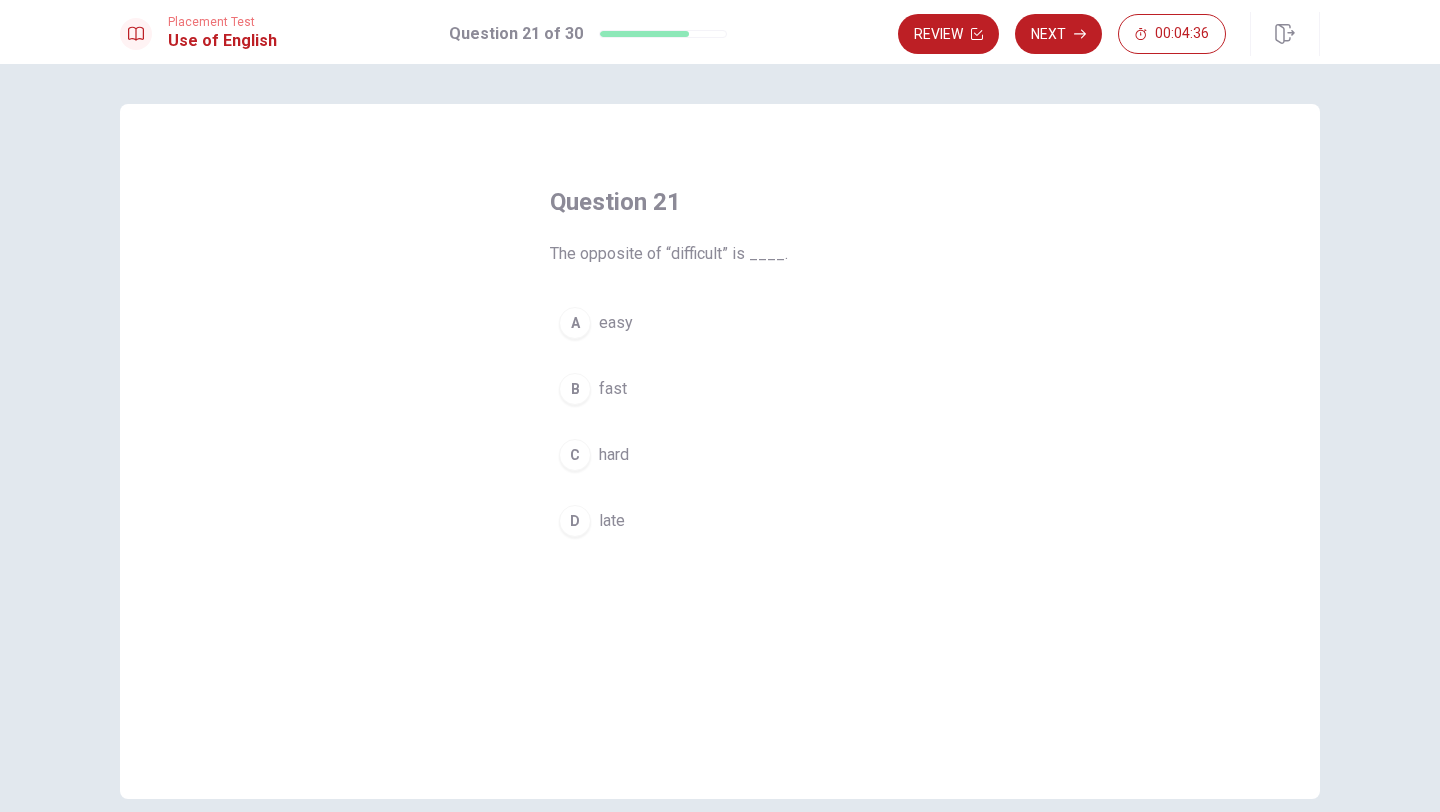 click on "A easy" at bounding box center [720, 323] 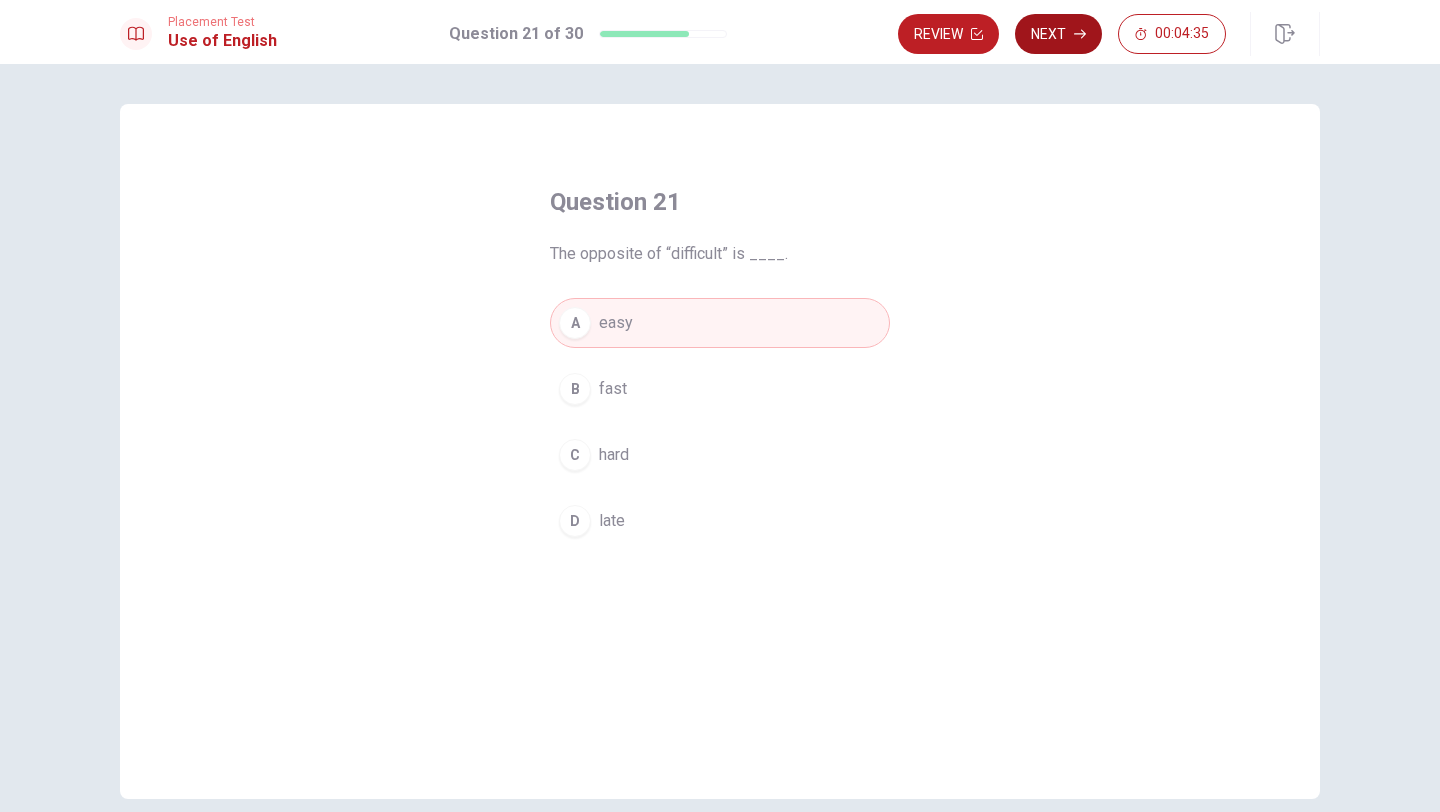 click on "Next" at bounding box center (1058, 34) 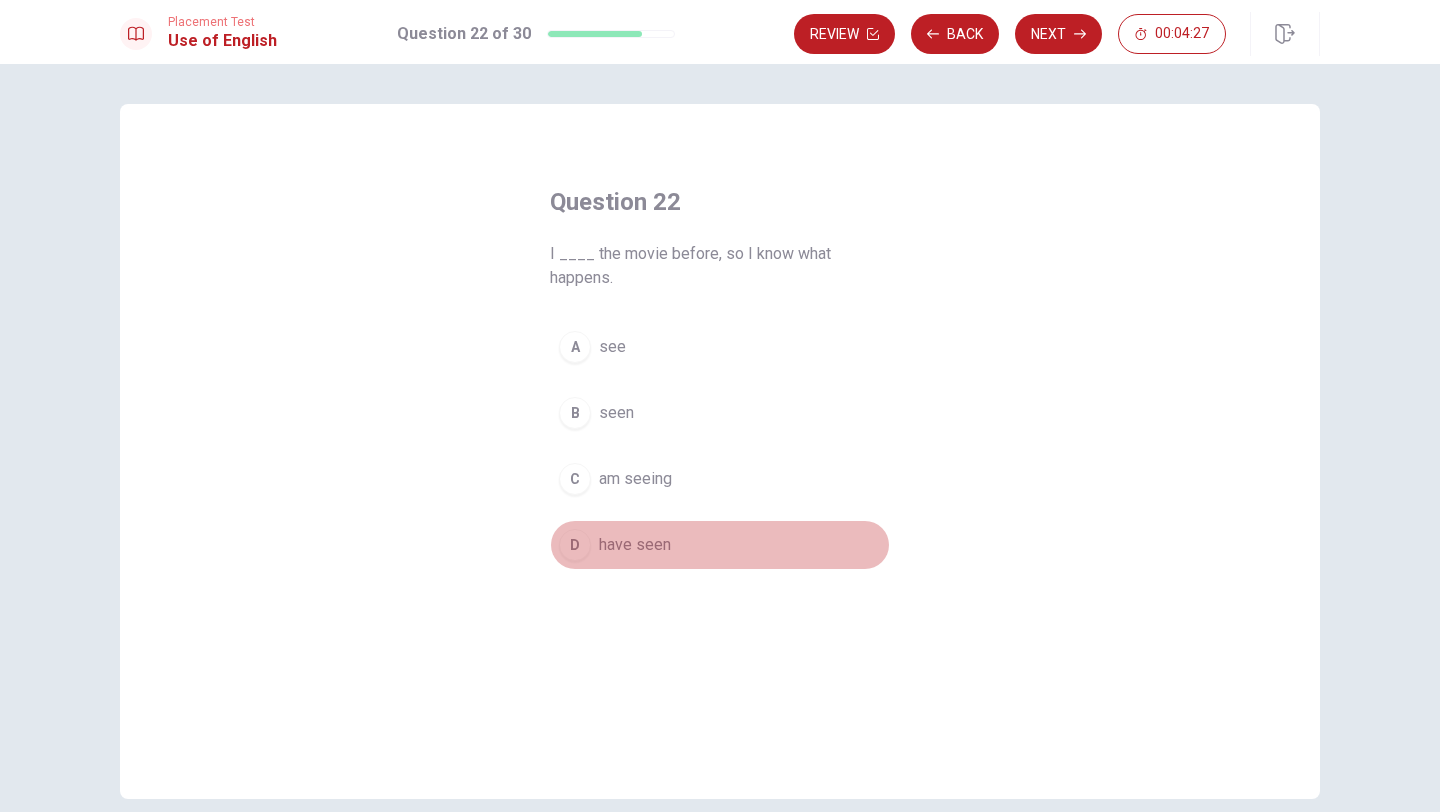 click on "D" at bounding box center [575, 545] 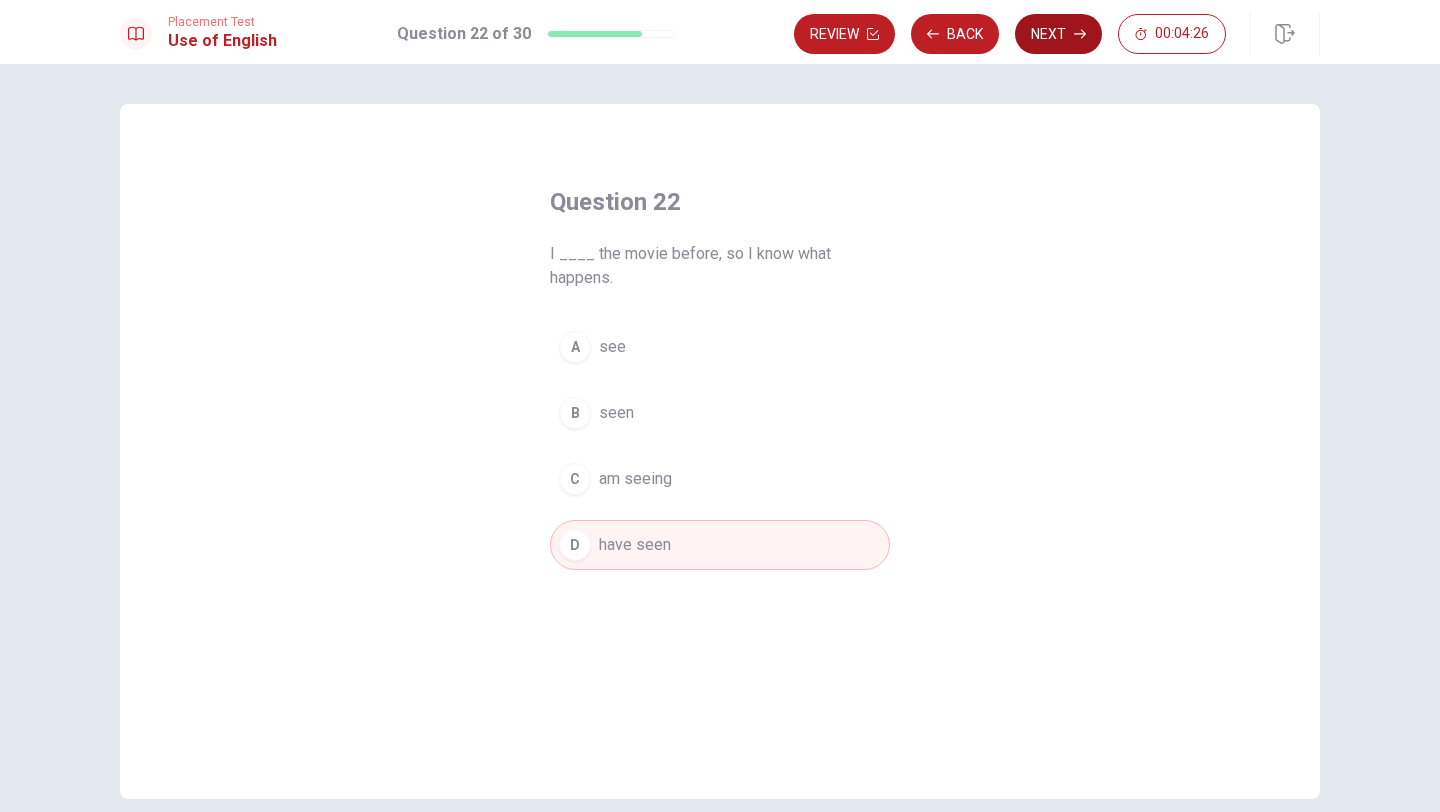 click on "Next" at bounding box center [1058, 34] 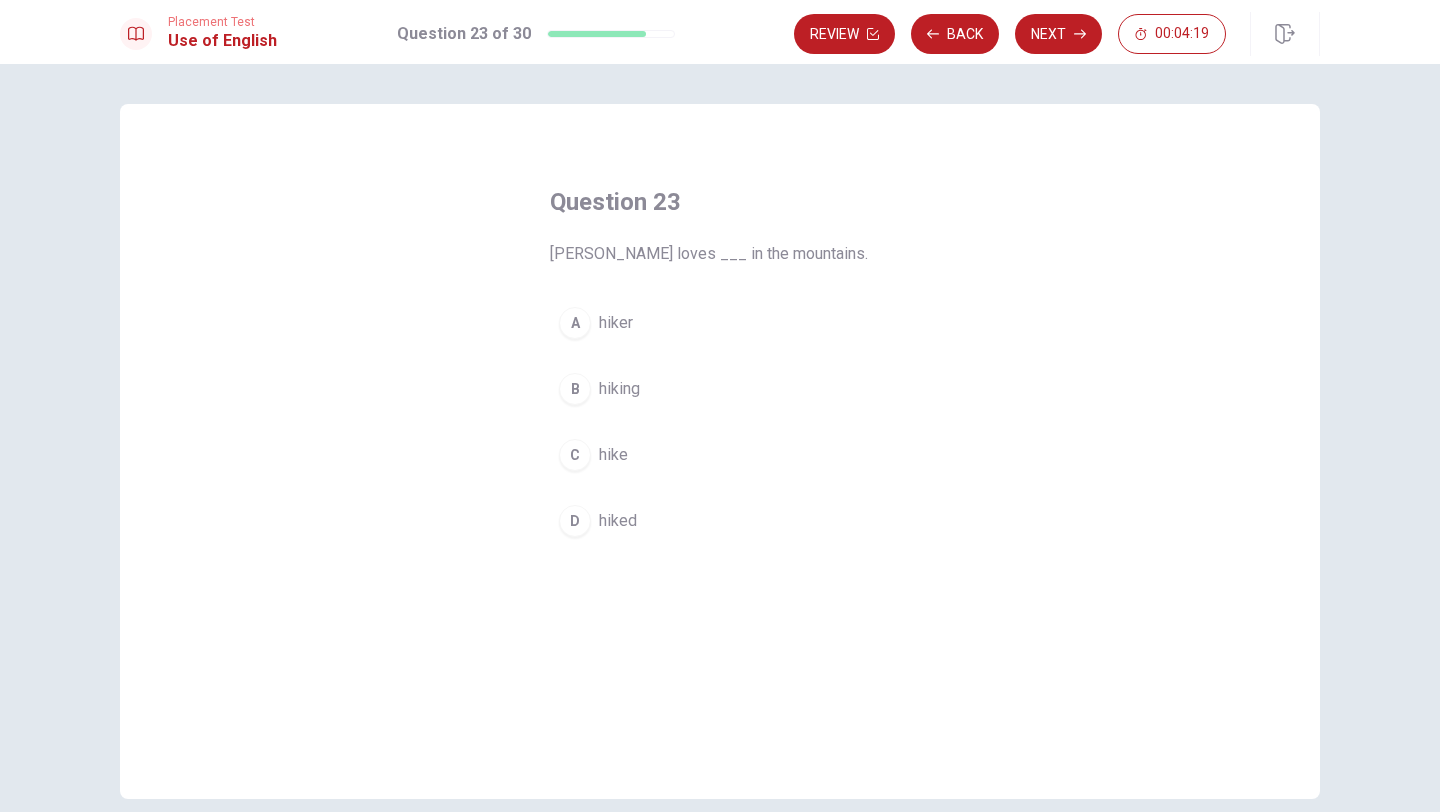 click on "B" at bounding box center [575, 389] 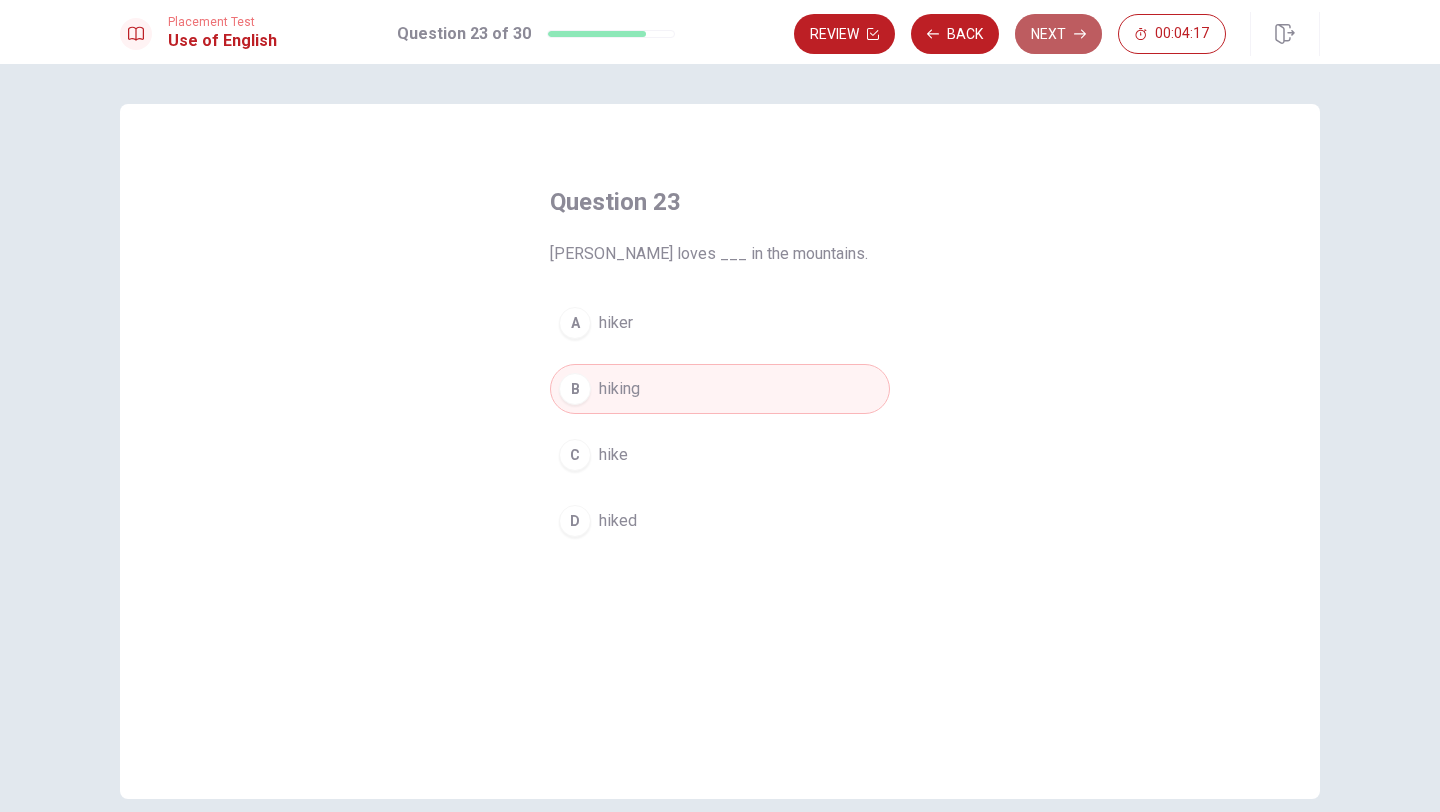 click on "Next" at bounding box center [1058, 34] 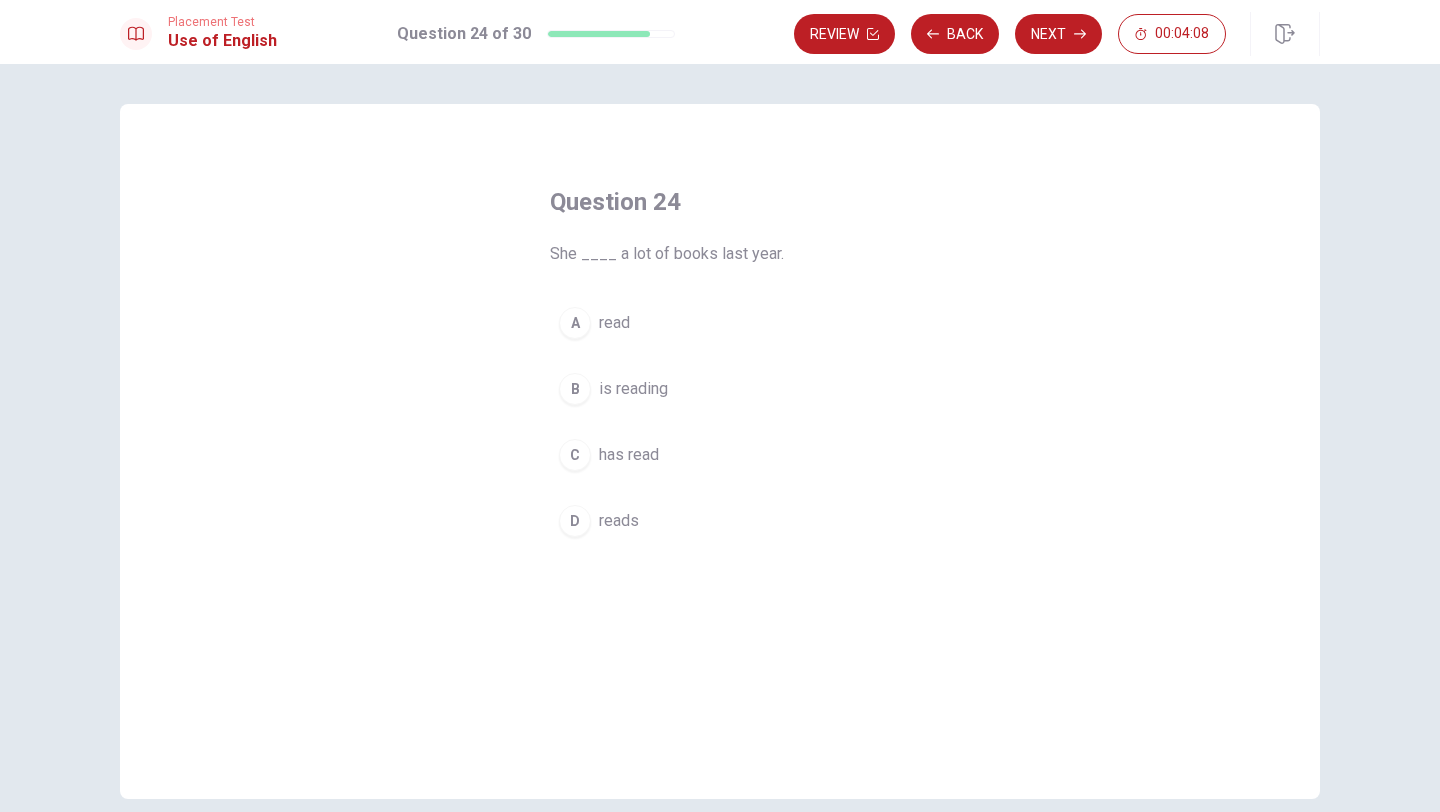 click on "C" at bounding box center (575, 455) 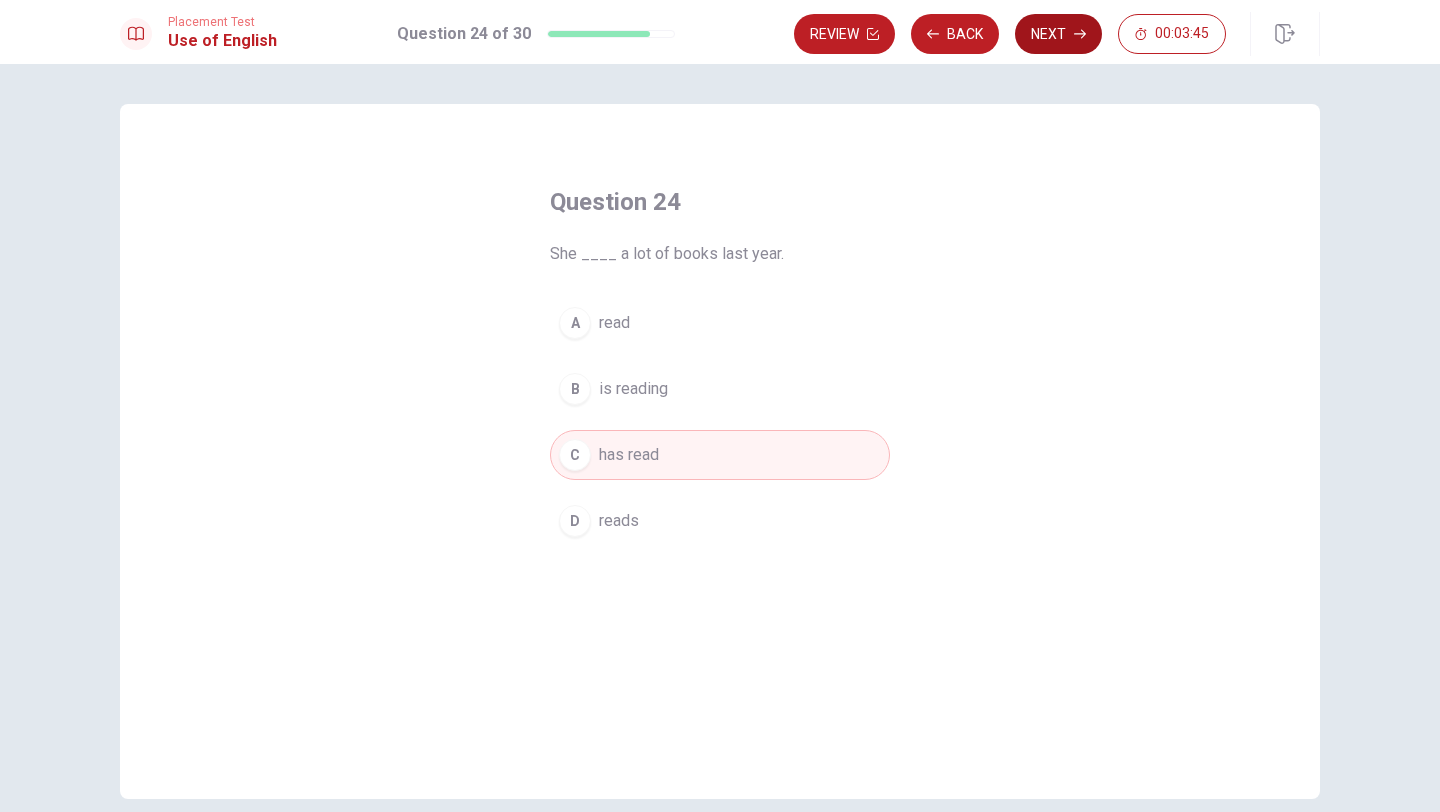 click on "Next" at bounding box center (1058, 34) 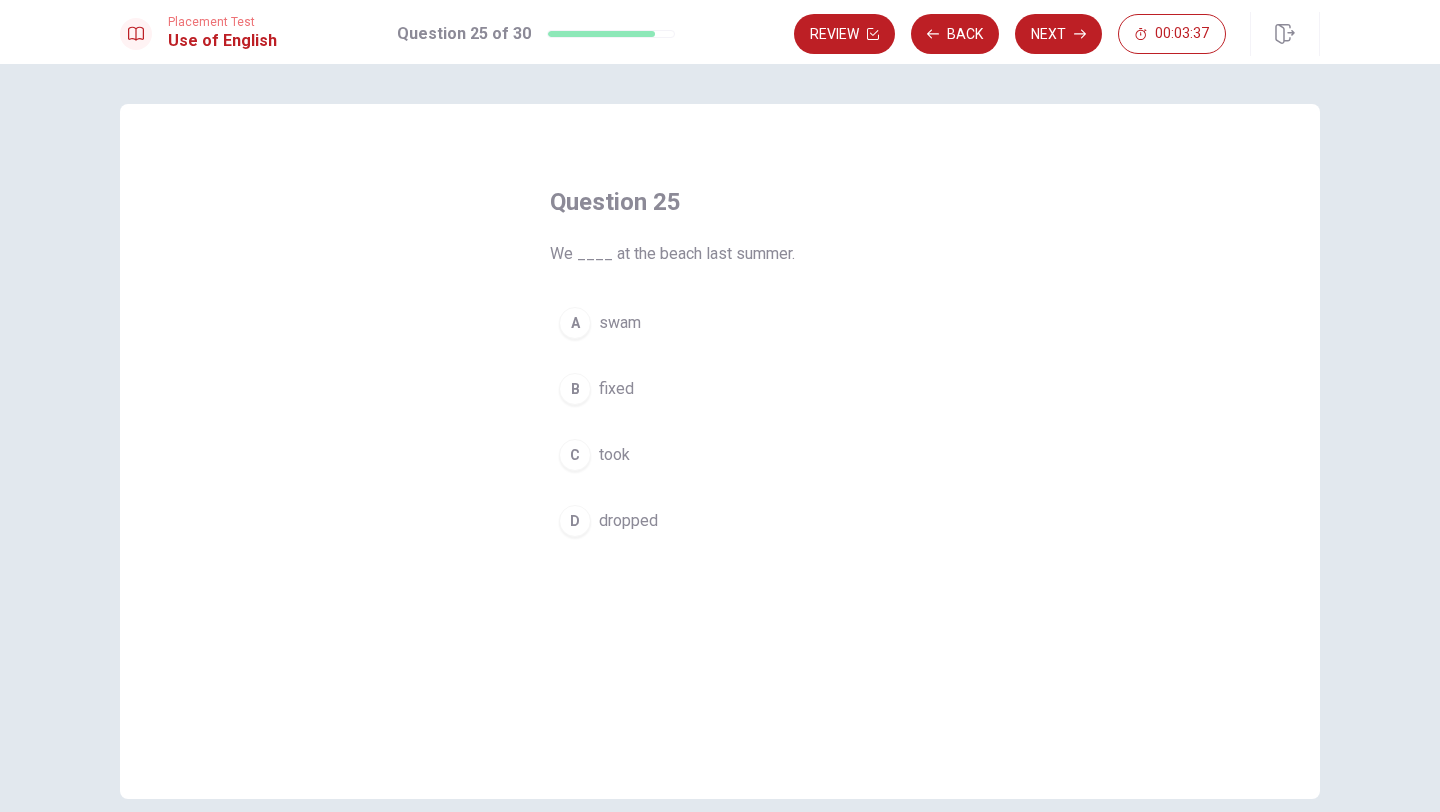 click on "D" at bounding box center (575, 521) 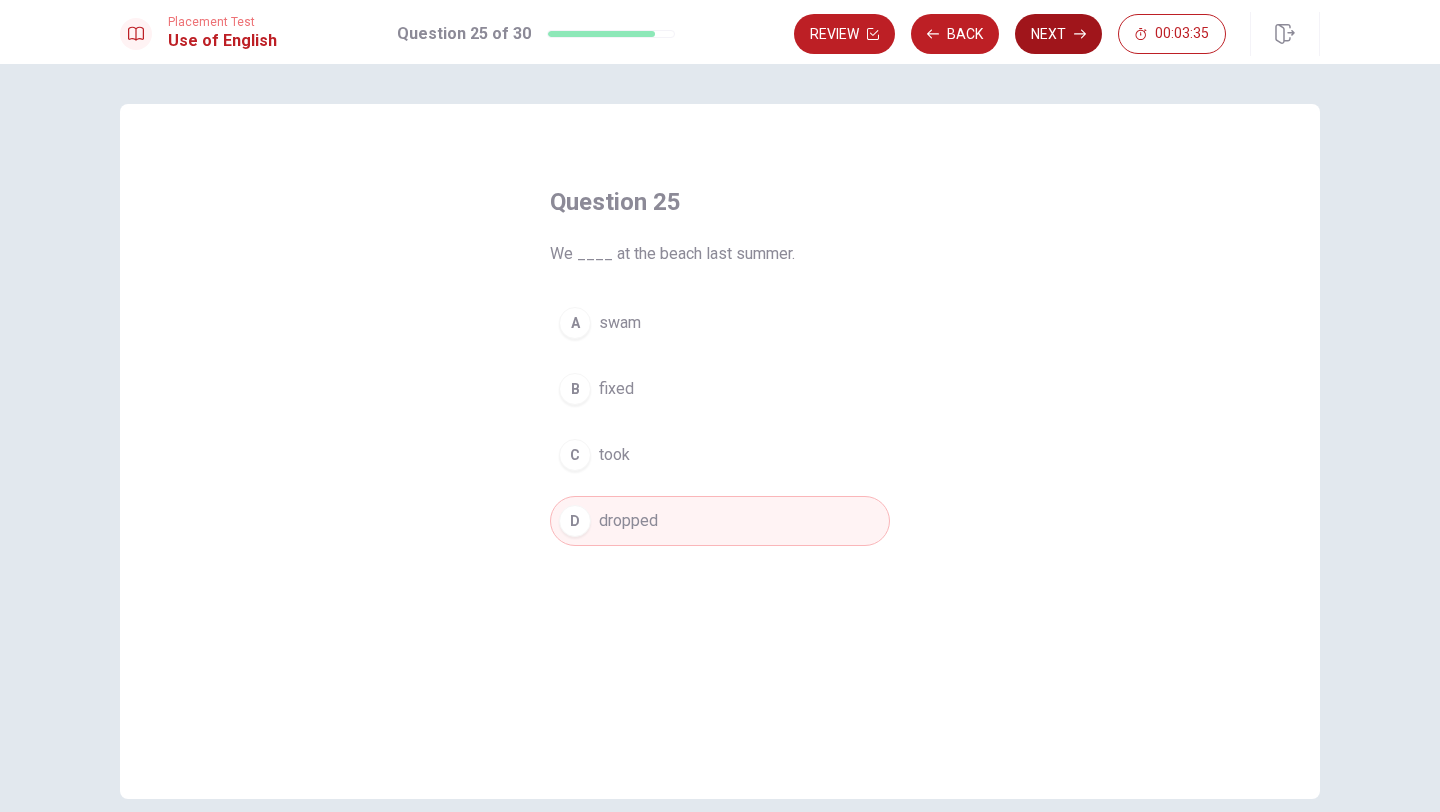 click on "Next" at bounding box center (1058, 34) 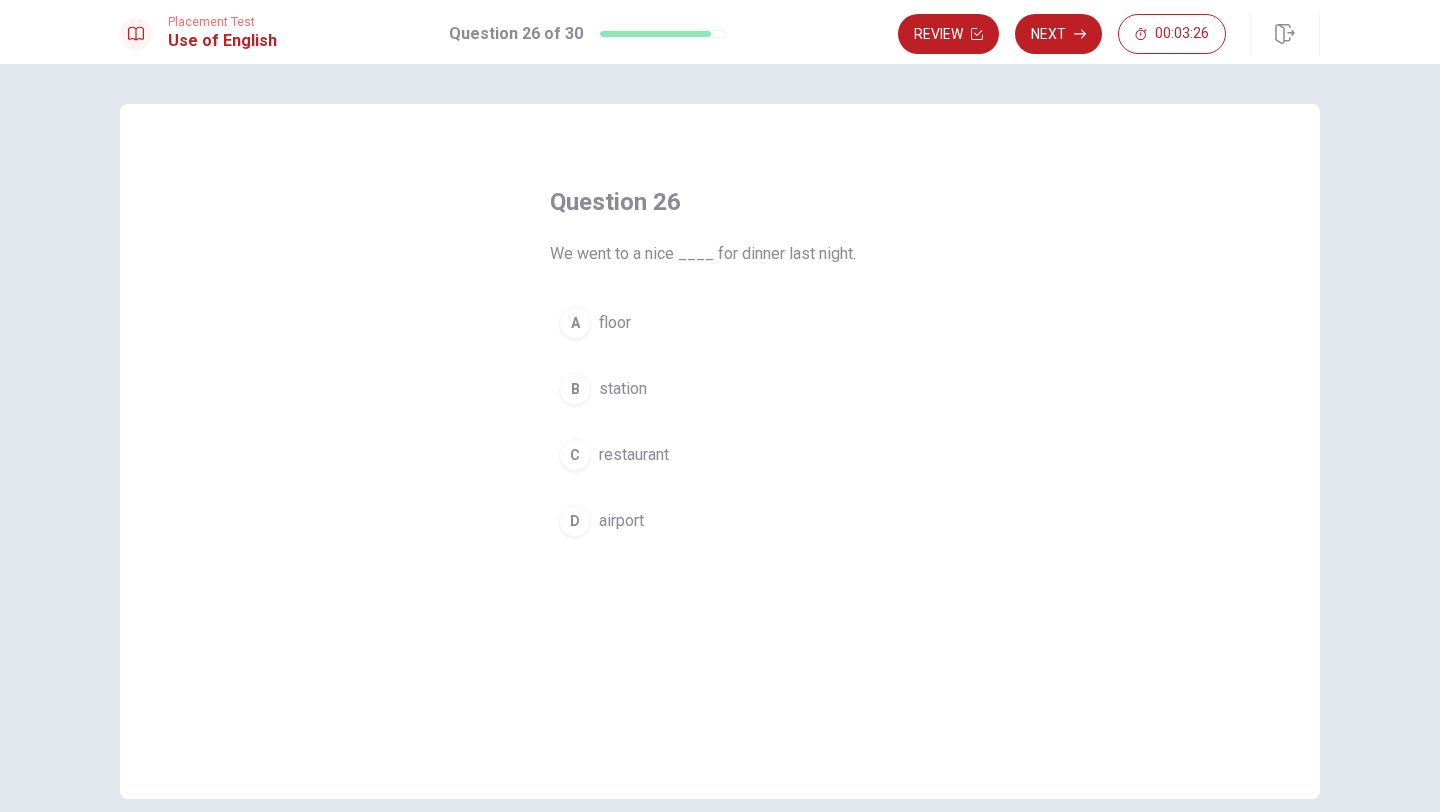 click on "C" at bounding box center (575, 455) 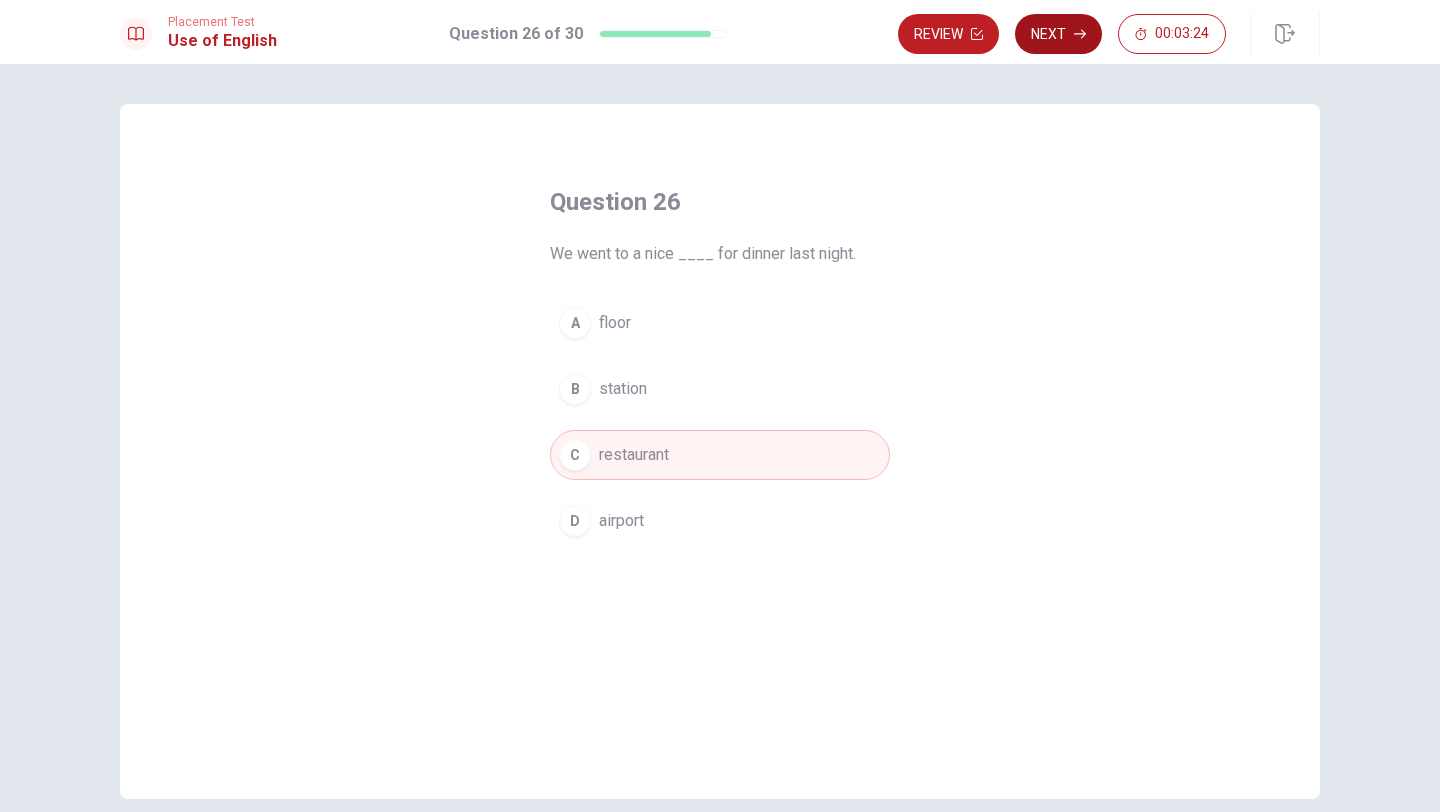 click on "Next" at bounding box center [1058, 34] 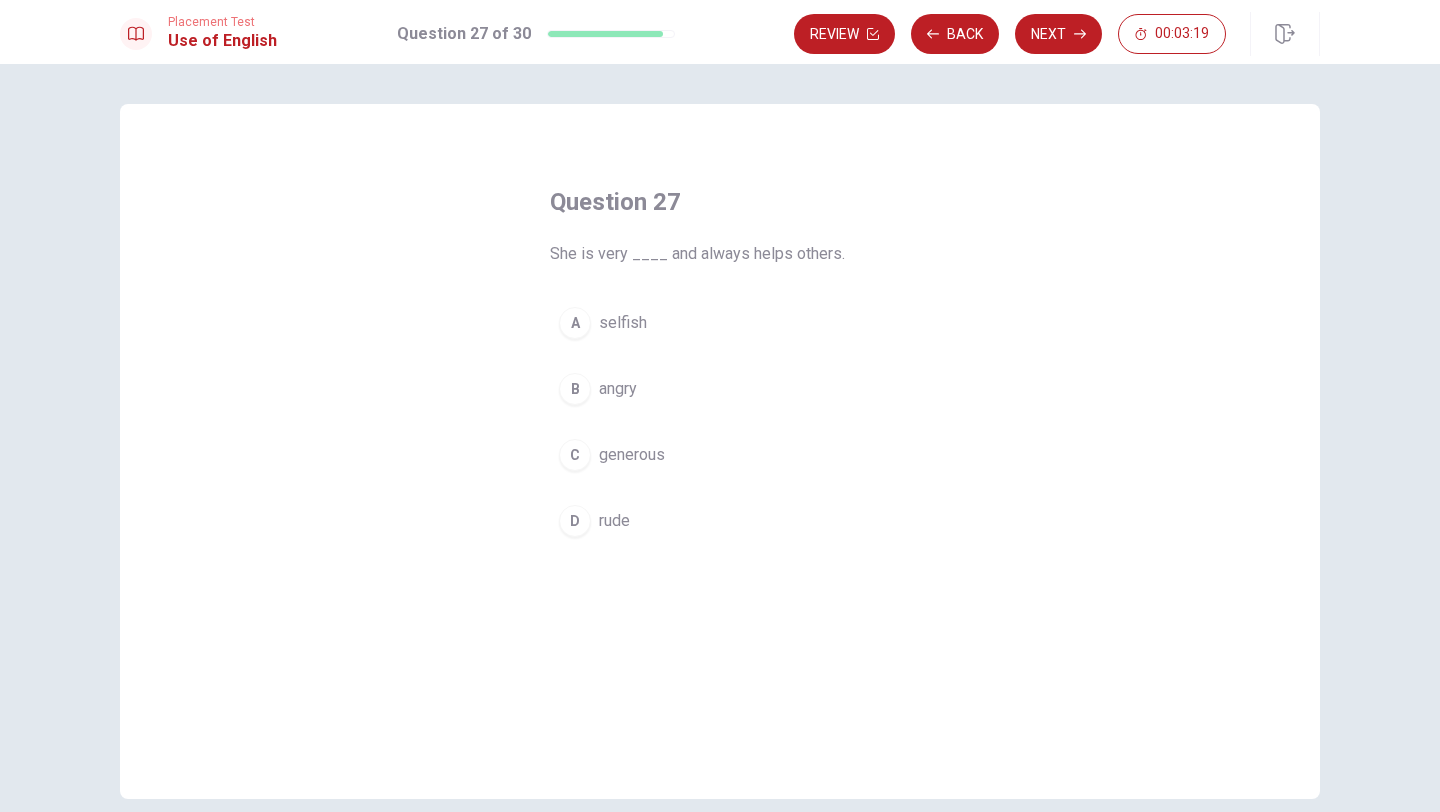 click on "C" at bounding box center [575, 455] 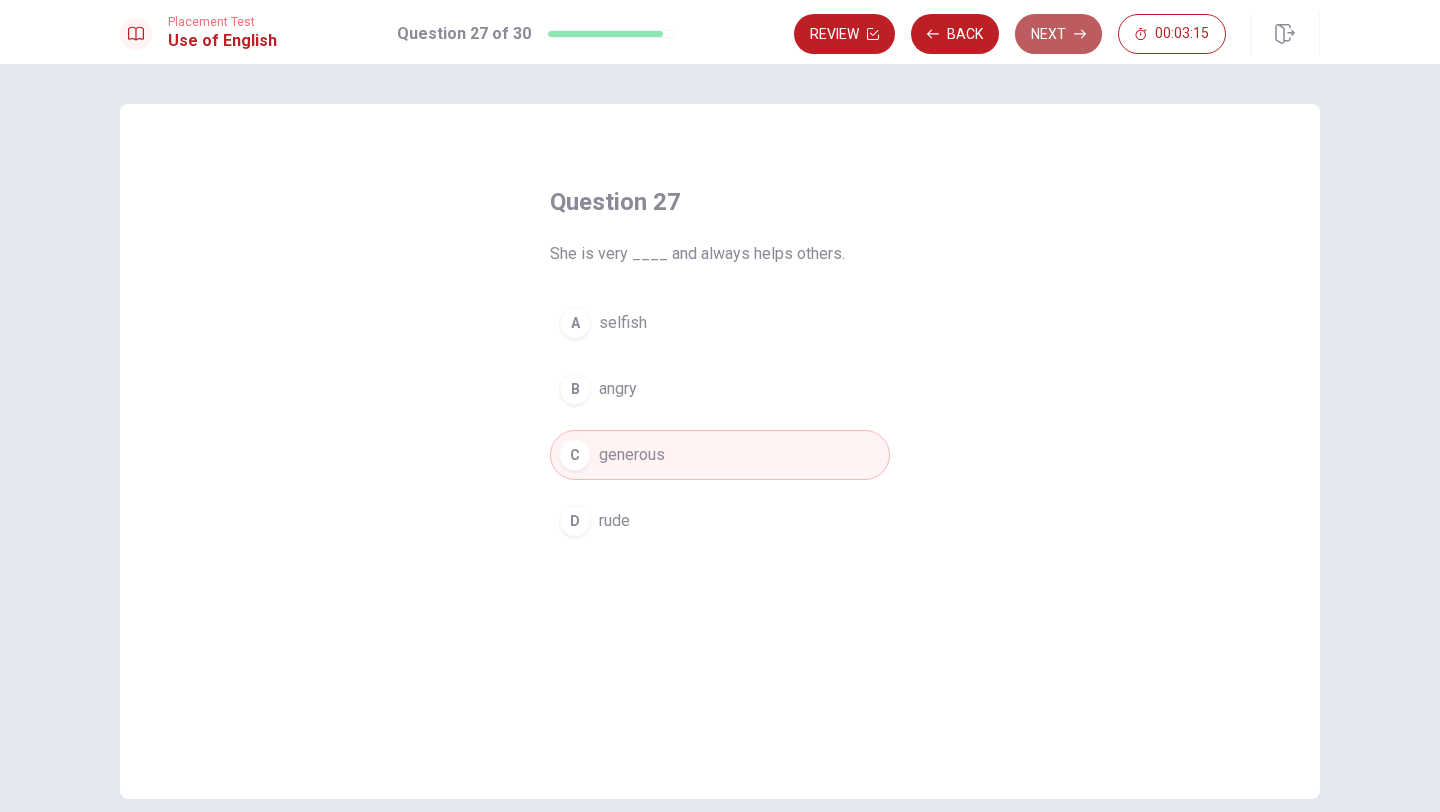 click on "Next" at bounding box center [1058, 34] 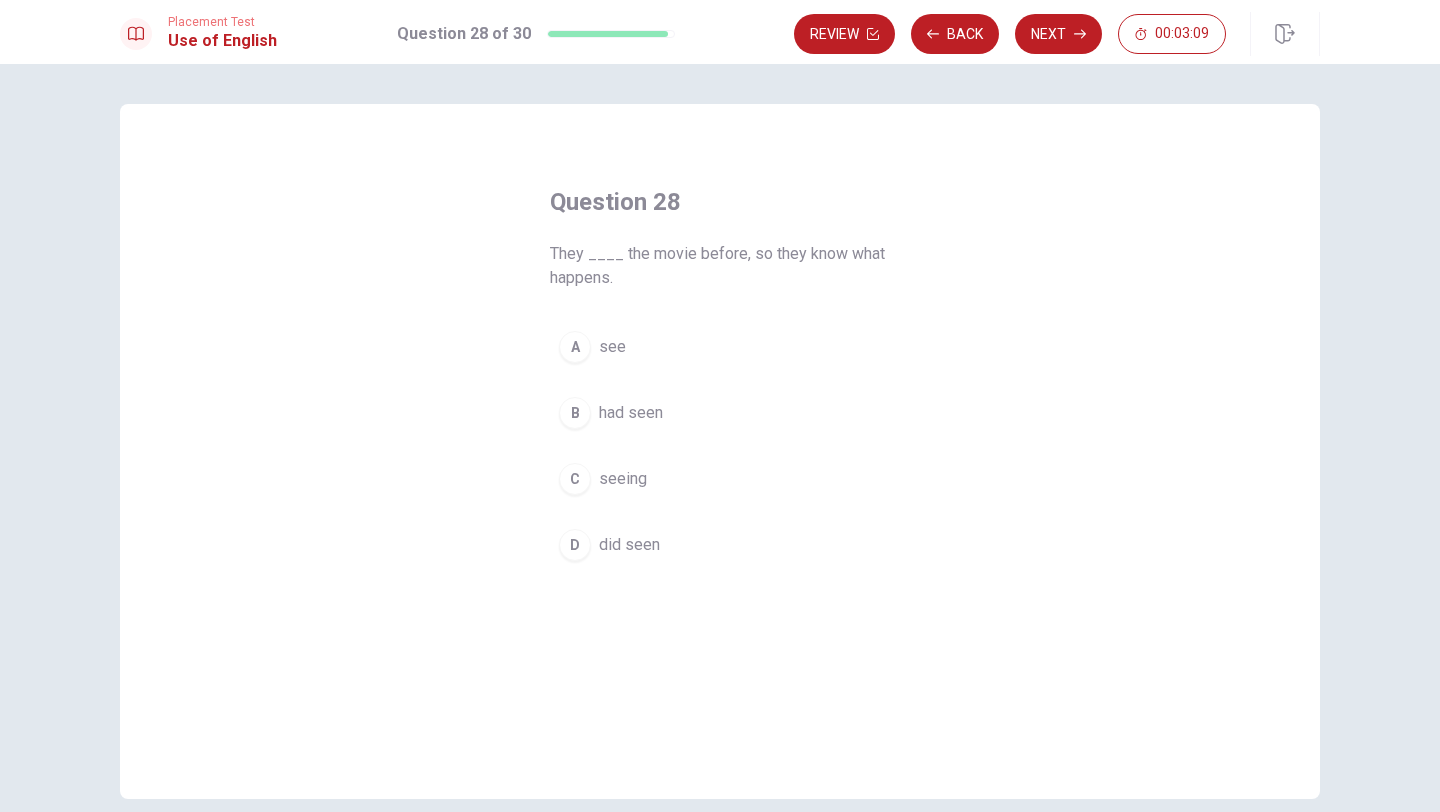 click on "B" at bounding box center [575, 413] 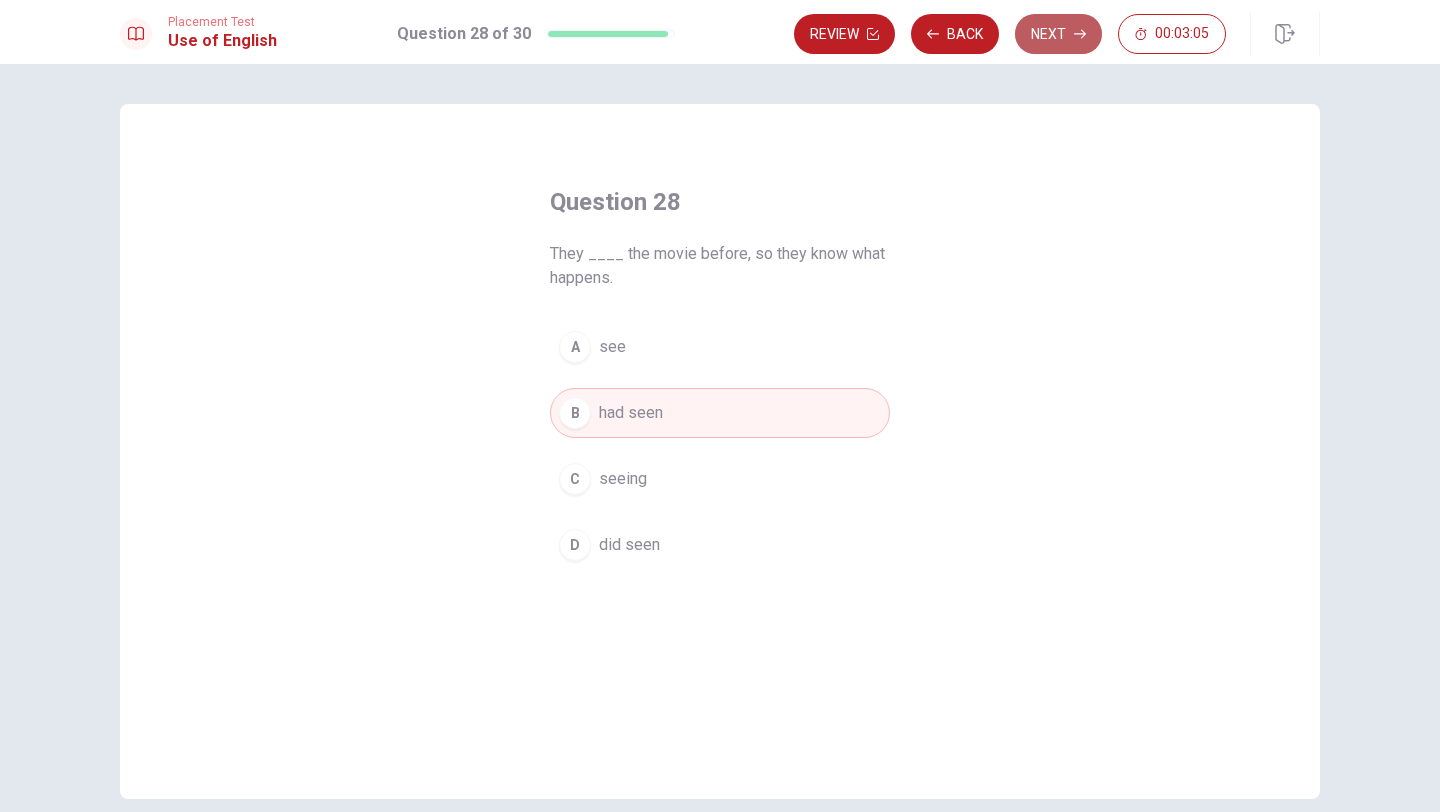 click on "Next" at bounding box center [1058, 34] 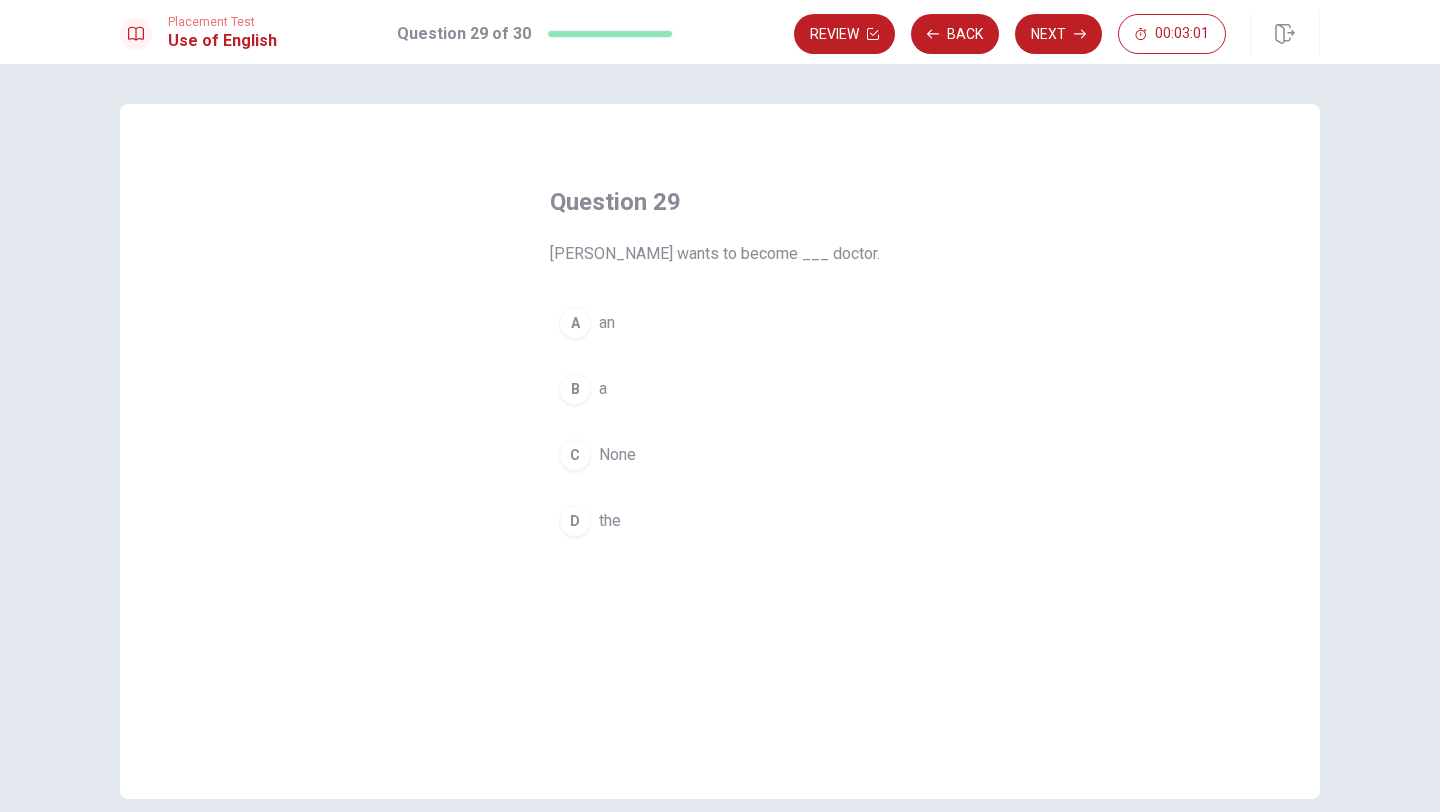 click on "B" at bounding box center [575, 389] 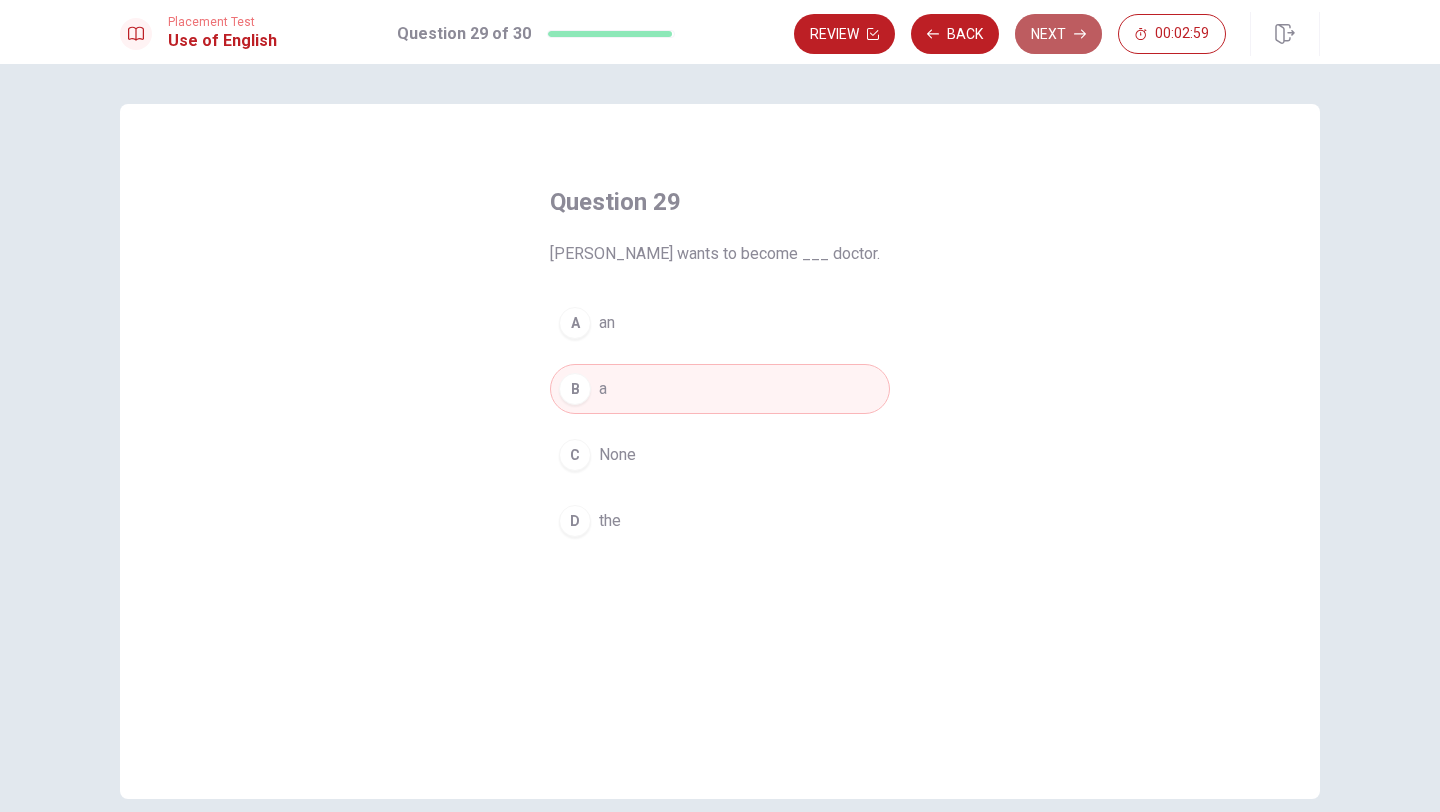 click on "Next" at bounding box center [1058, 34] 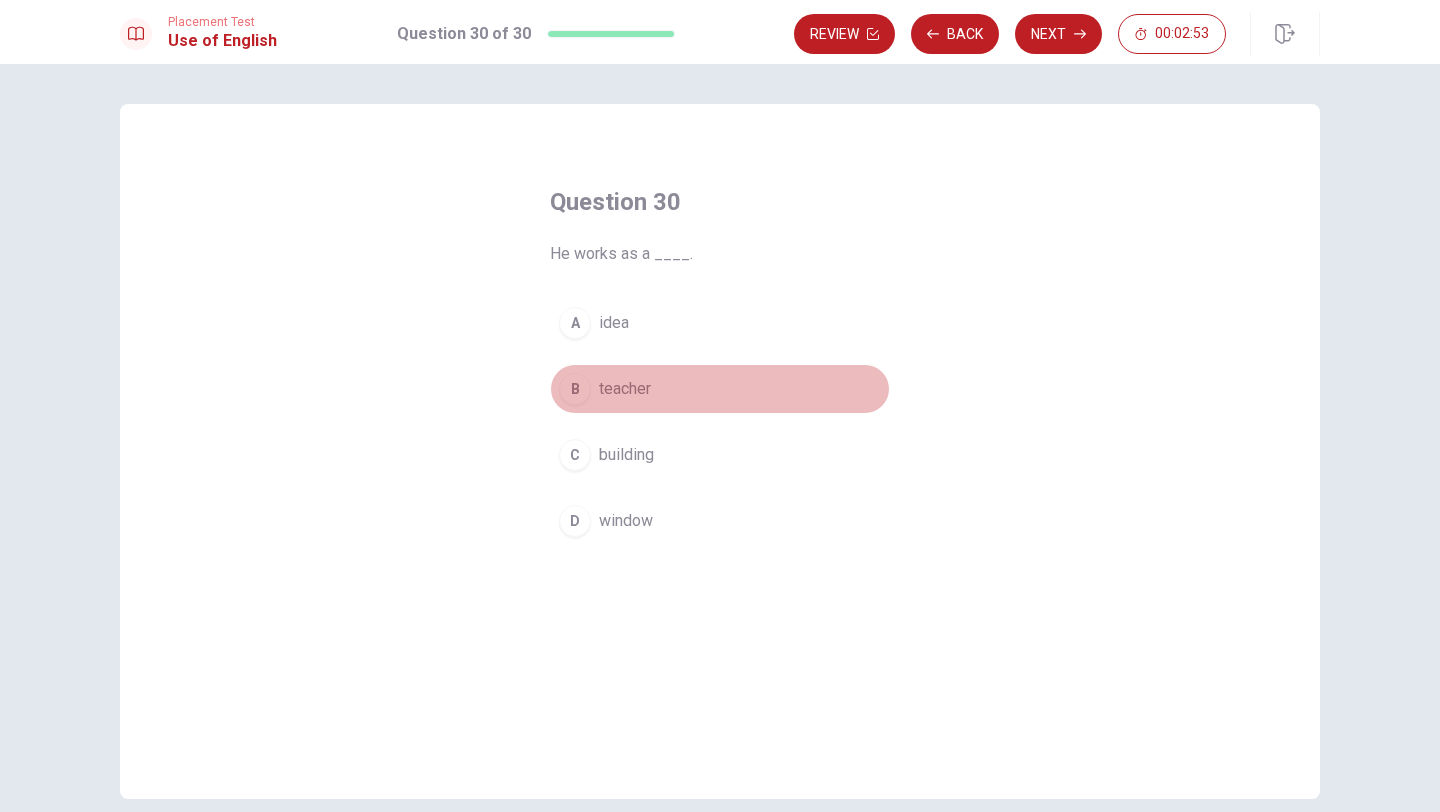 click on "B" at bounding box center [575, 389] 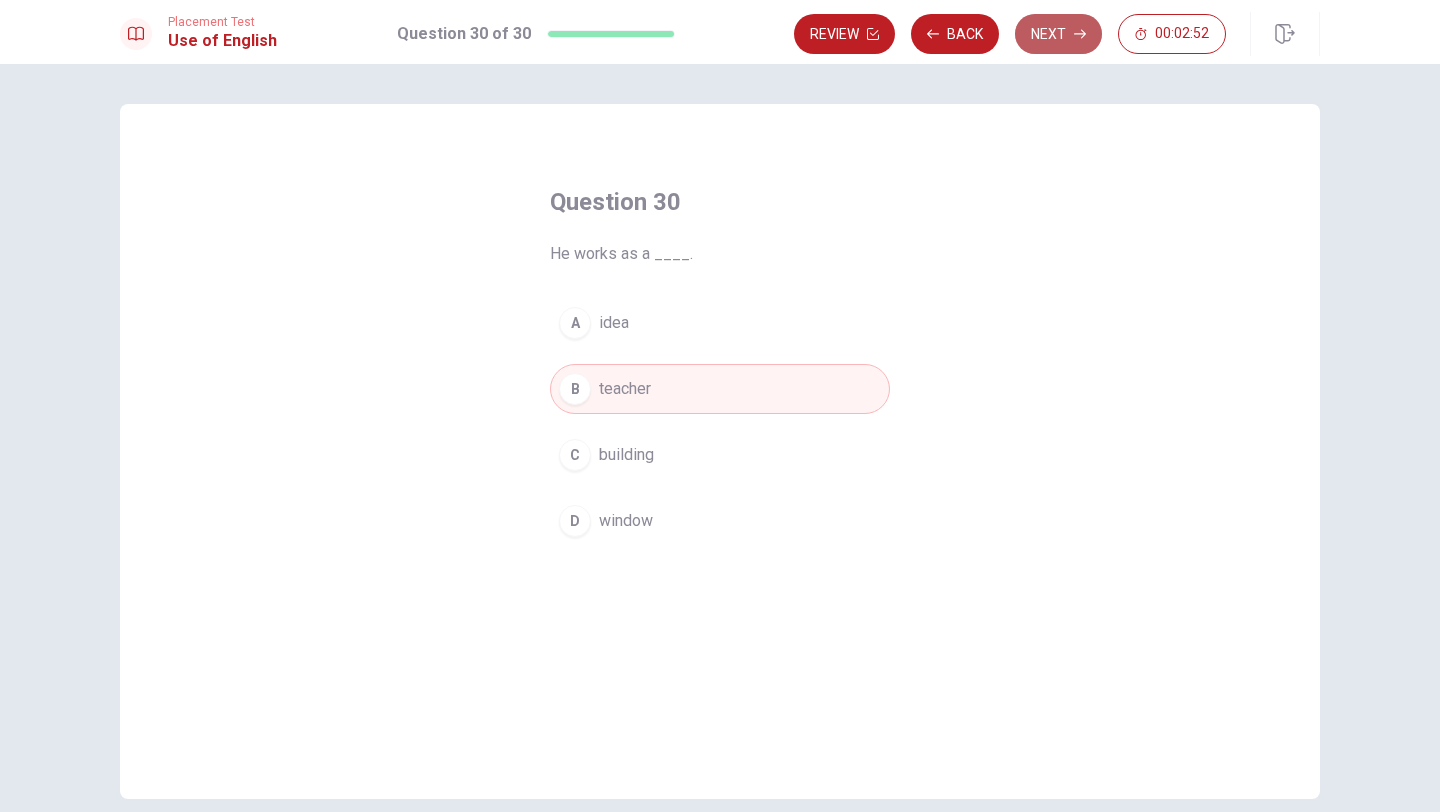 click on "Next" at bounding box center (1058, 34) 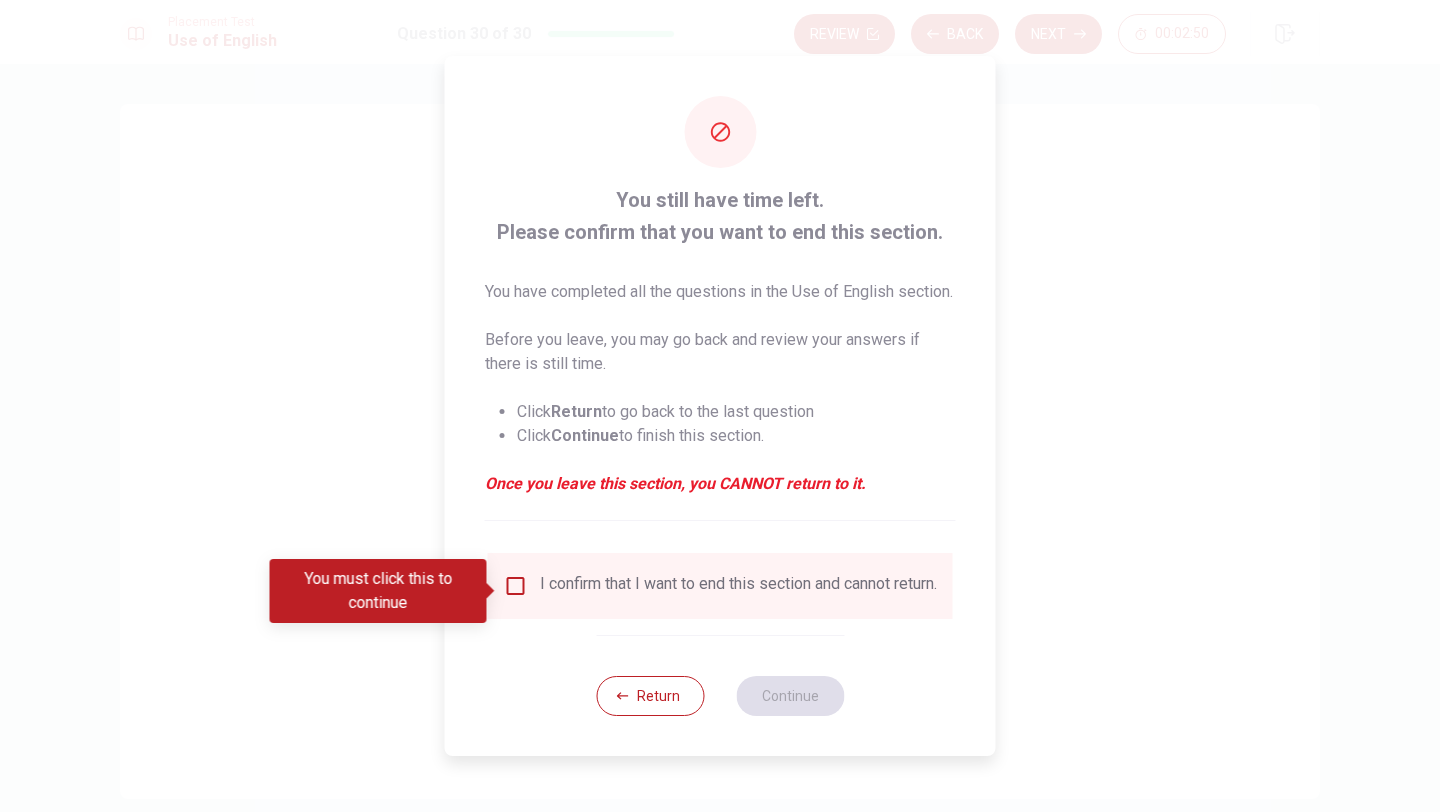 click on "I confirm that I want to end this section and cannot return." at bounding box center [720, 586] 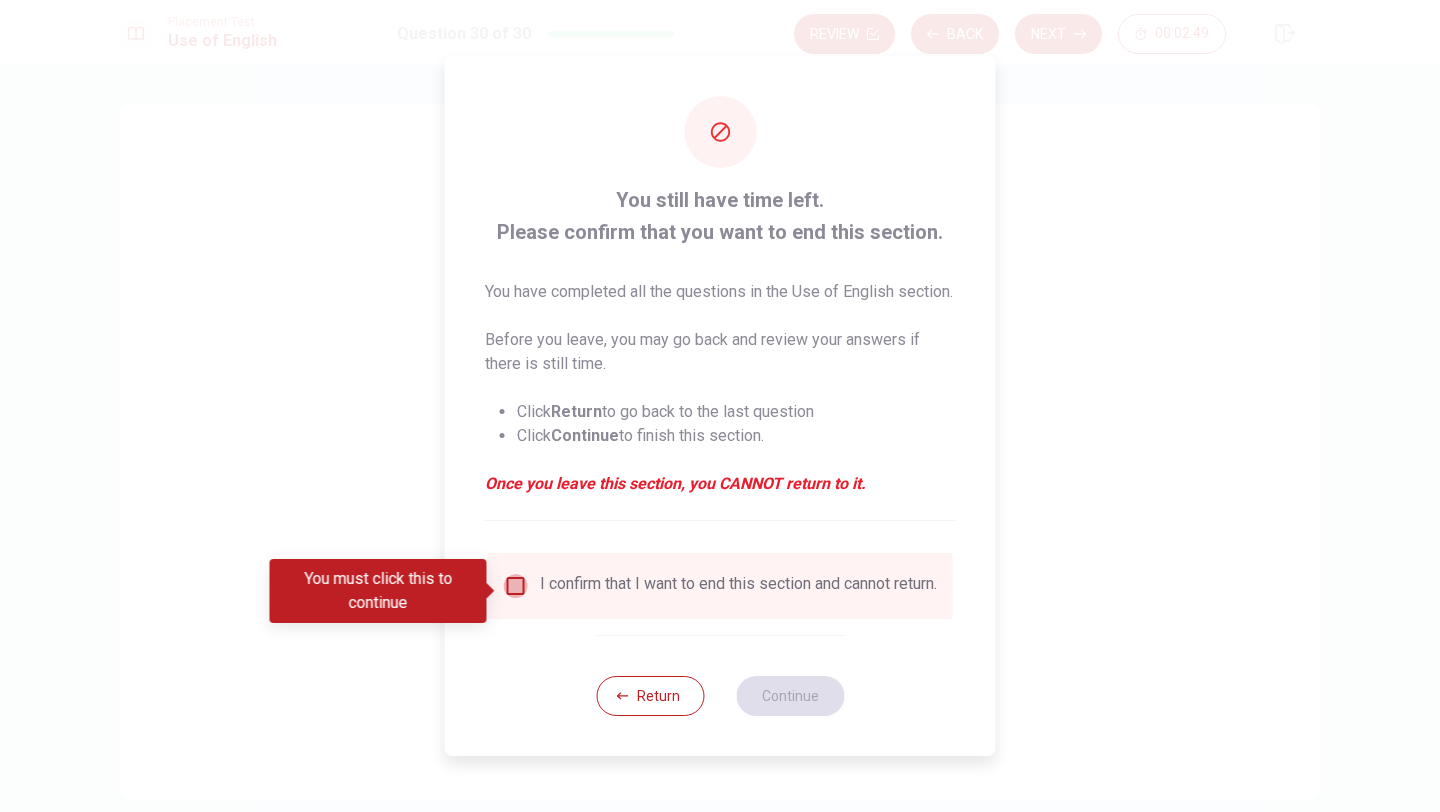 click at bounding box center [516, 586] 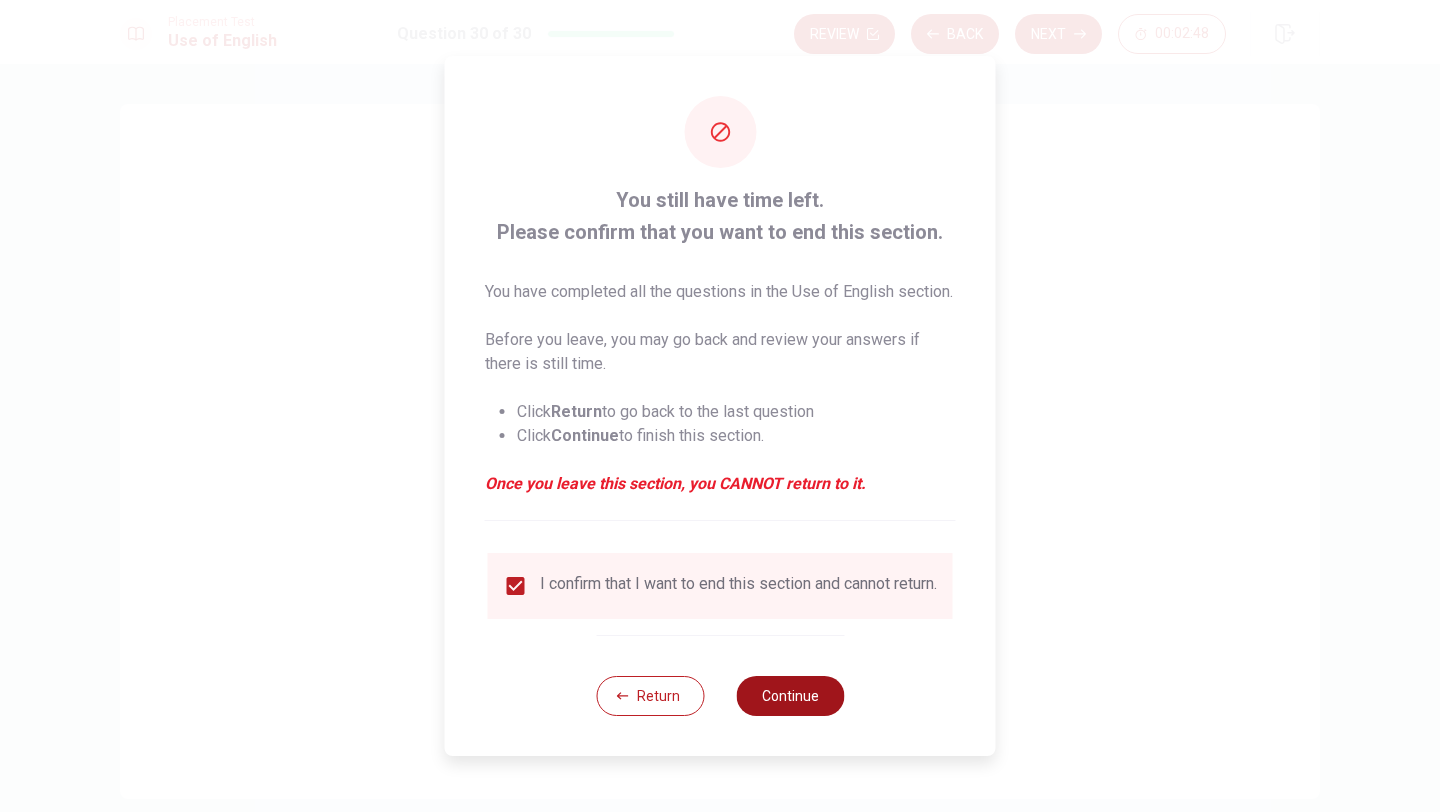 click on "Continue" at bounding box center [790, 696] 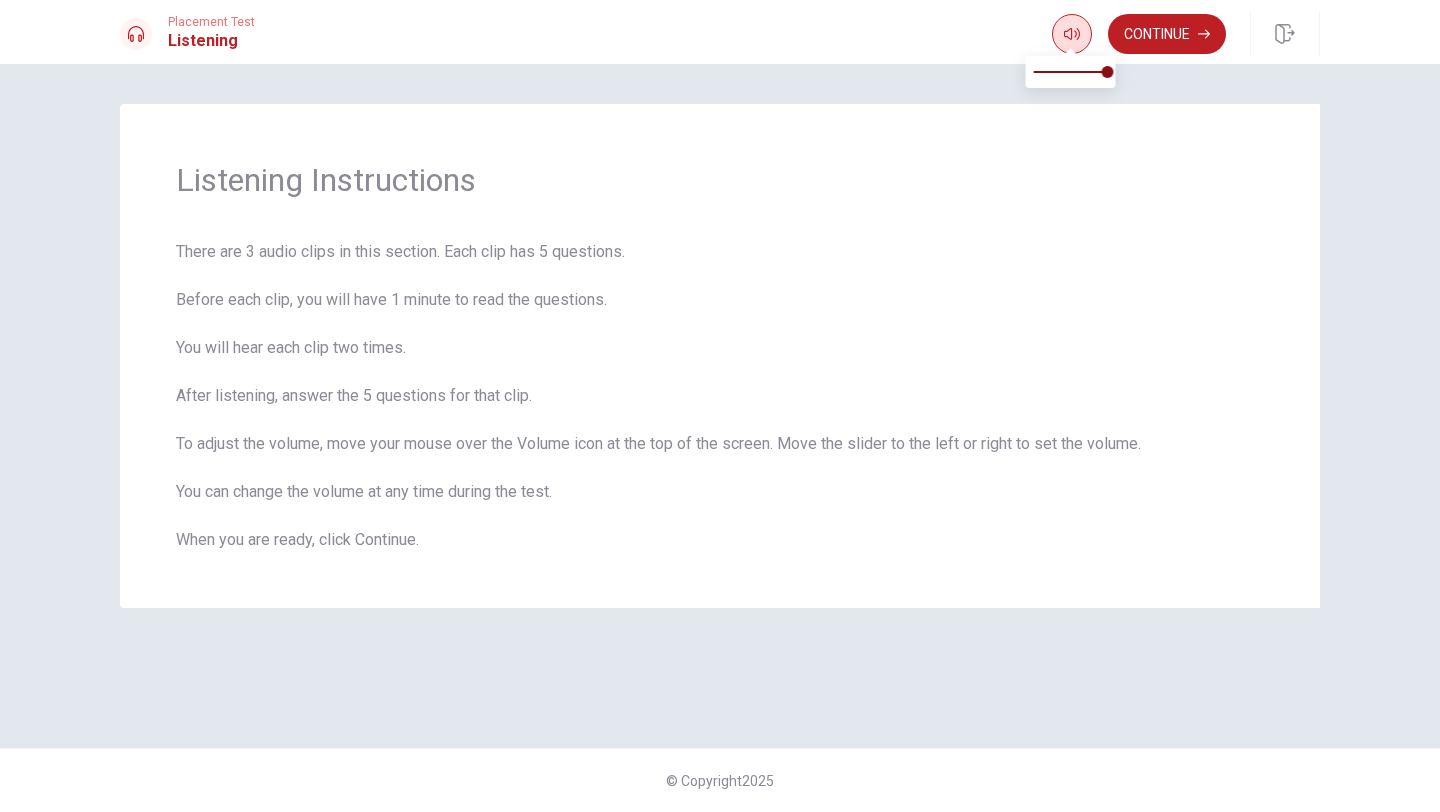 click 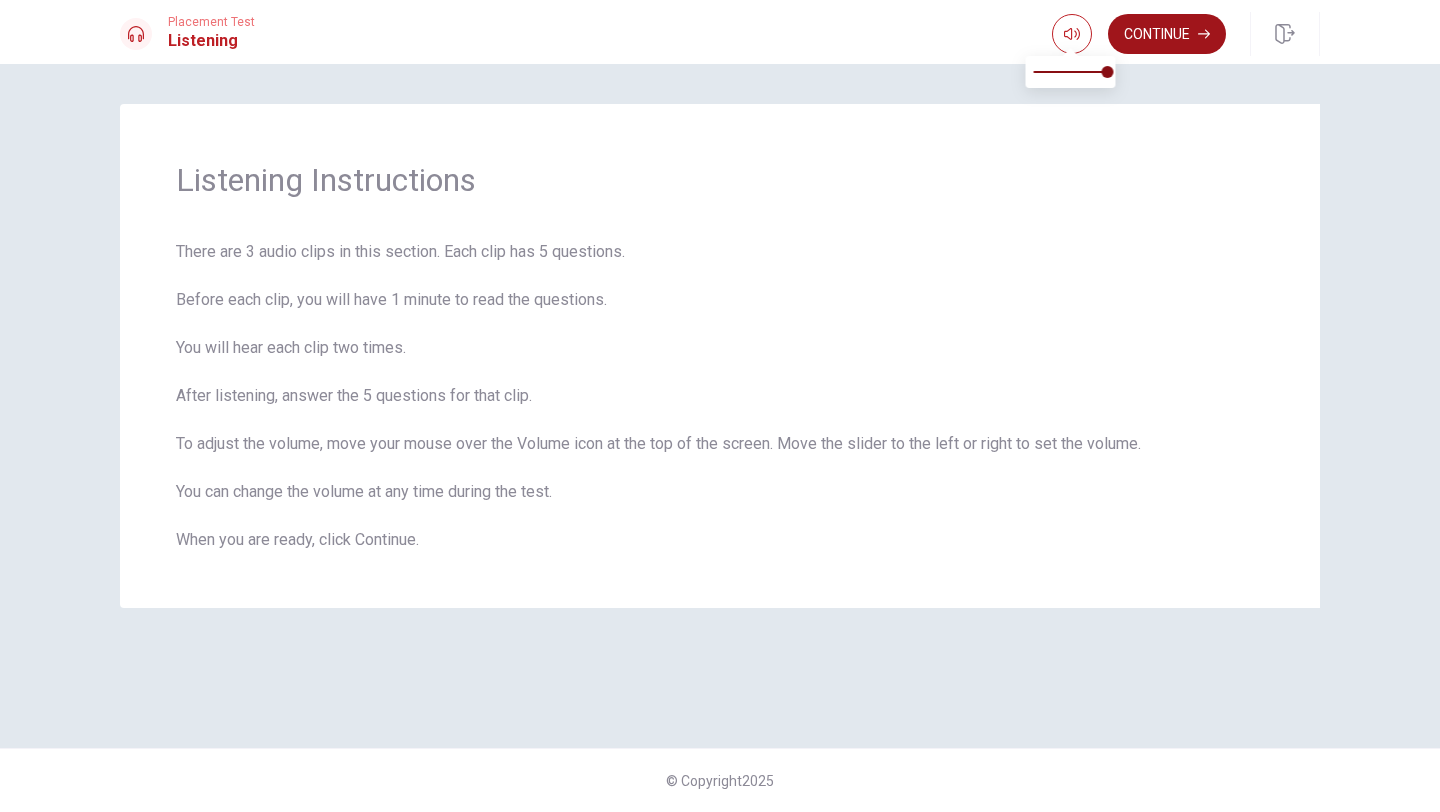 click on "Continue" at bounding box center [1167, 34] 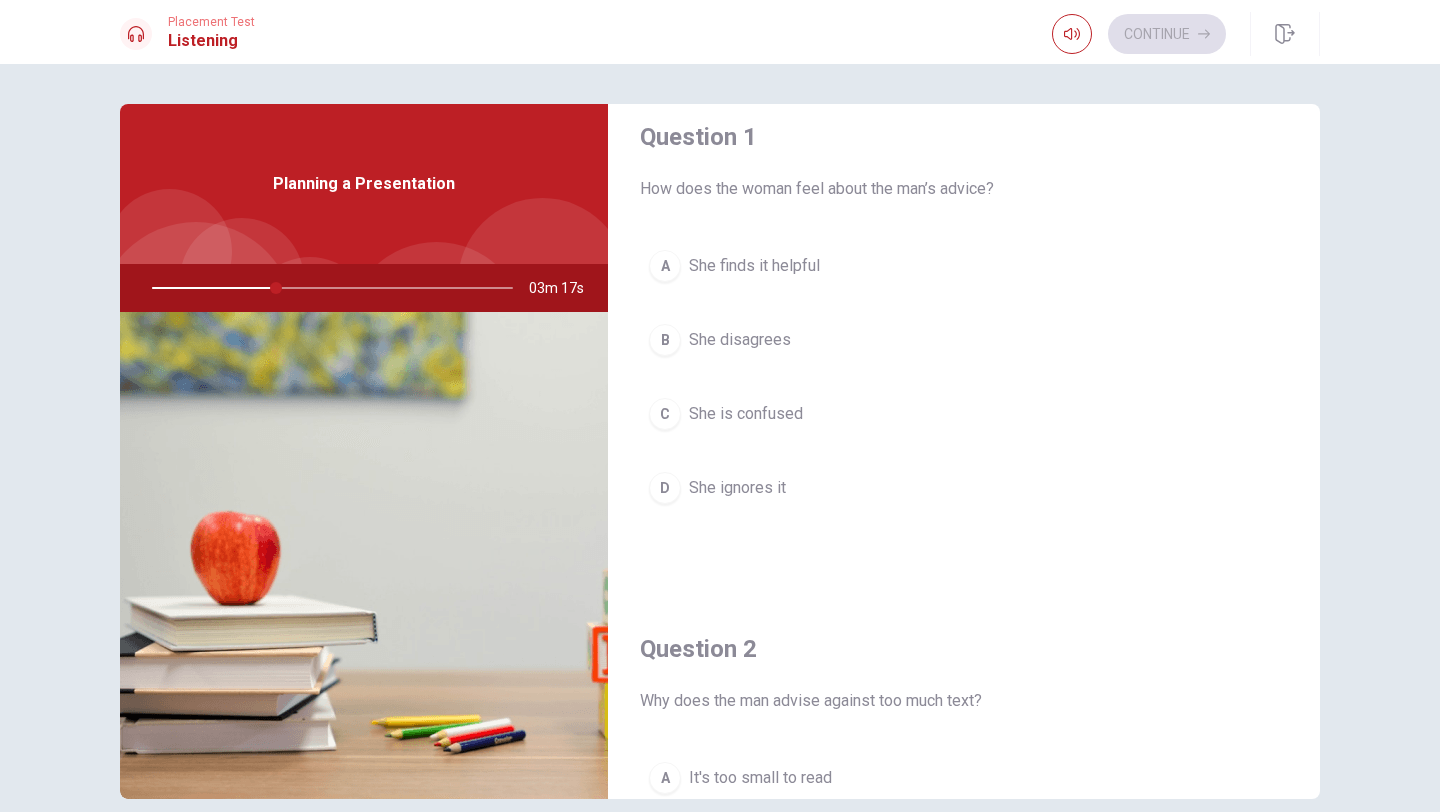 scroll, scrollTop: 18, scrollLeft: 0, axis: vertical 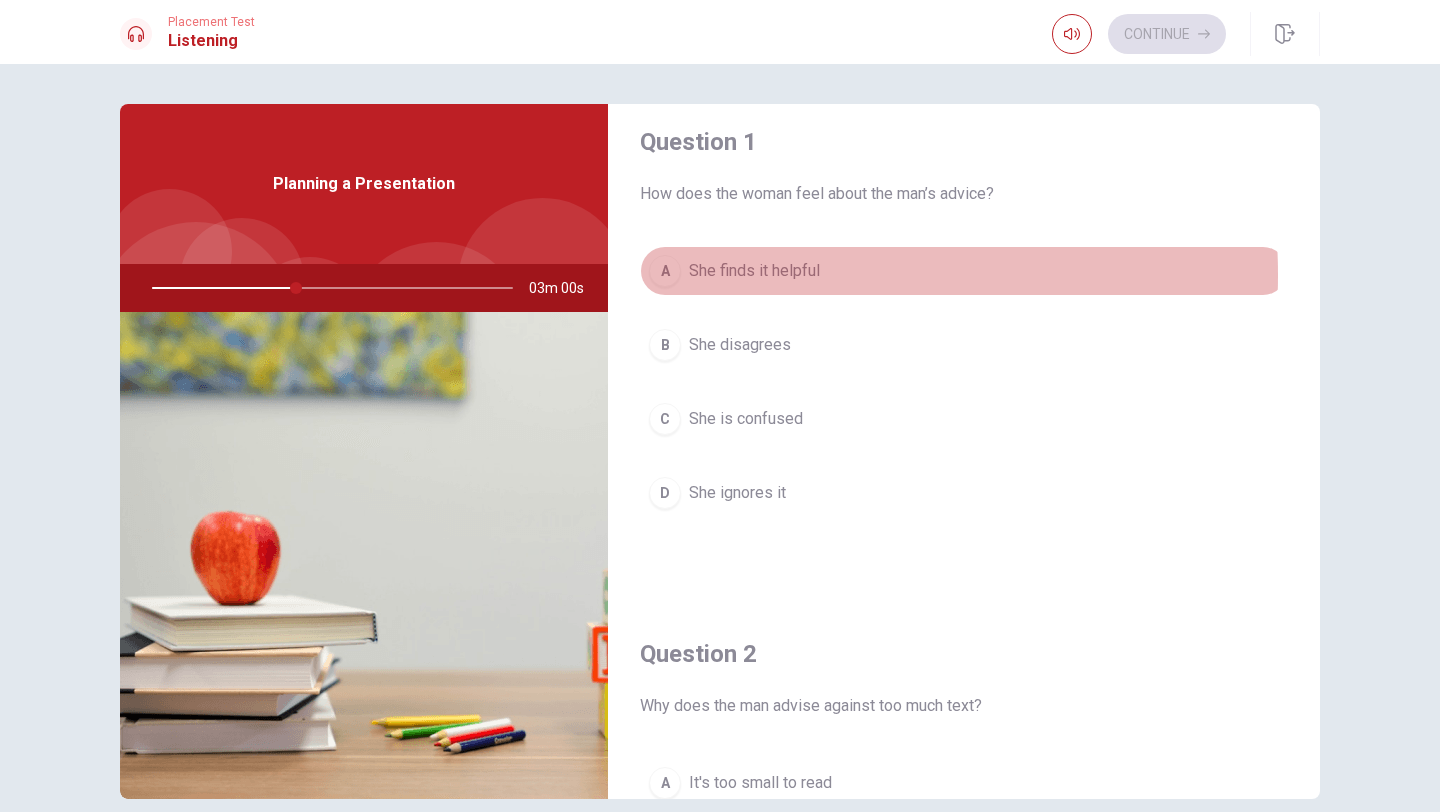 click on "She finds it helpful" at bounding box center (754, 271) 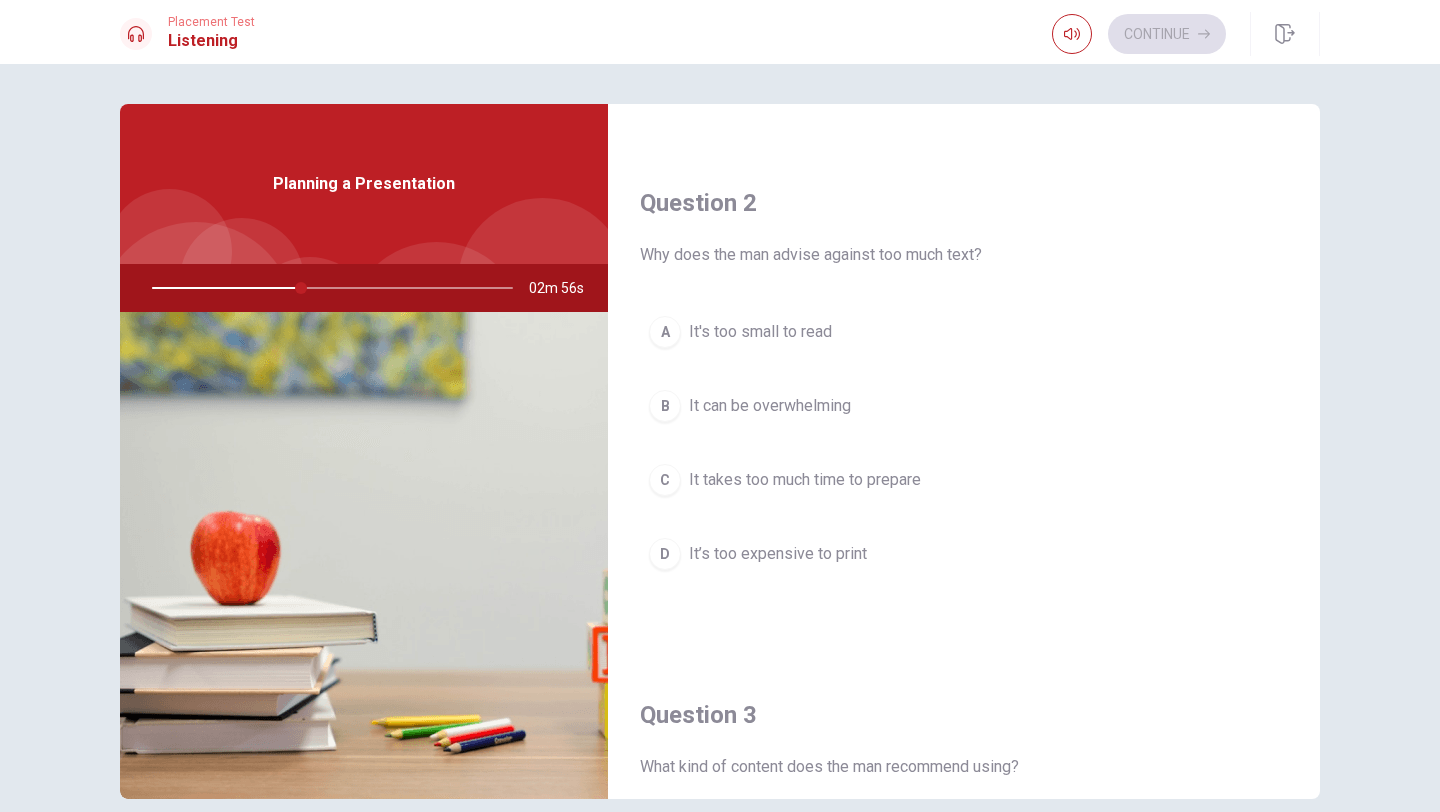 scroll, scrollTop: 478, scrollLeft: 0, axis: vertical 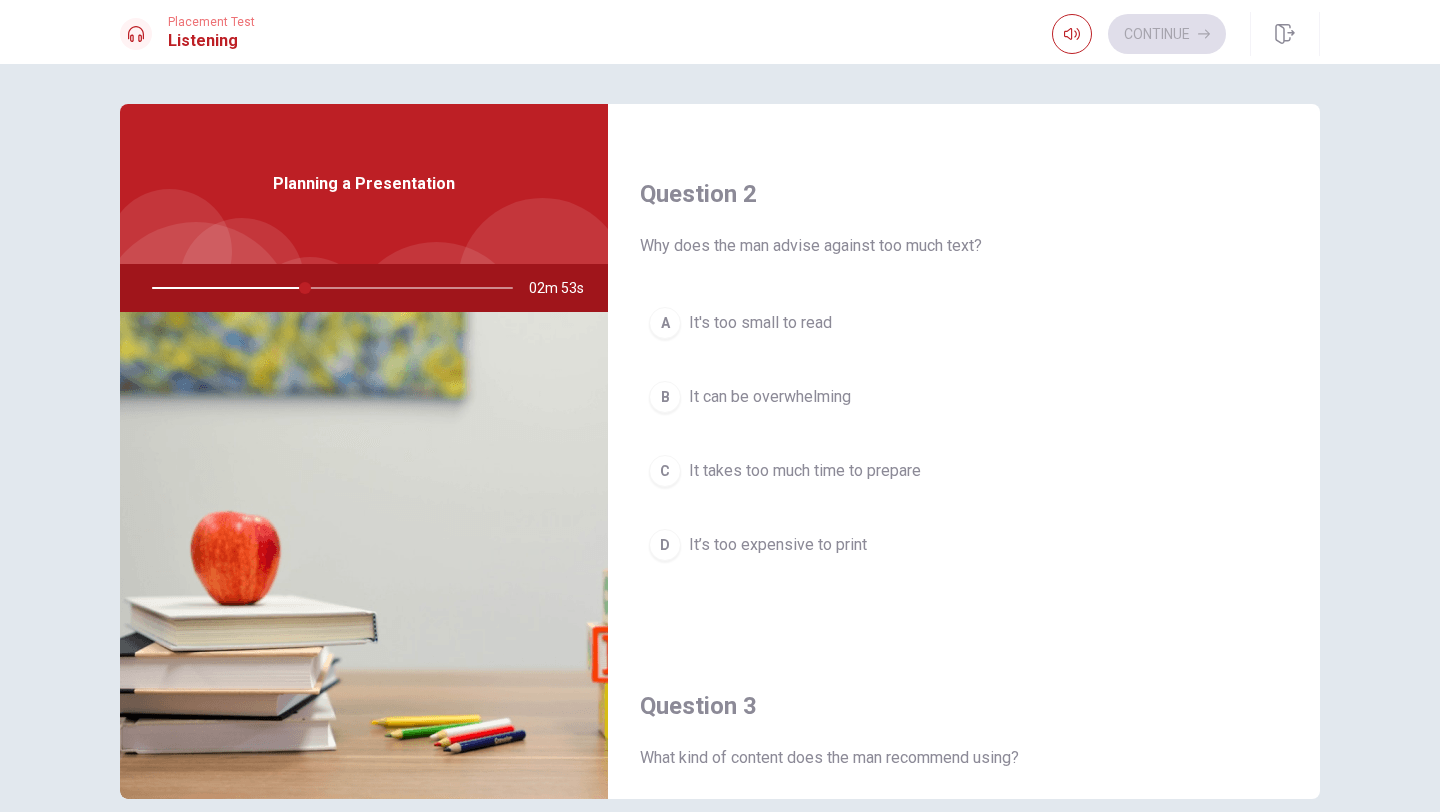 click on "It can be overwhelming" at bounding box center [770, 397] 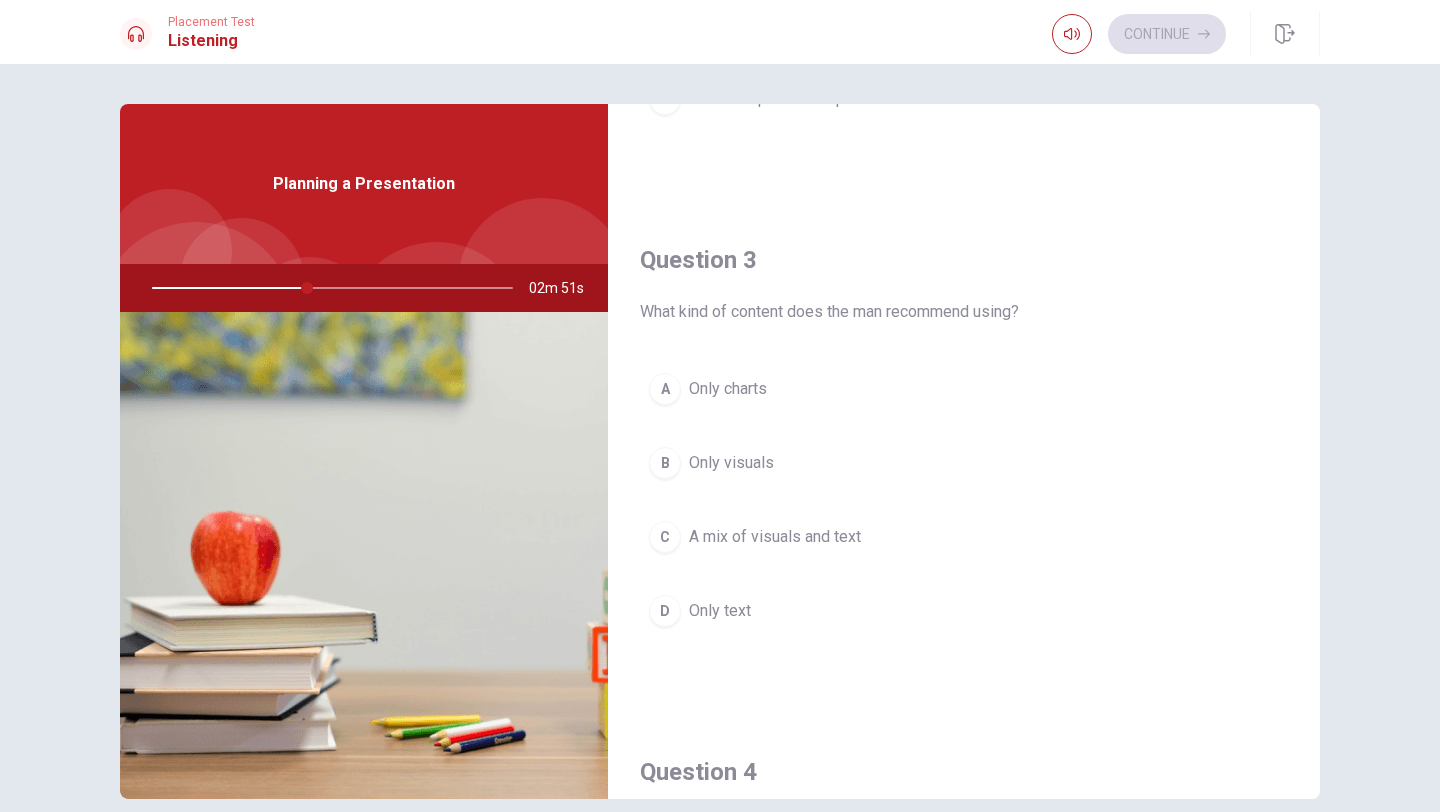 scroll, scrollTop: 925, scrollLeft: 0, axis: vertical 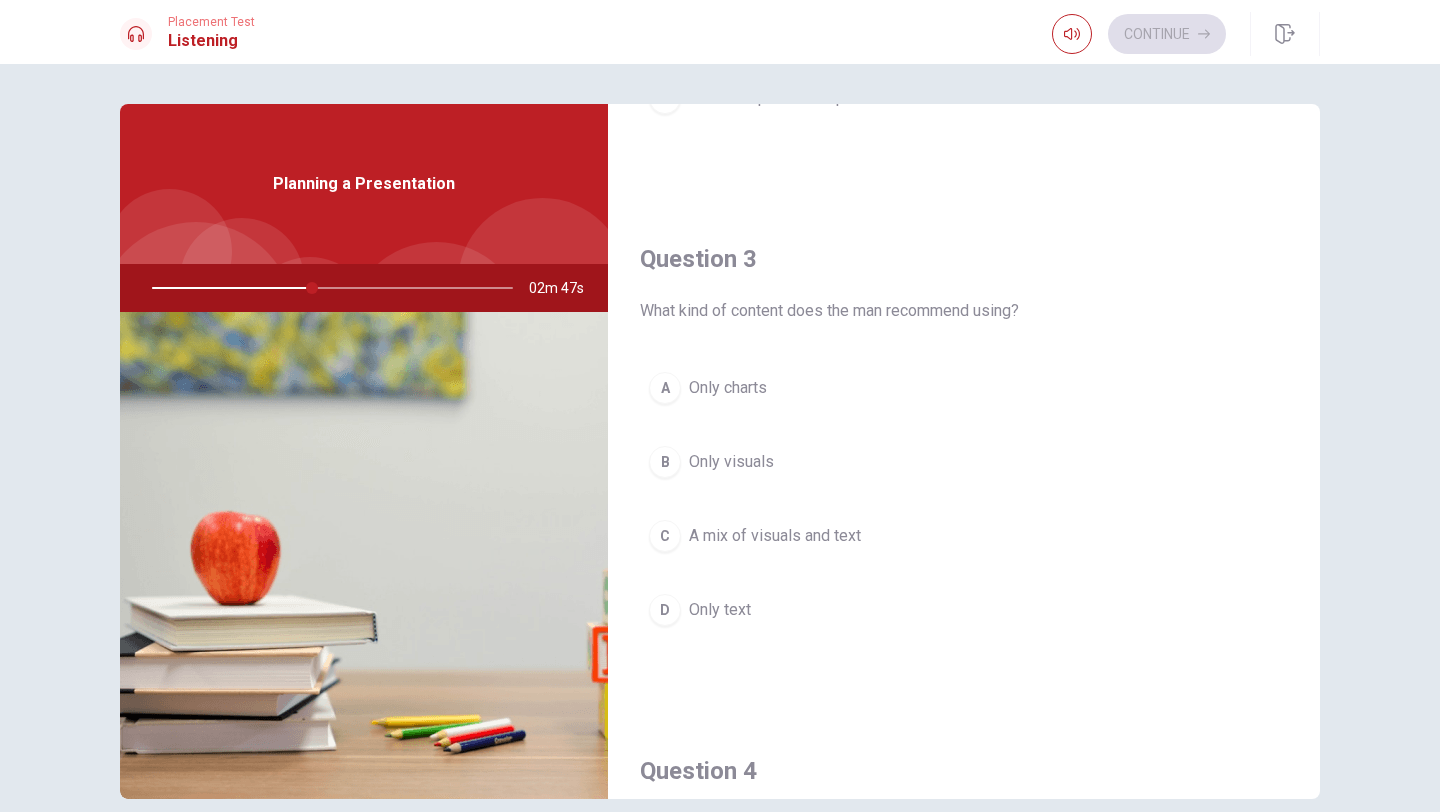 click on "A mix of visuals and text" at bounding box center (775, 536) 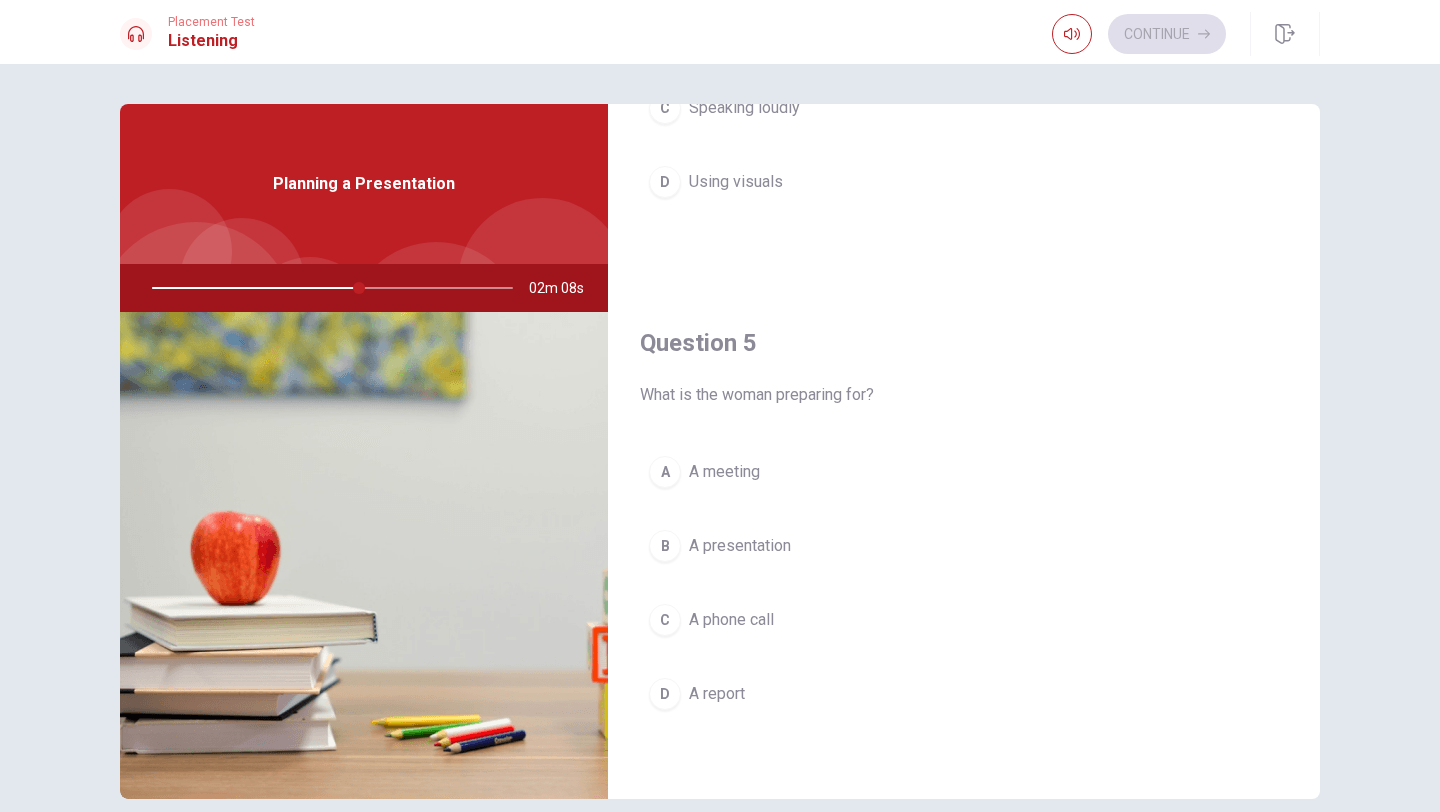 scroll, scrollTop: 1862, scrollLeft: 0, axis: vertical 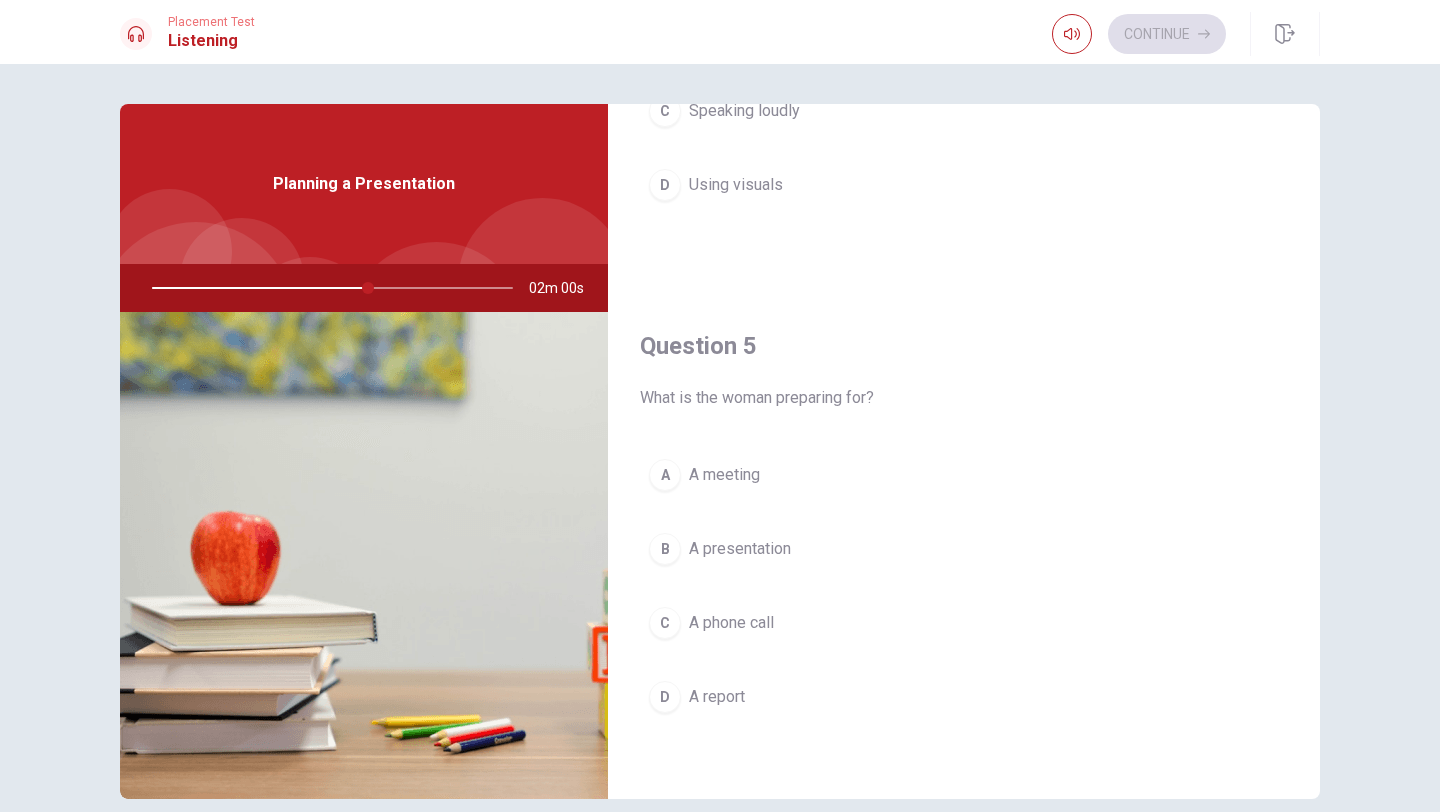 click on "B" at bounding box center [665, 549] 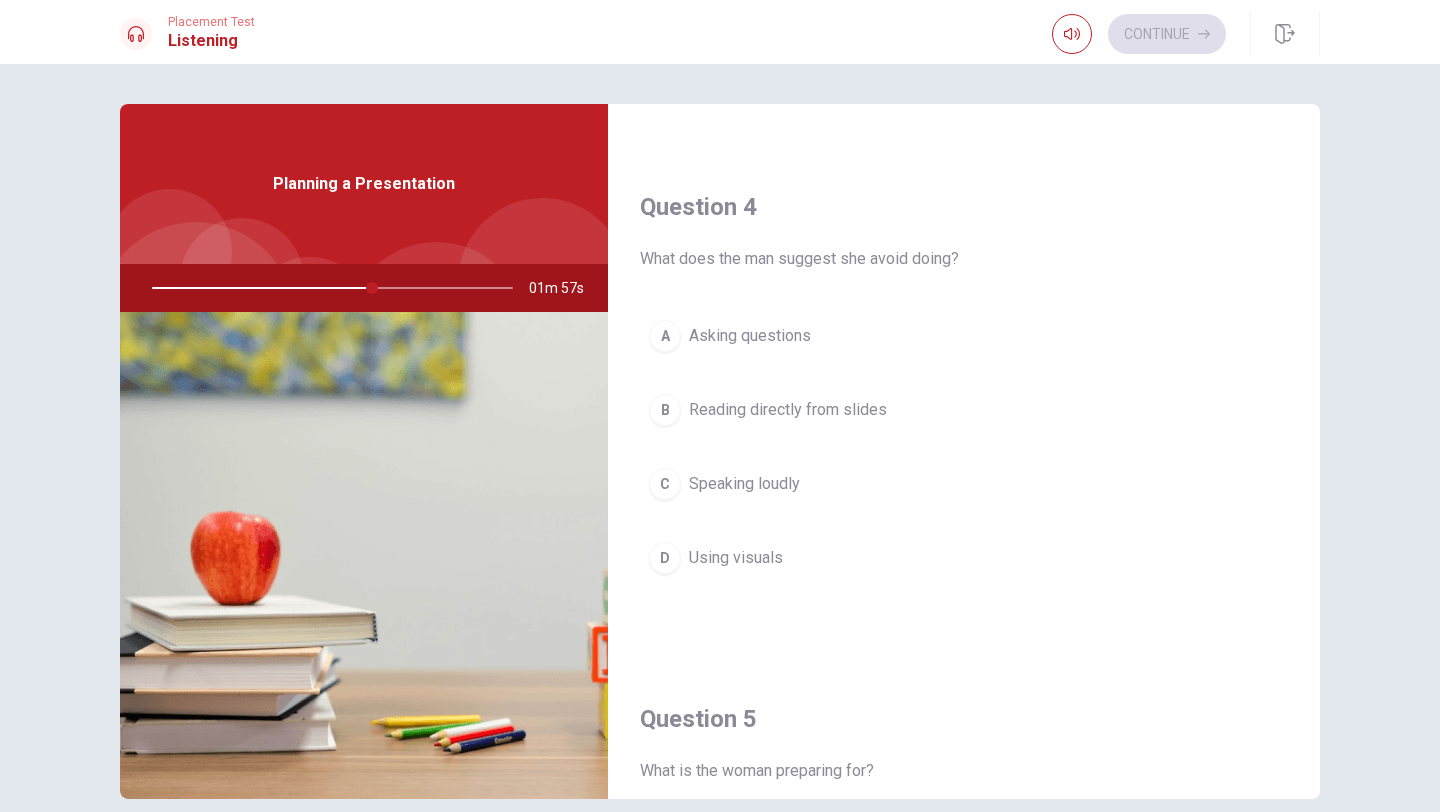 scroll, scrollTop: 1484, scrollLeft: 0, axis: vertical 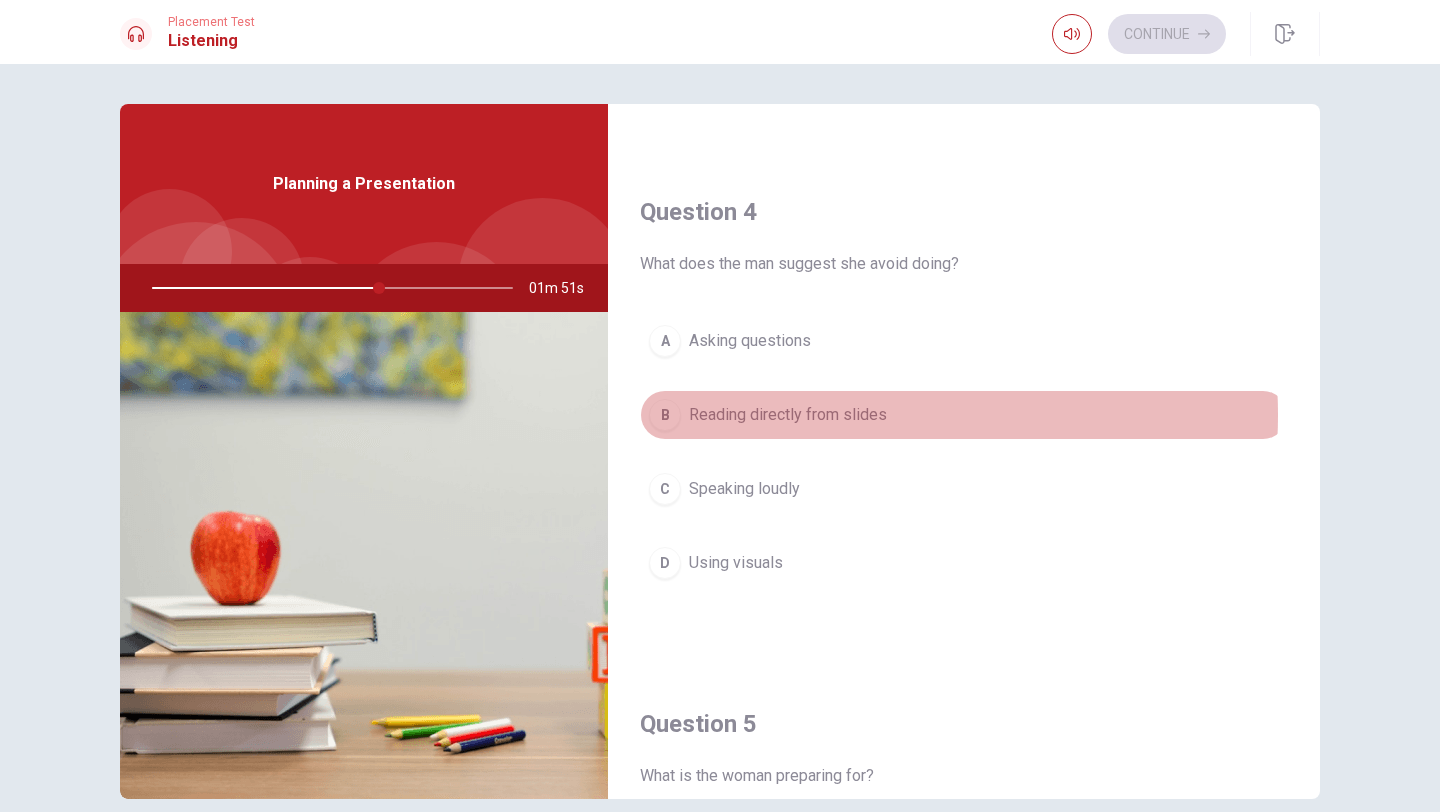 click on "Reading directly from slides" at bounding box center (788, 415) 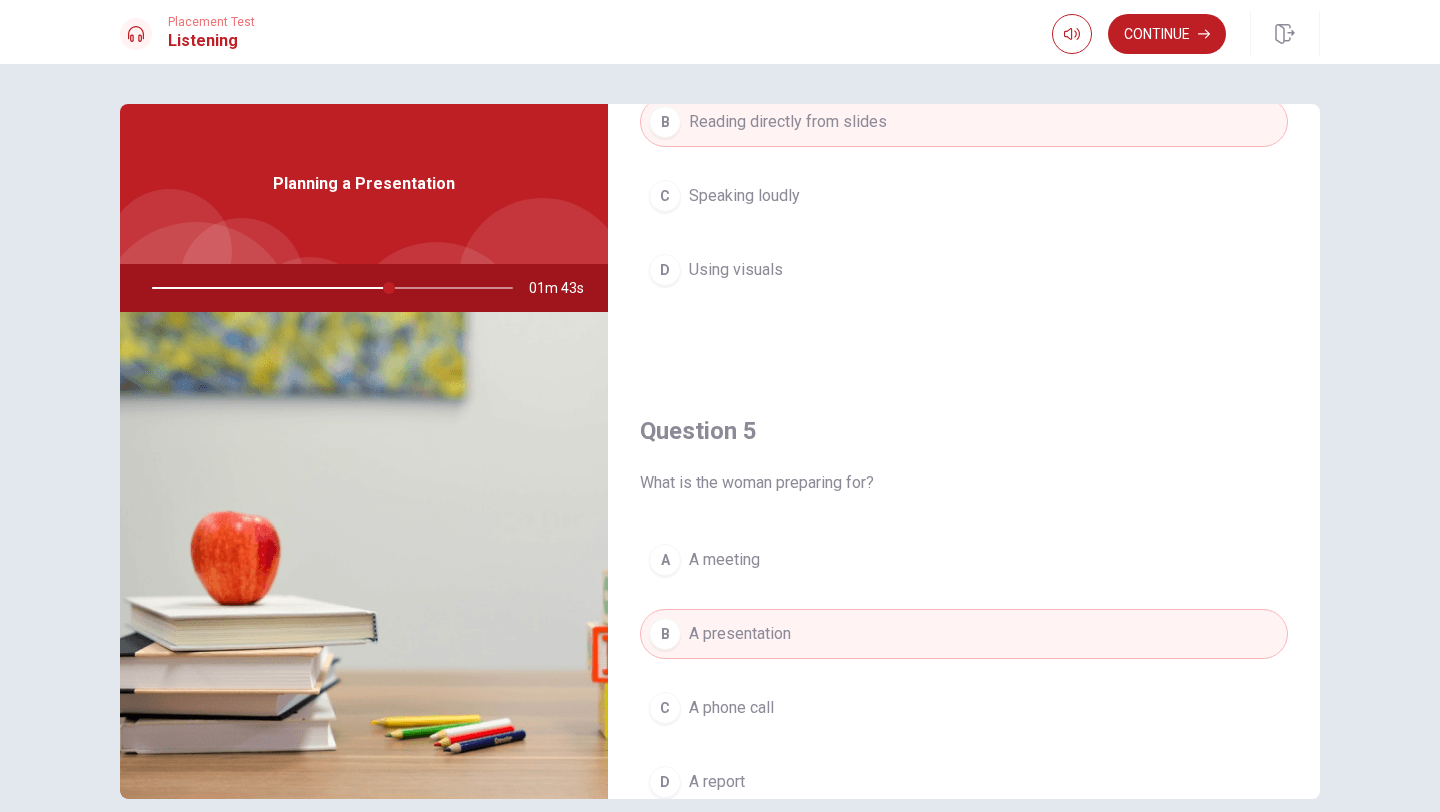 scroll, scrollTop: 1865, scrollLeft: 0, axis: vertical 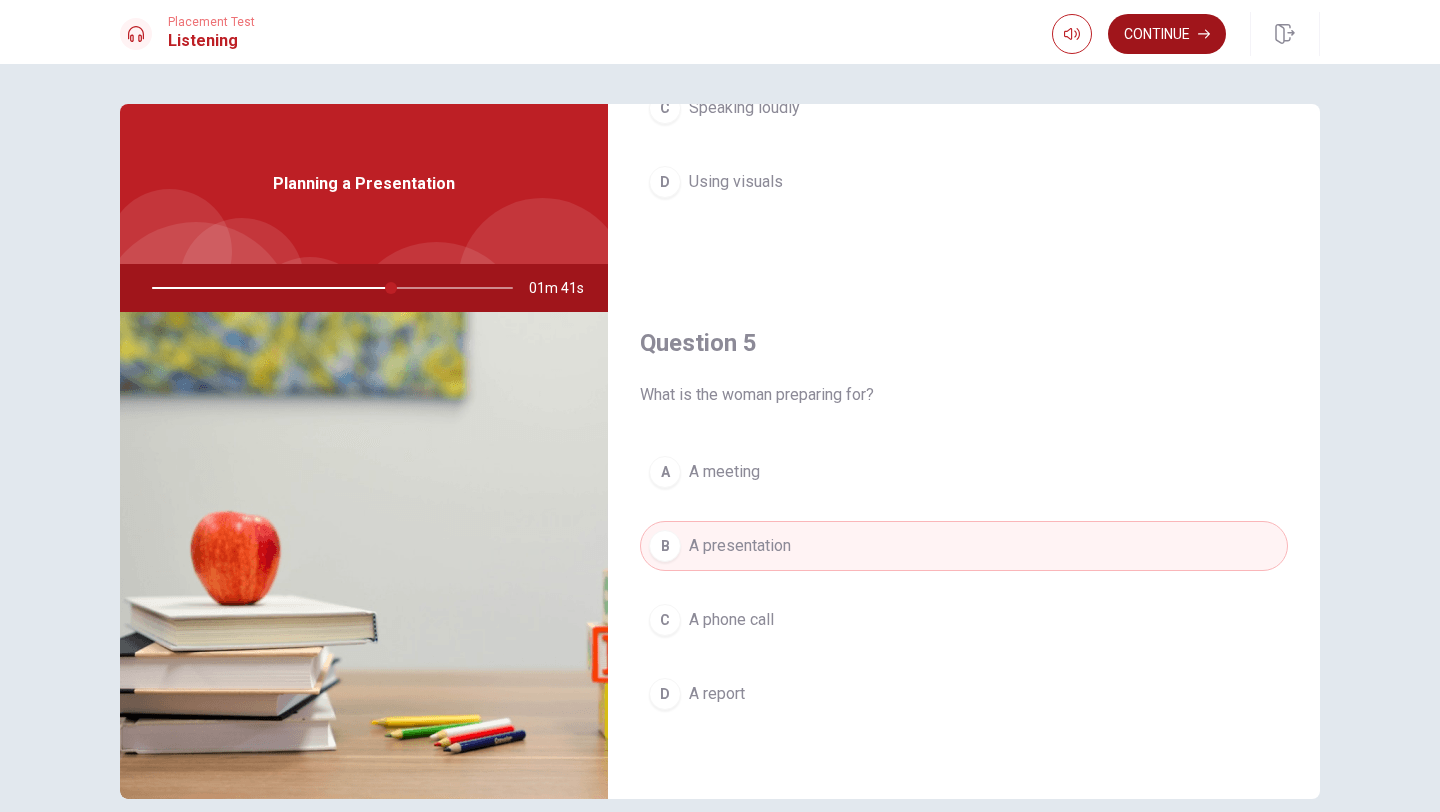 click on "Continue" at bounding box center (1167, 34) 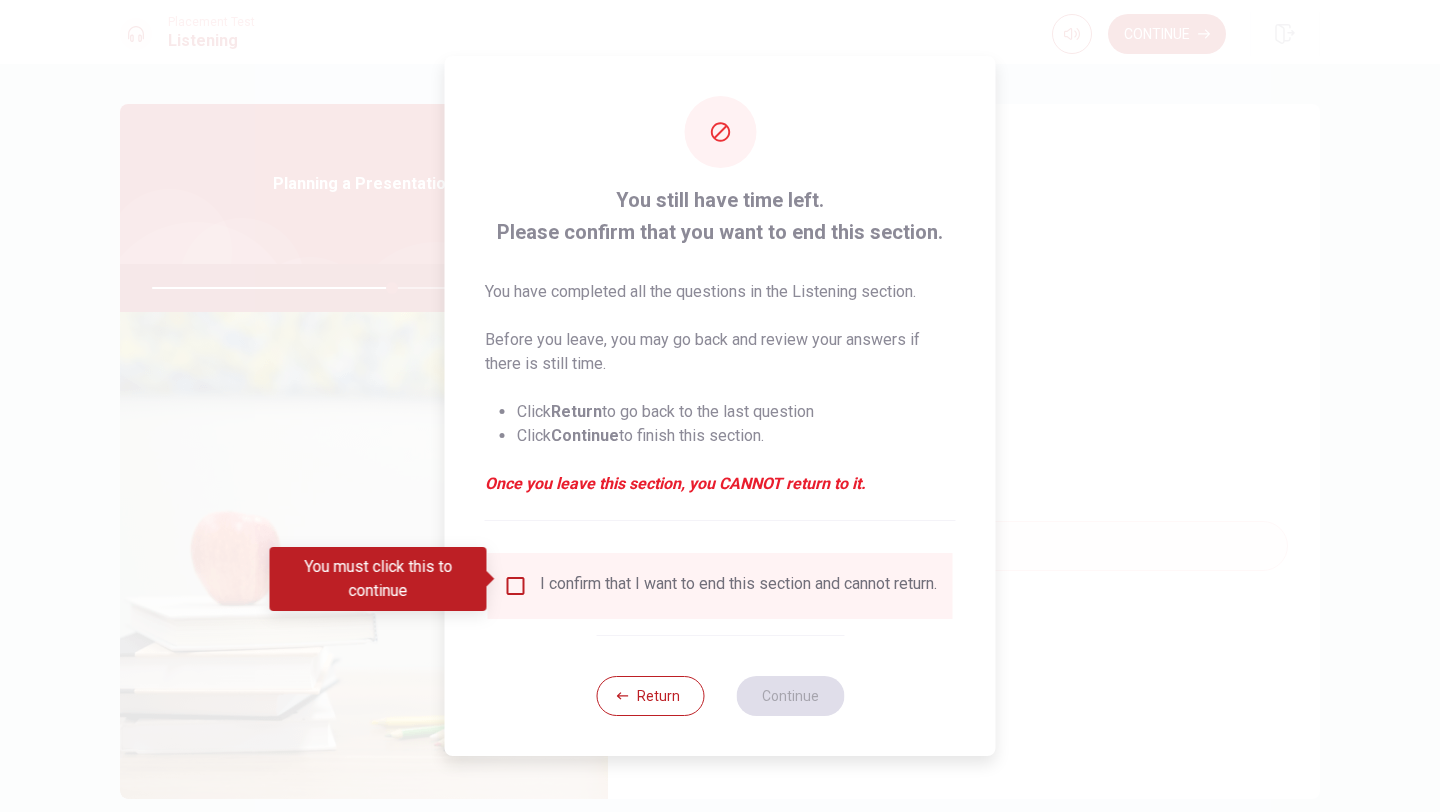 click on "I confirm that I want to end this section and cannot return." at bounding box center [738, 586] 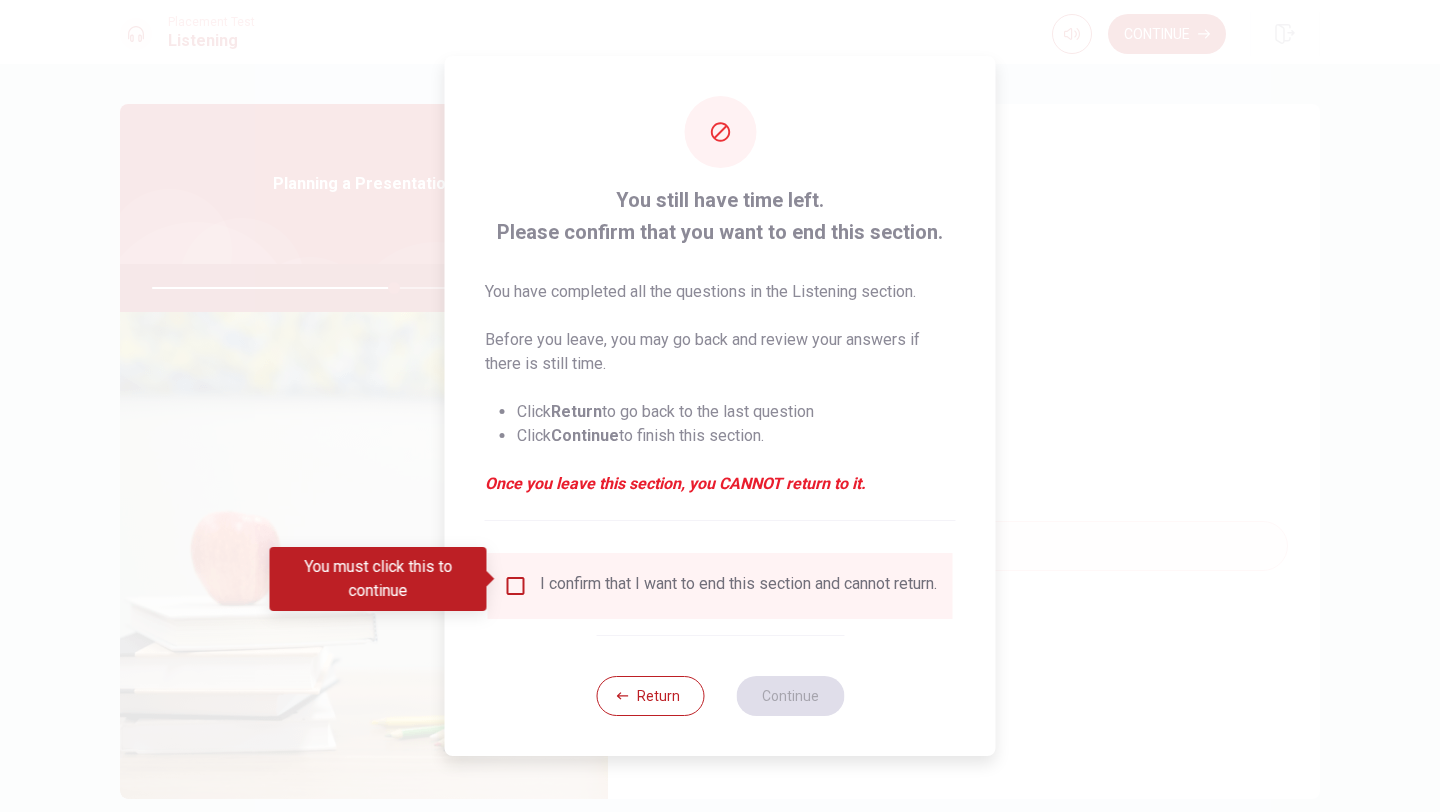 click at bounding box center [516, 586] 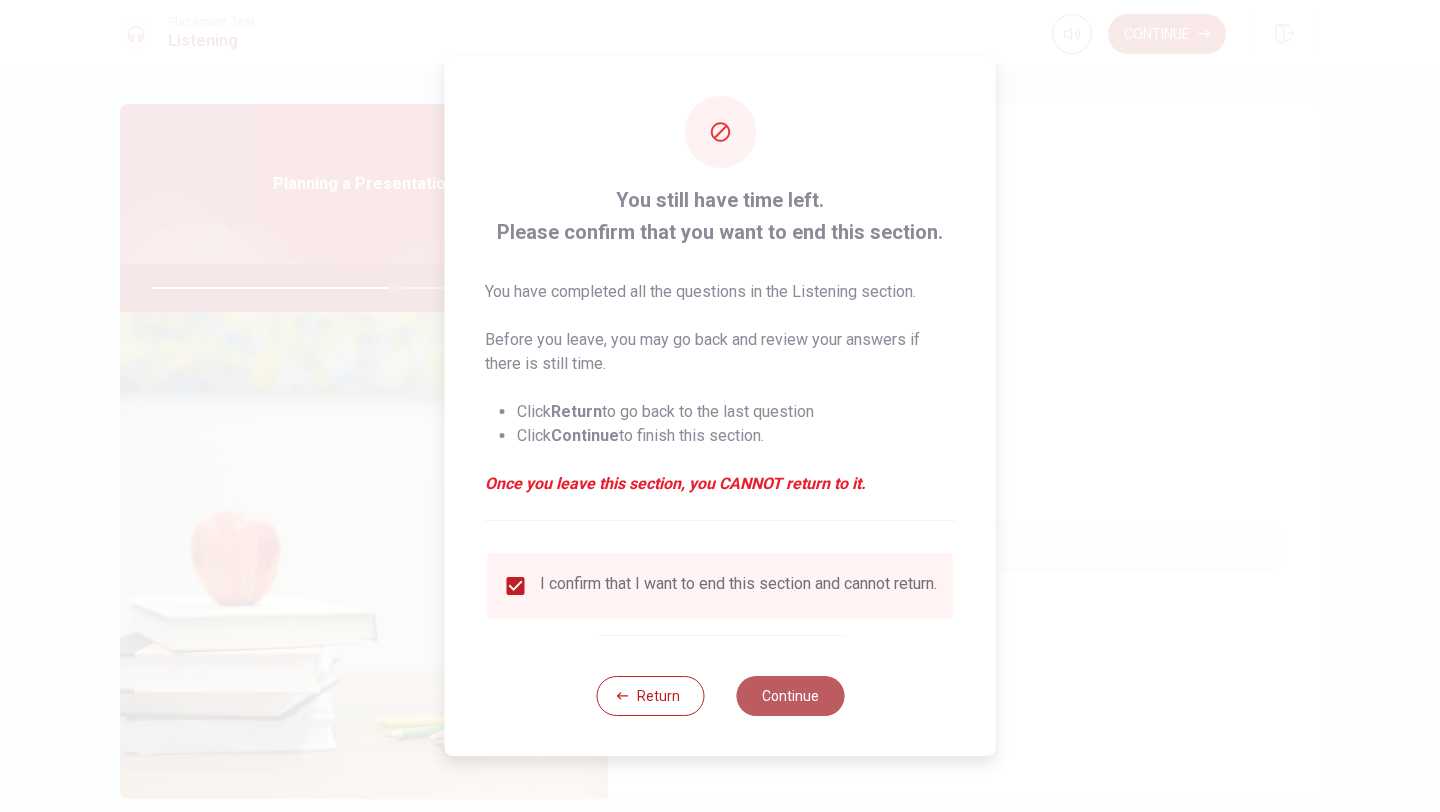 click on "Continue" at bounding box center (790, 696) 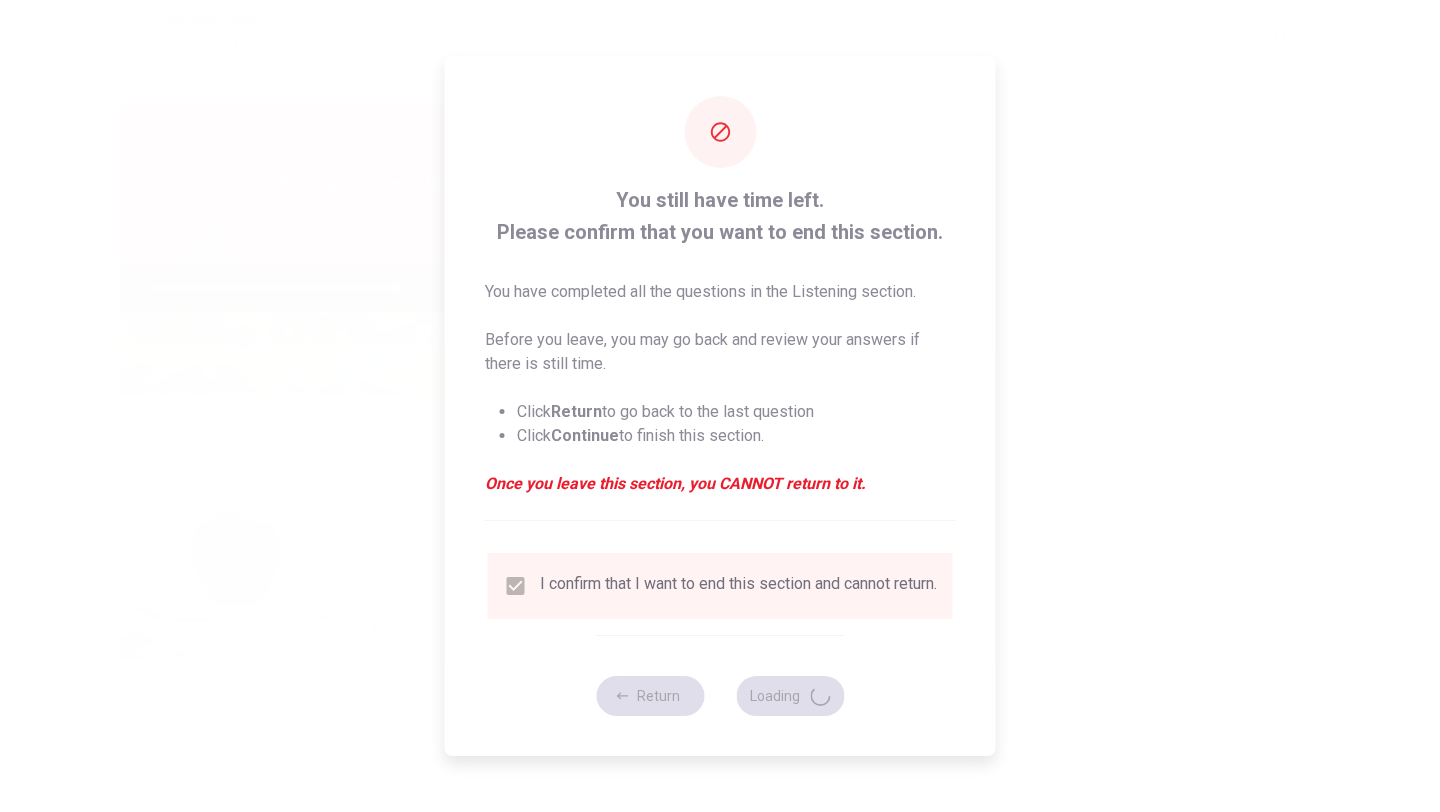 type on "68" 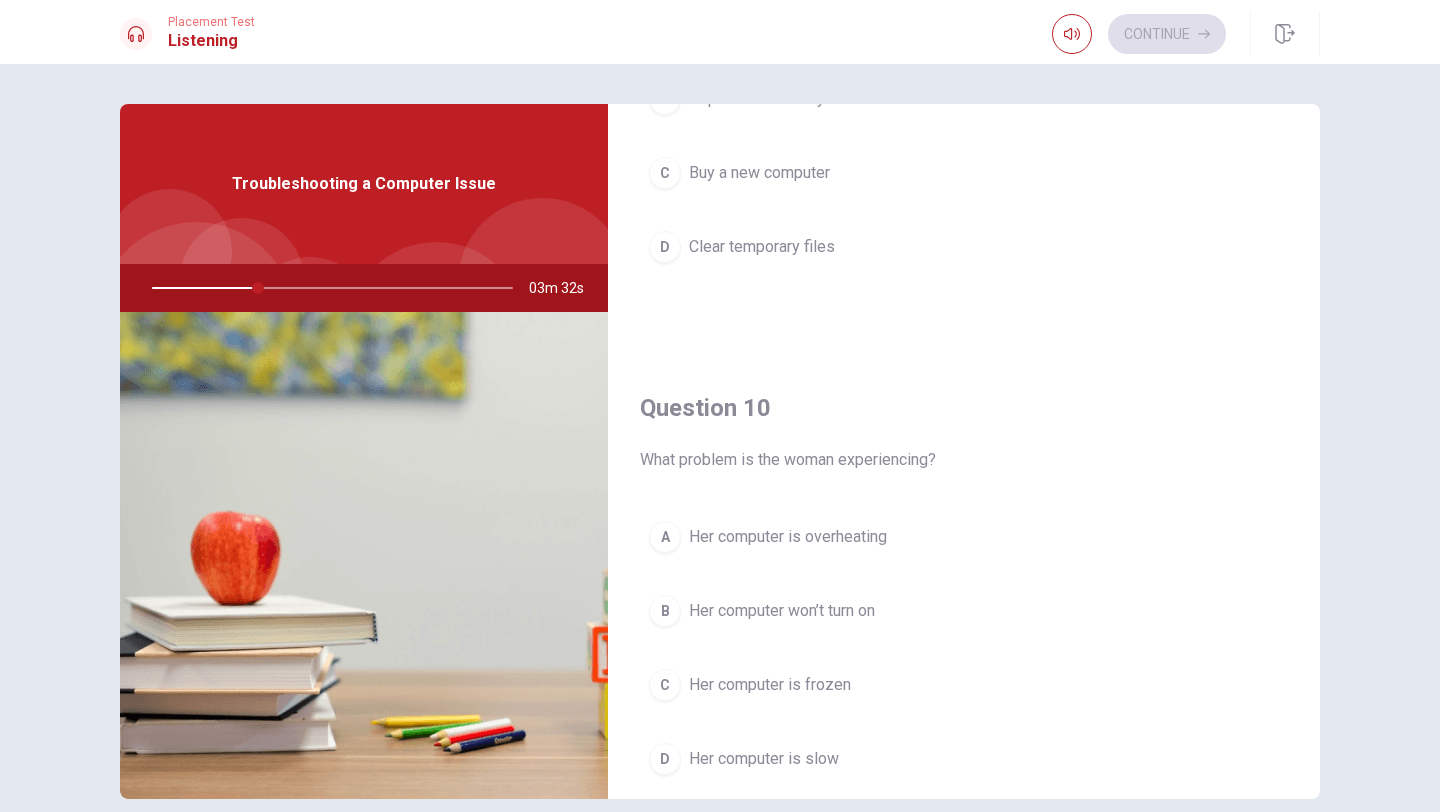 scroll, scrollTop: 1865, scrollLeft: 0, axis: vertical 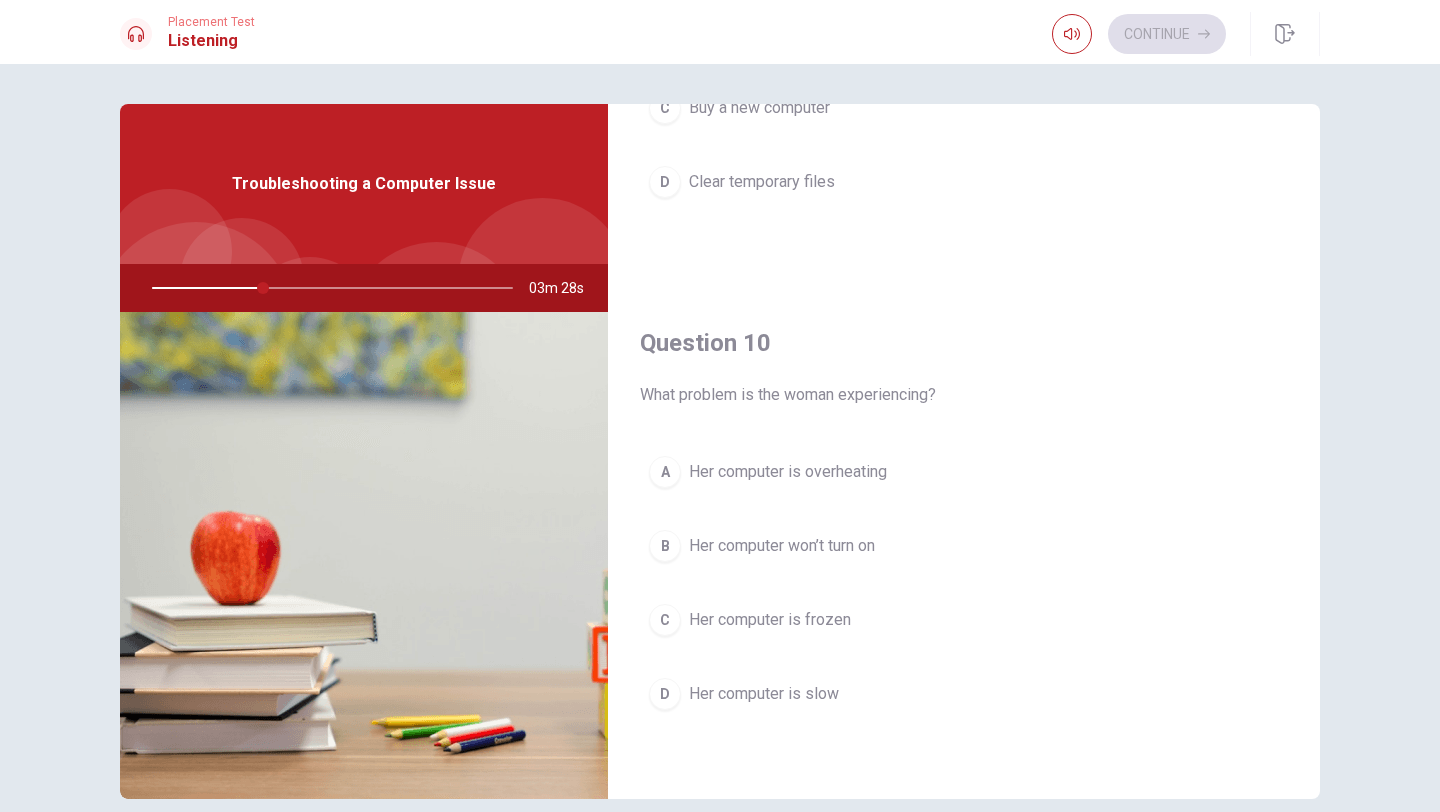 click on "Her computer is slow" at bounding box center (764, 694) 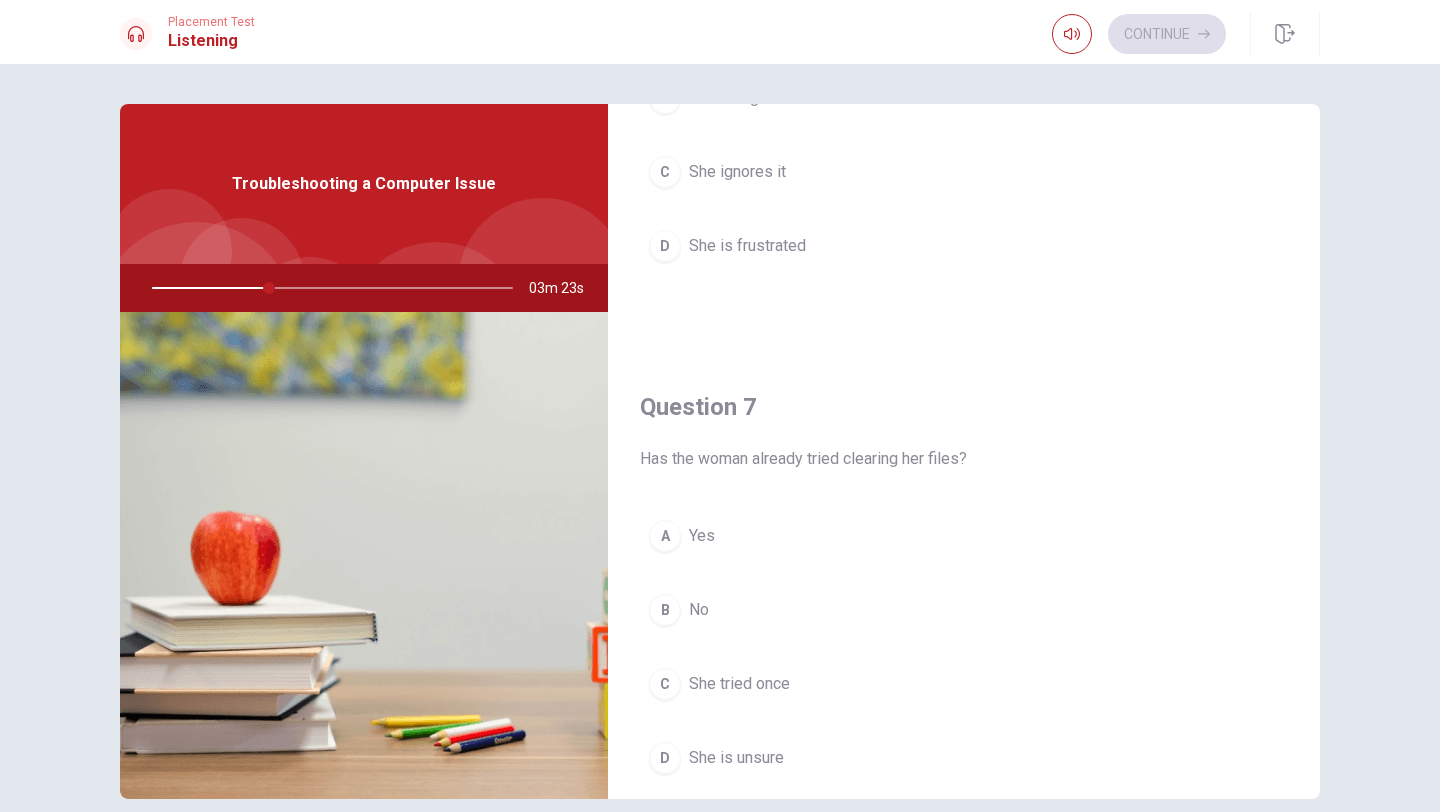 scroll, scrollTop: 381, scrollLeft: 0, axis: vertical 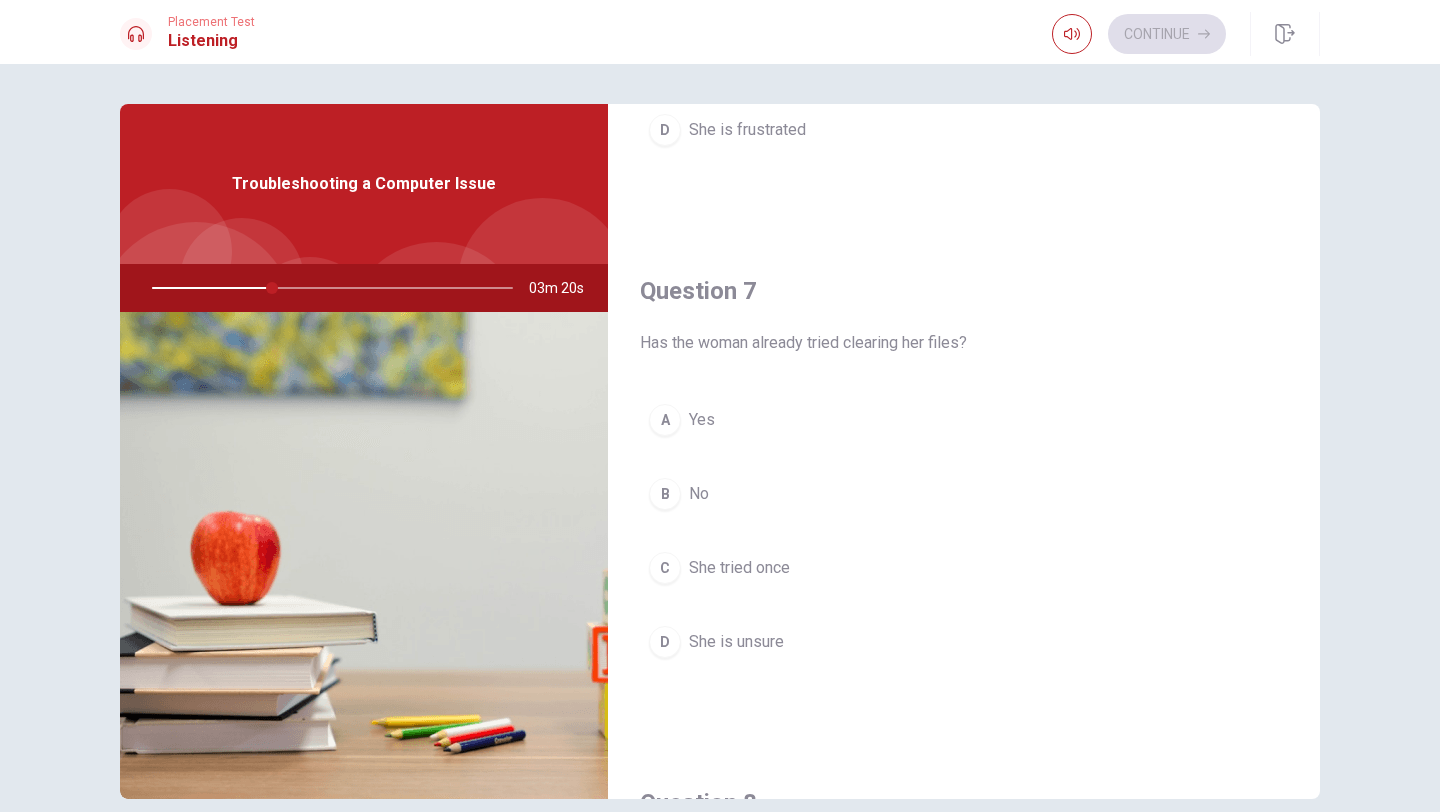 click on "No" at bounding box center (699, 494) 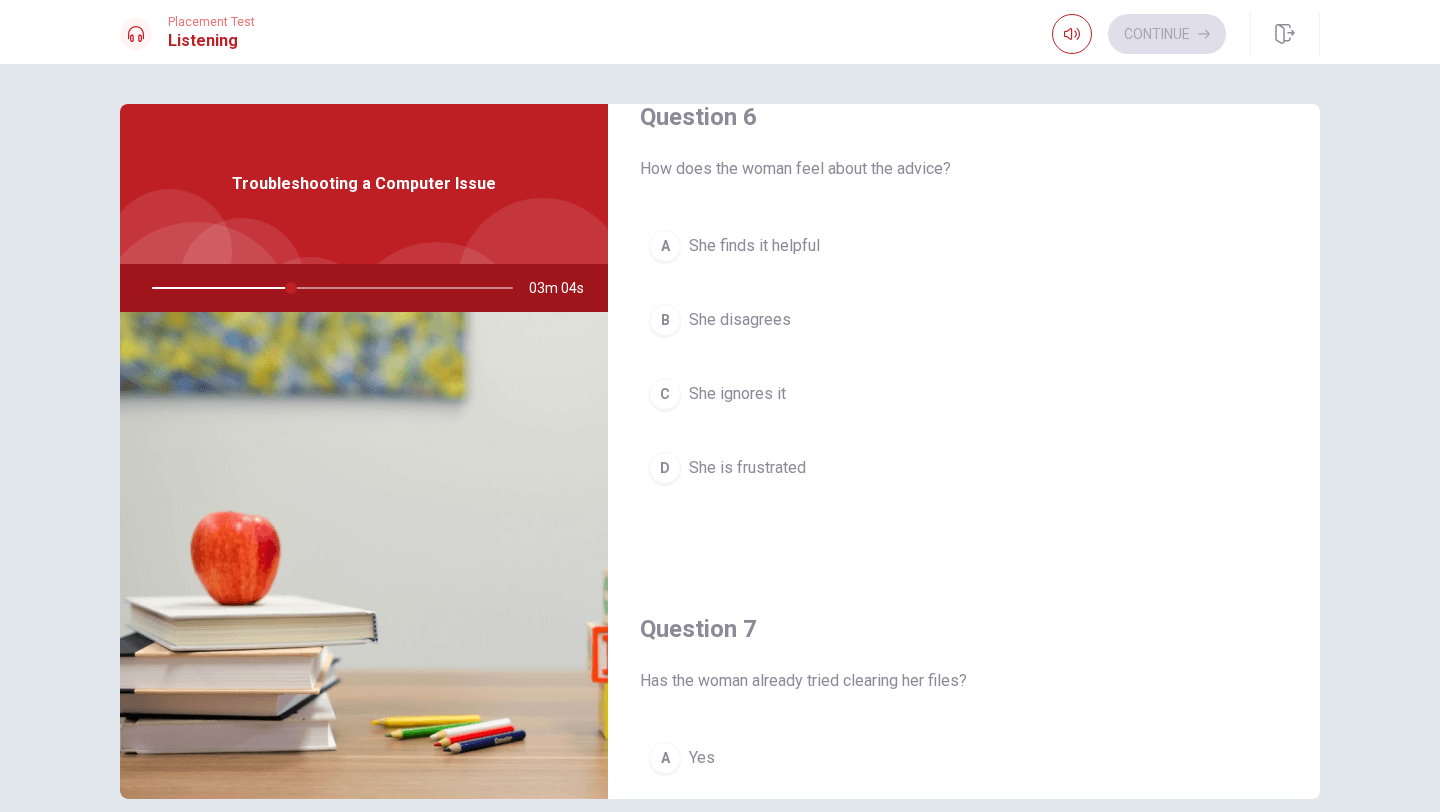 scroll, scrollTop: 0, scrollLeft: 0, axis: both 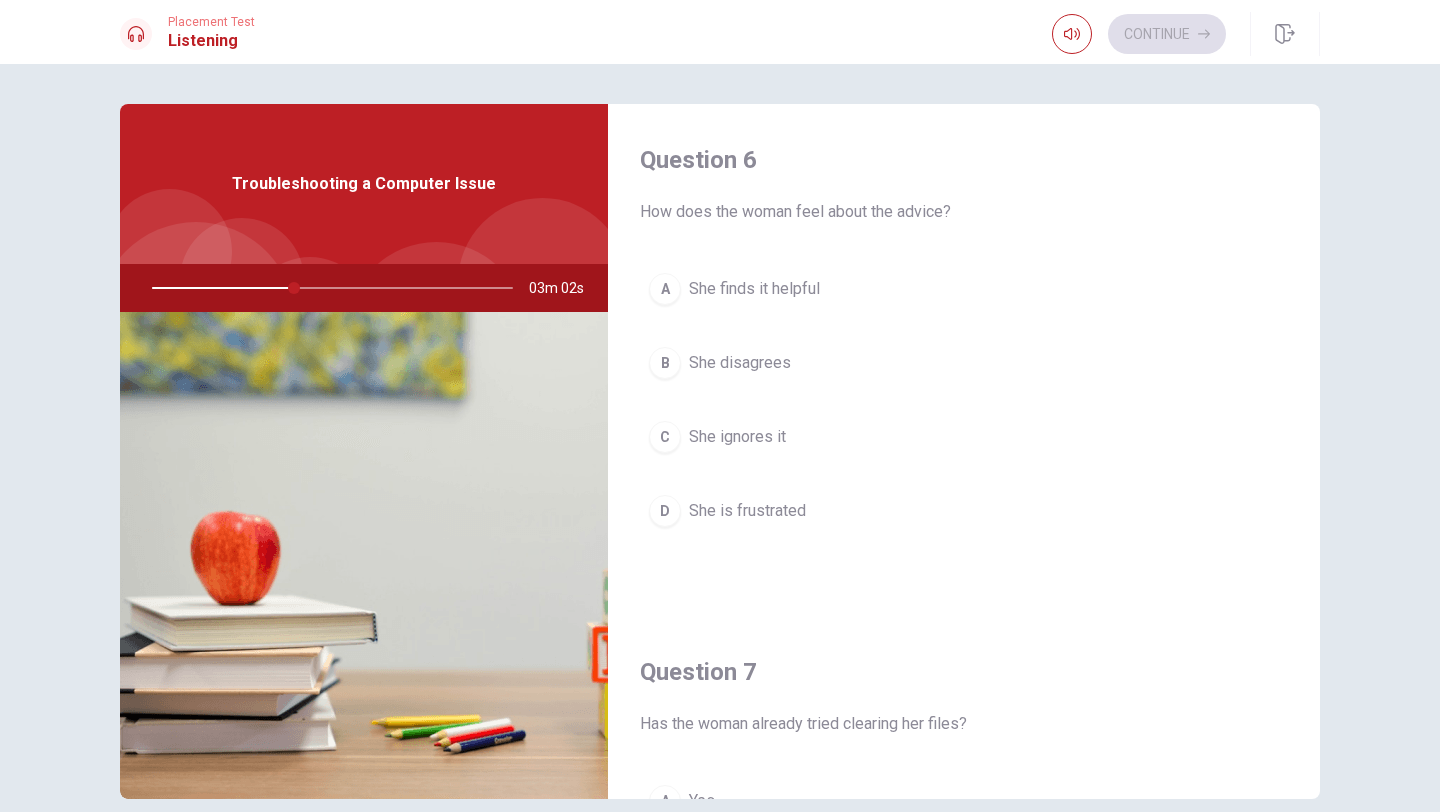 click on "She finds it helpful" at bounding box center [754, 289] 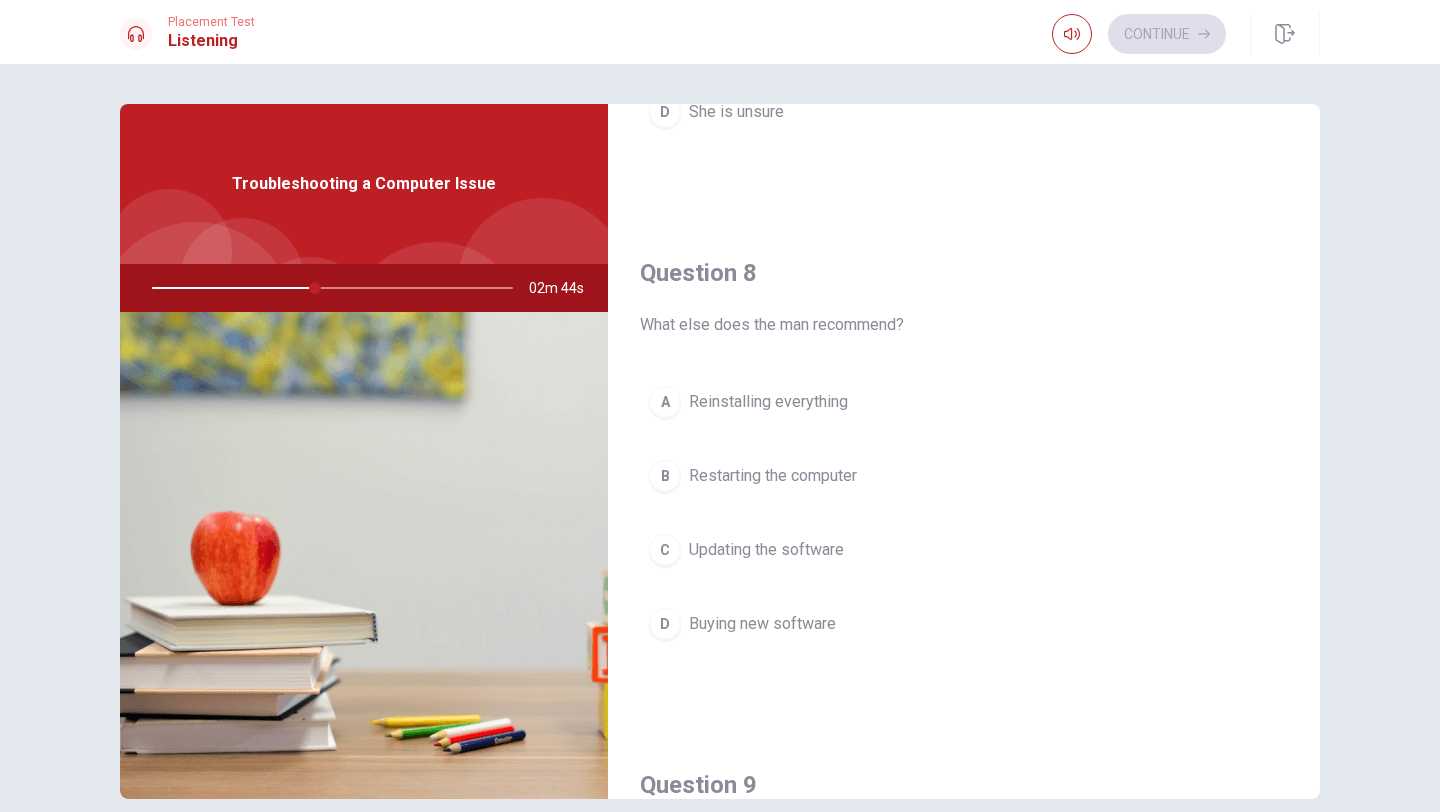 scroll, scrollTop: 924, scrollLeft: 0, axis: vertical 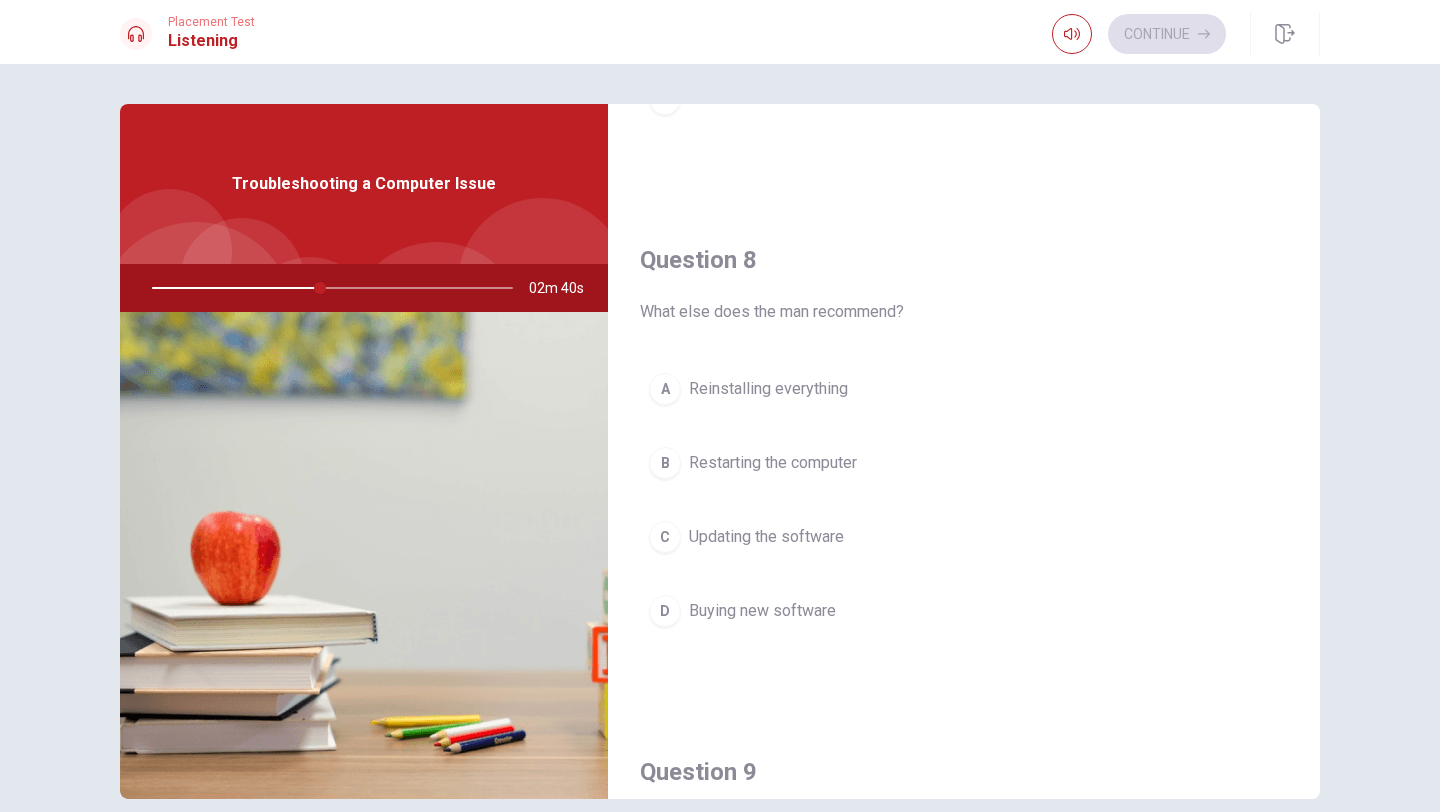click on "Restarting the computer" at bounding box center [773, 463] 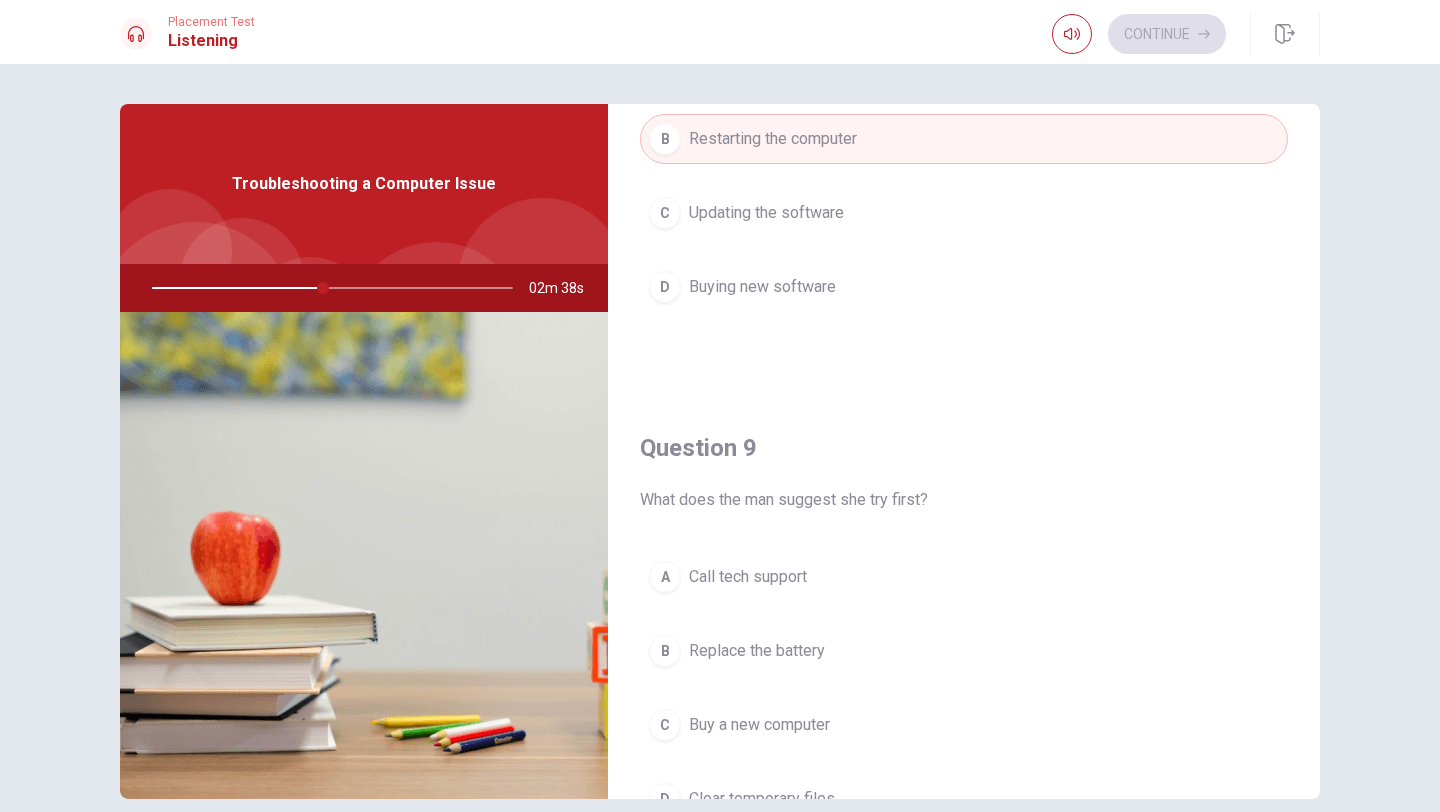 scroll, scrollTop: 1424, scrollLeft: 0, axis: vertical 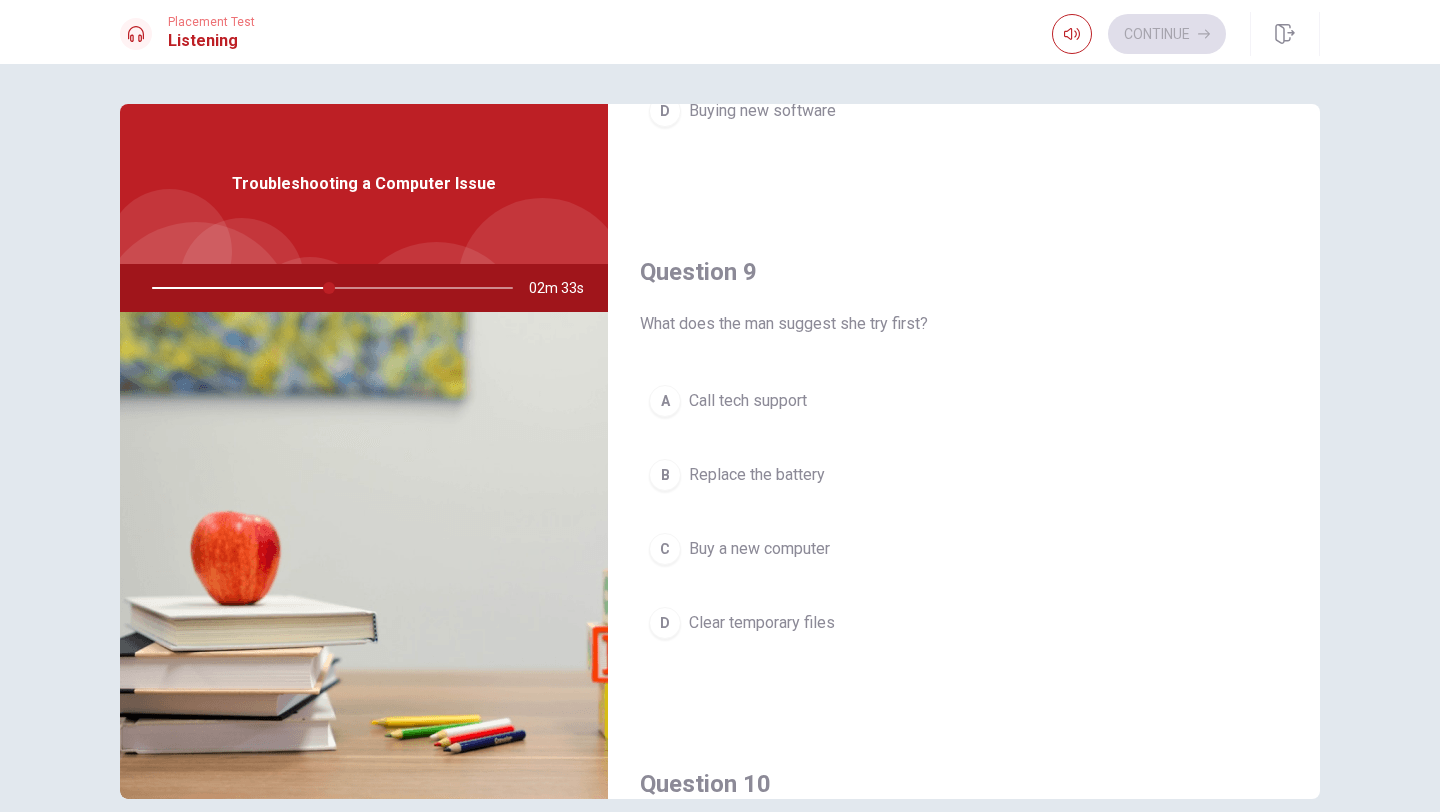 click on "Clear temporary files" at bounding box center [762, 623] 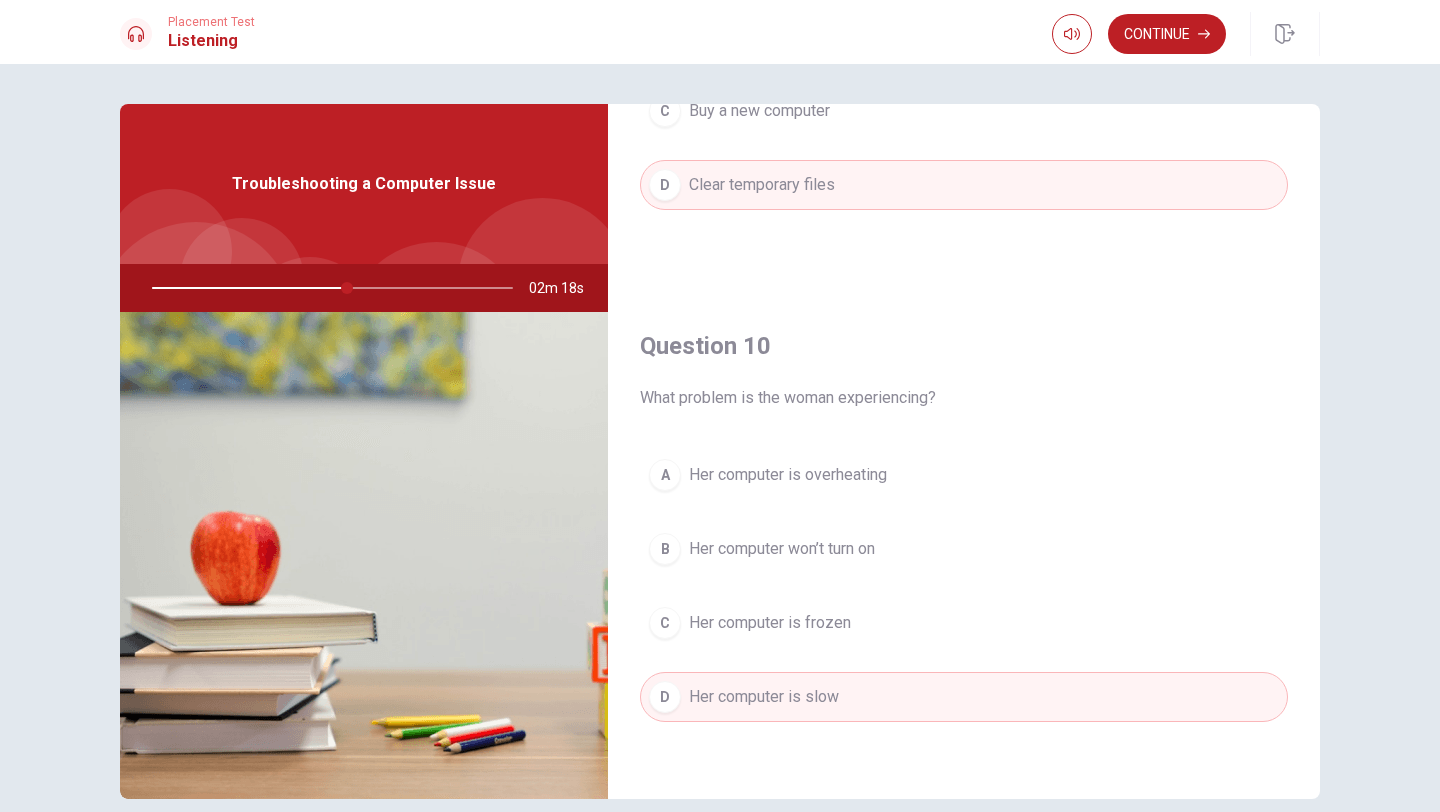 scroll, scrollTop: 1865, scrollLeft: 0, axis: vertical 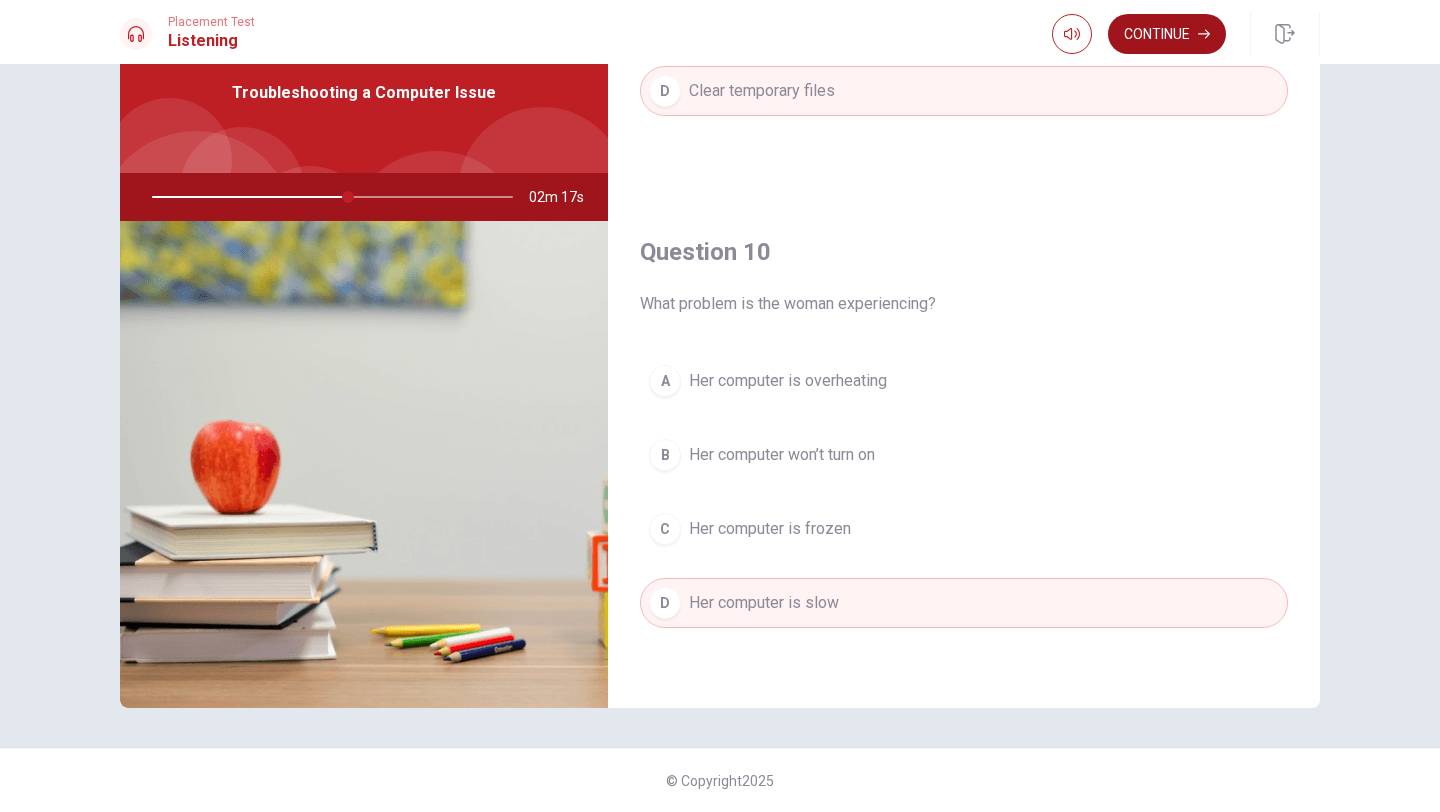 click on "Continue" at bounding box center [1167, 34] 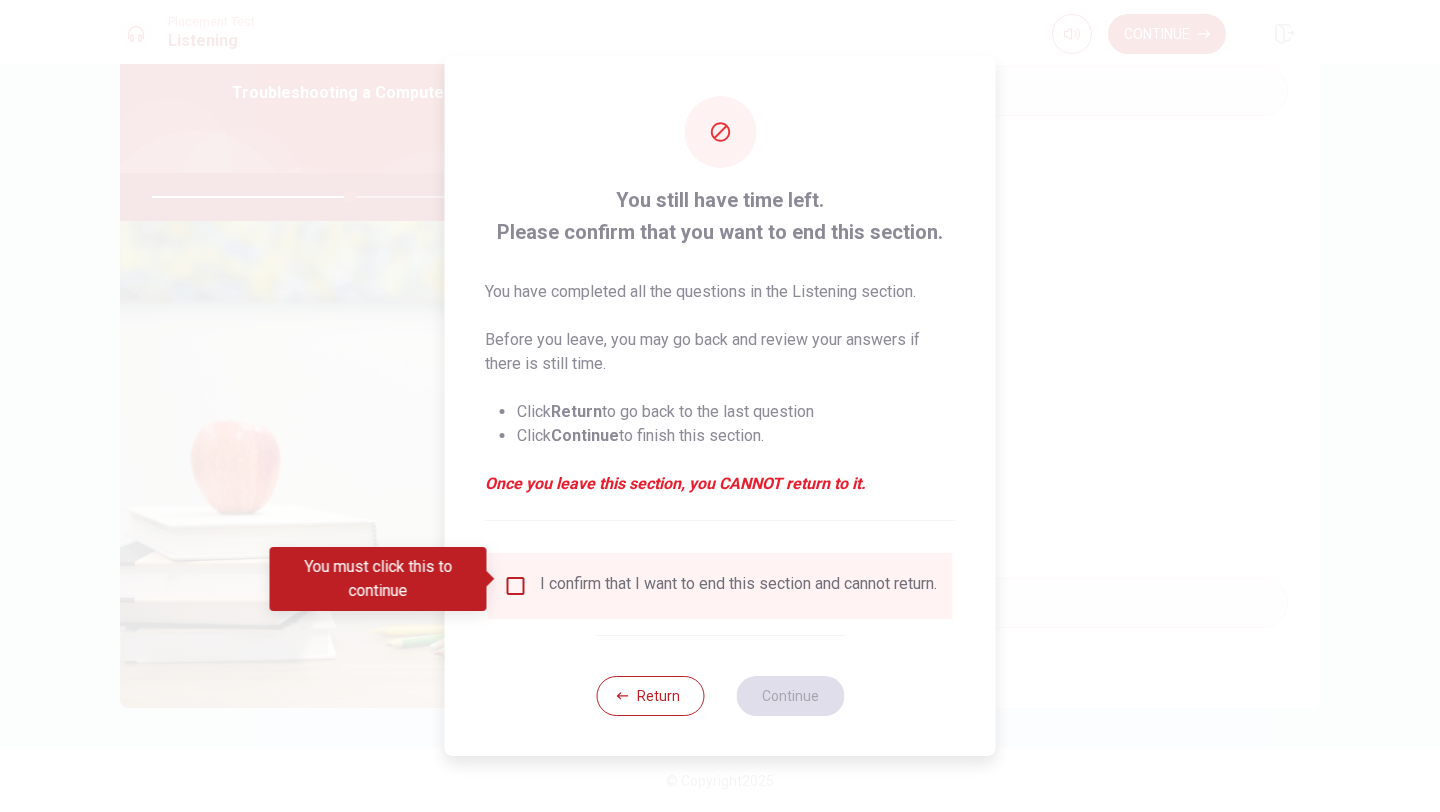 click on "I confirm that I want to end this section and cannot return." at bounding box center [738, 586] 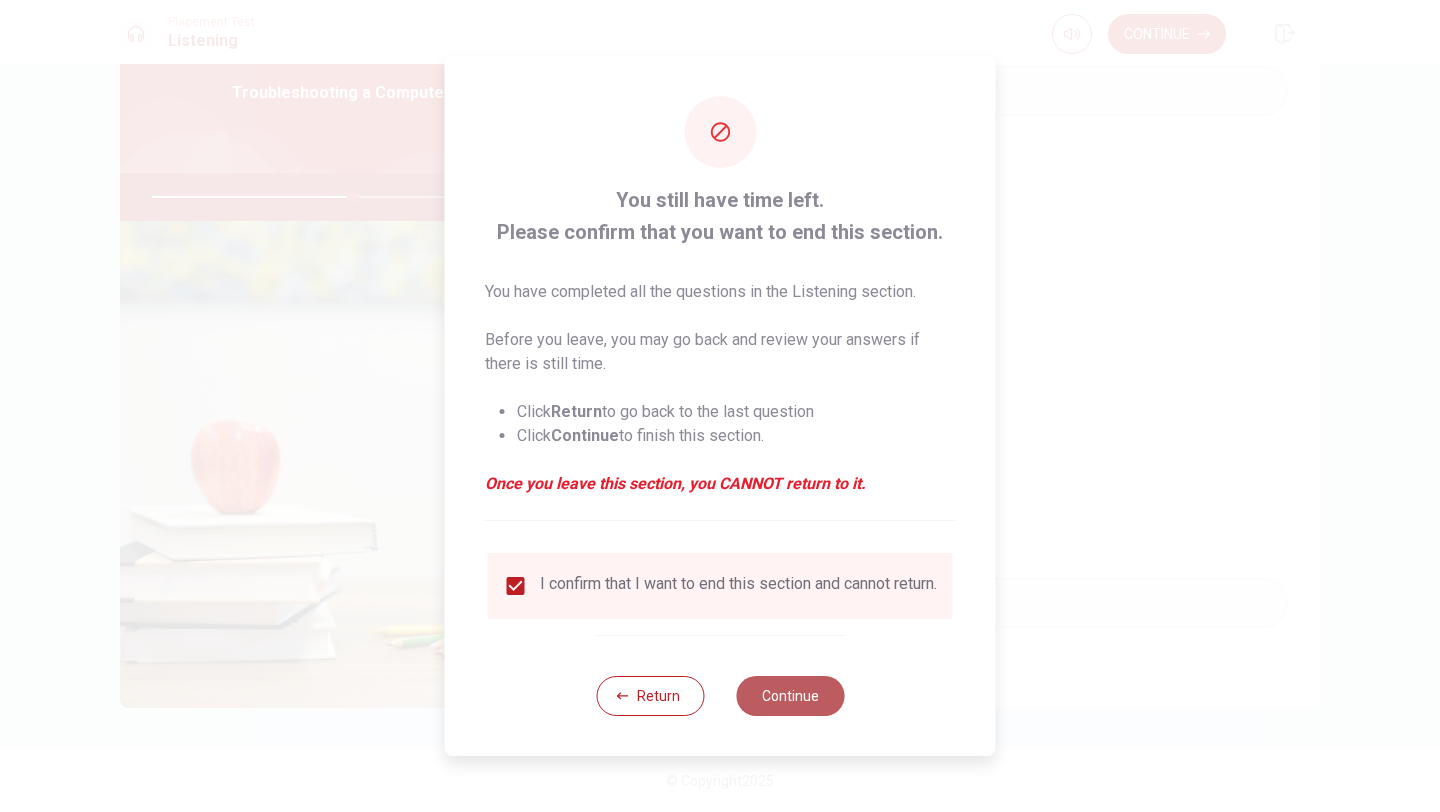 click on "Continue" at bounding box center [790, 696] 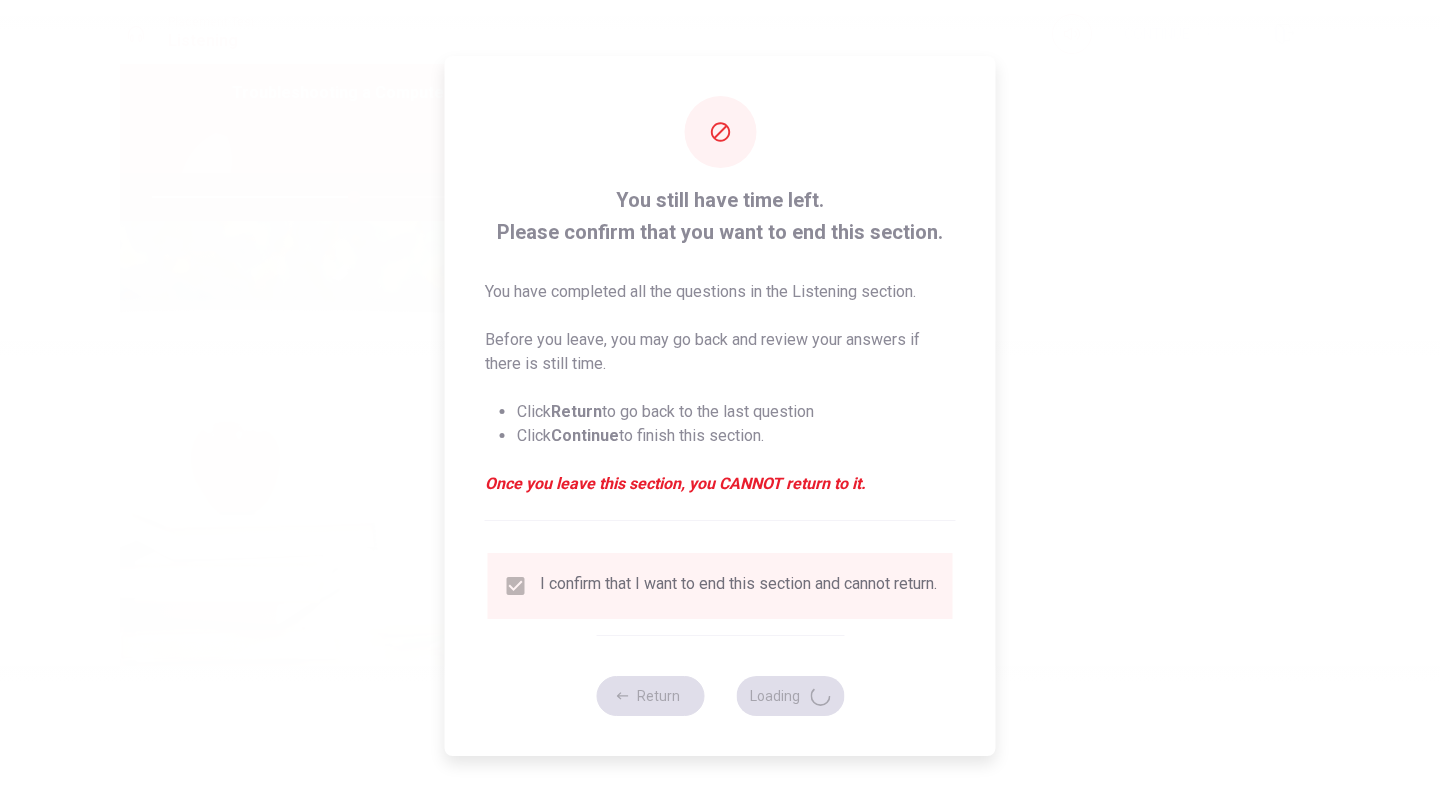 type on "56" 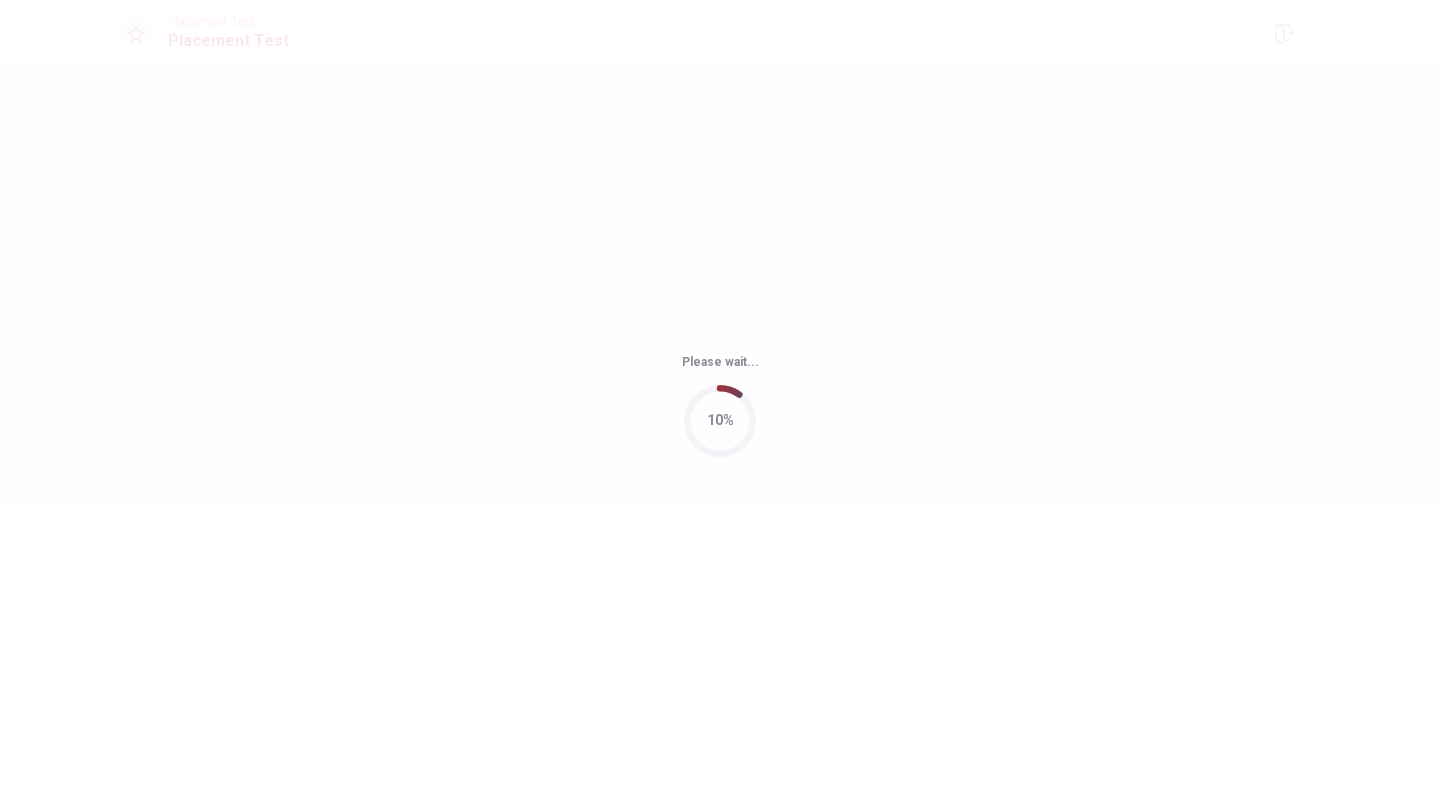 scroll, scrollTop: 0, scrollLeft: 0, axis: both 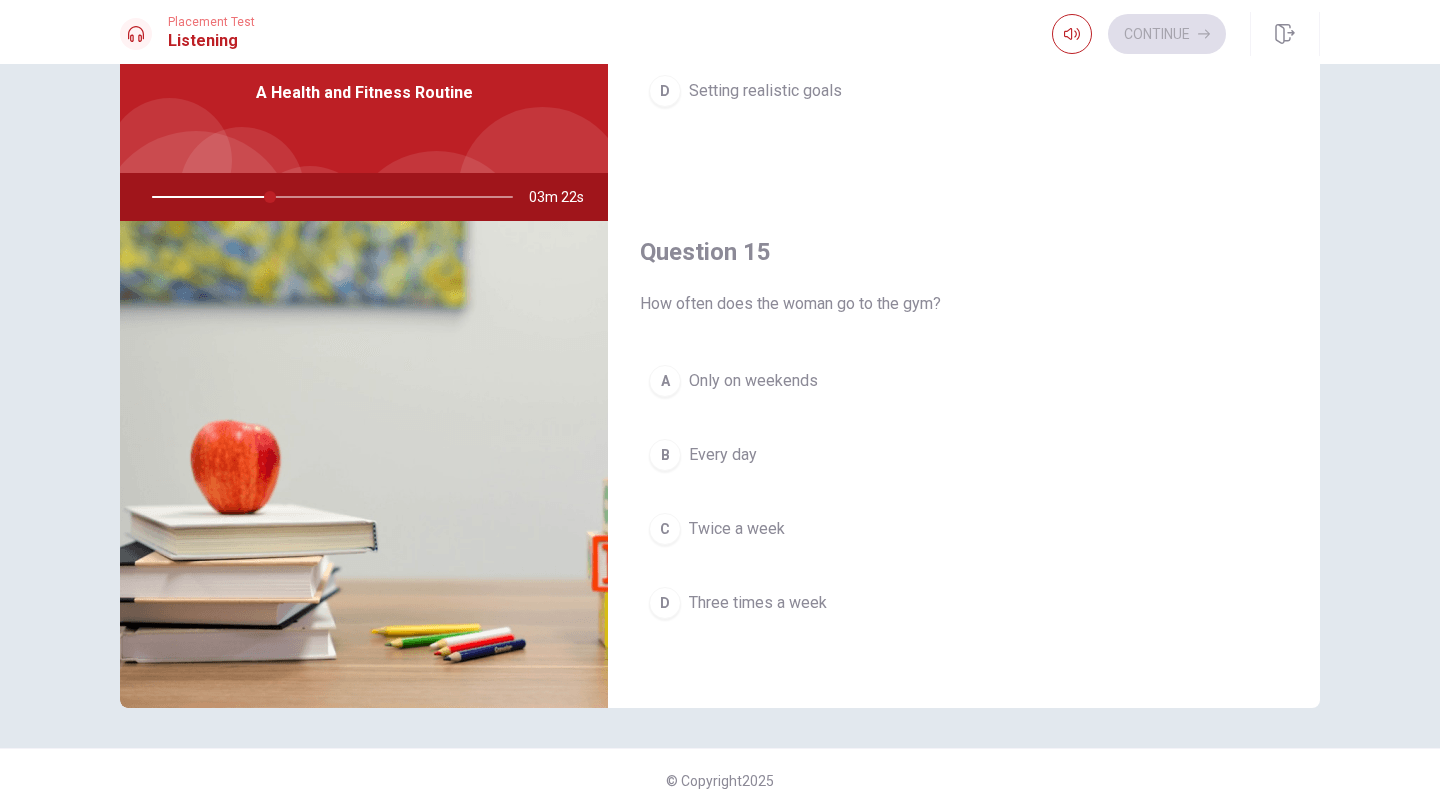click on "Three times a week" at bounding box center [758, 603] 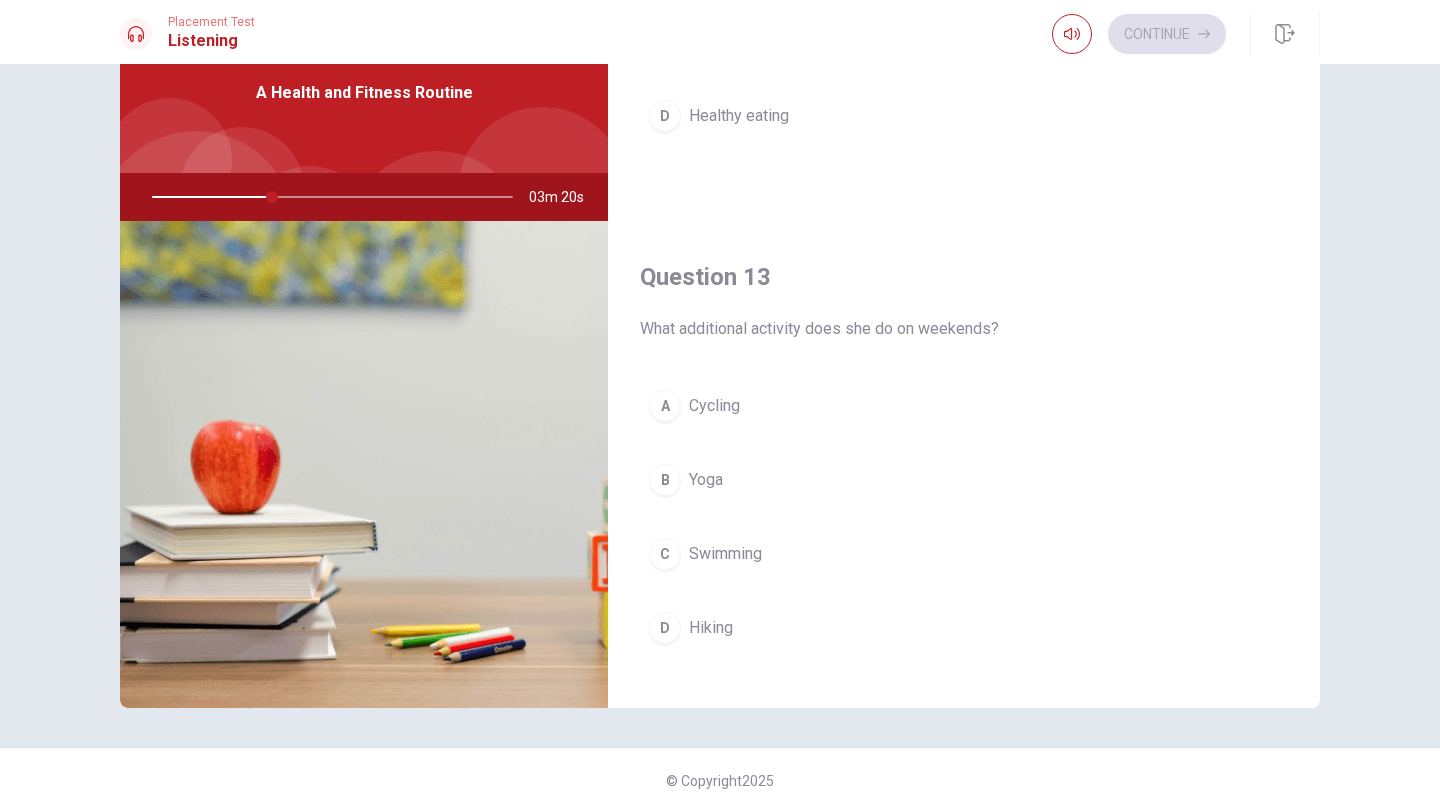 scroll, scrollTop: 817, scrollLeft: 0, axis: vertical 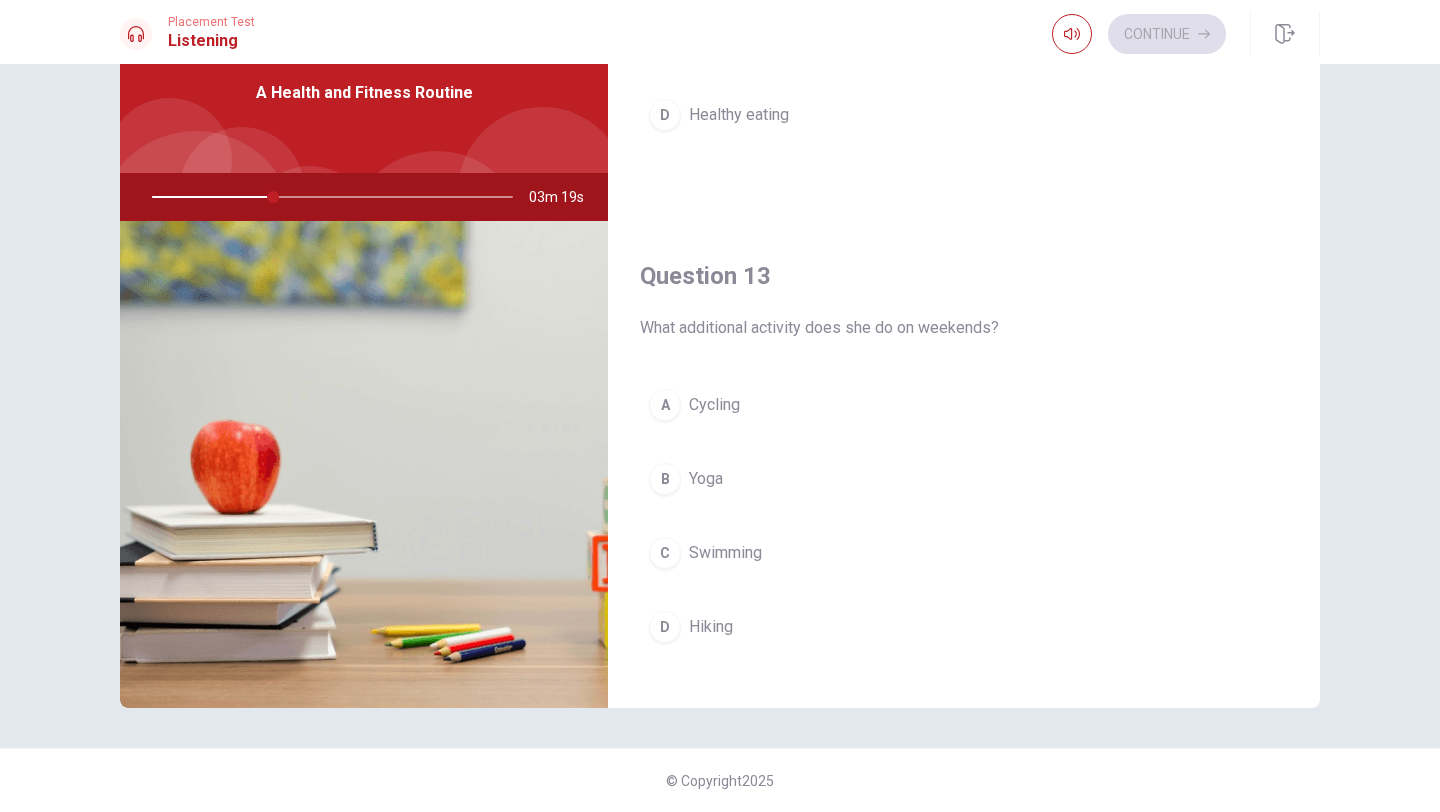 click on "Yoga" at bounding box center [706, 479] 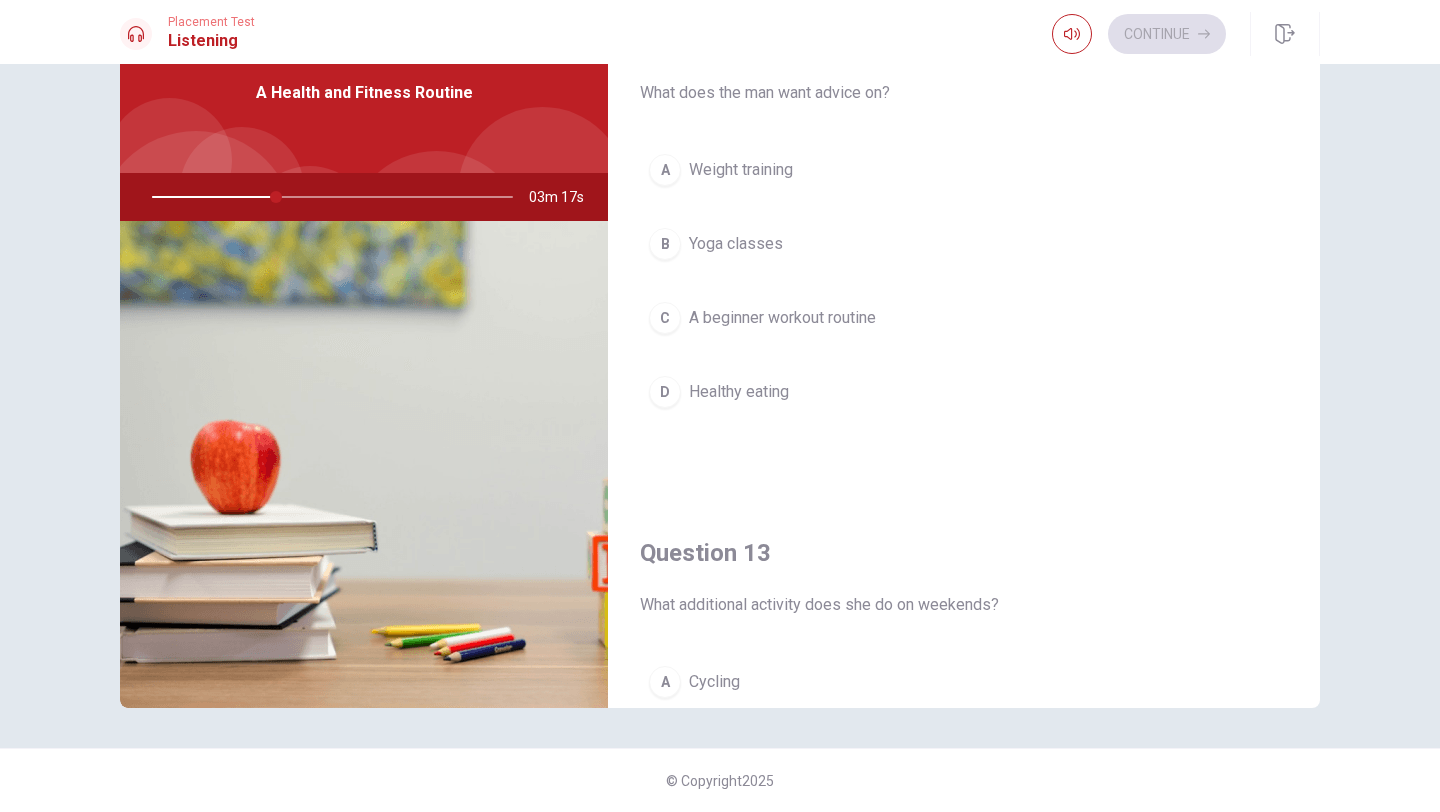 scroll, scrollTop: 0, scrollLeft: 0, axis: both 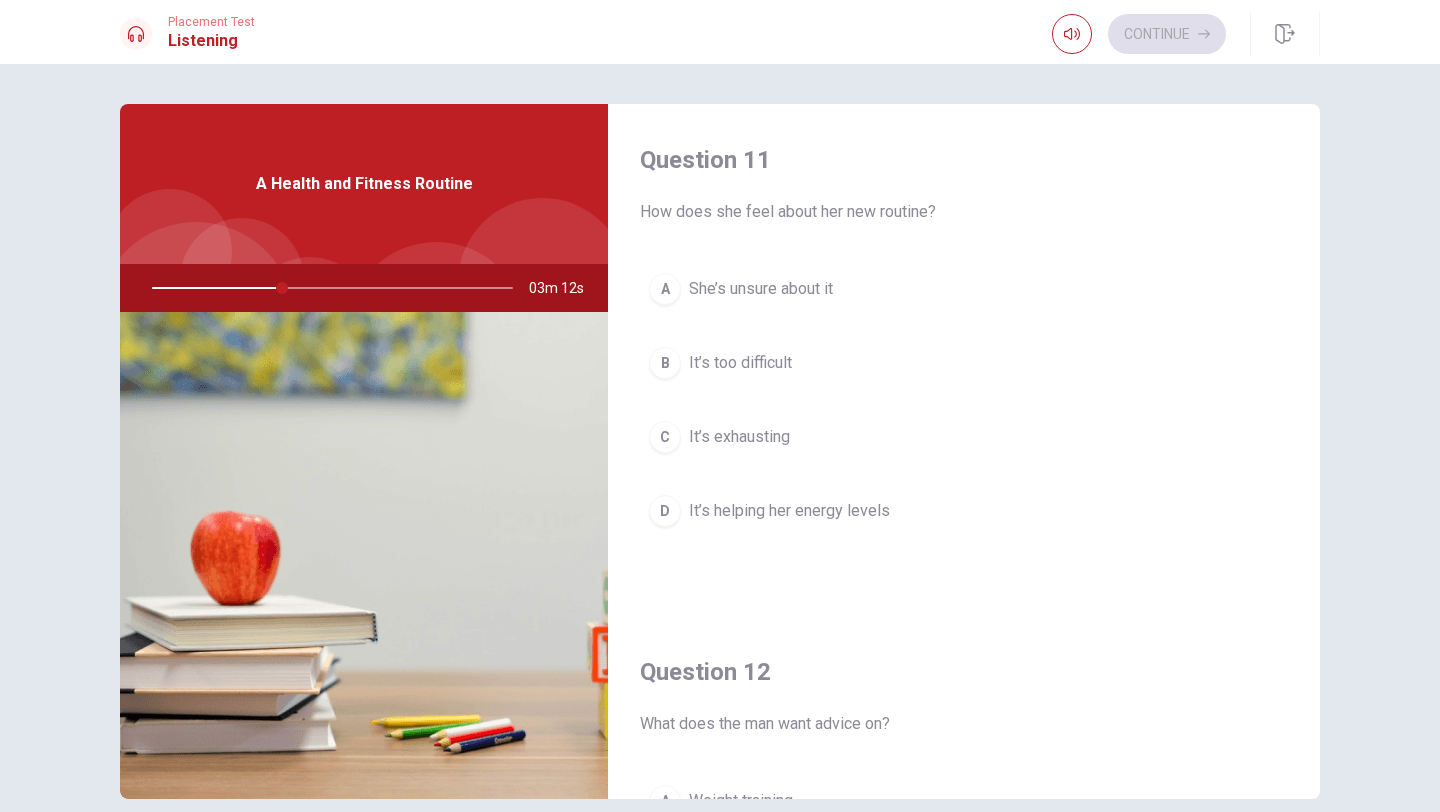 click on "It’s helping her energy levels" at bounding box center [789, 511] 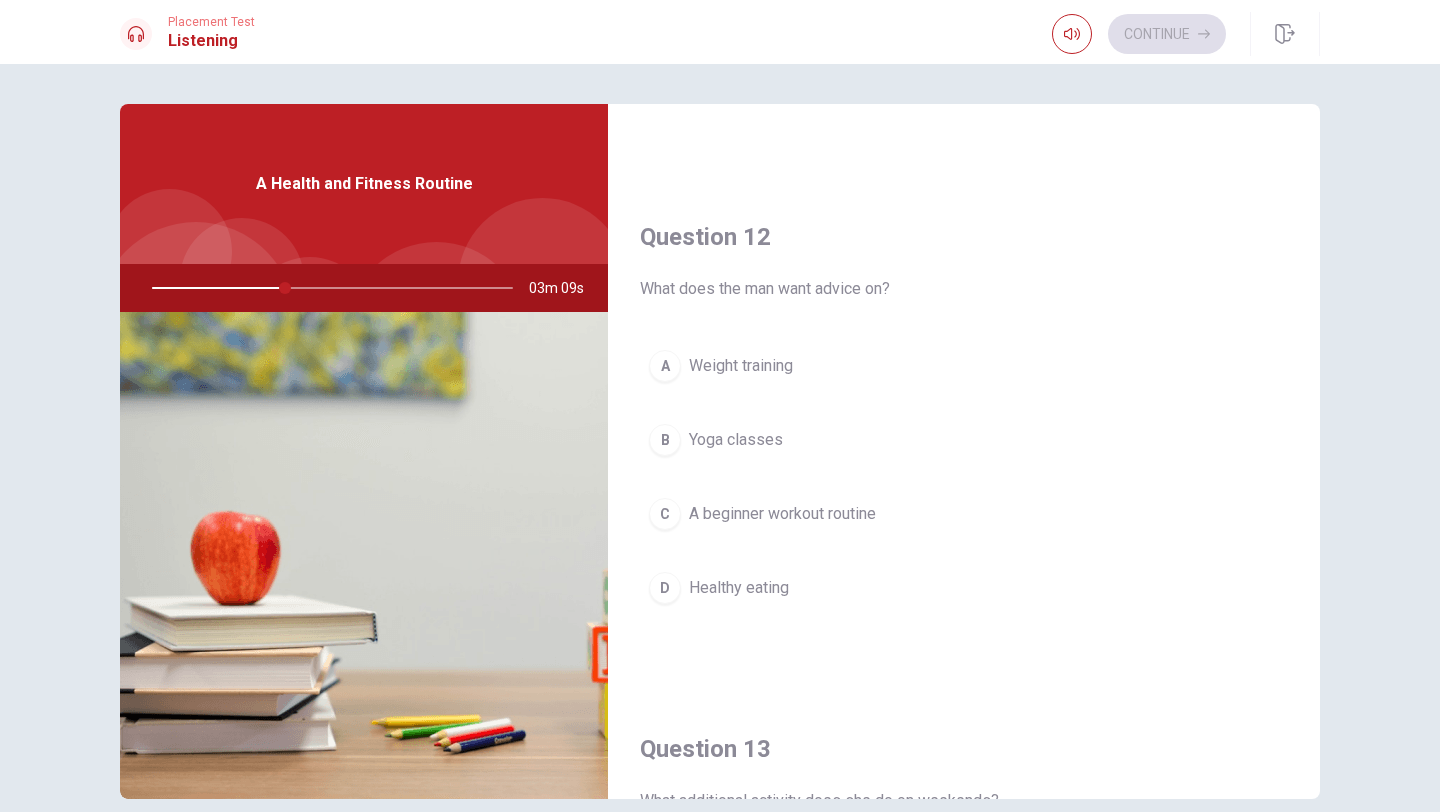 scroll, scrollTop: 458, scrollLeft: 0, axis: vertical 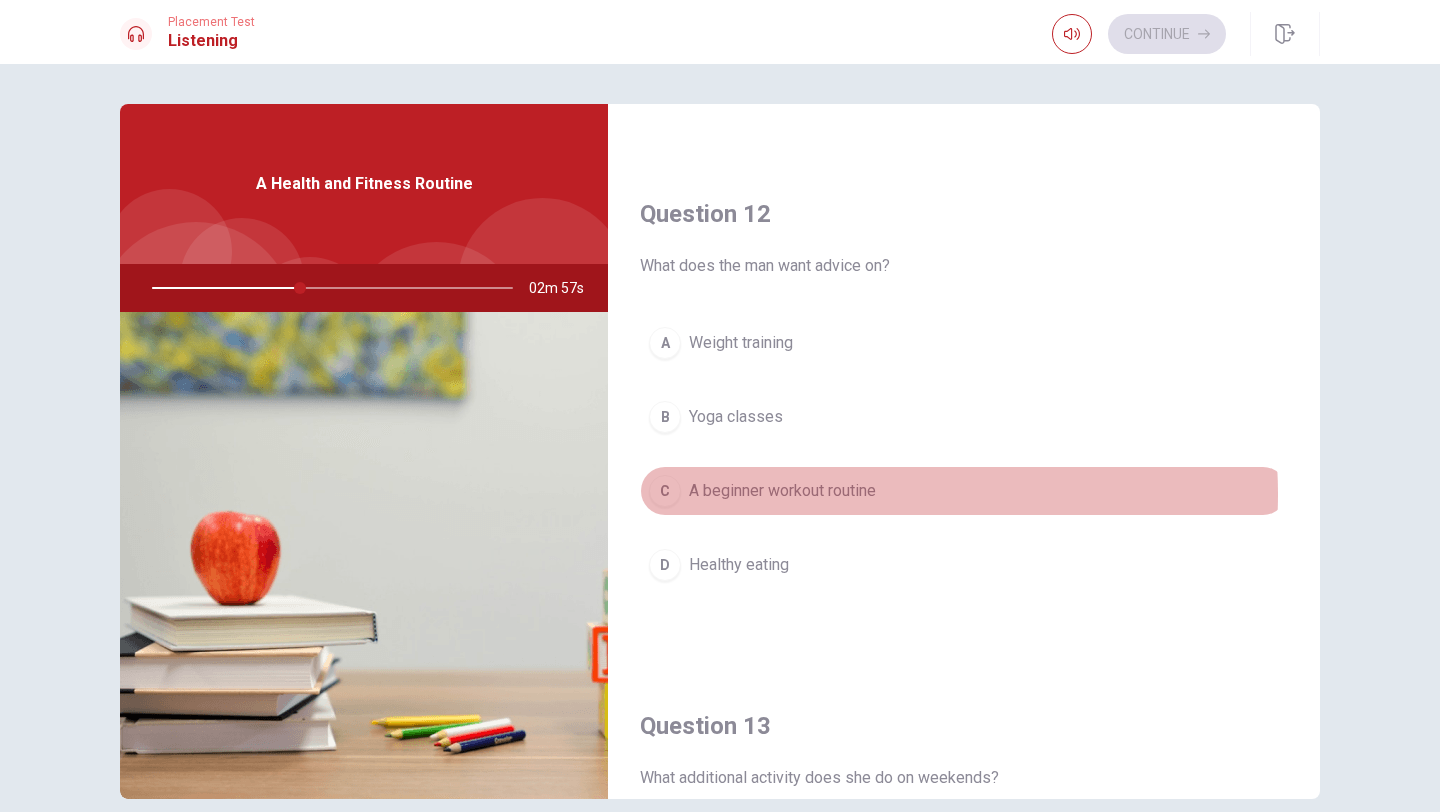 click on "A beginner workout routine" at bounding box center (782, 491) 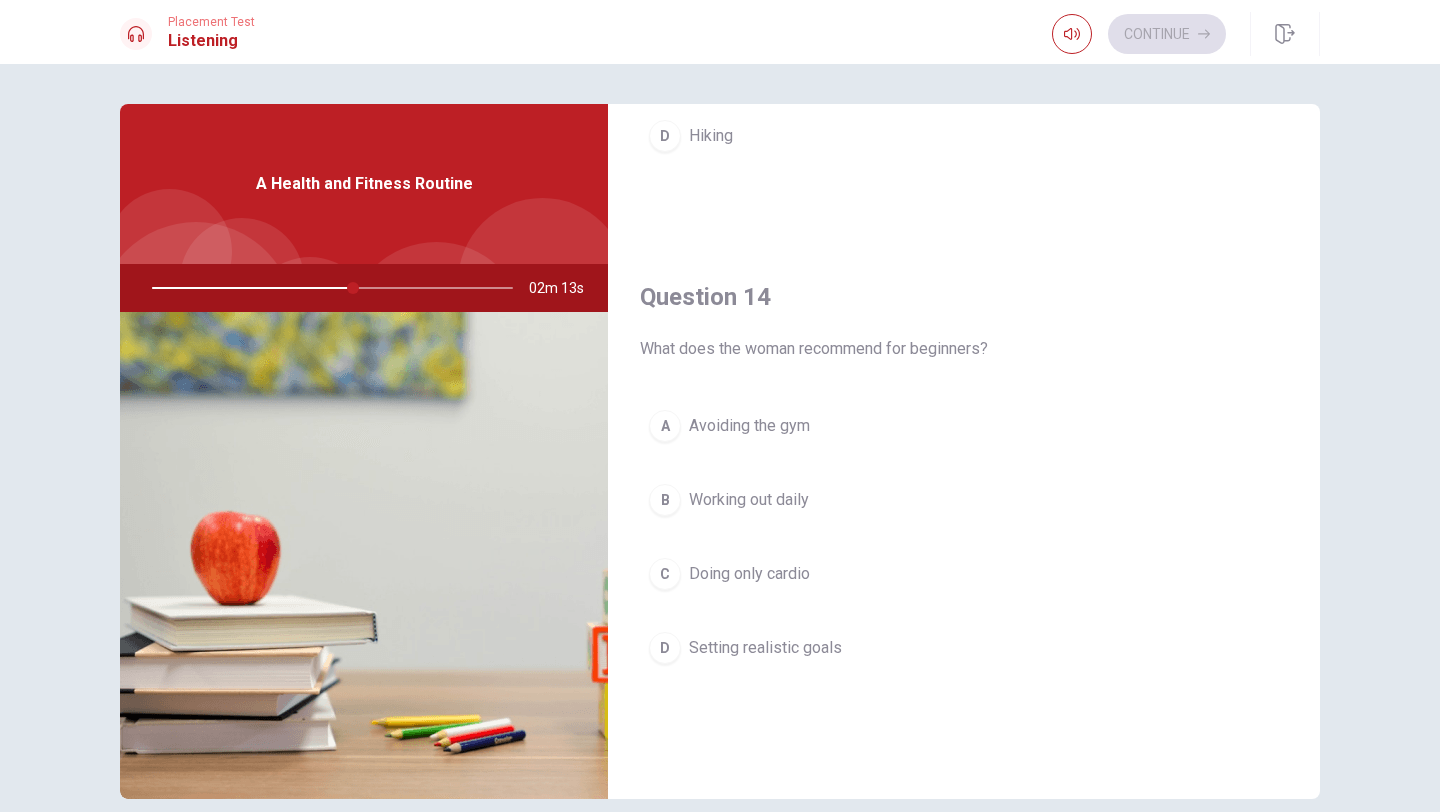 scroll, scrollTop: 1406, scrollLeft: 0, axis: vertical 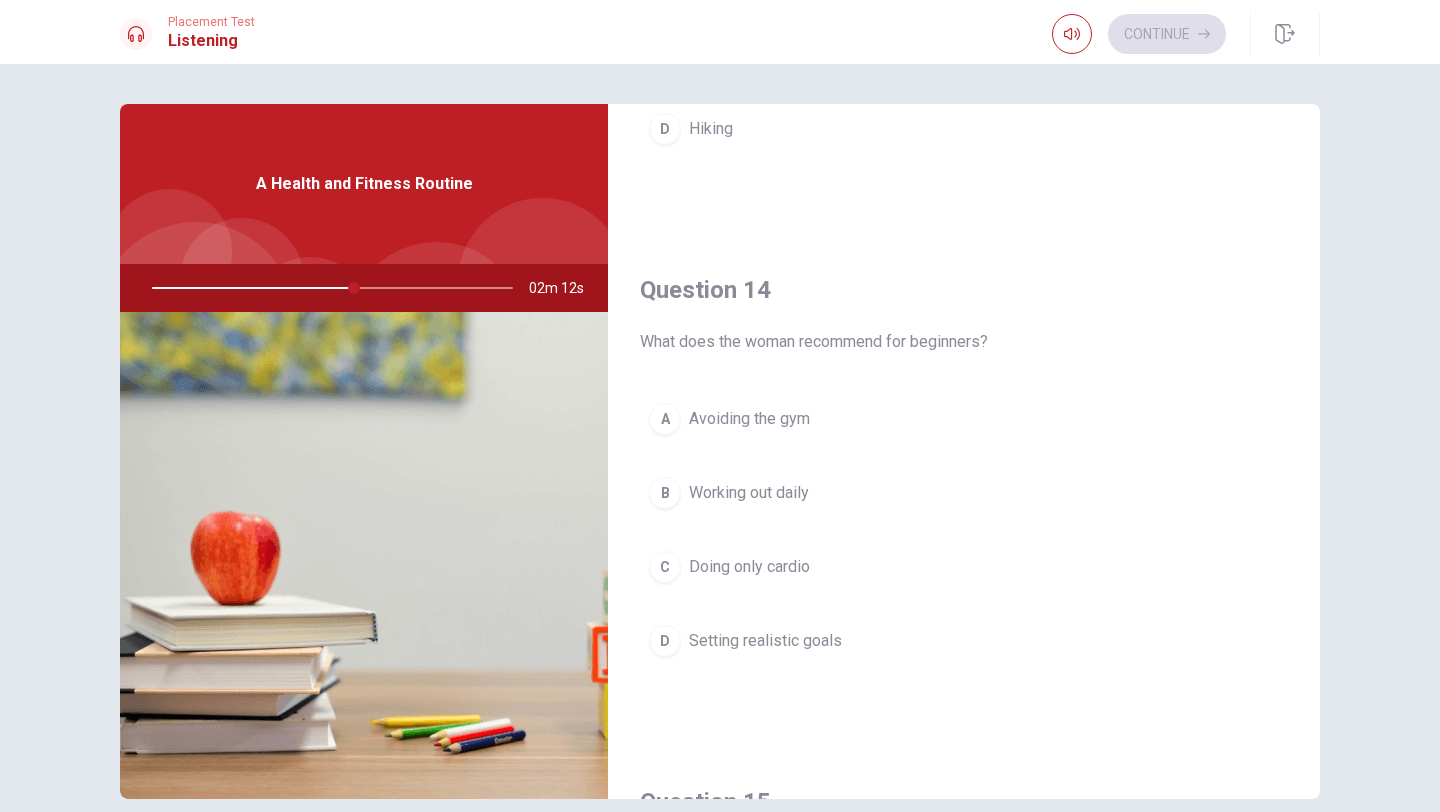 click on "Setting realistic goals" at bounding box center [765, 641] 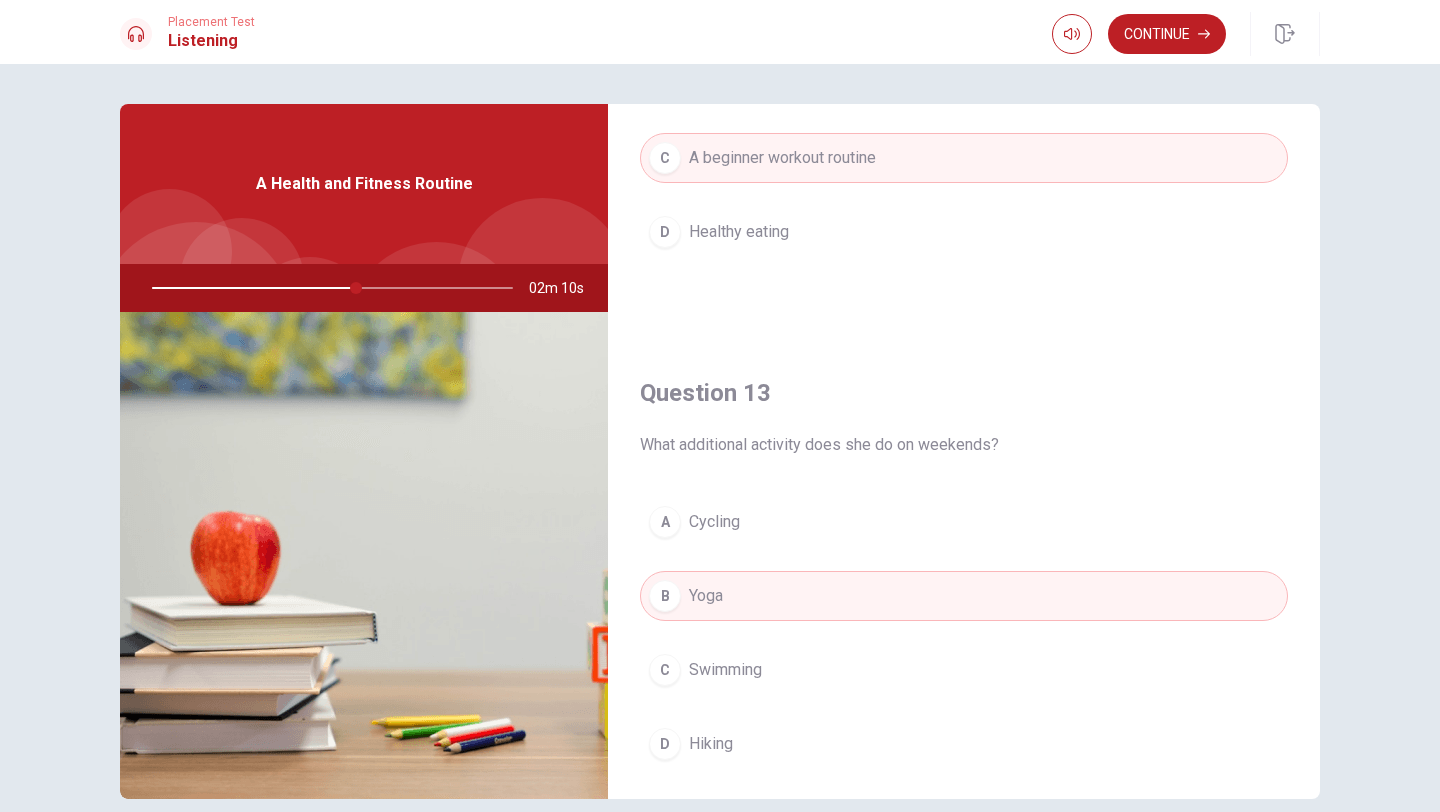 scroll, scrollTop: 0, scrollLeft: 0, axis: both 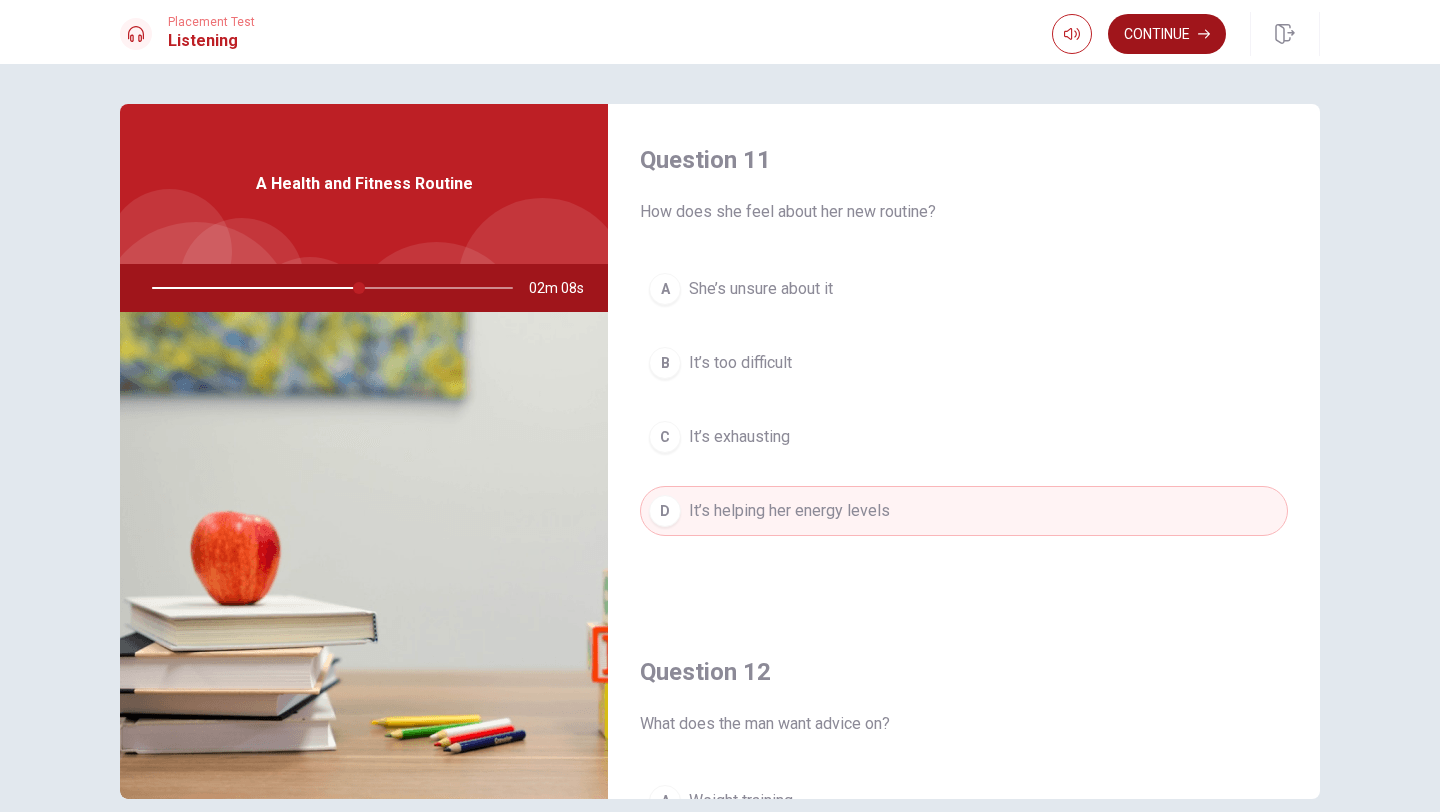 click on "Continue" at bounding box center (1167, 34) 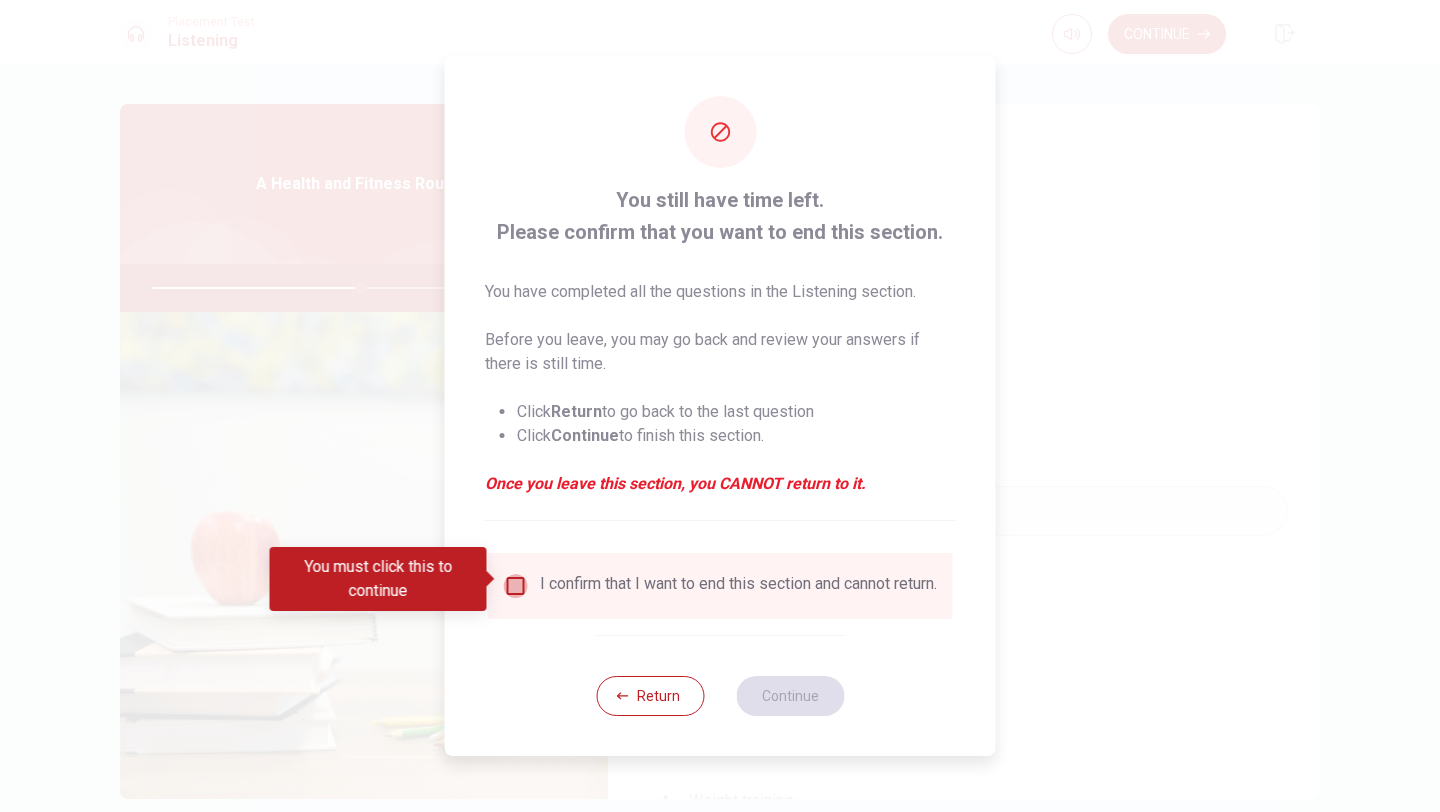 click at bounding box center (516, 586) 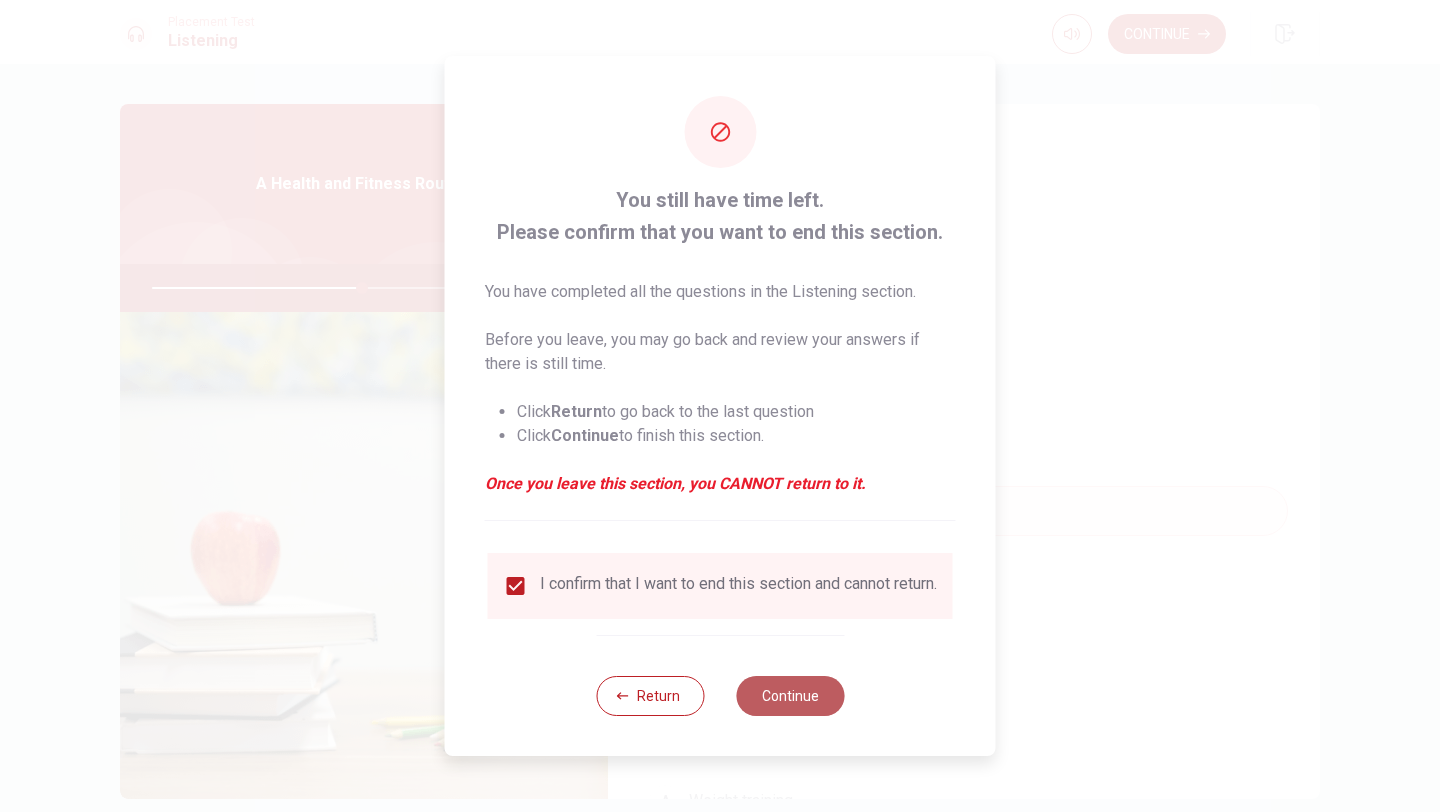 click on "Continue" at bounding box center (790, 696) 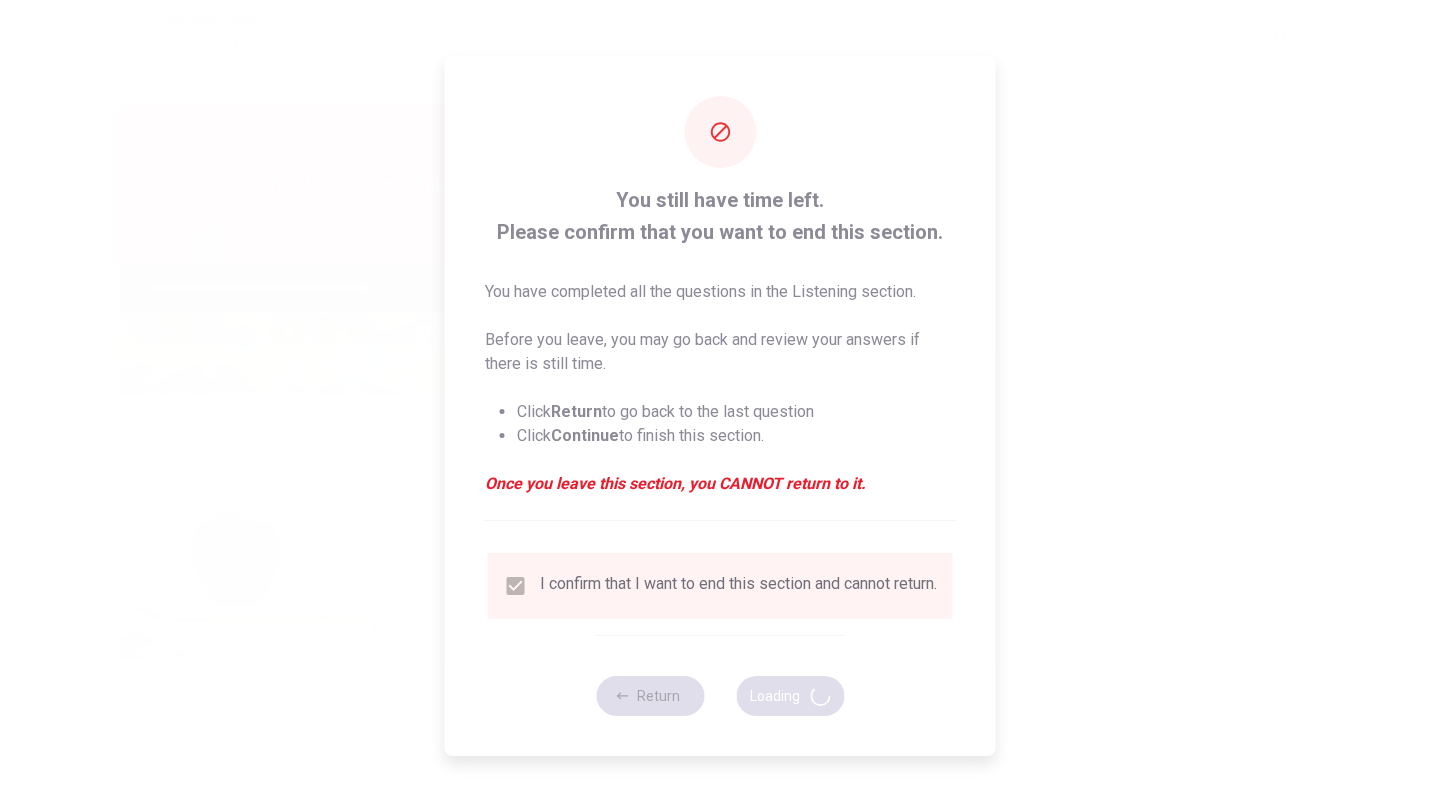 type on "59" 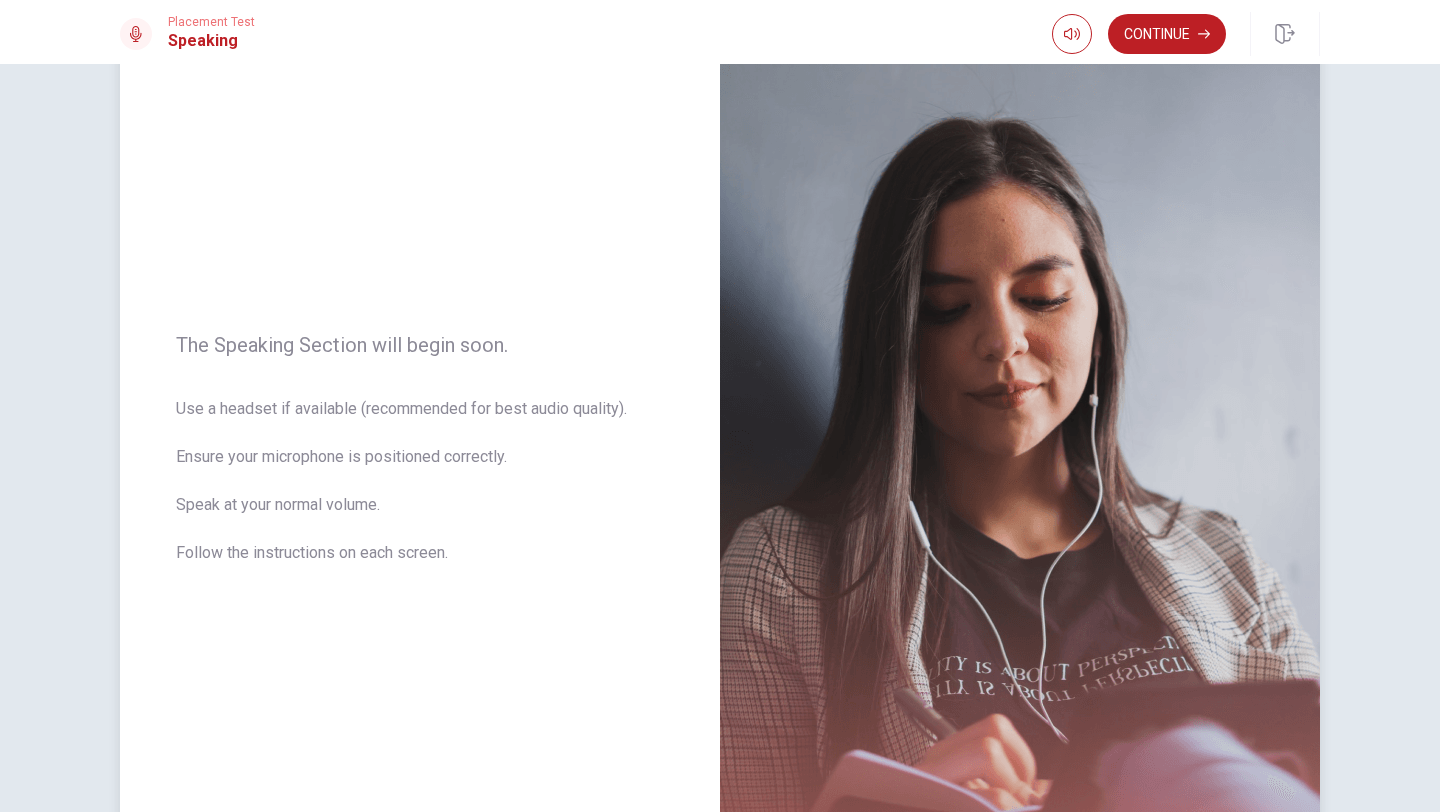 scroll, scrollTop: 75, scrollLeft: 0, axis: vertical 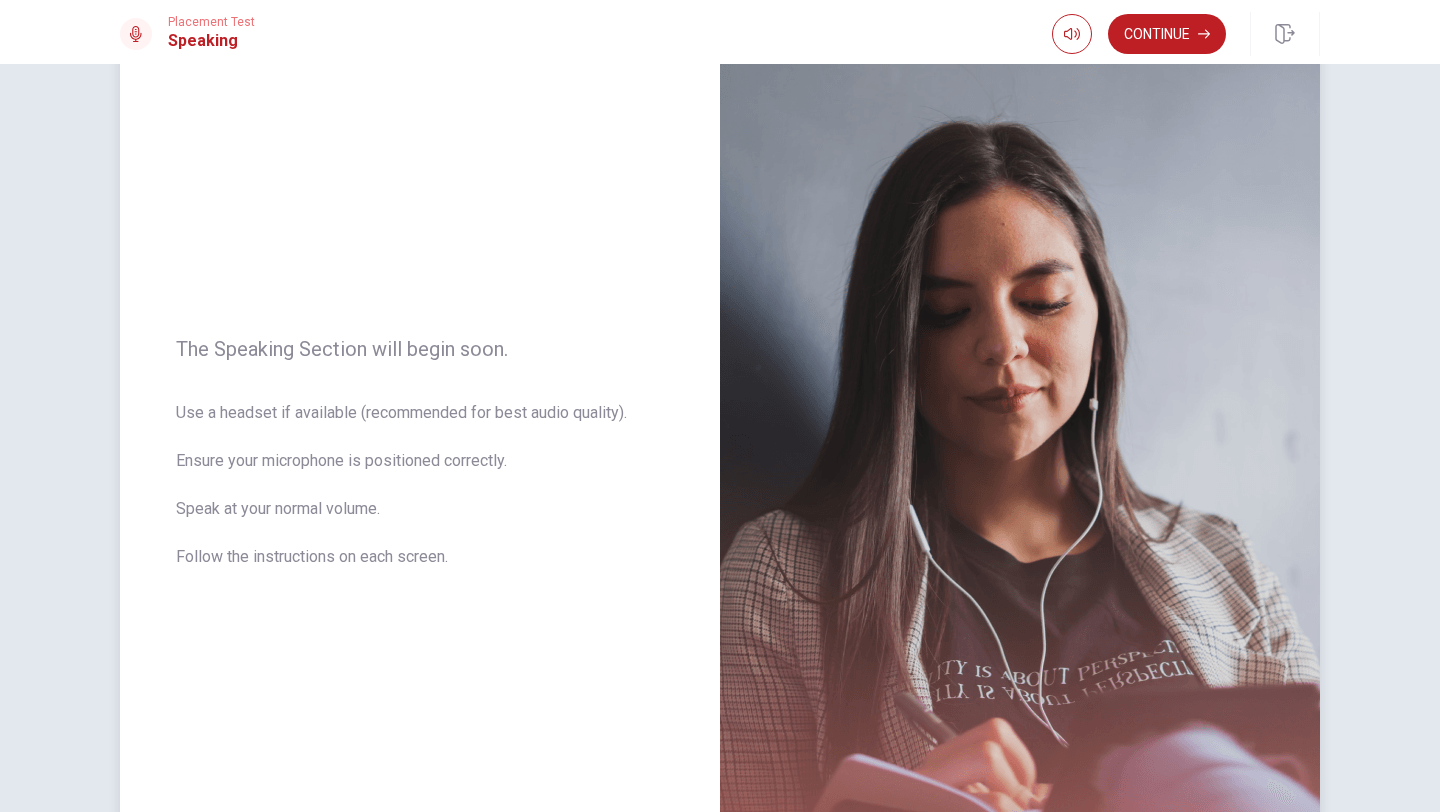 click on "The Speaking Section will begin soon. Use a headset if available (recommended for best audio quality).
Ensure your microphone is positioned correctly.
Speak at your normal volume.
Follow the instructions on each screen." at bounding box center (420, 465) 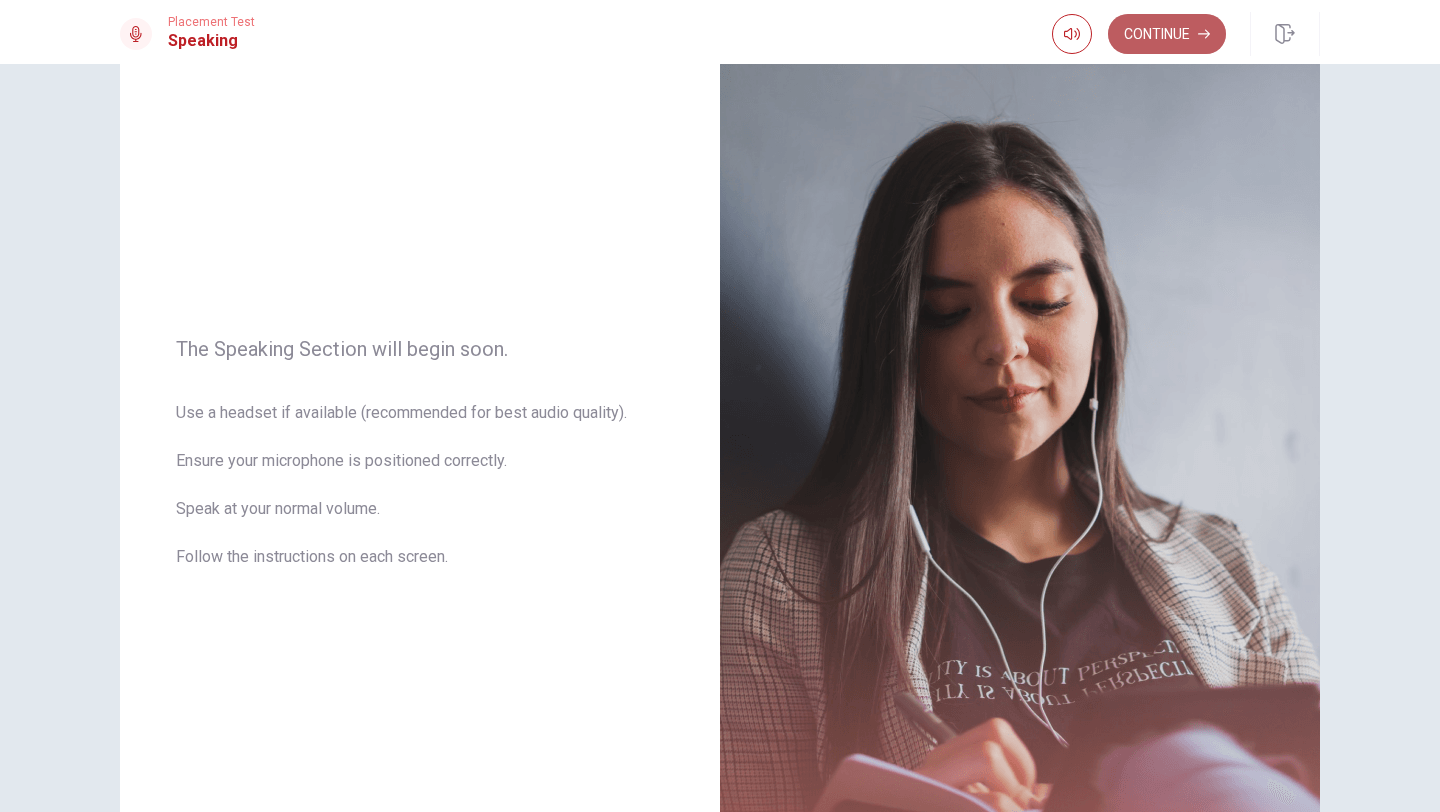 click on "Continue" at bounding box center (1167, 34) 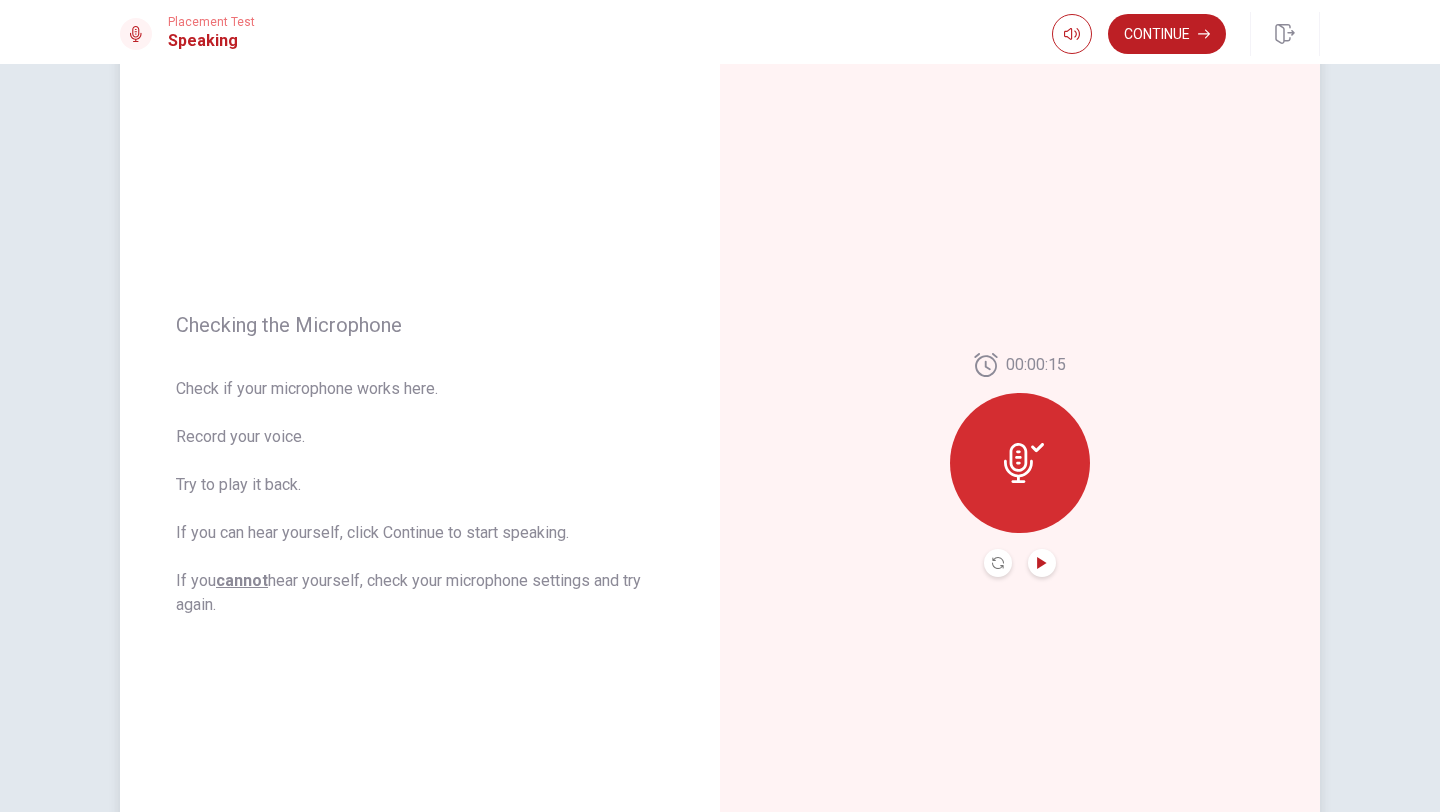 click 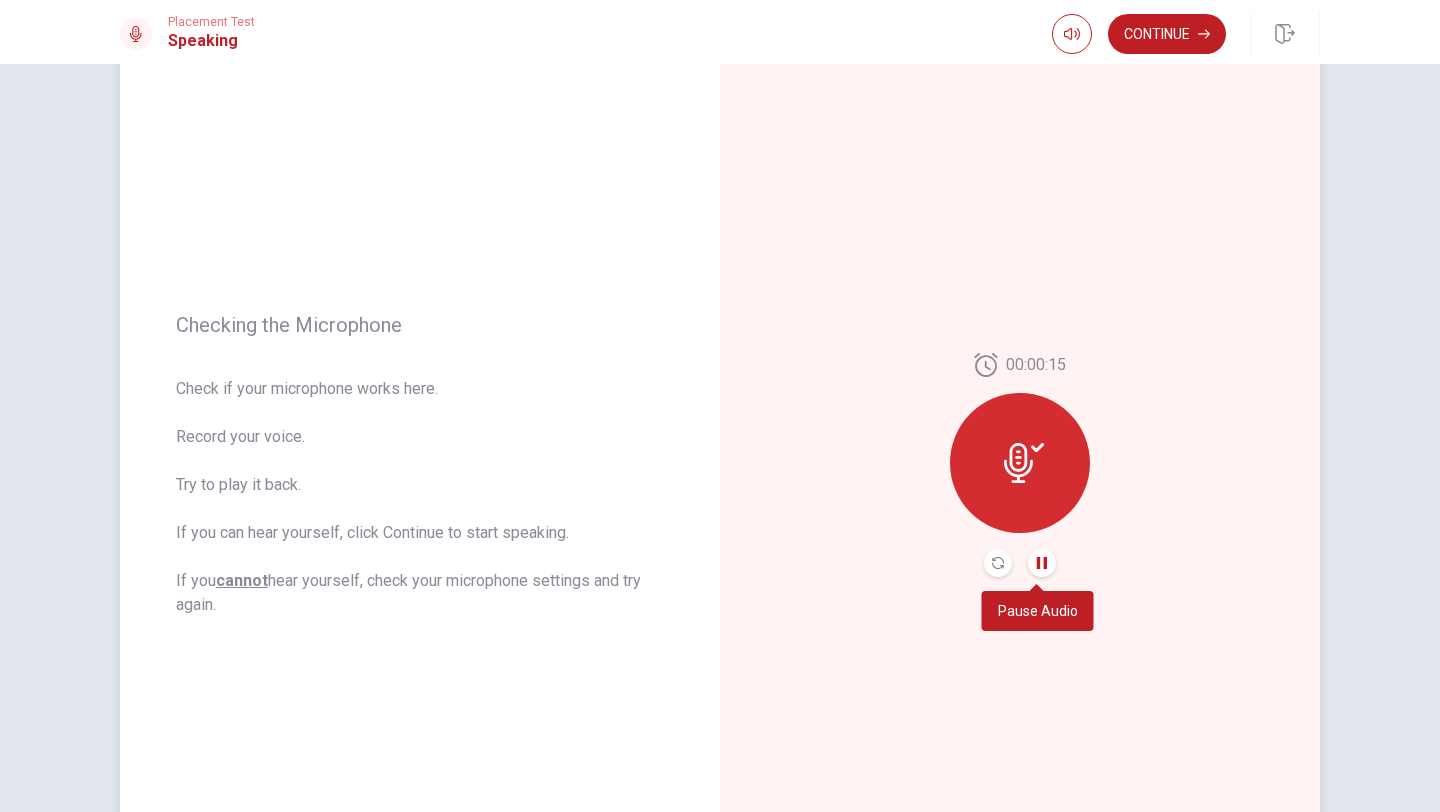 click 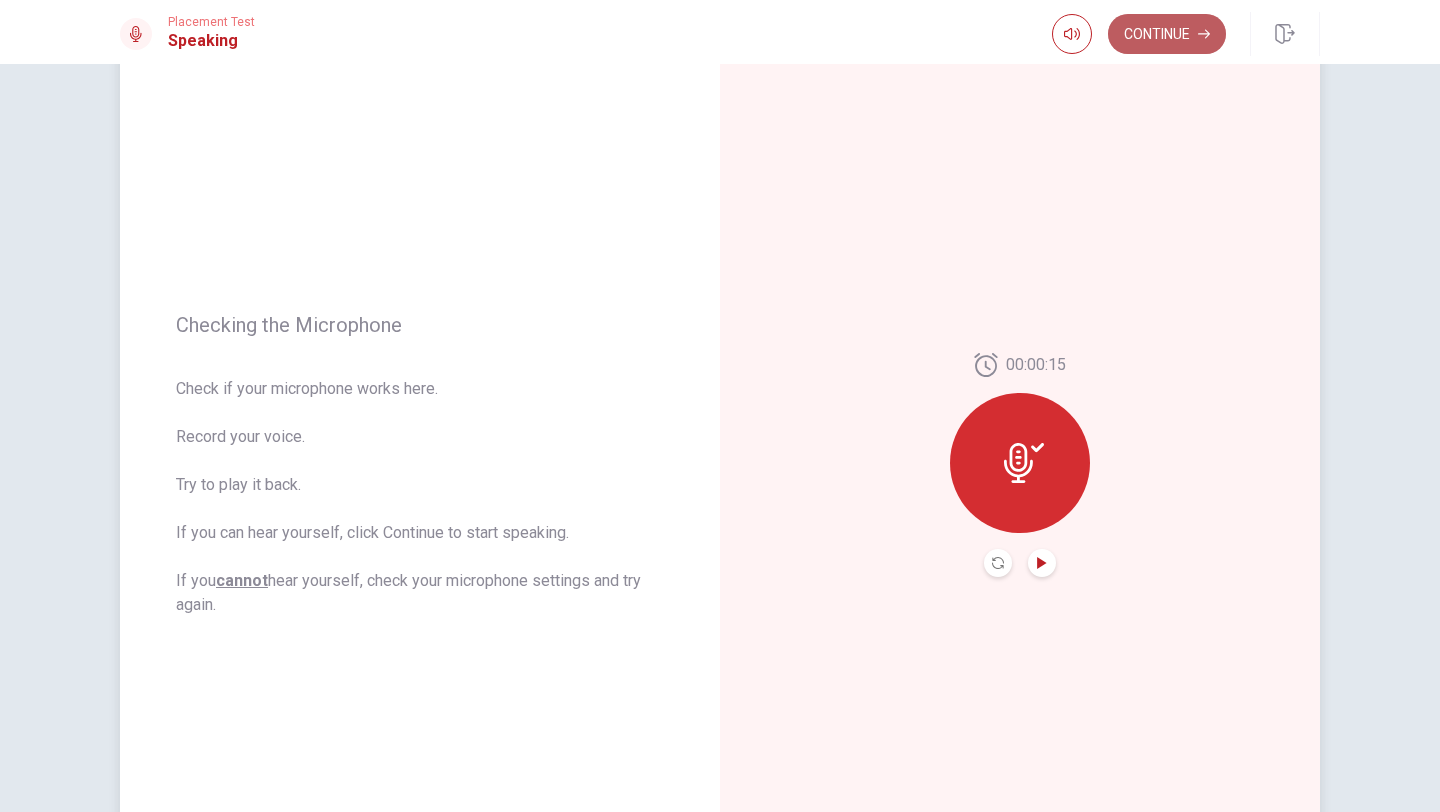click on "Continue" at bounding box center [1167, 34] 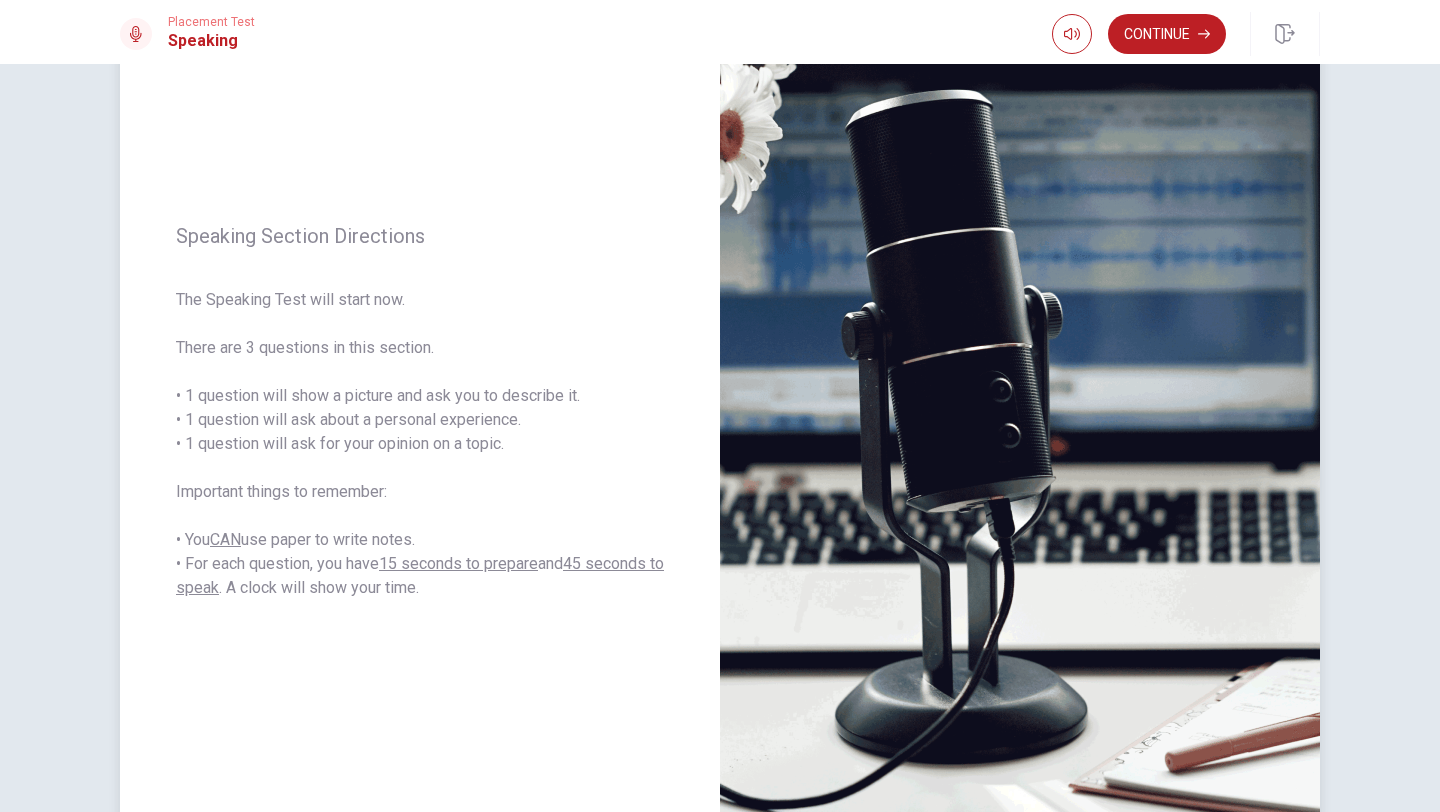 scroll, scrollTop: 143, scrollLeft: 0, axis: vertical 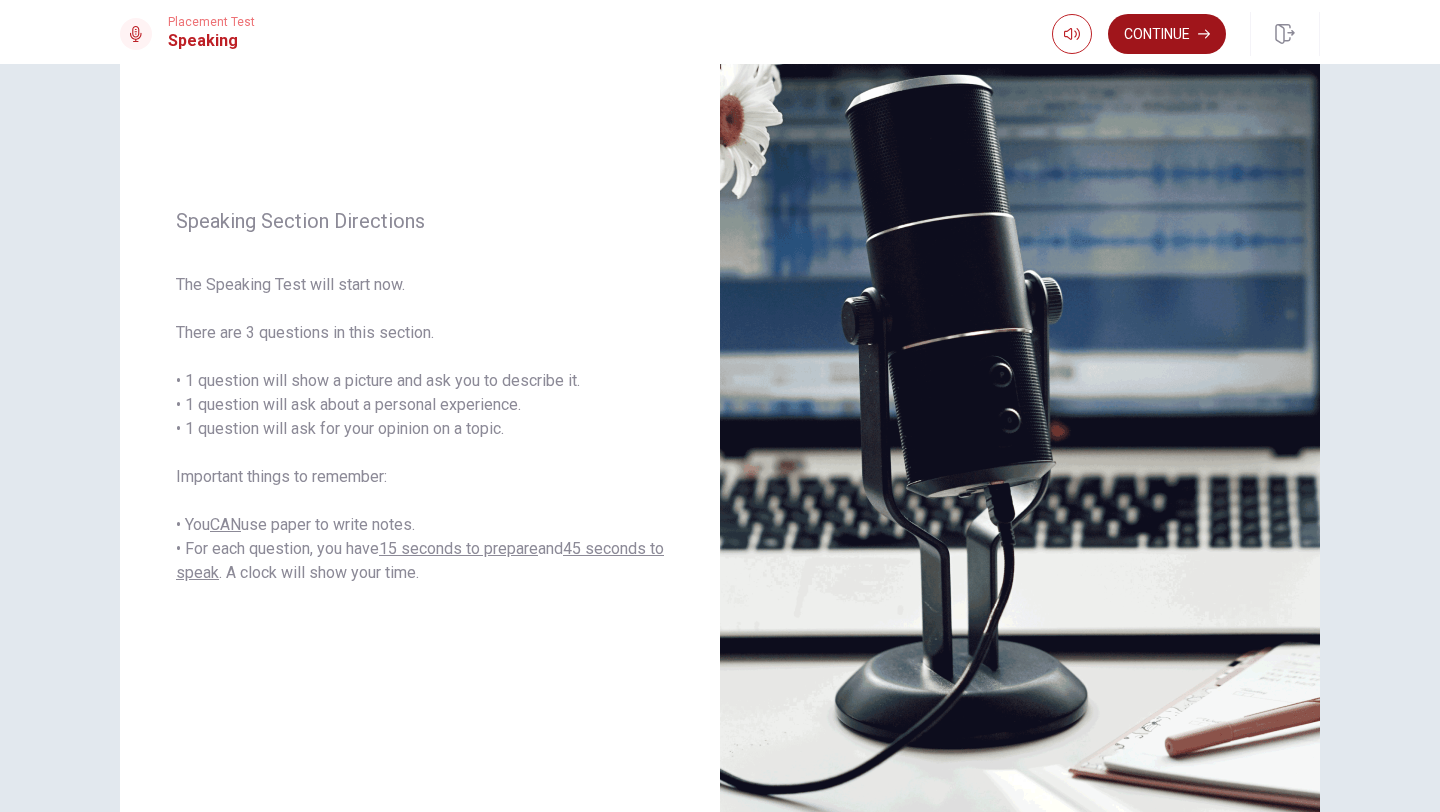 click on "Continue" at bounding box center (1167, 34) 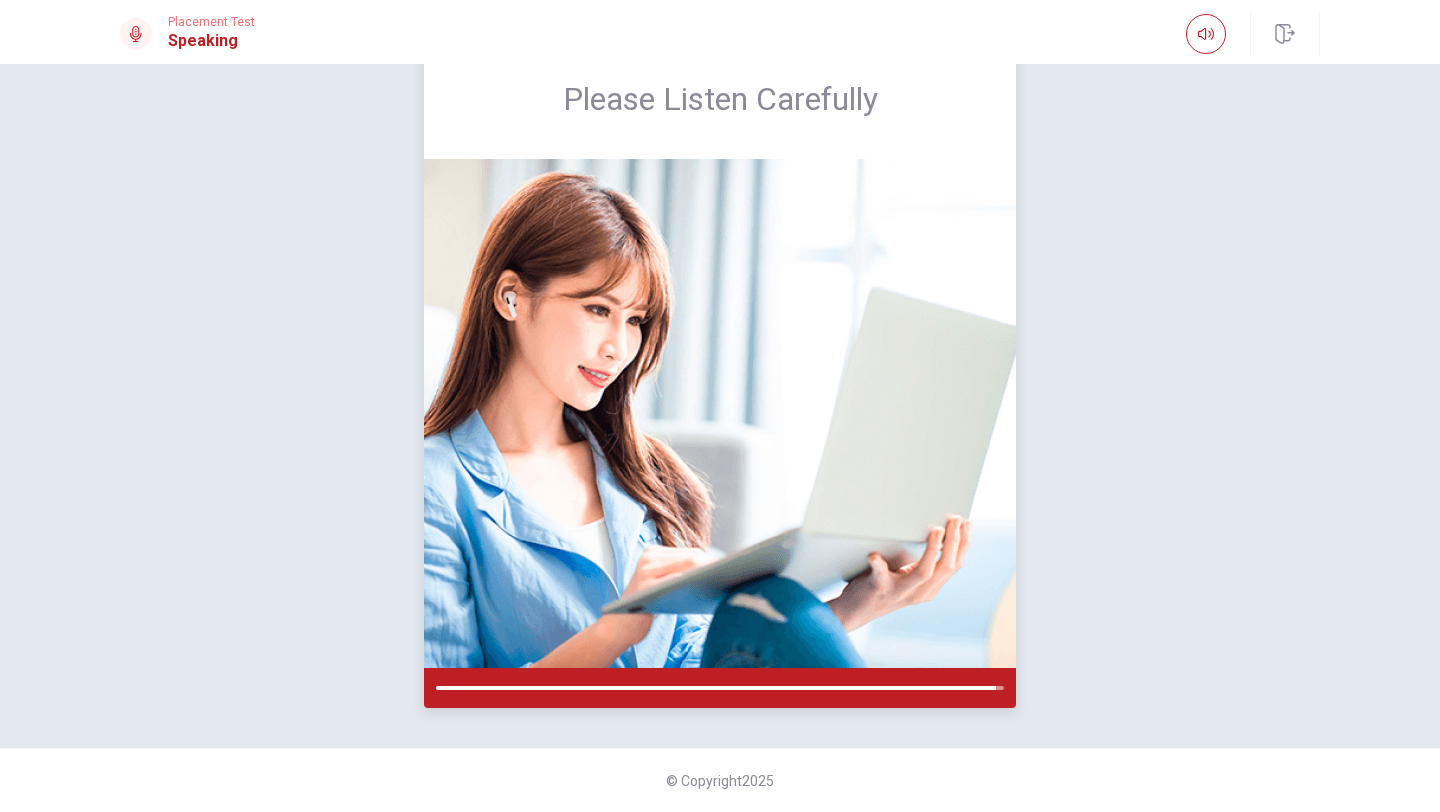 scroll, scrollTop: 143, scrollLeft: 0, axis: vertical 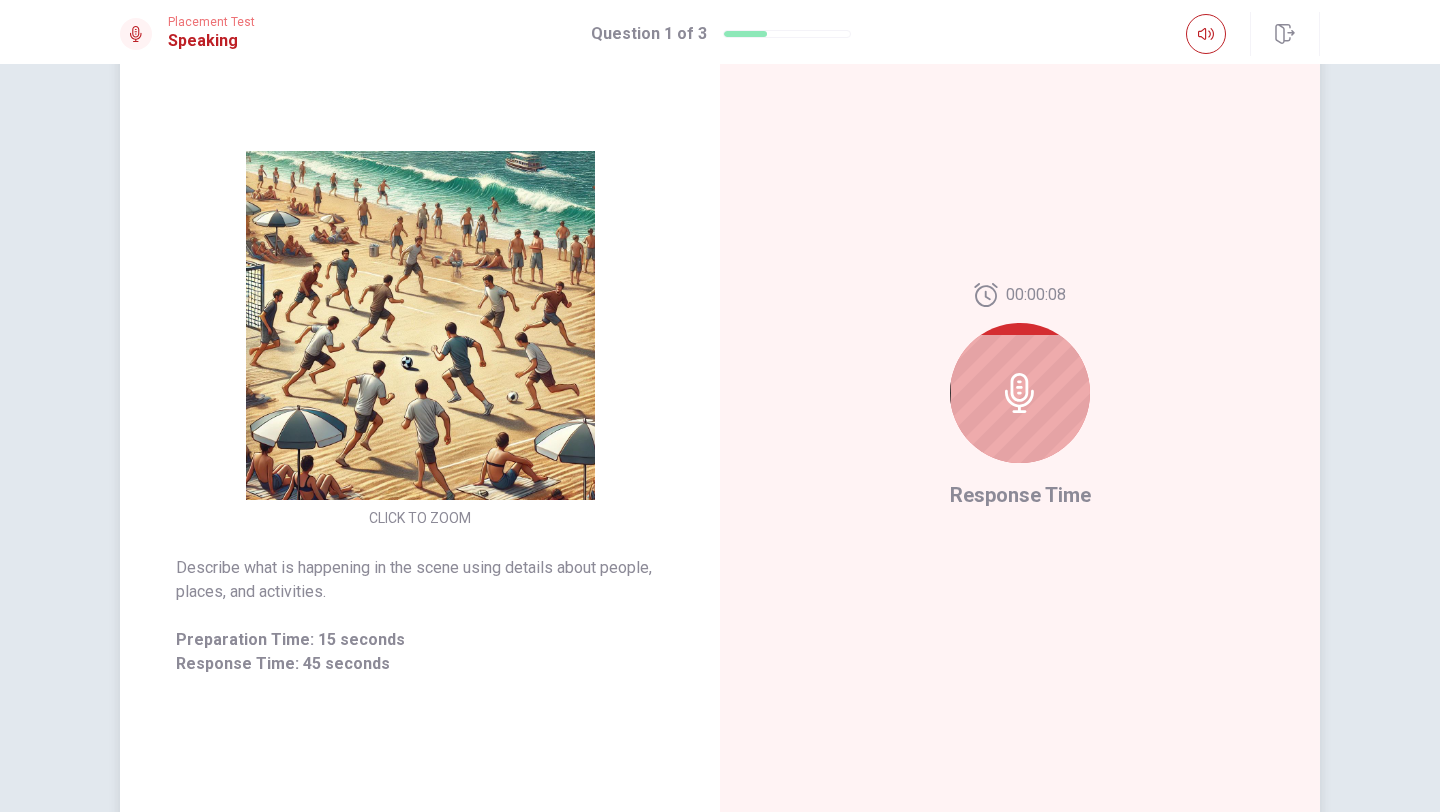 click 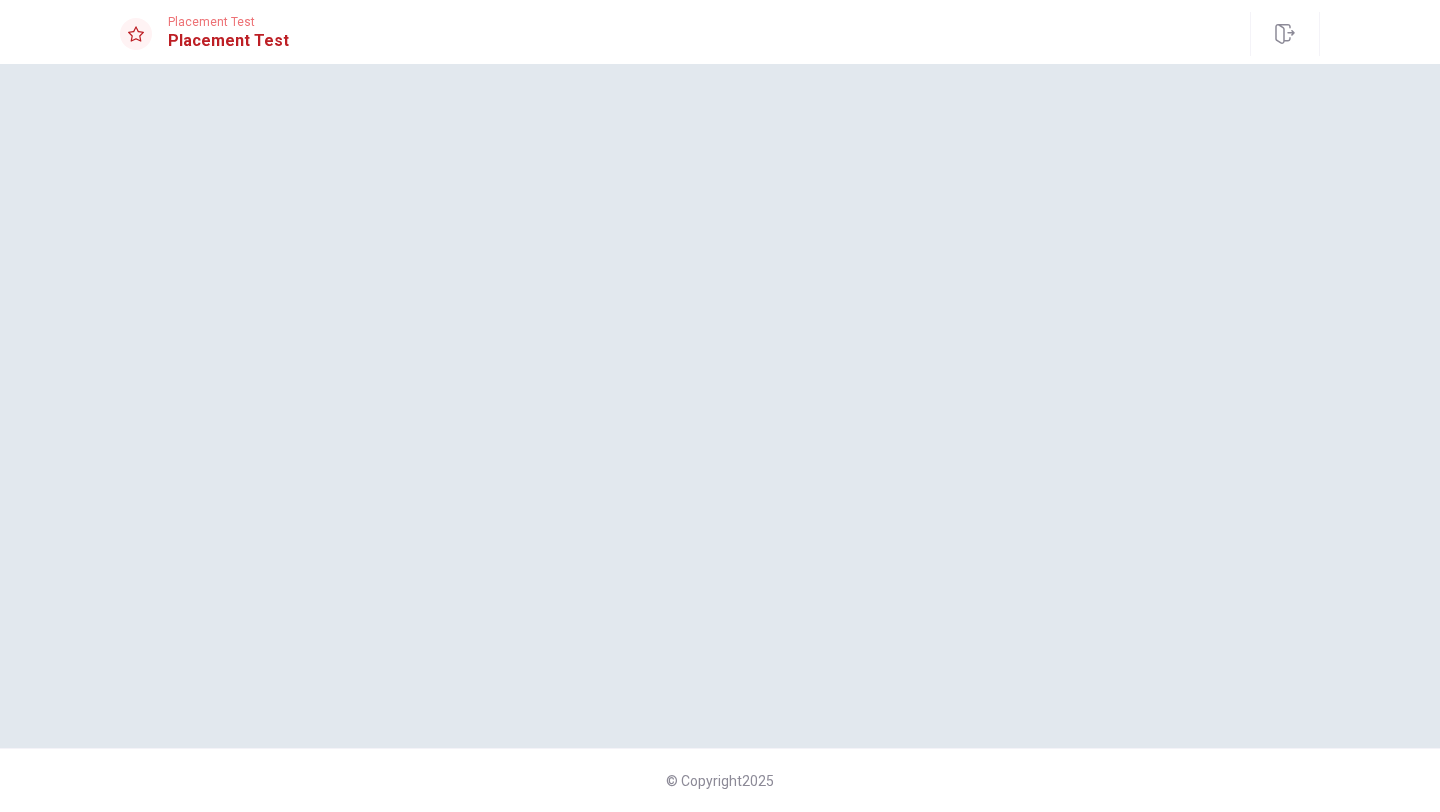 scroll, scrollTop: 0, scrollLeft: 0, axis: both 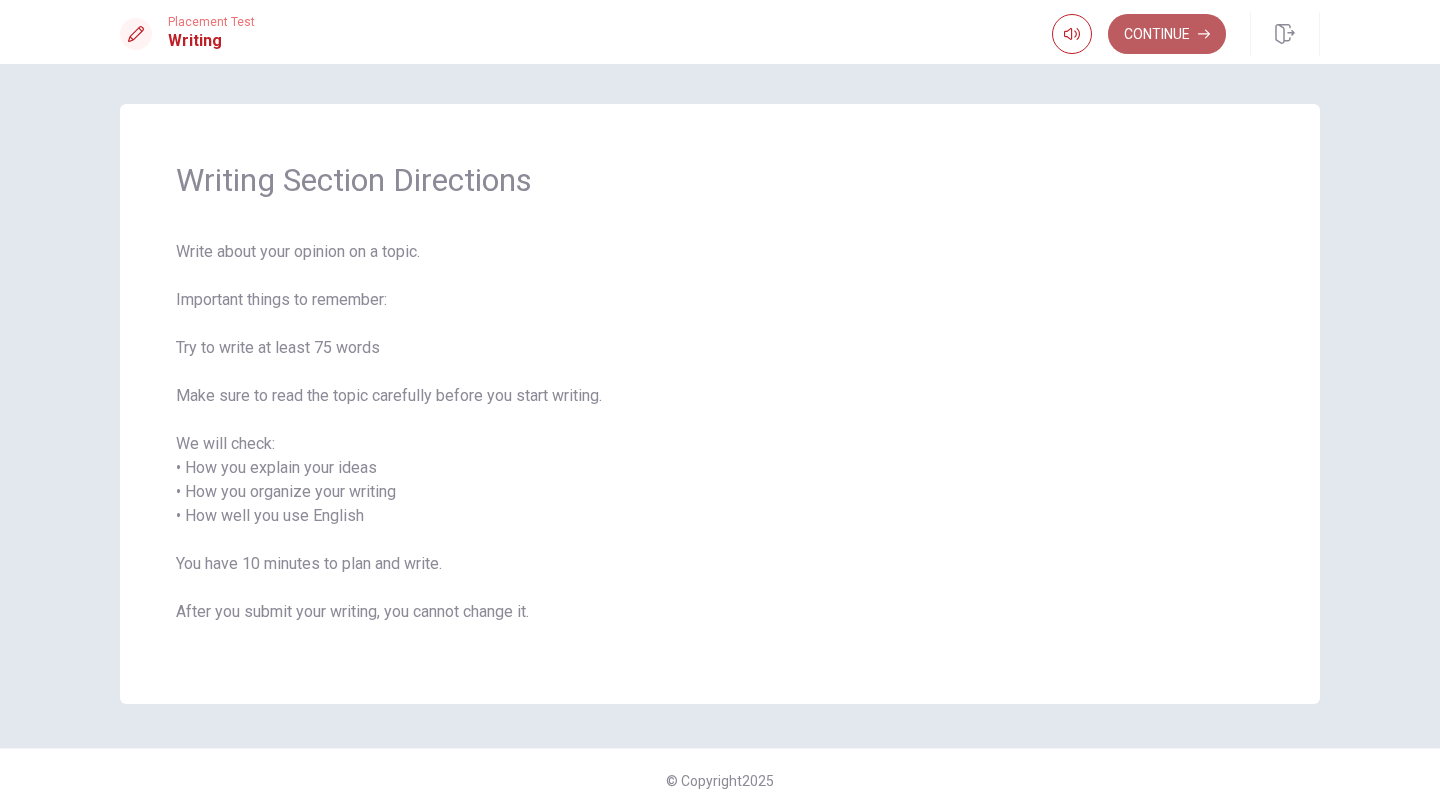 click on "Continue" at bounding box center [1167, 34] 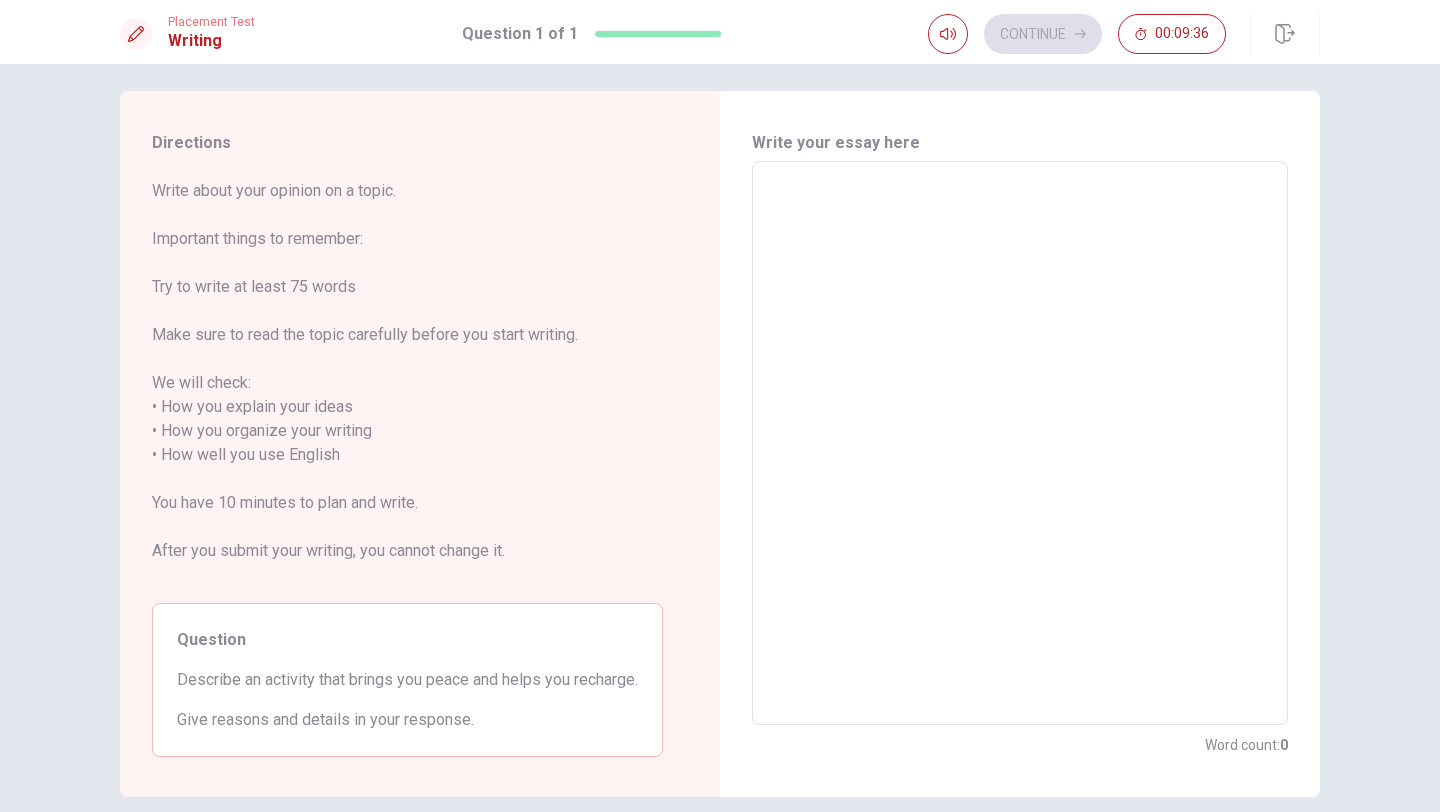 scroll, scrollTop: 0, scrollLeft: 0, axis: both 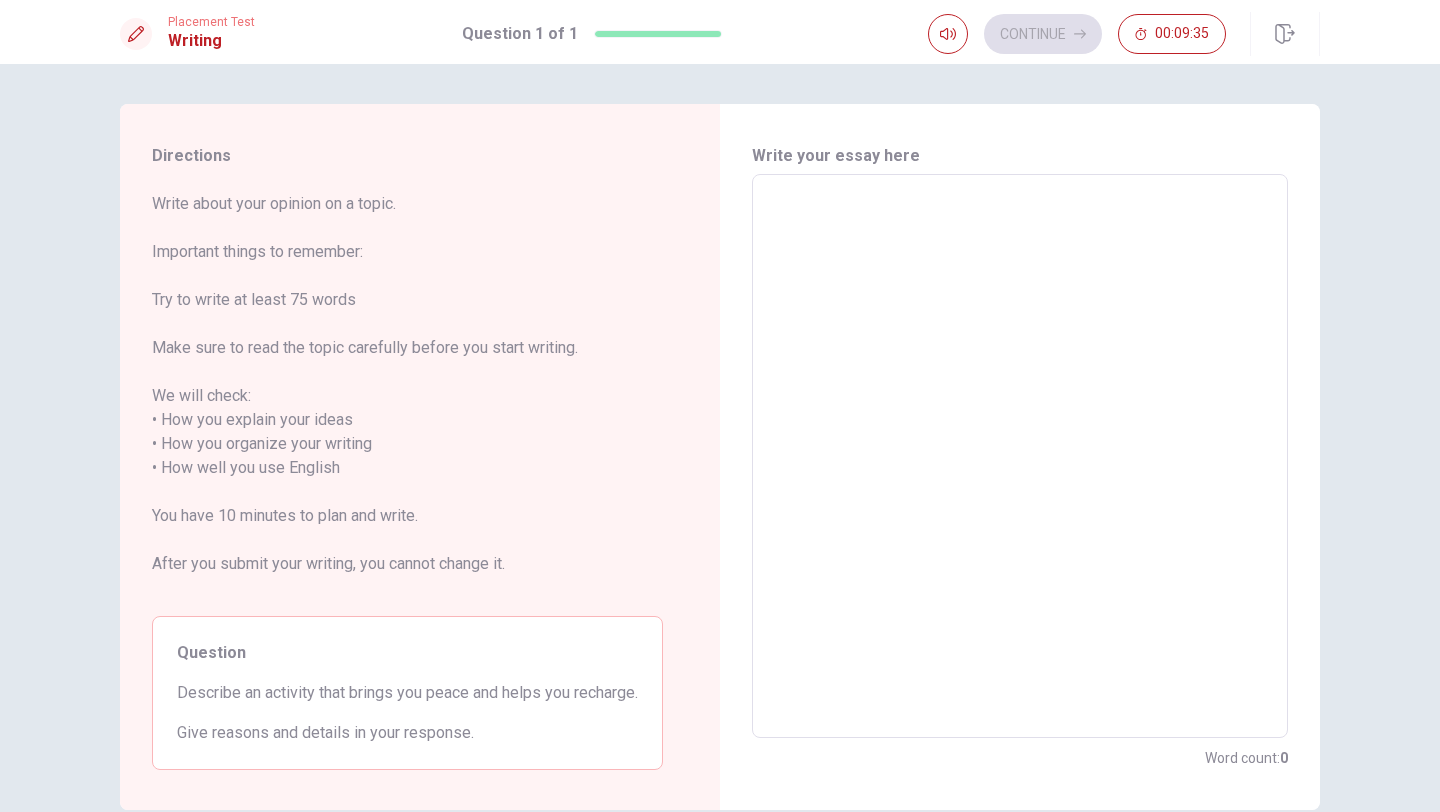 click at bounding box center [1020, 456] 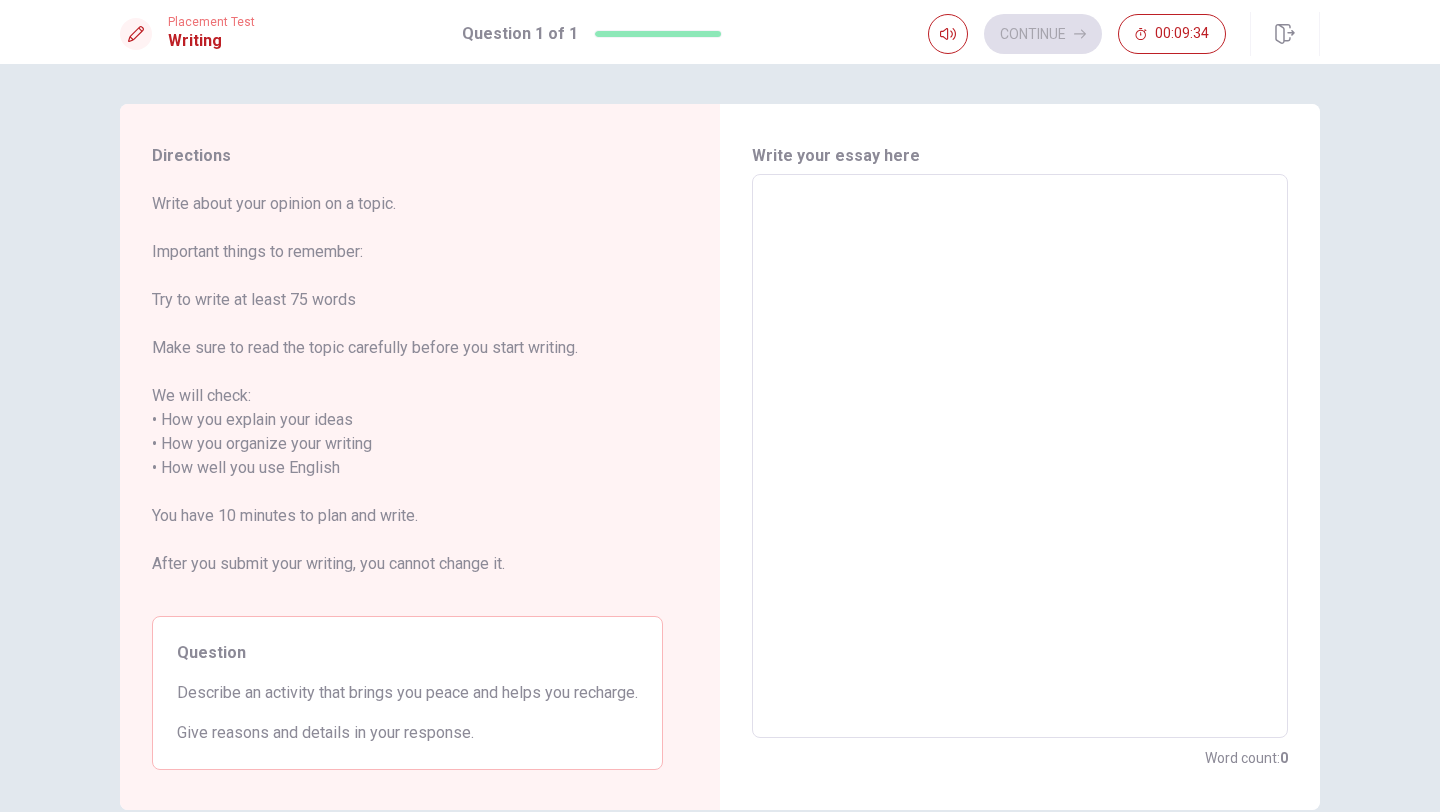 type on "ㅡ" 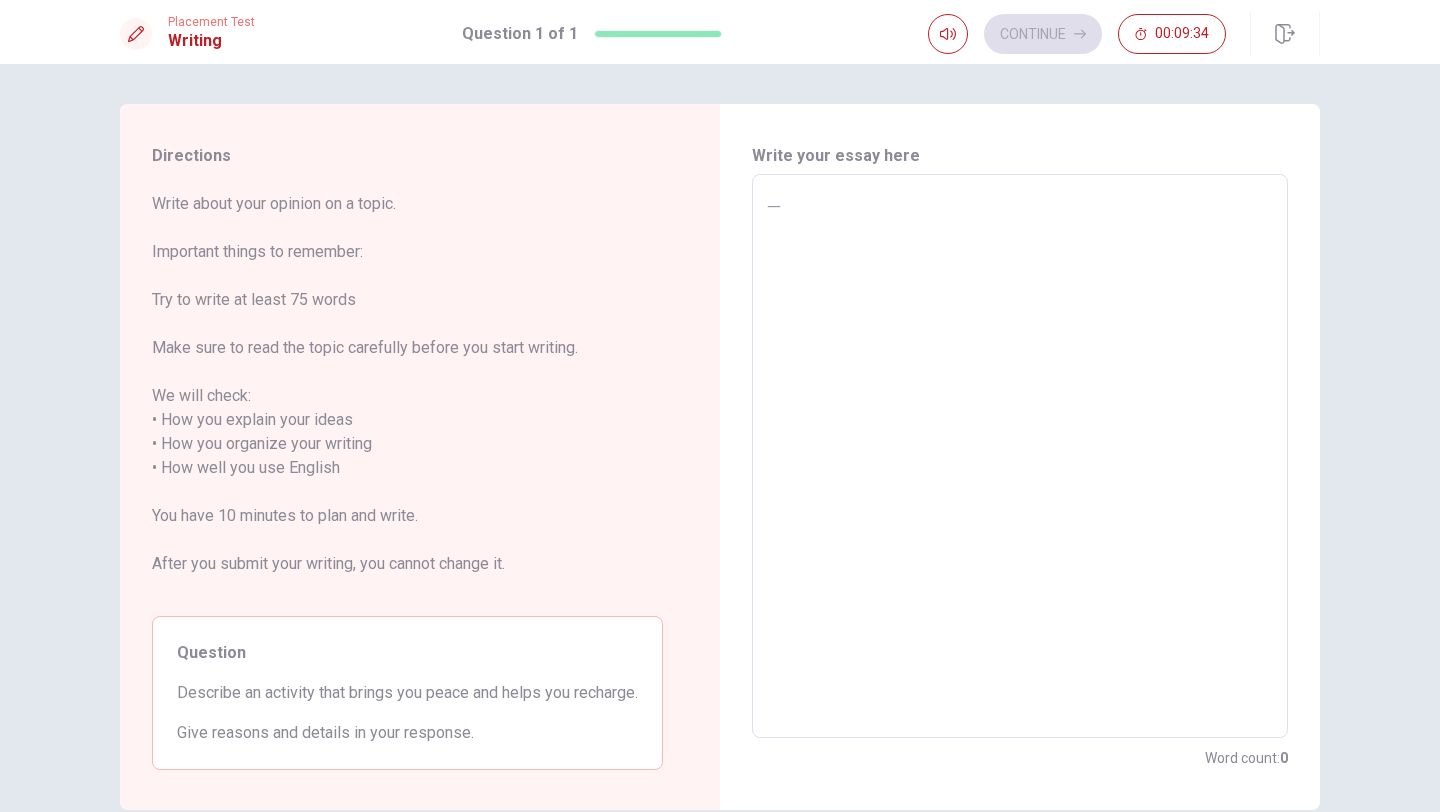 type on "x" 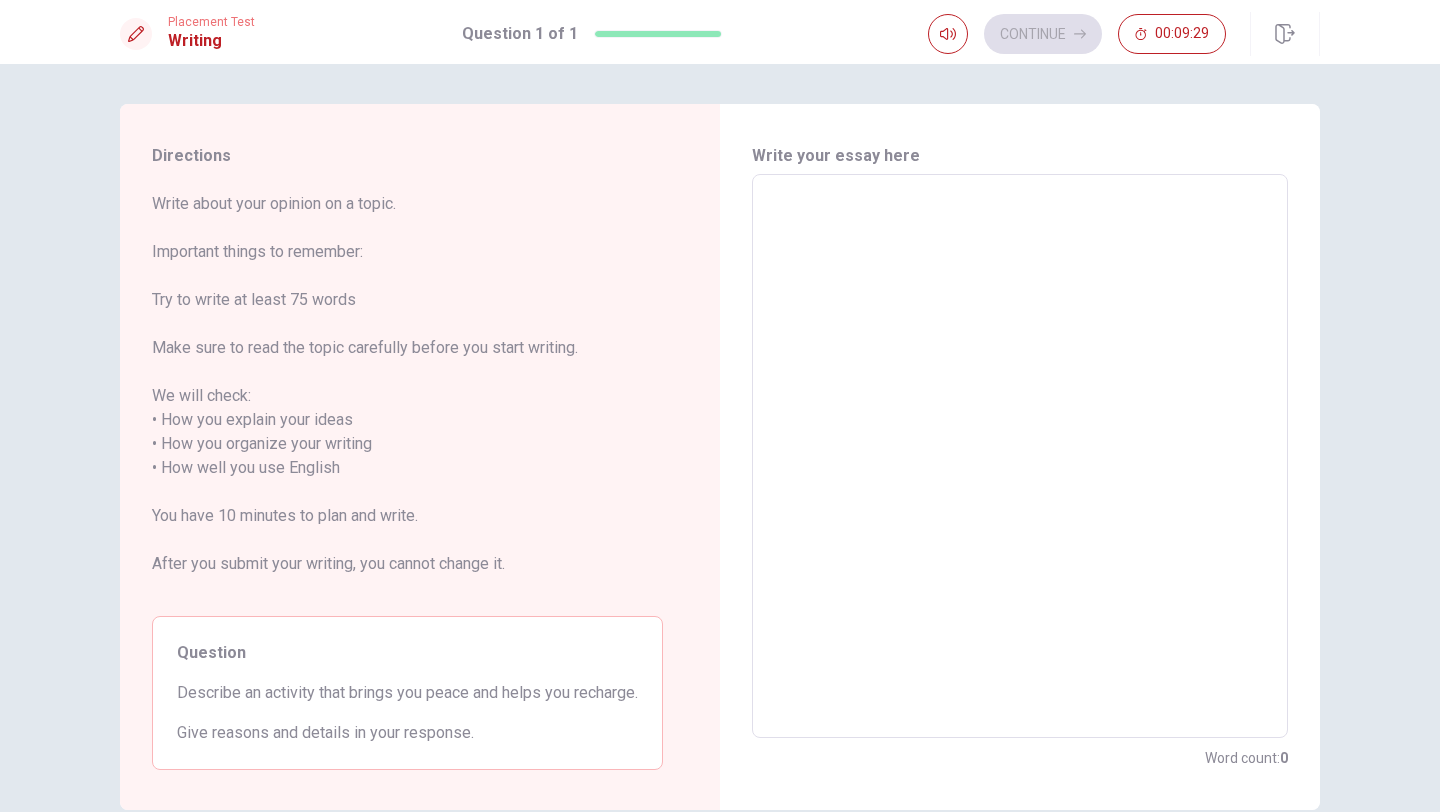 type on "T" 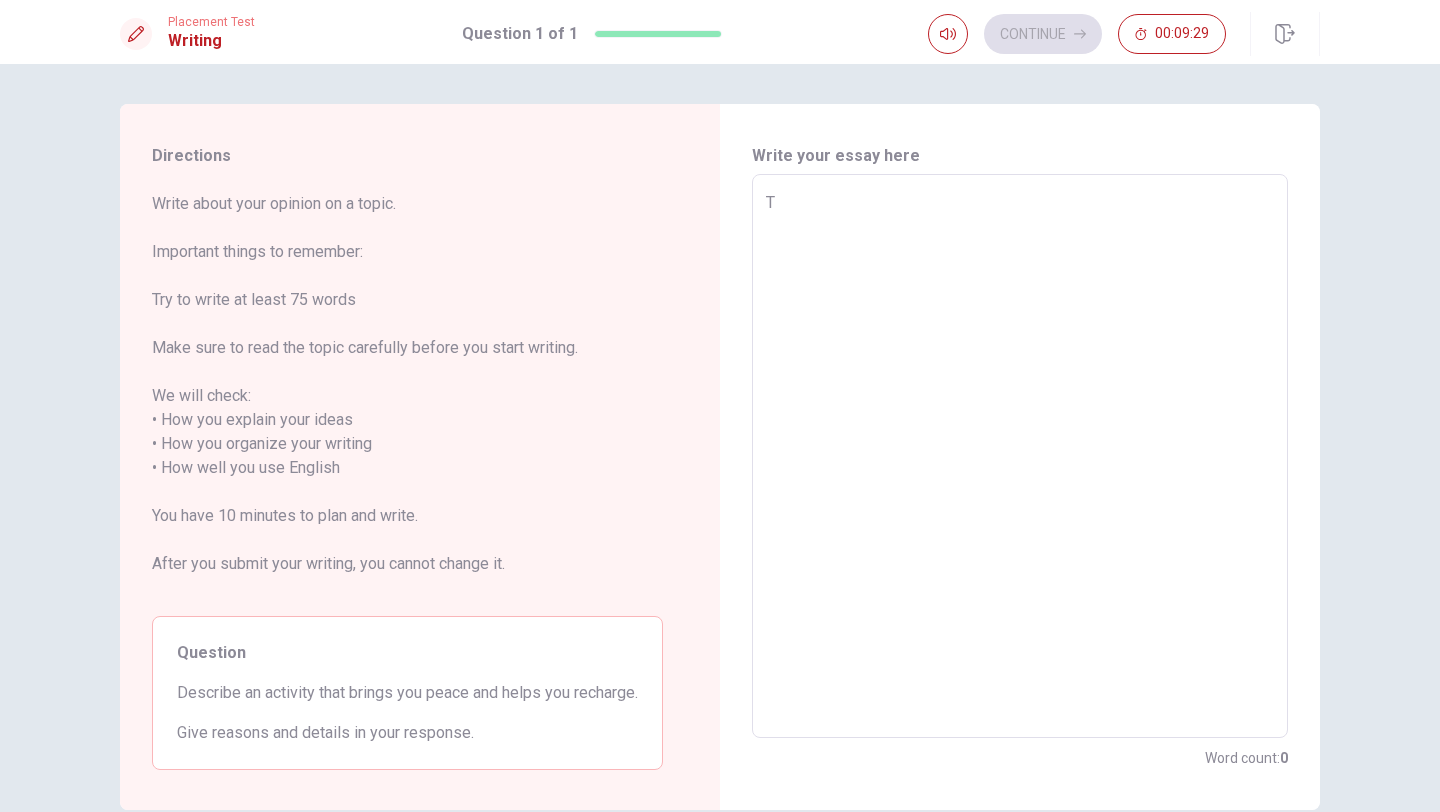 type on "x" 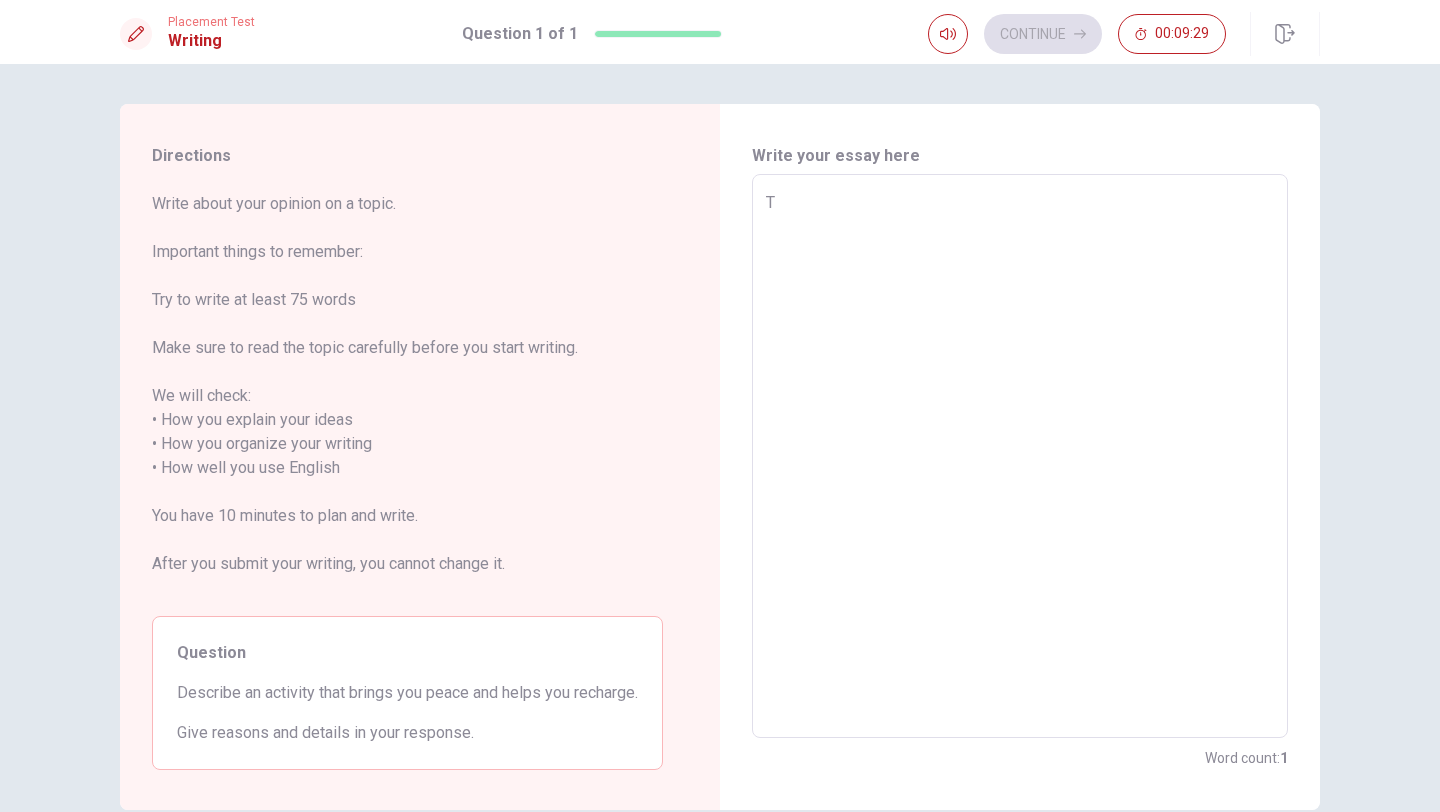type on "Th" 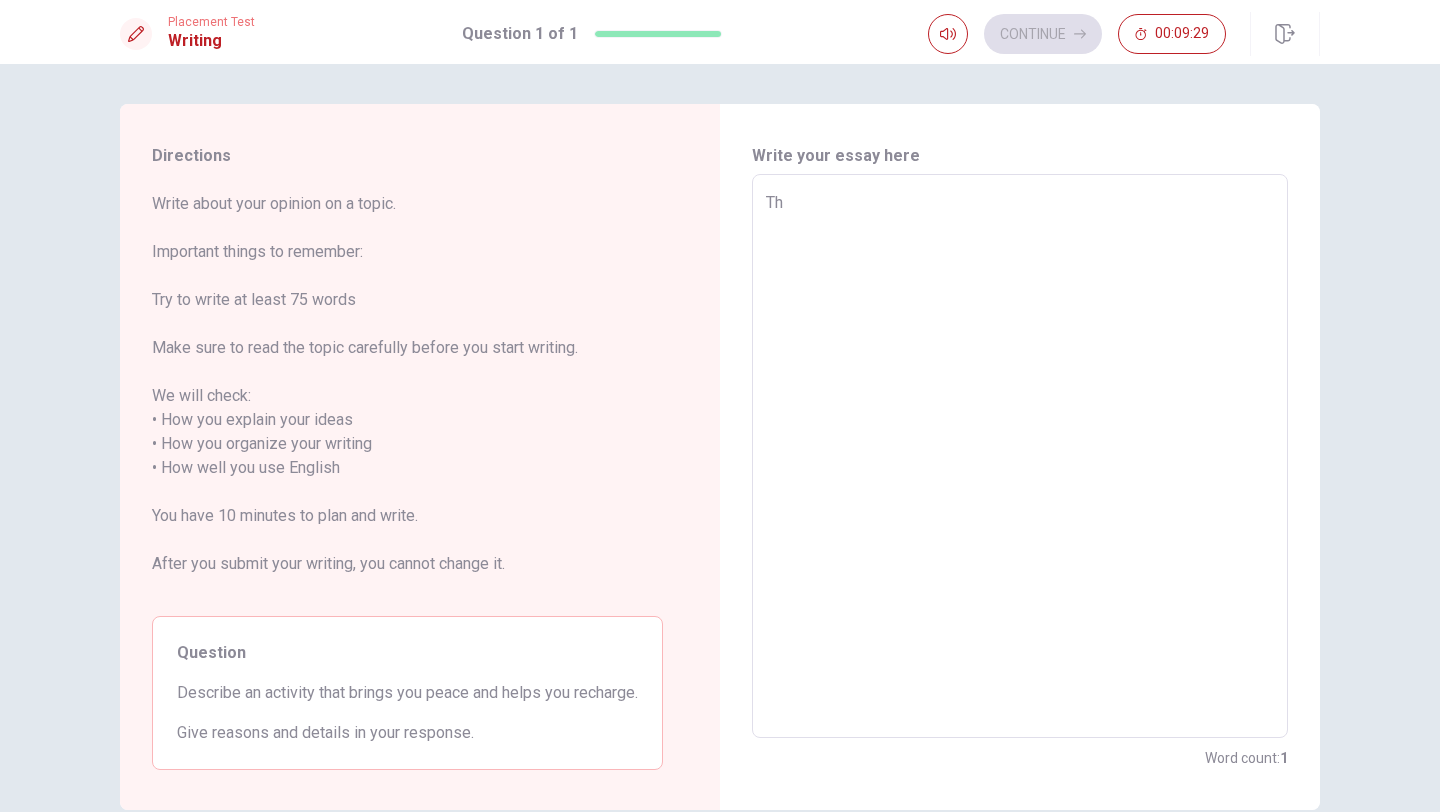 type on "x" 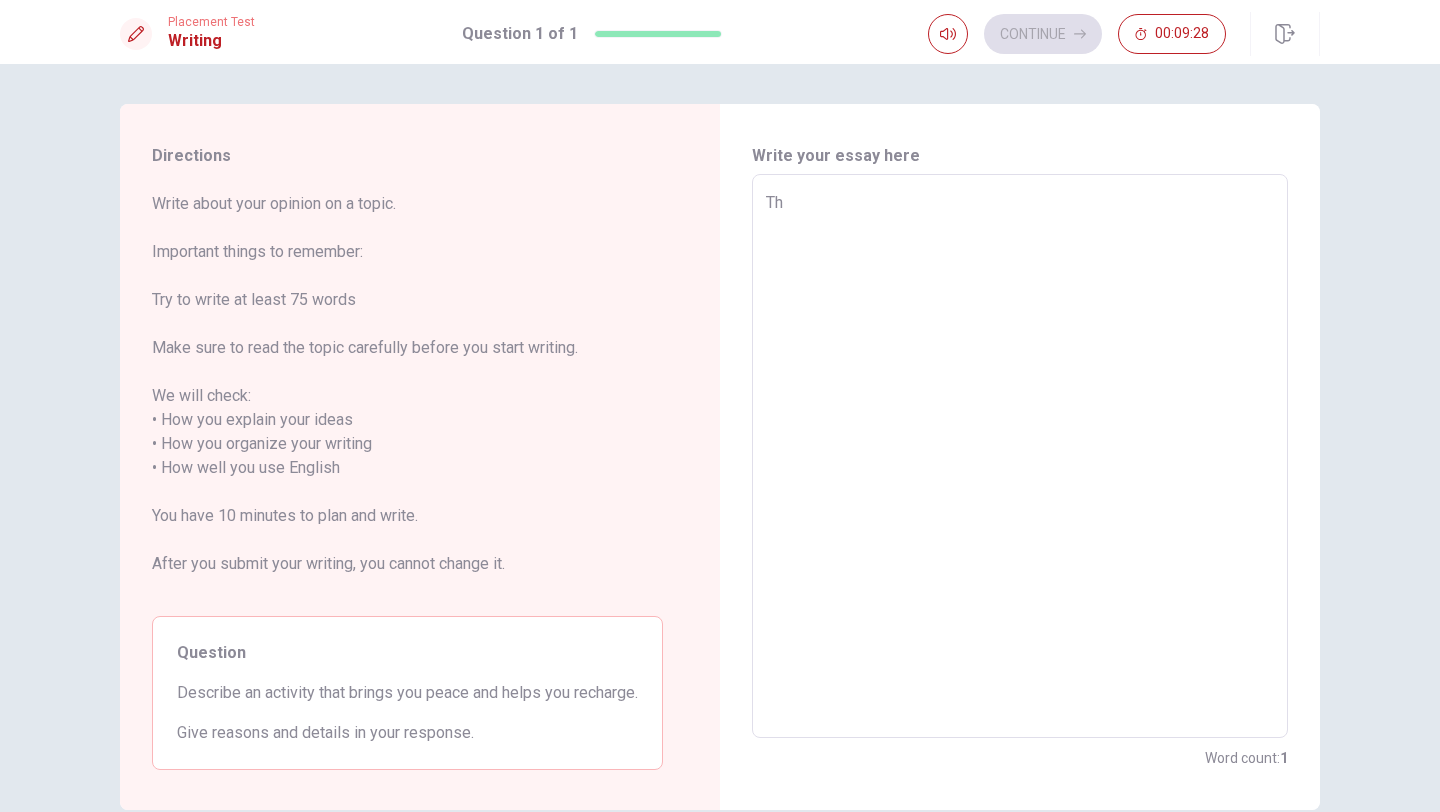 type on "The" 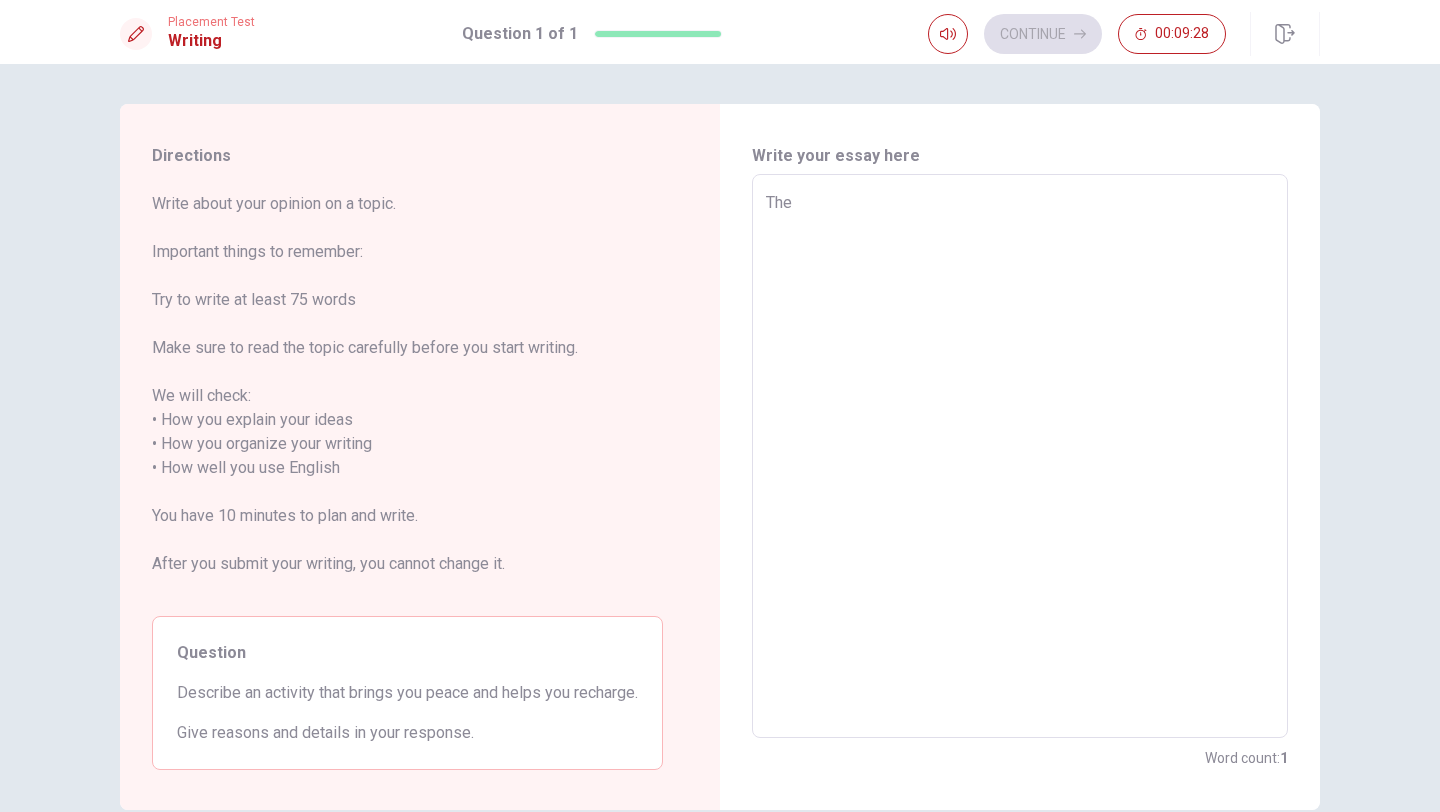 type on "x" 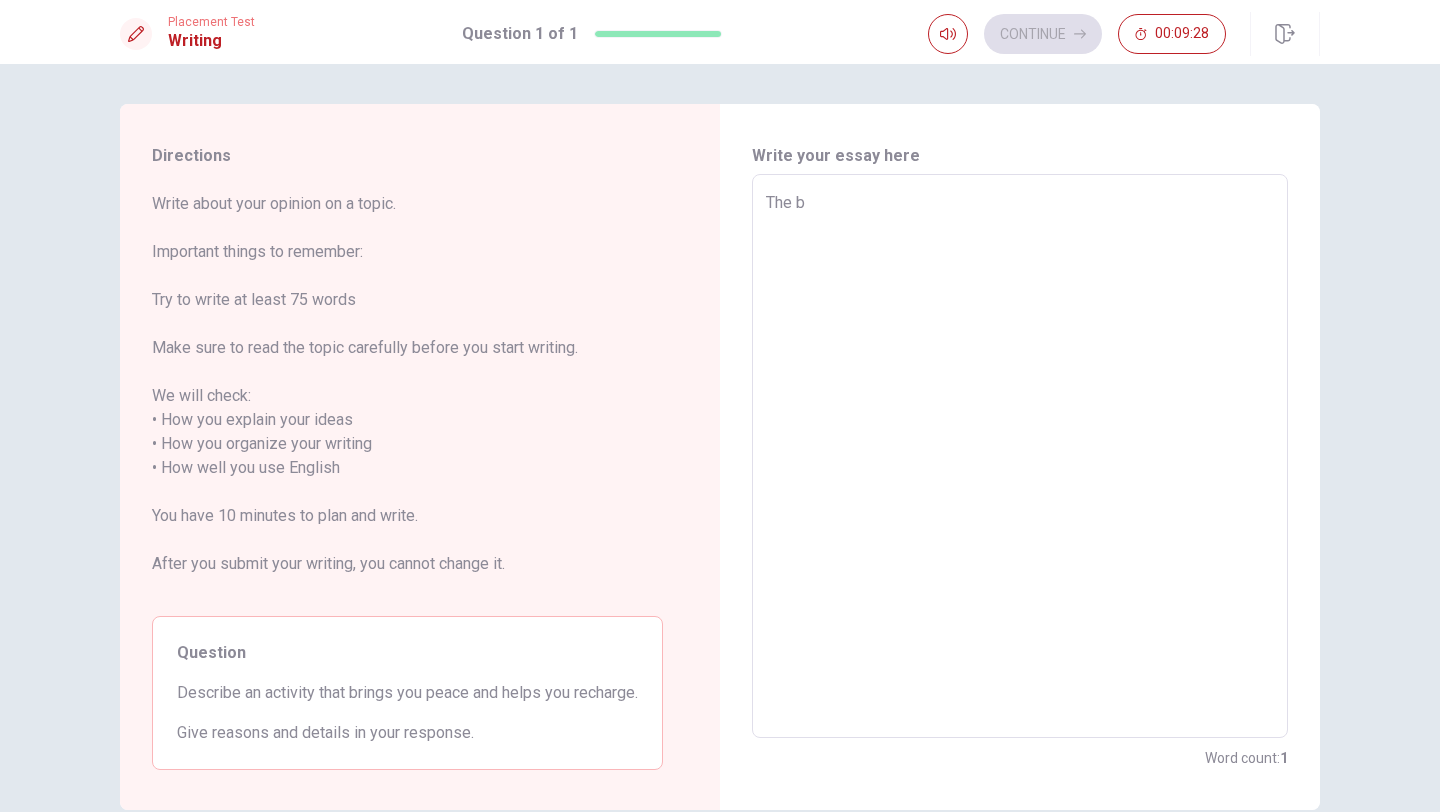 type on "x" 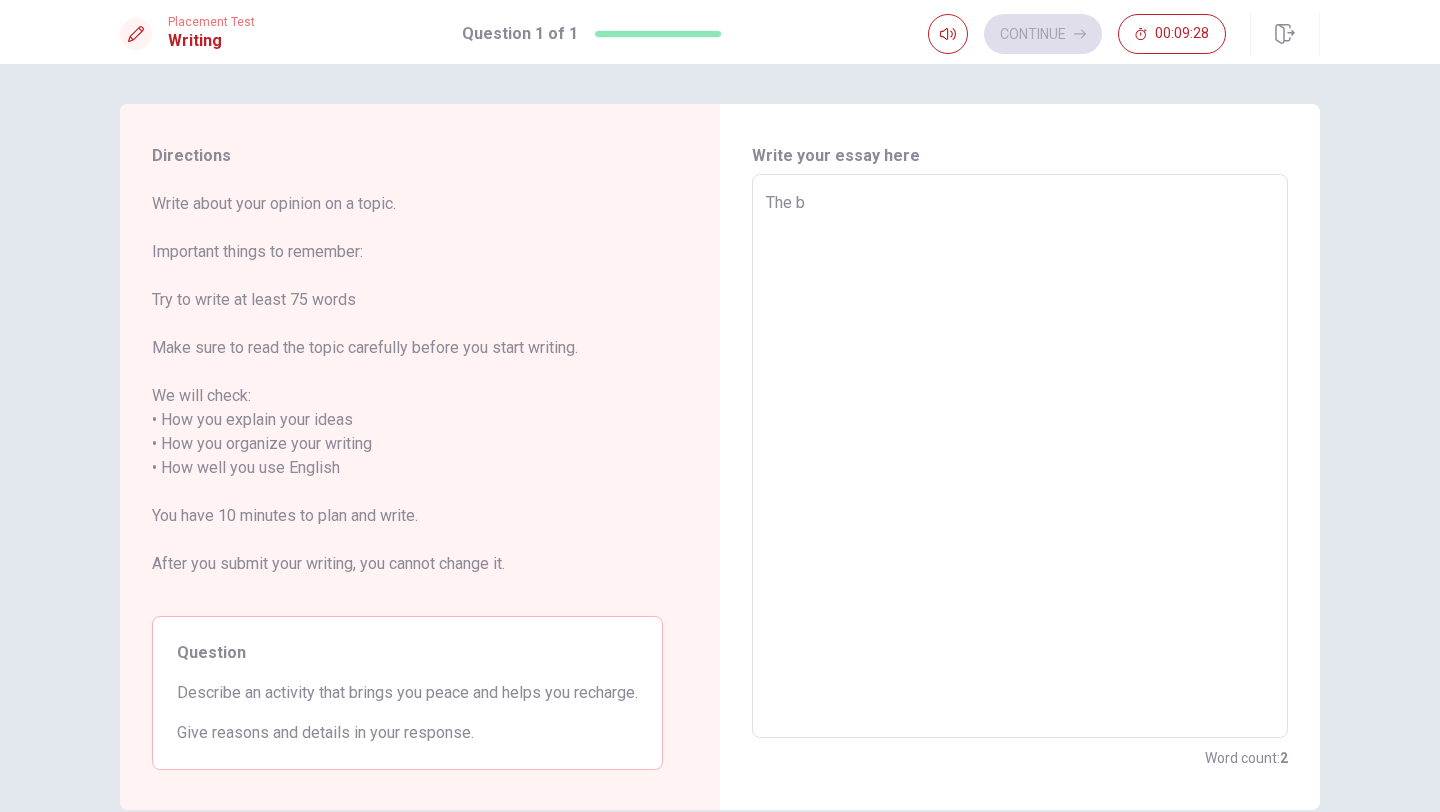 type on "The be" 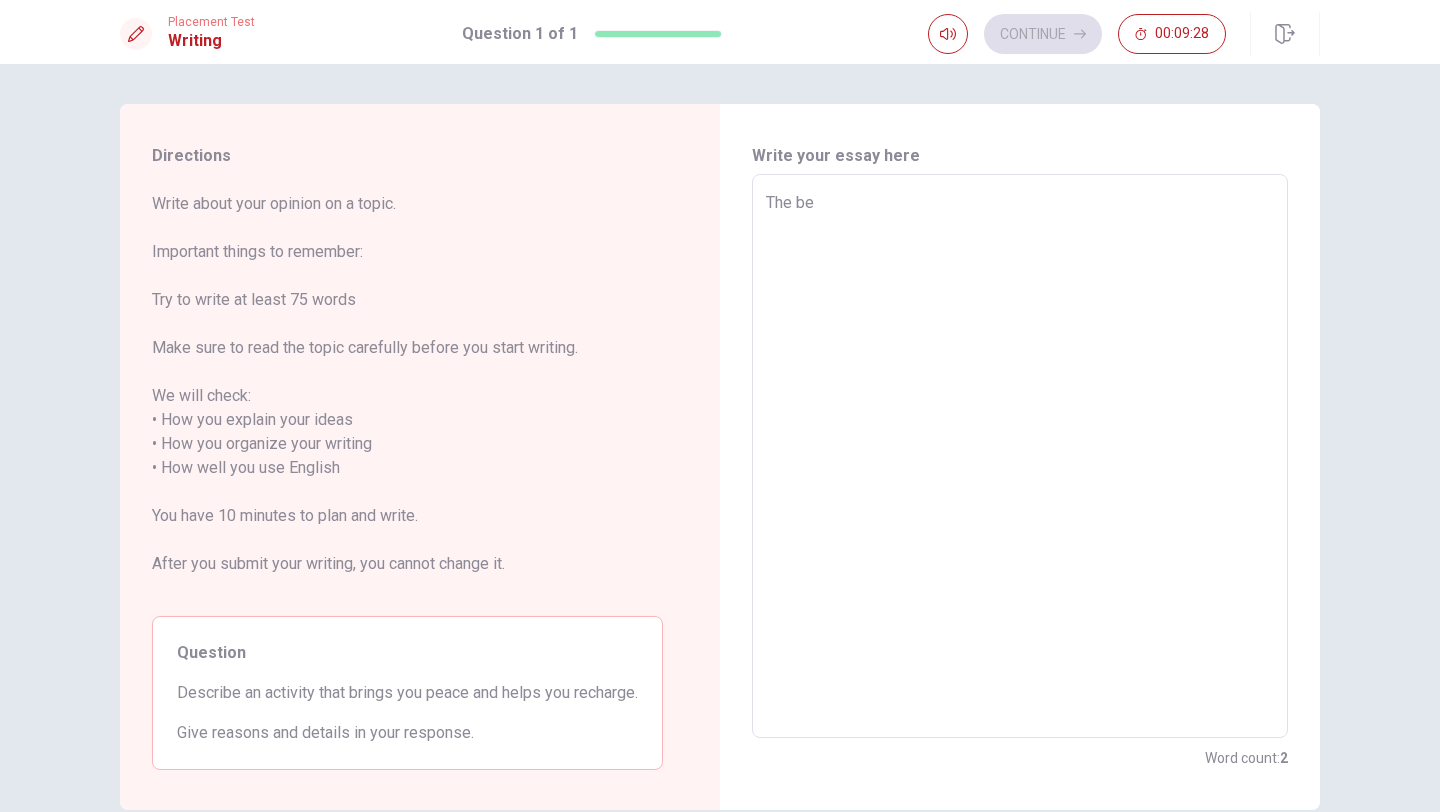 type on "x" 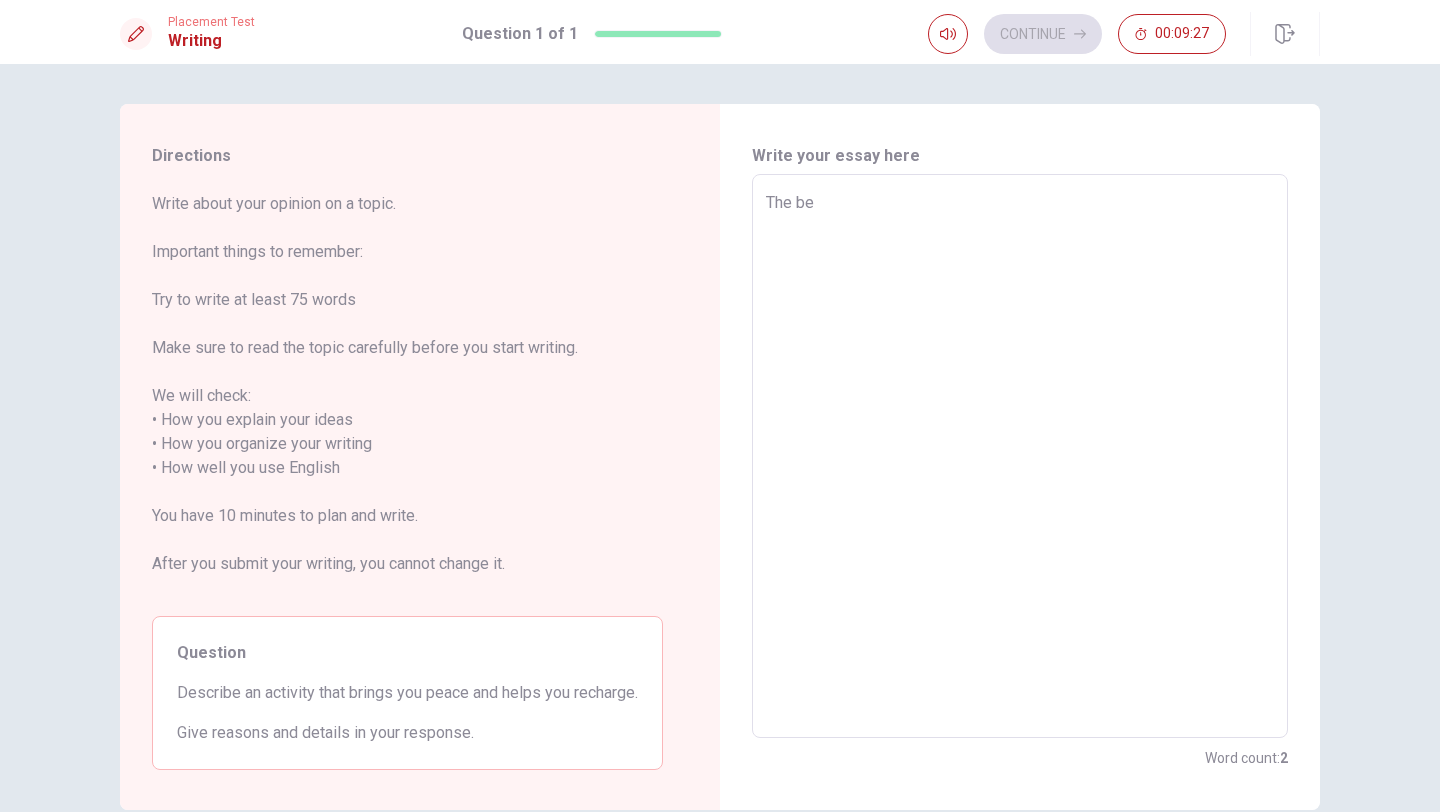 type on "The bes" 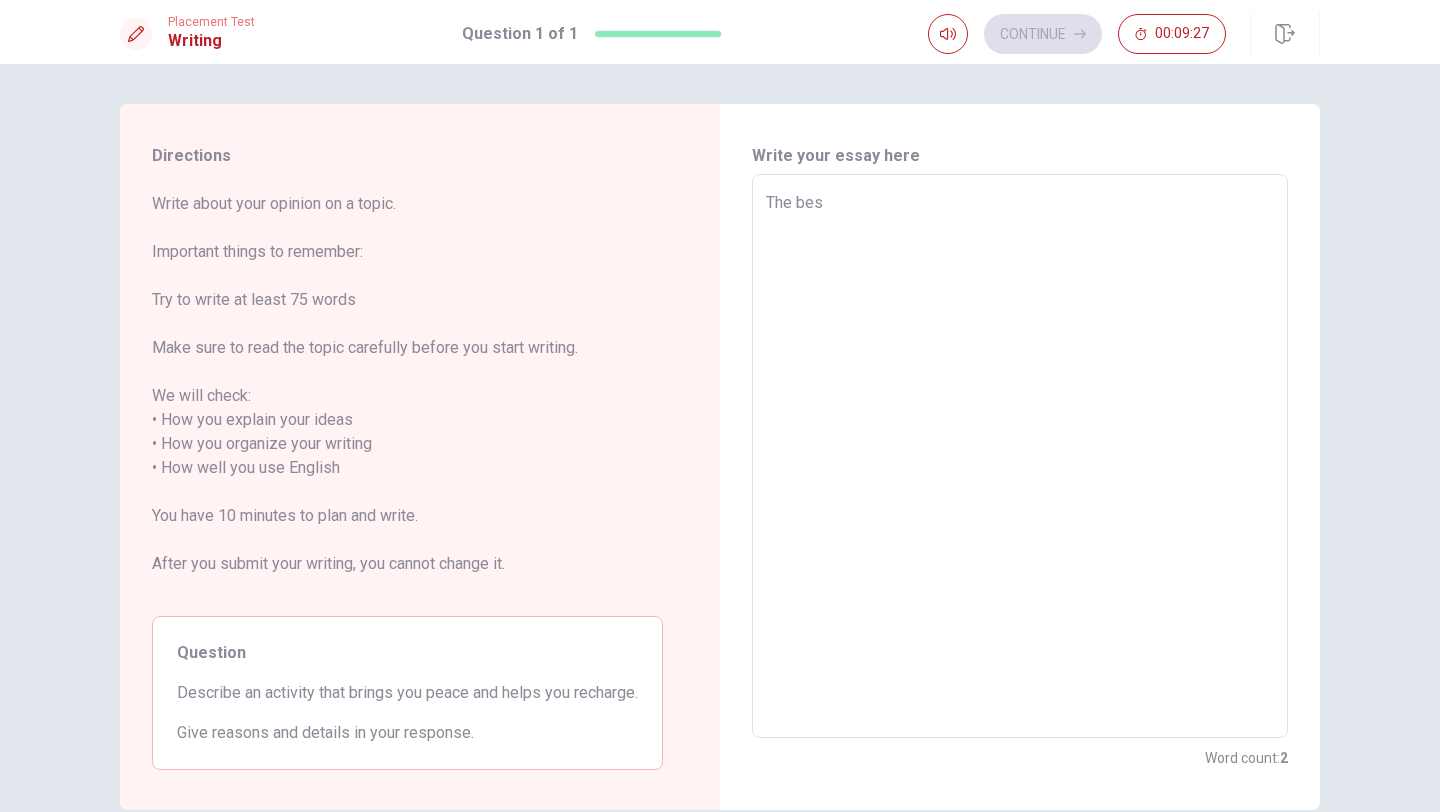 type on "x" 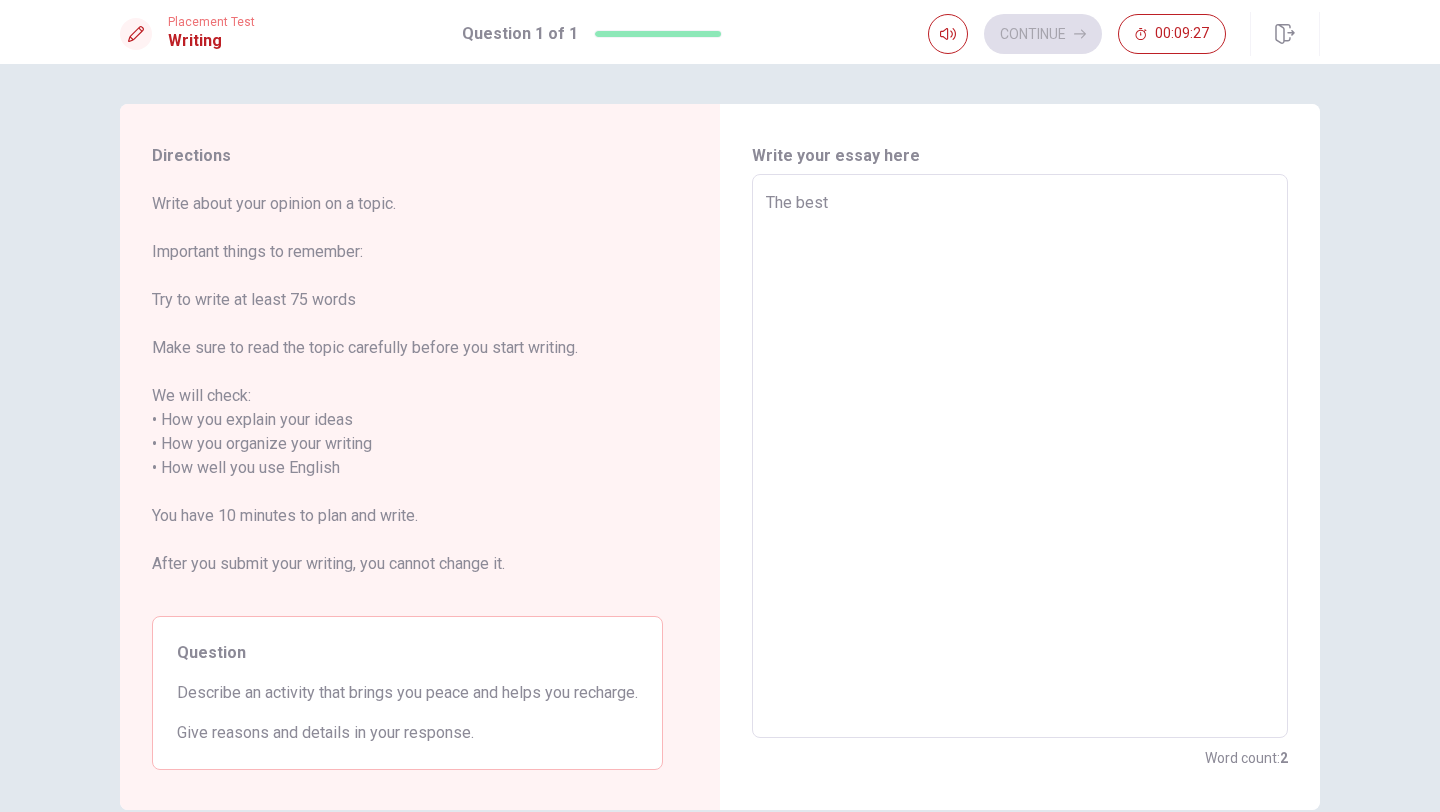 type on "x" 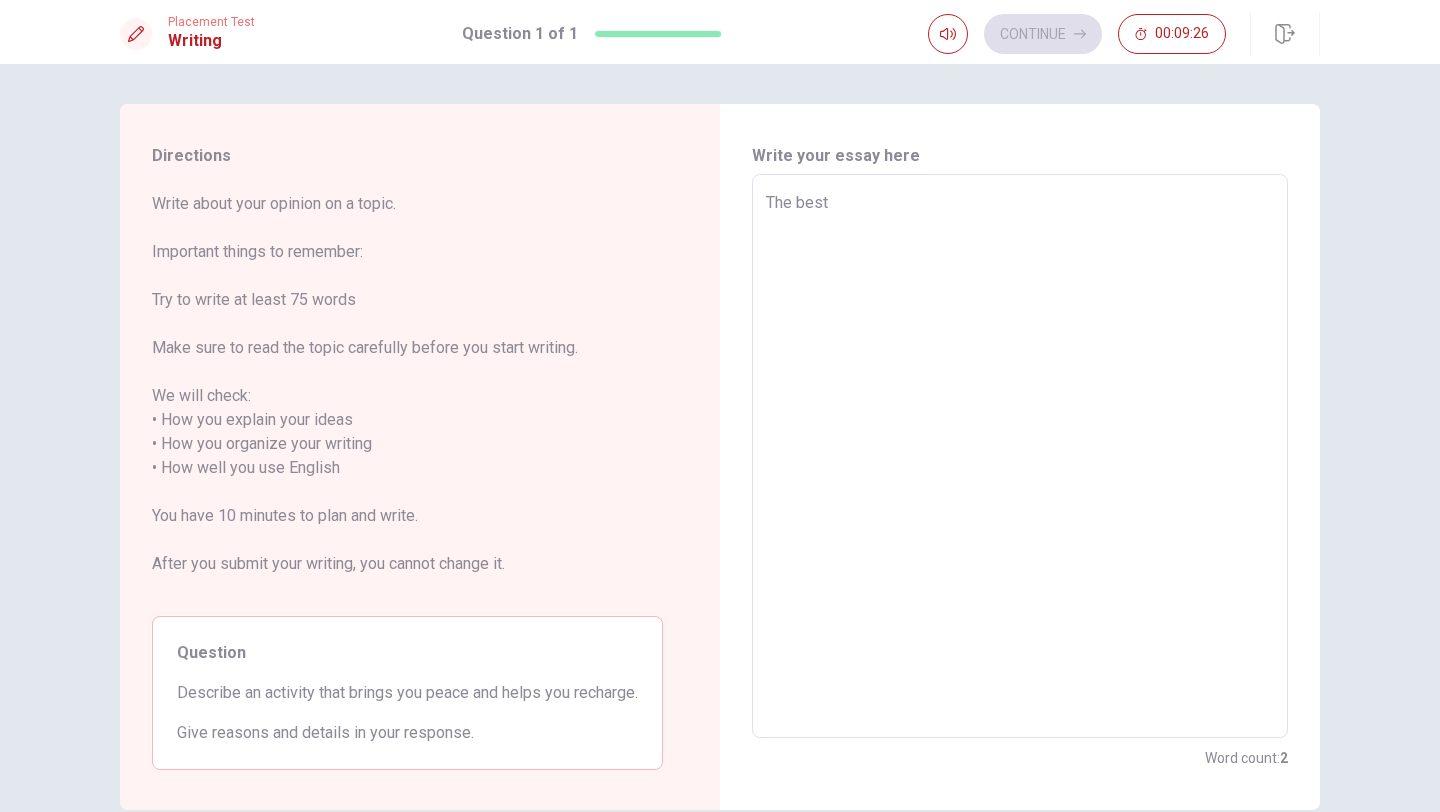 type on "The best a" 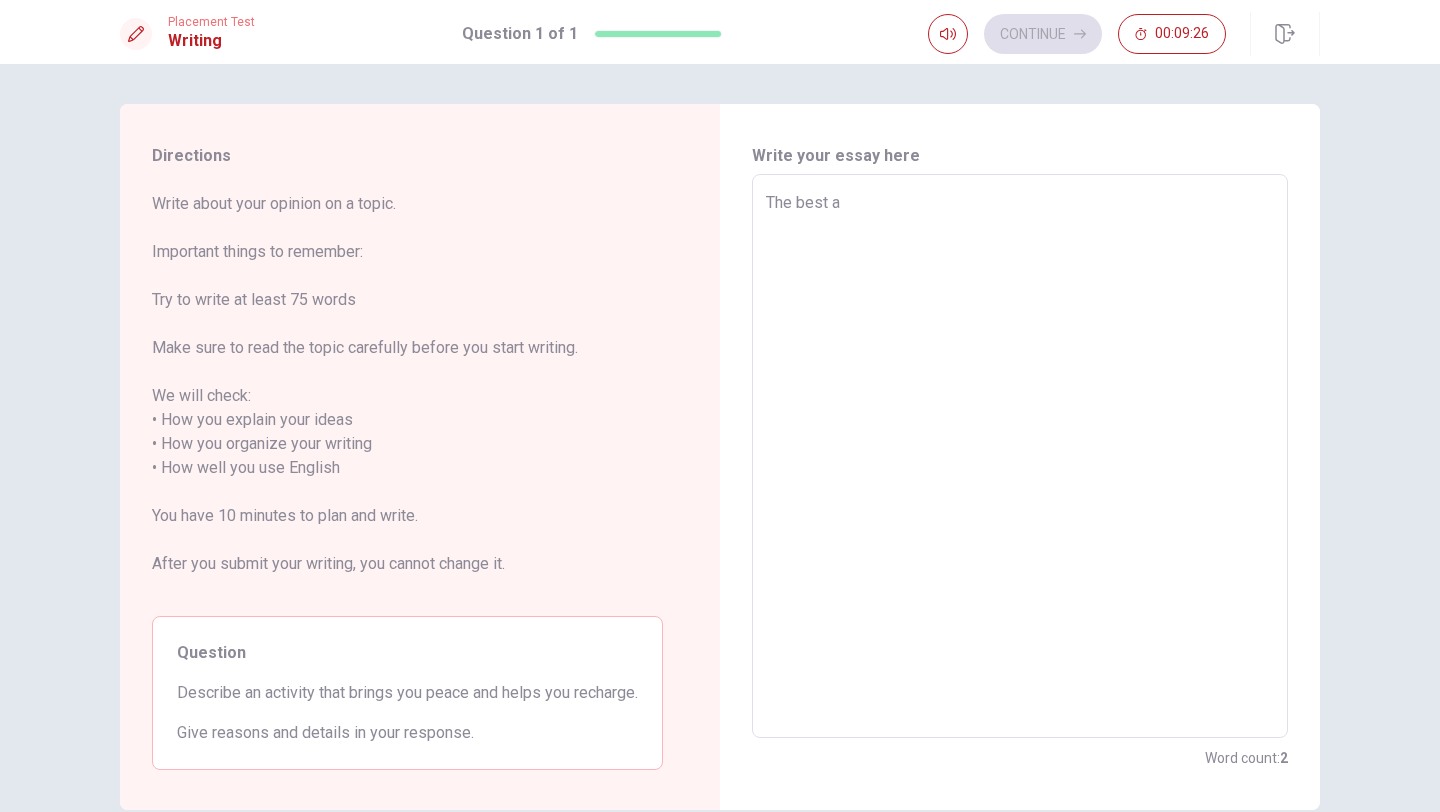 type on "x" 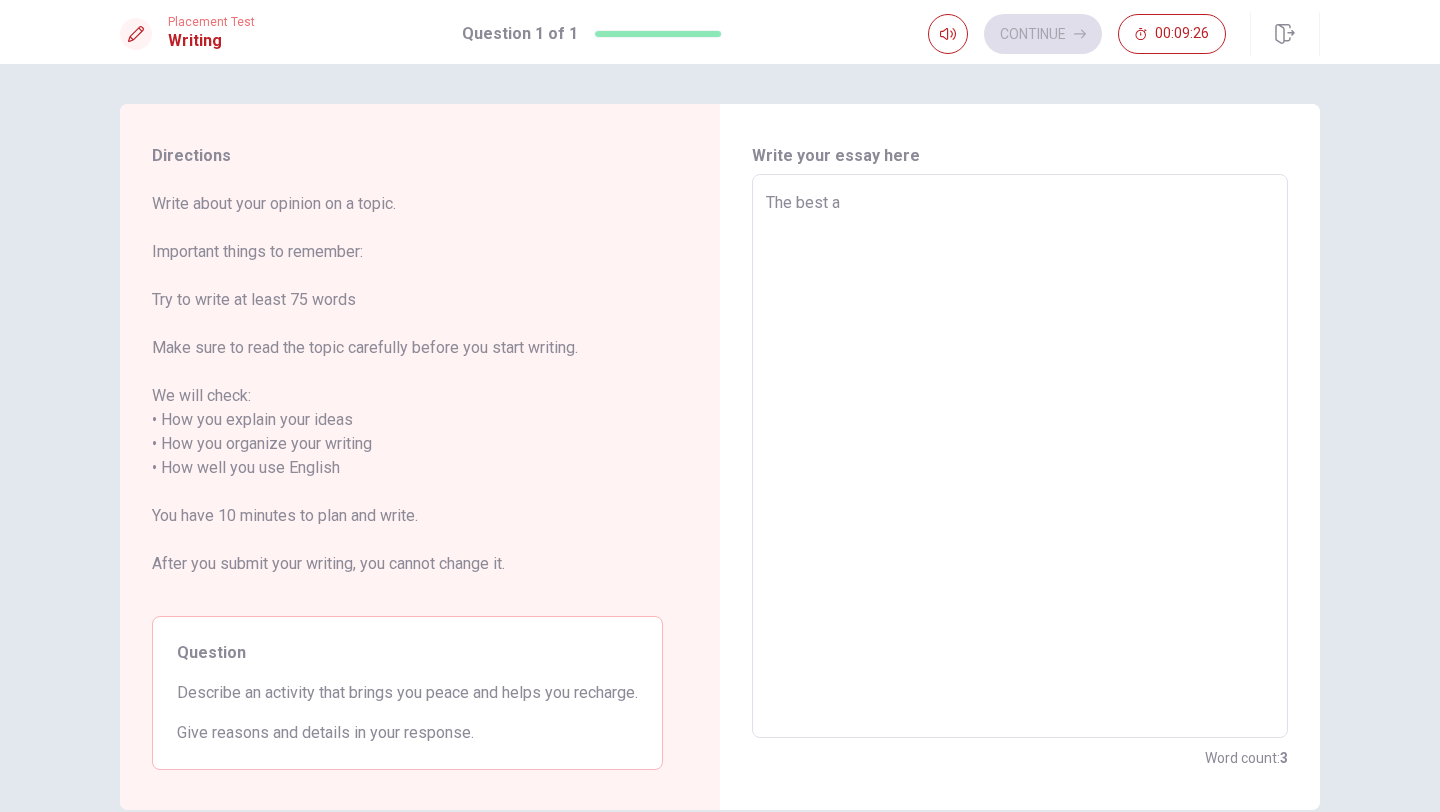 type on "The best ac" 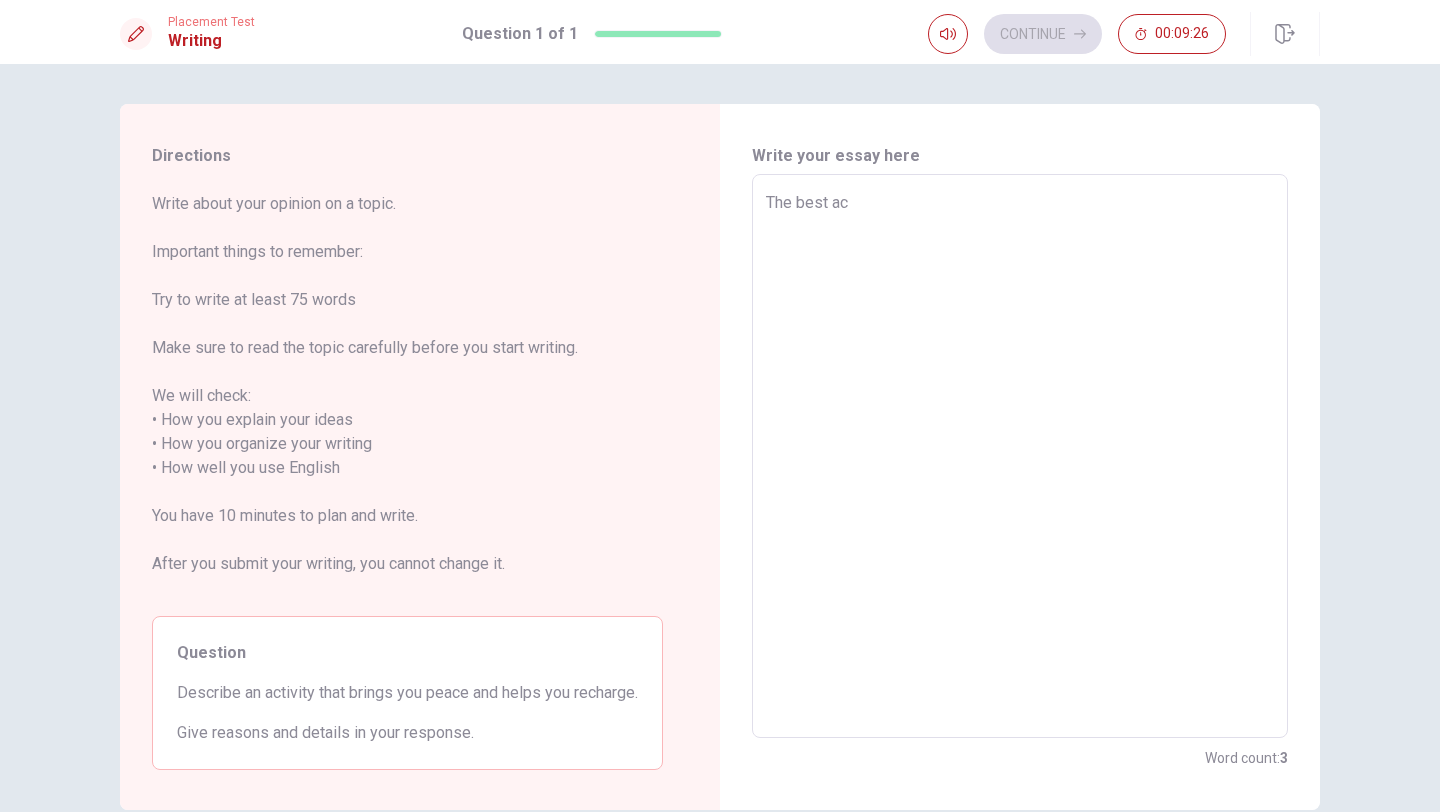 type on "x" 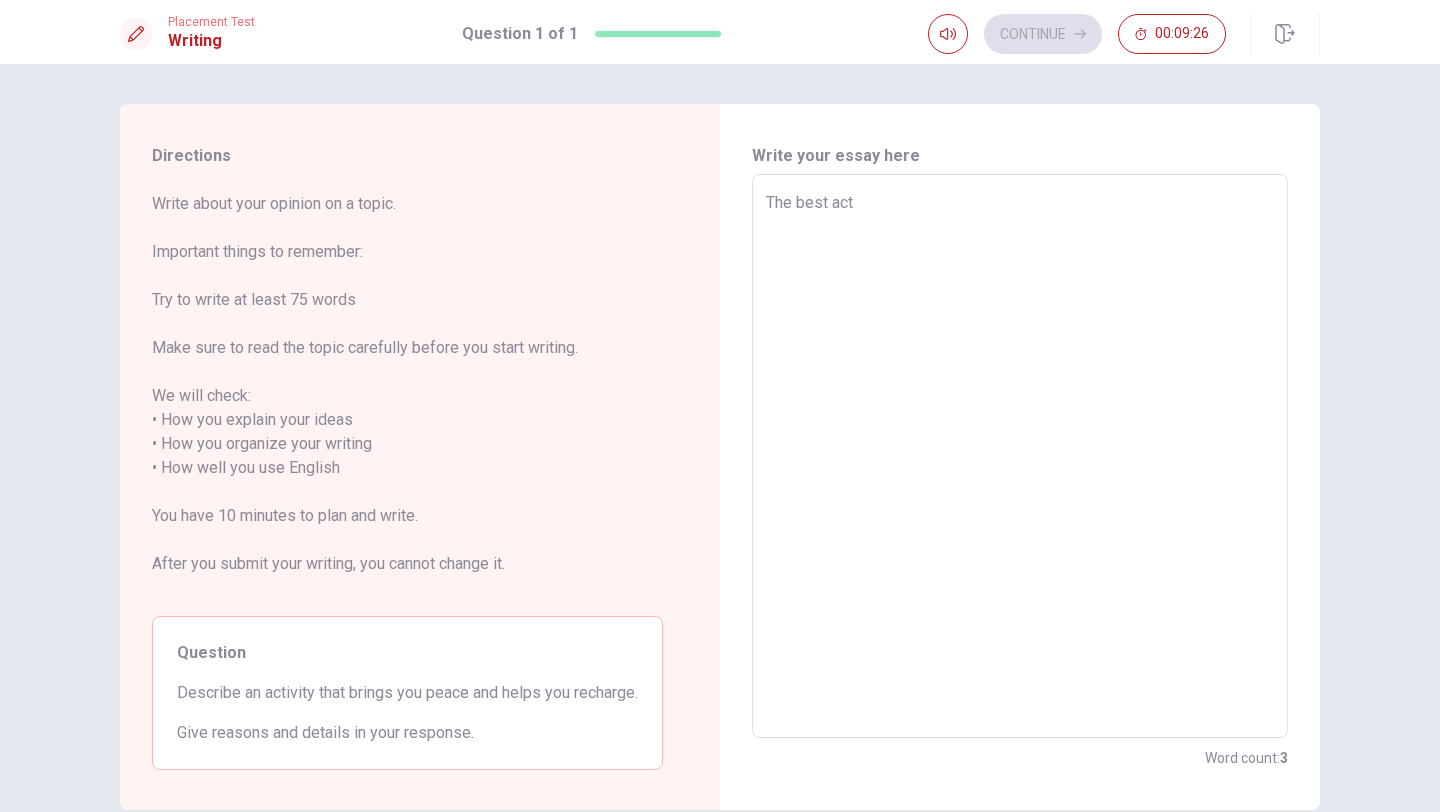 type on "x" 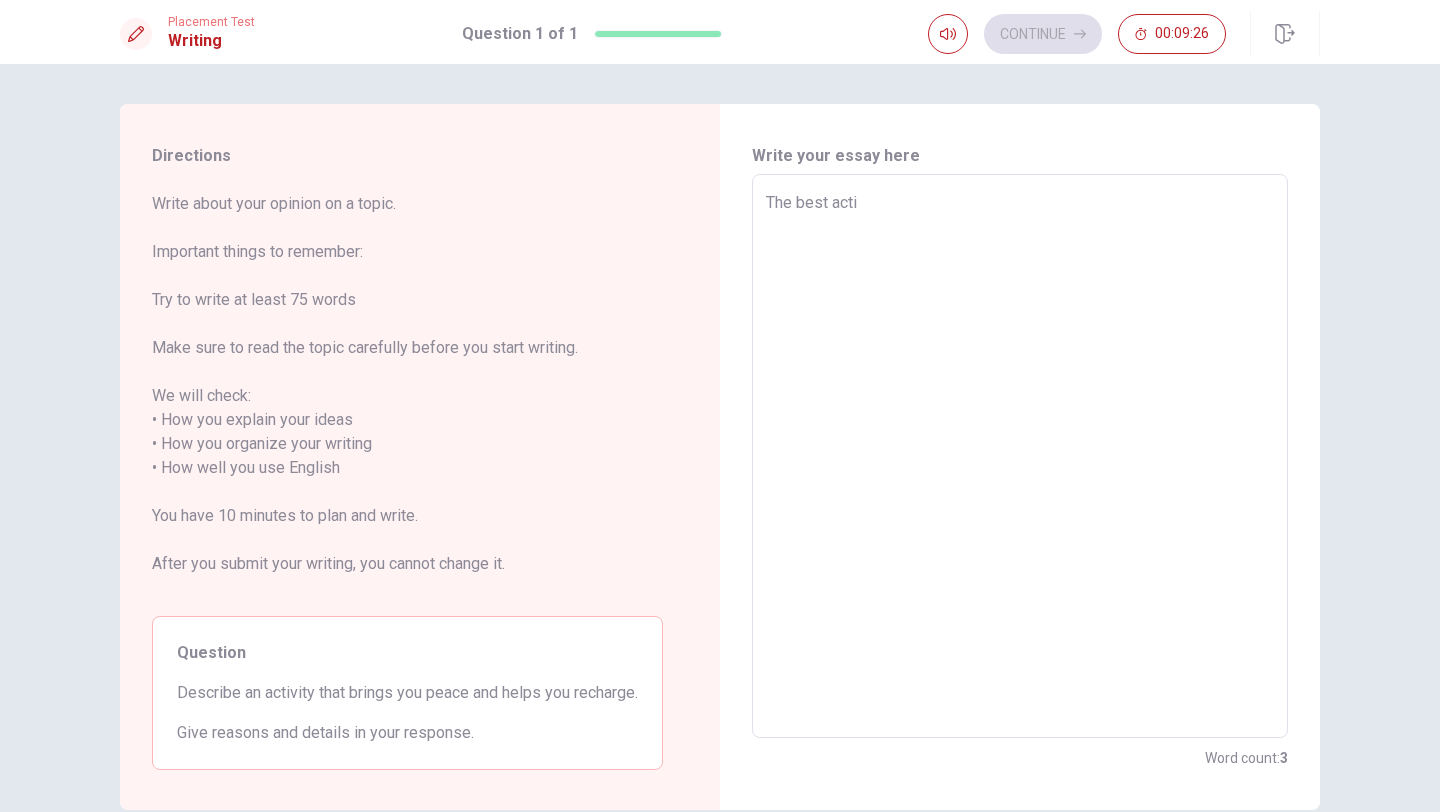 type on "x" 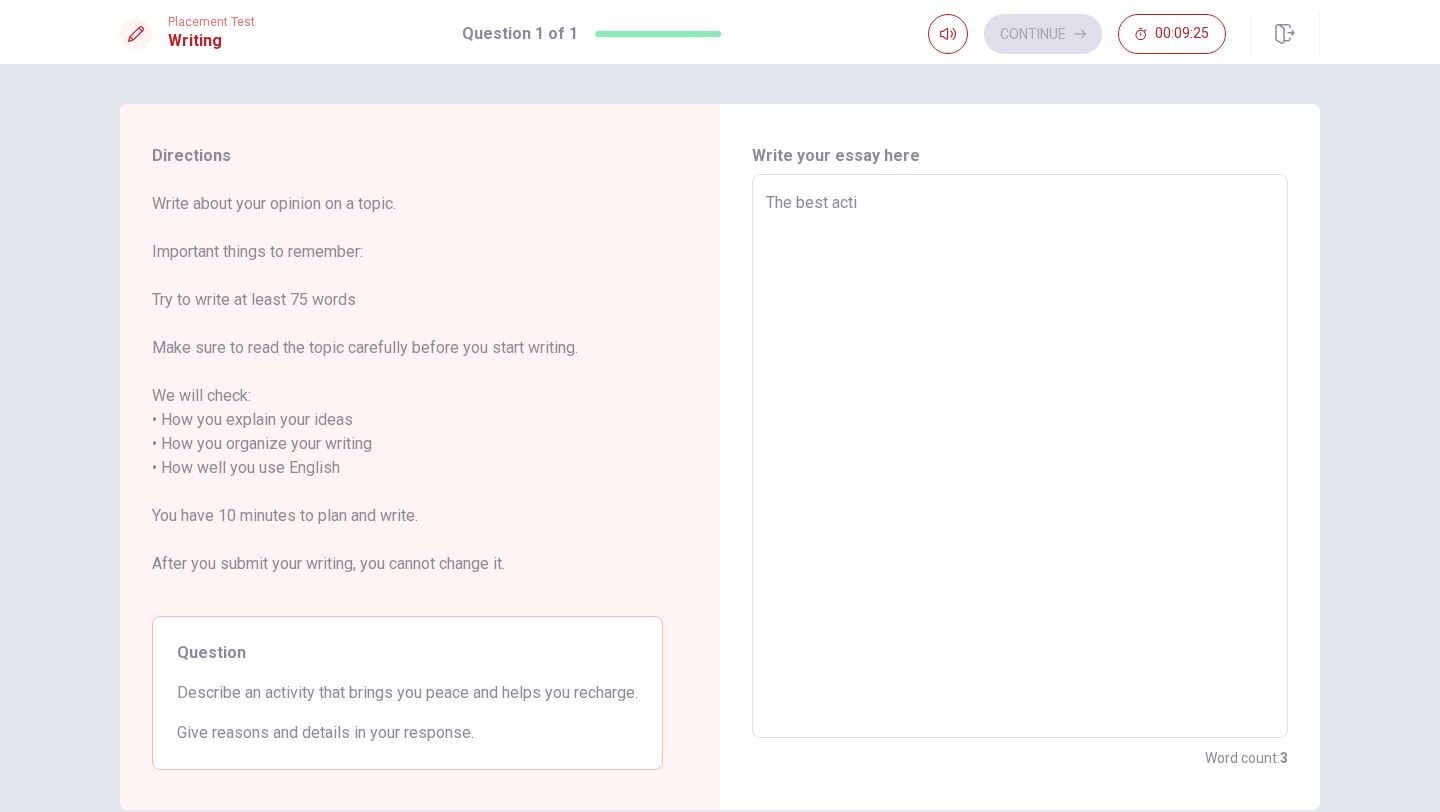 type on "The best activ" 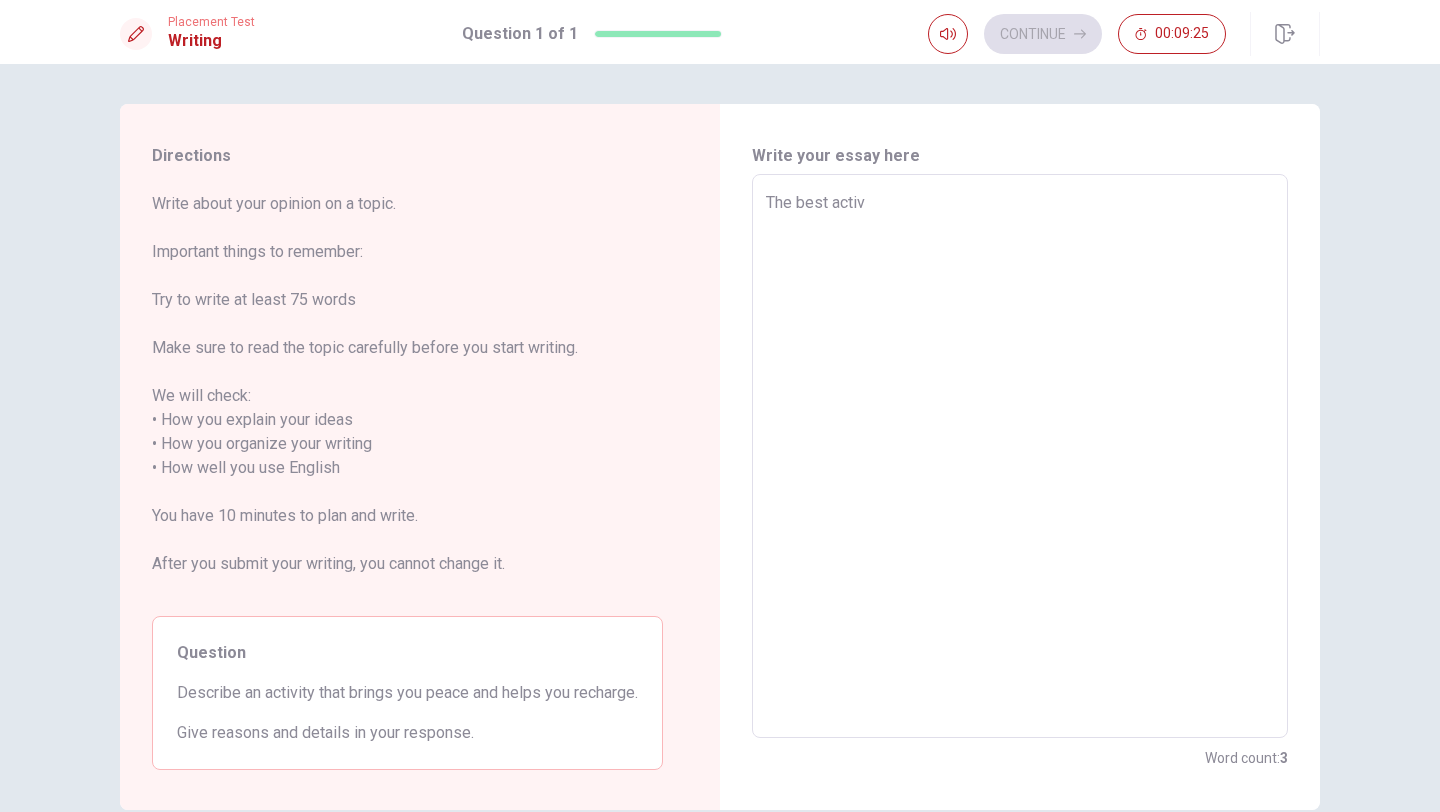 type on "x" 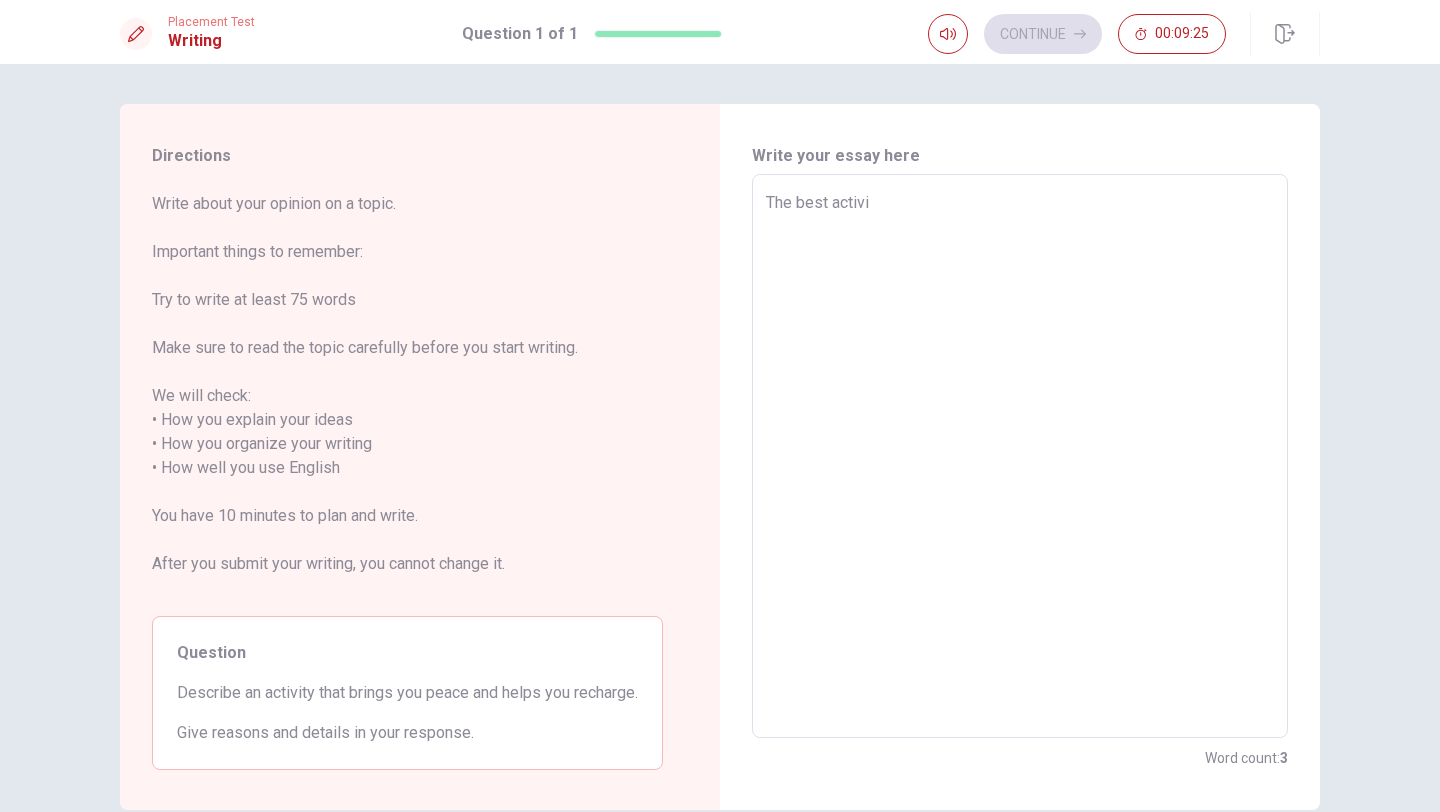 type on "x" 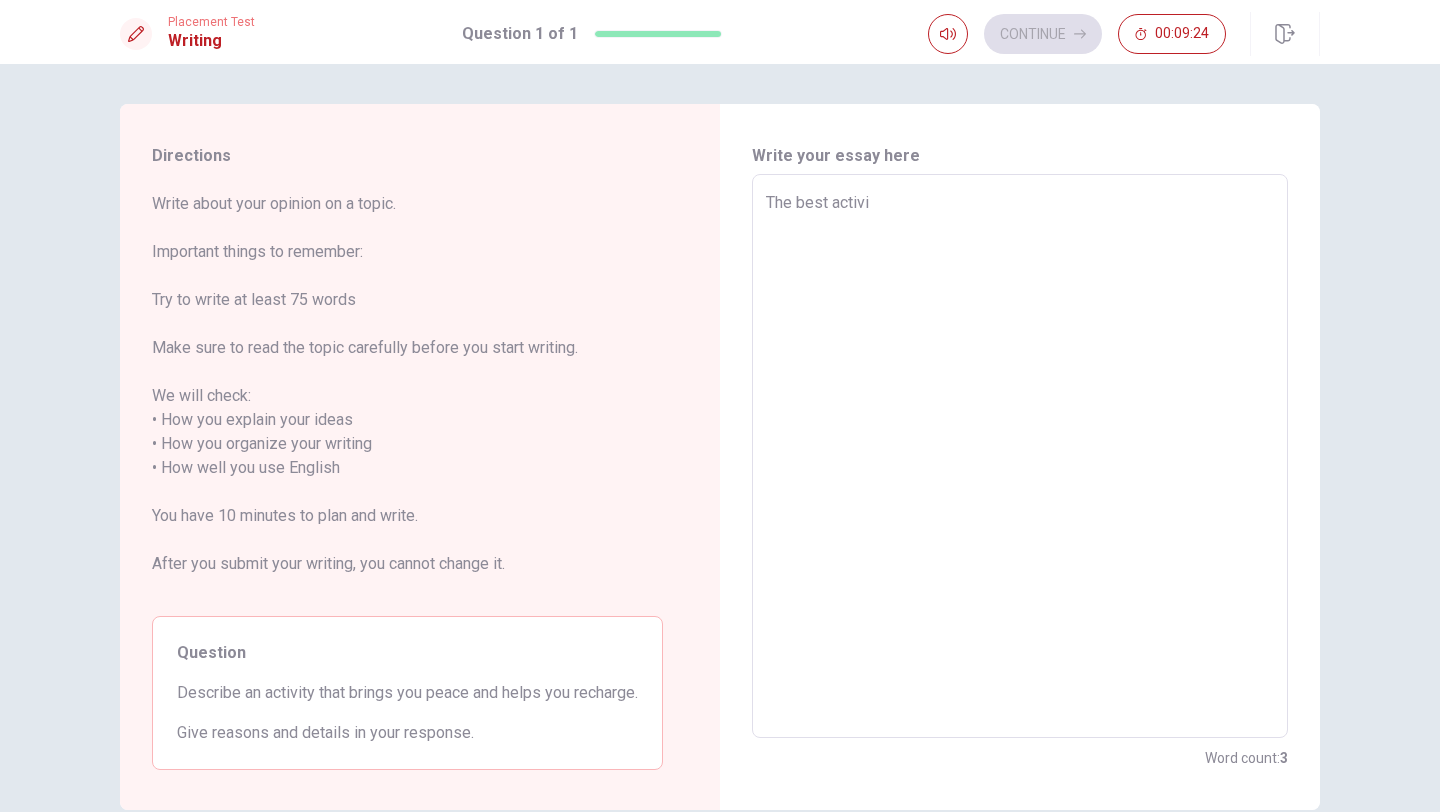 type on "The best activit" 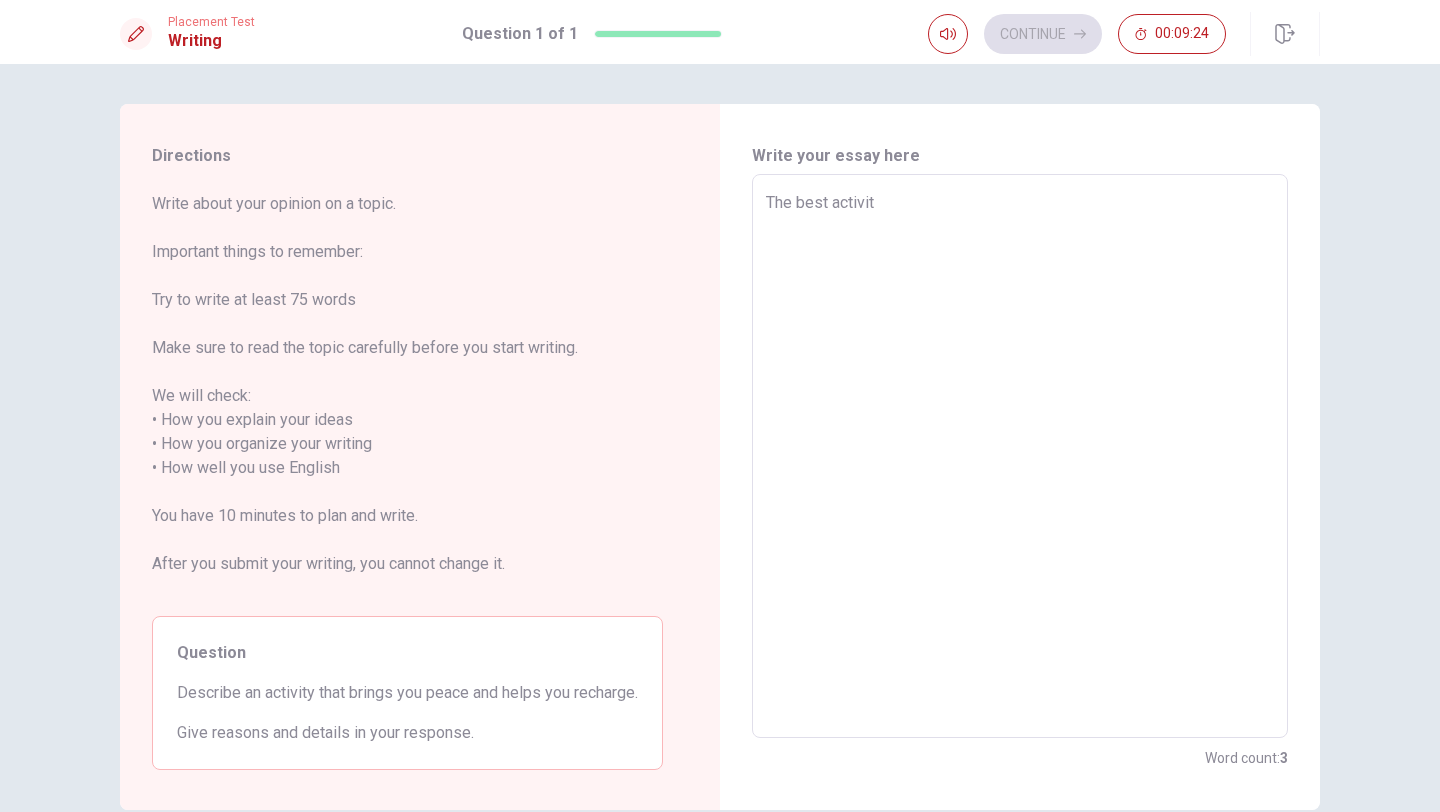 type on "x" 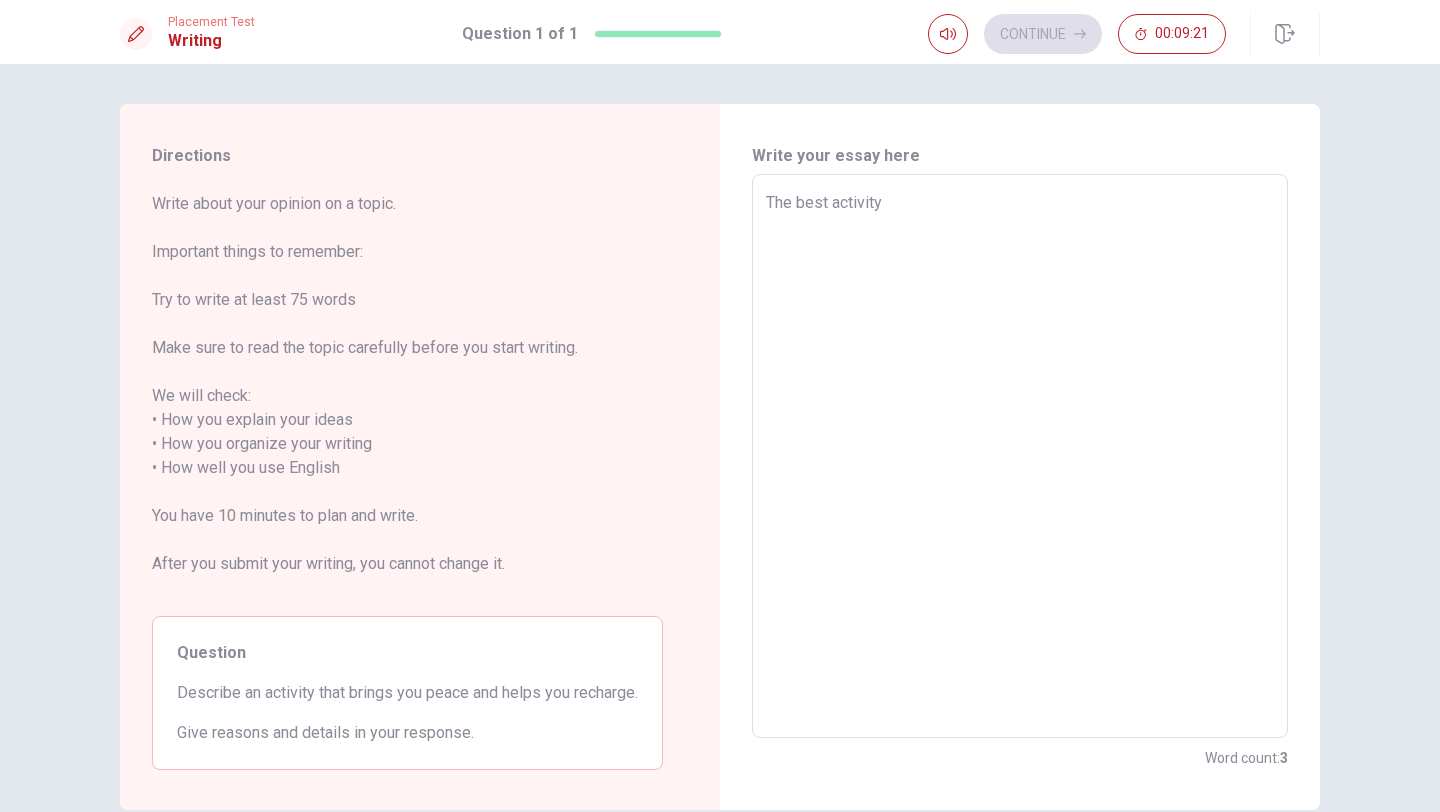 type on "x" 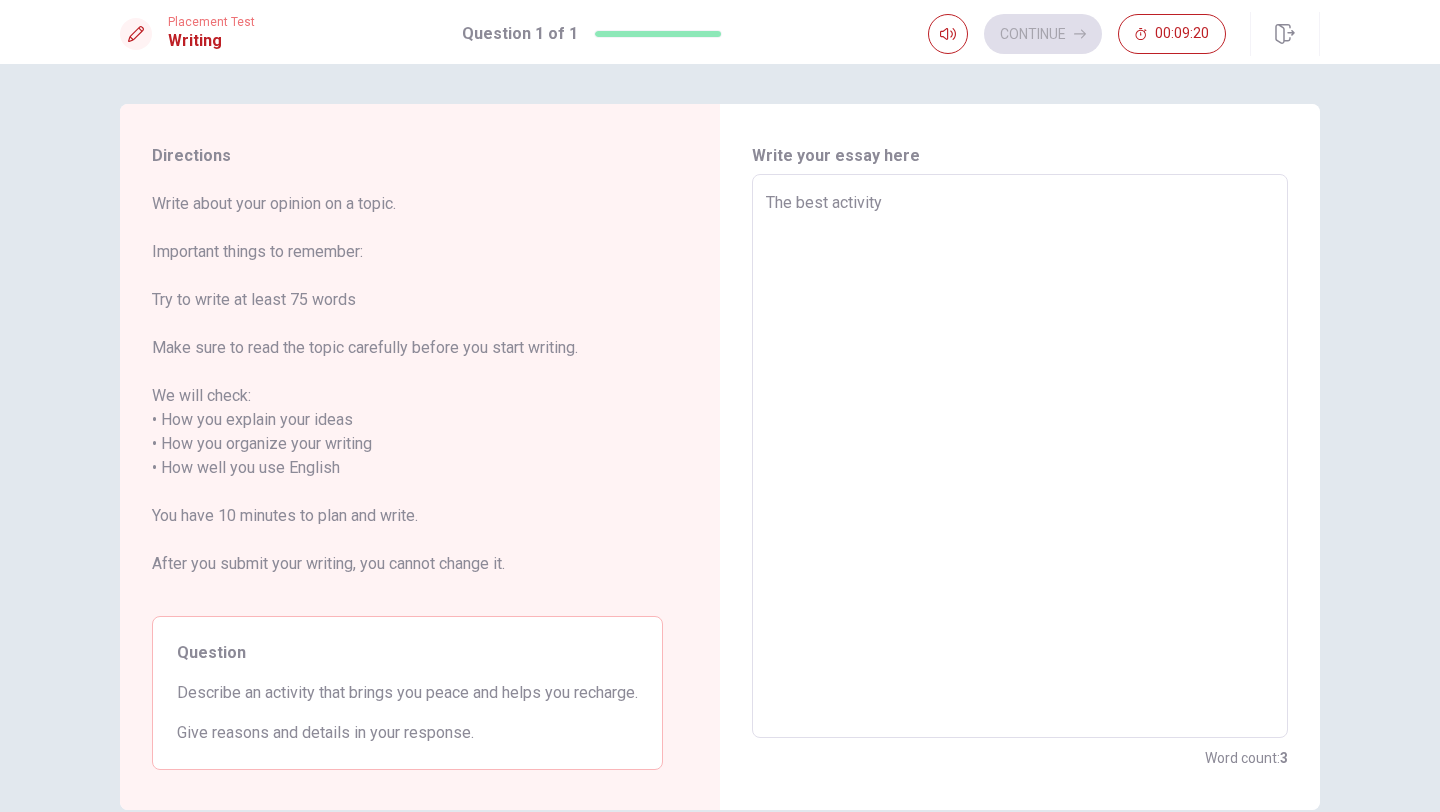 type on "The best activity" 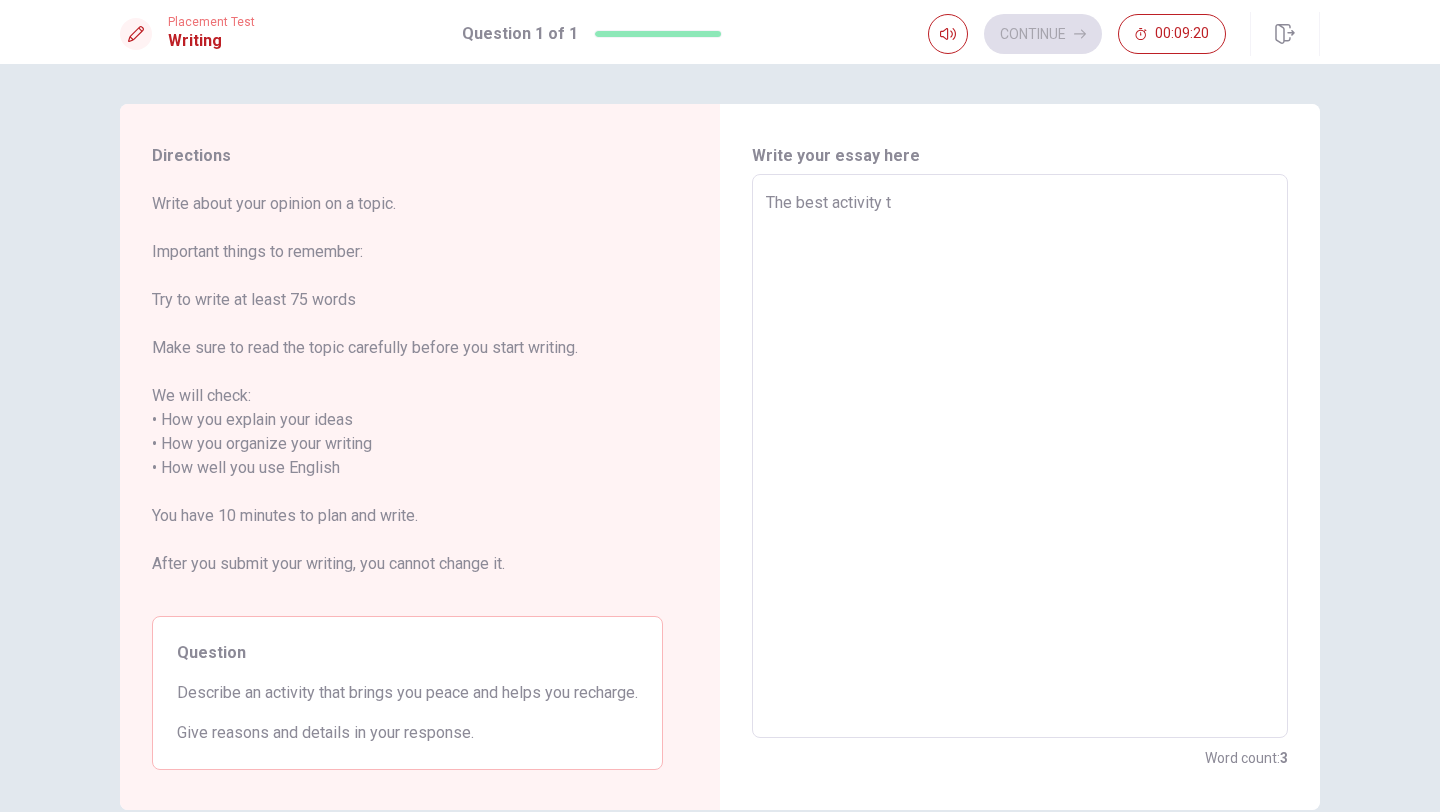 type on "x" 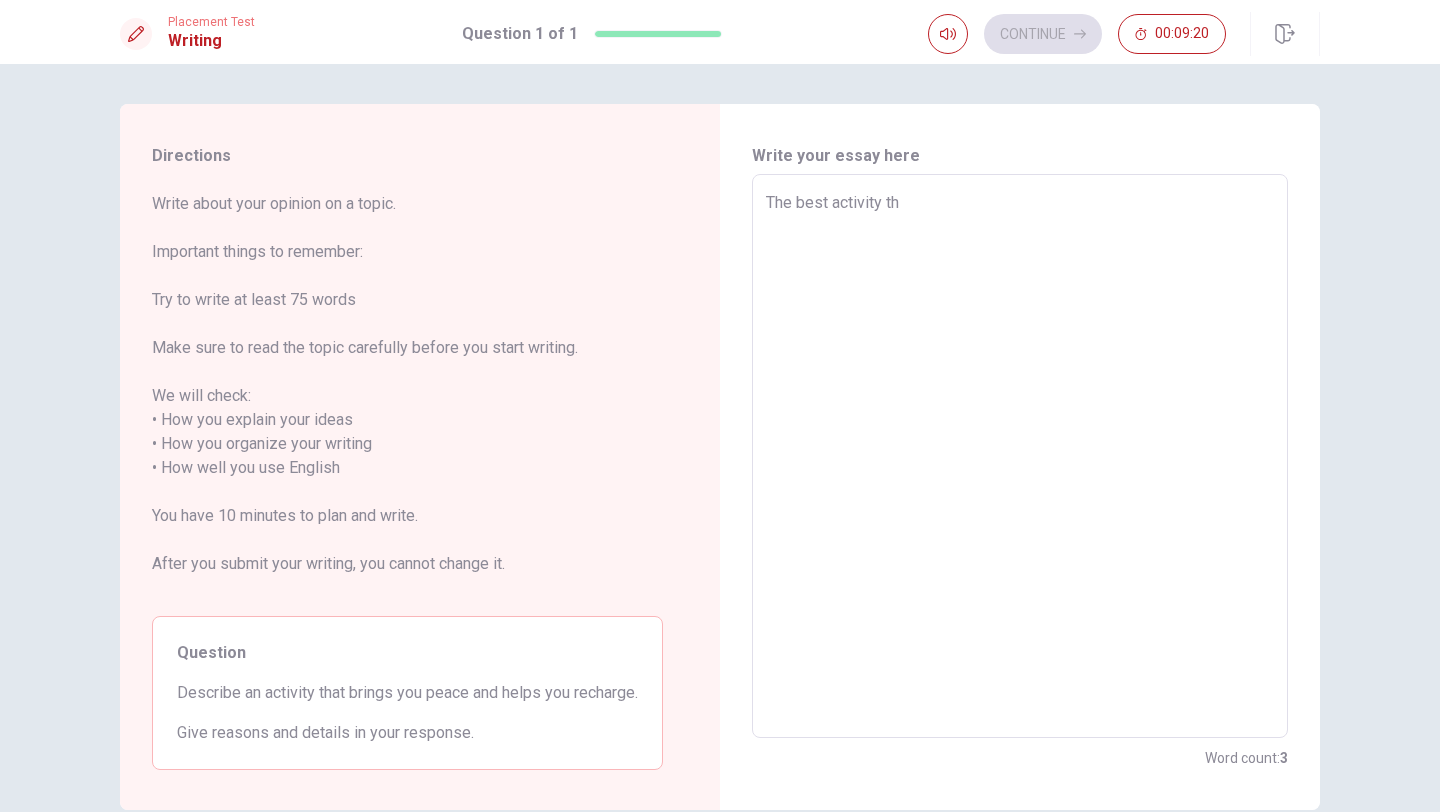 type on "x" 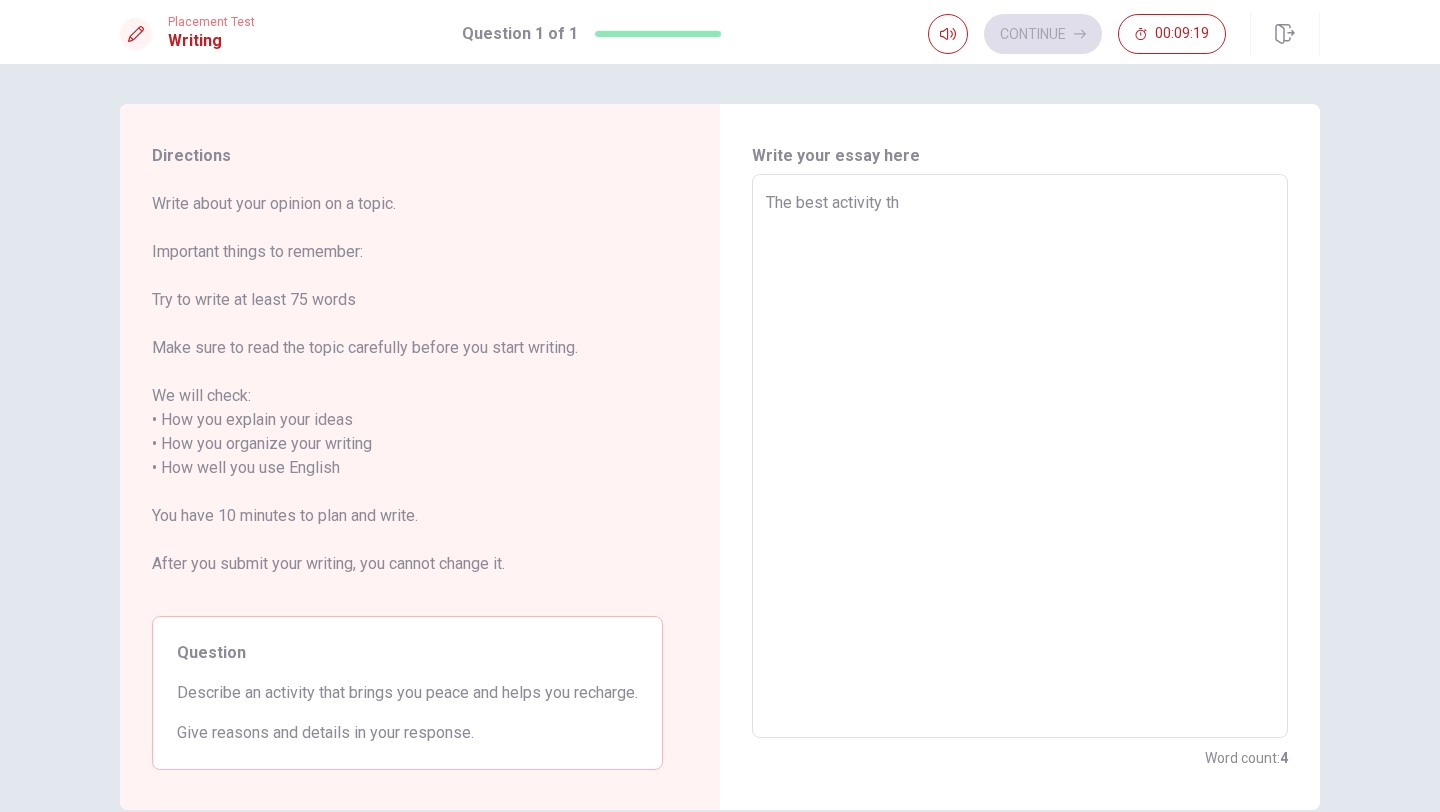 type on "The best activity tha" 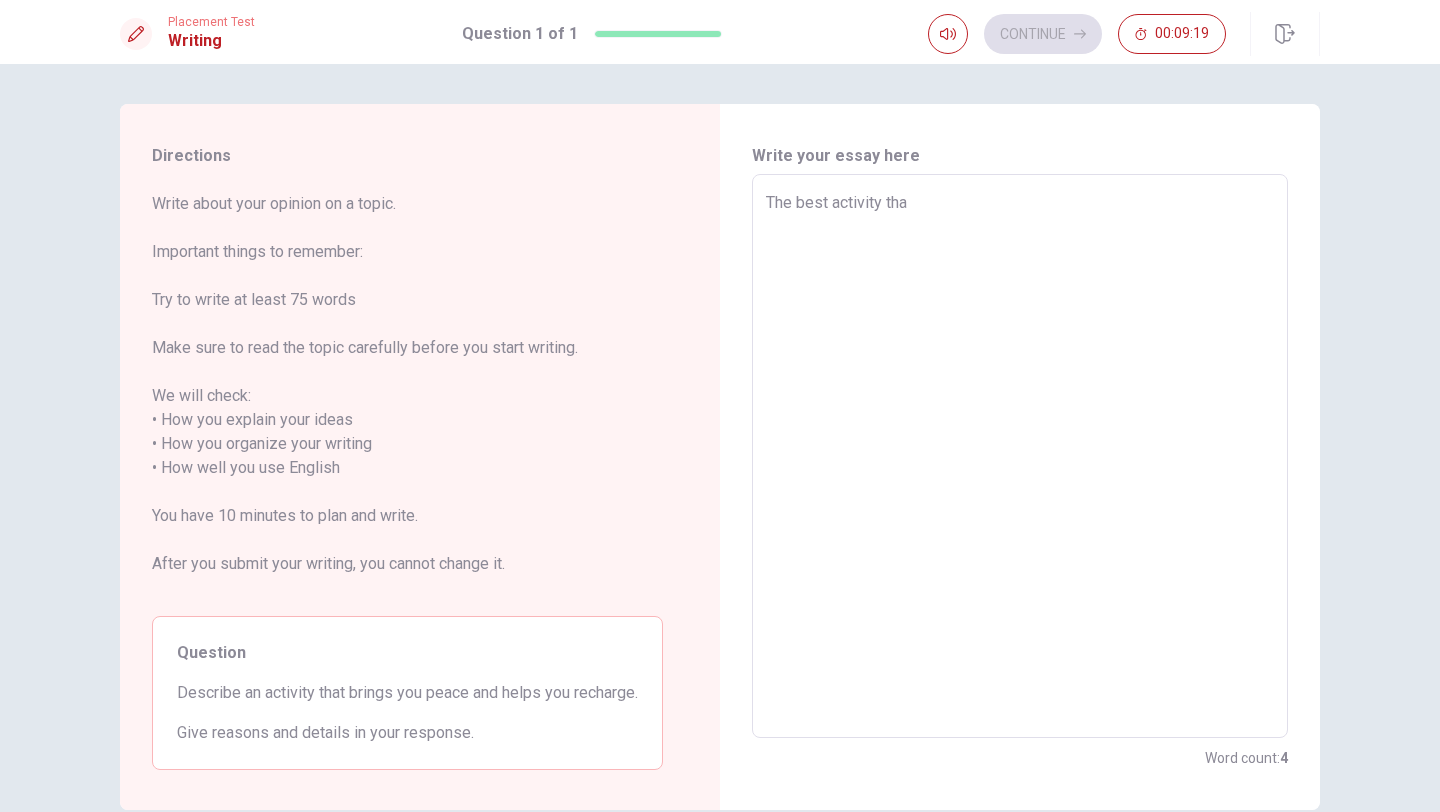 type on "x" 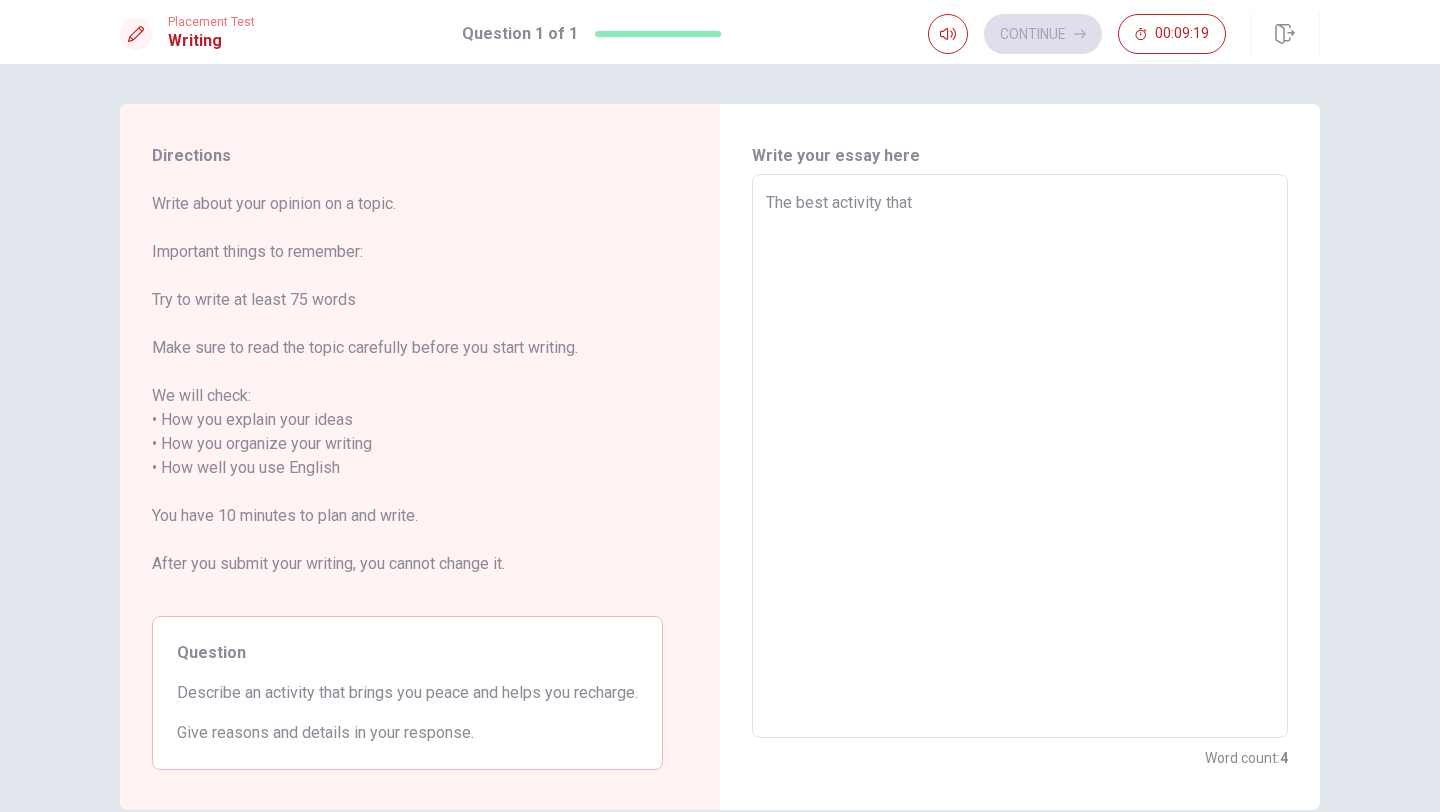 type on "x" 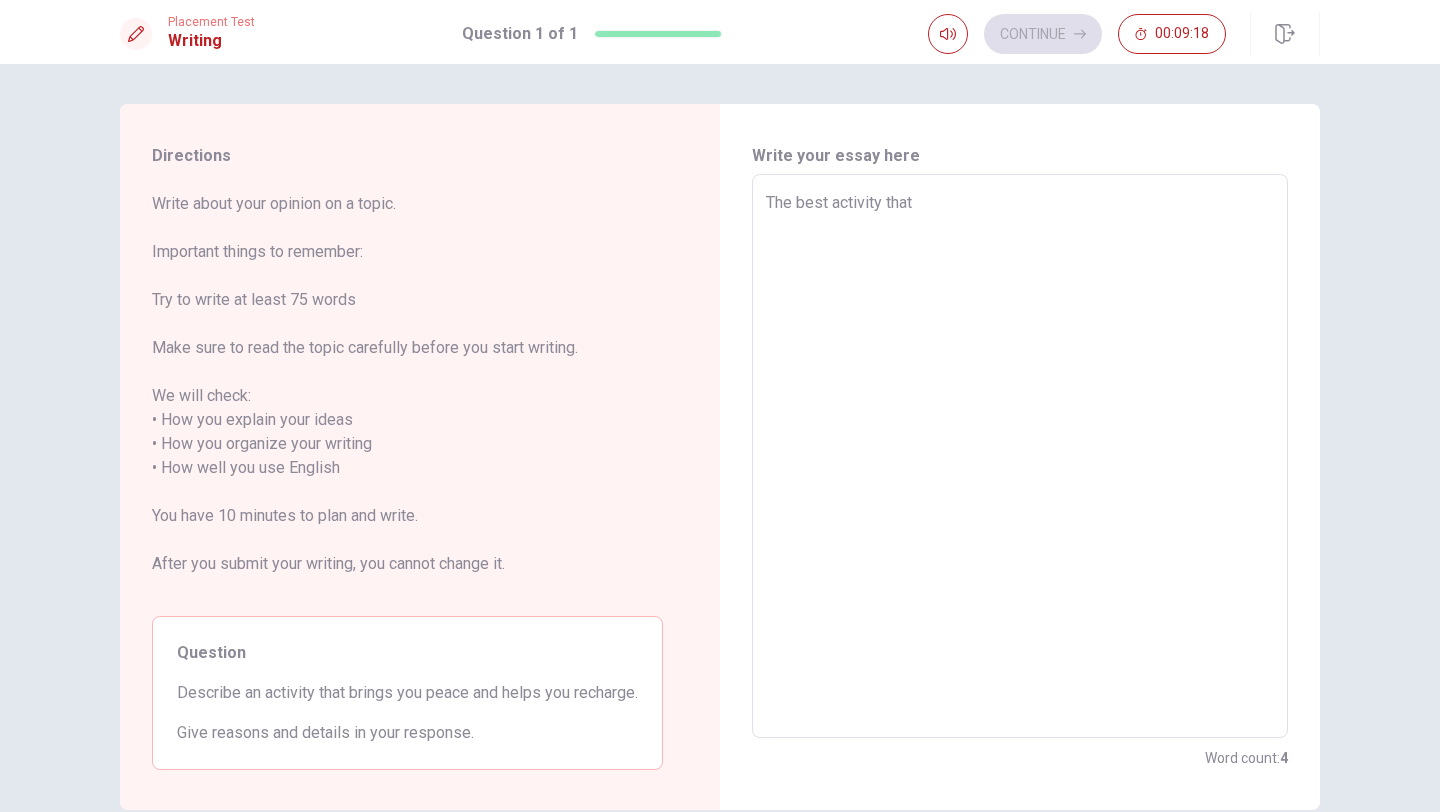 type on "The best activity that b" 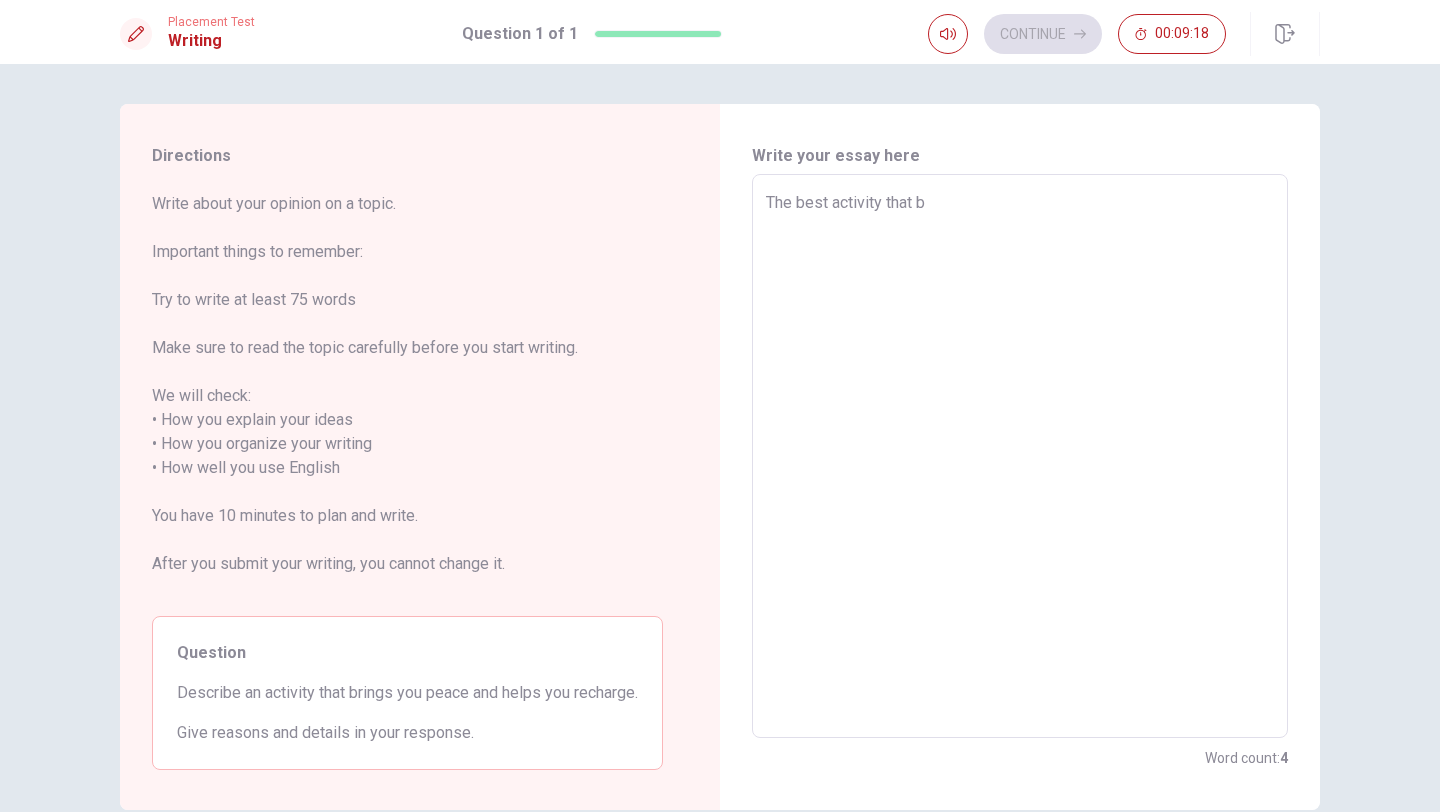 type on "x" 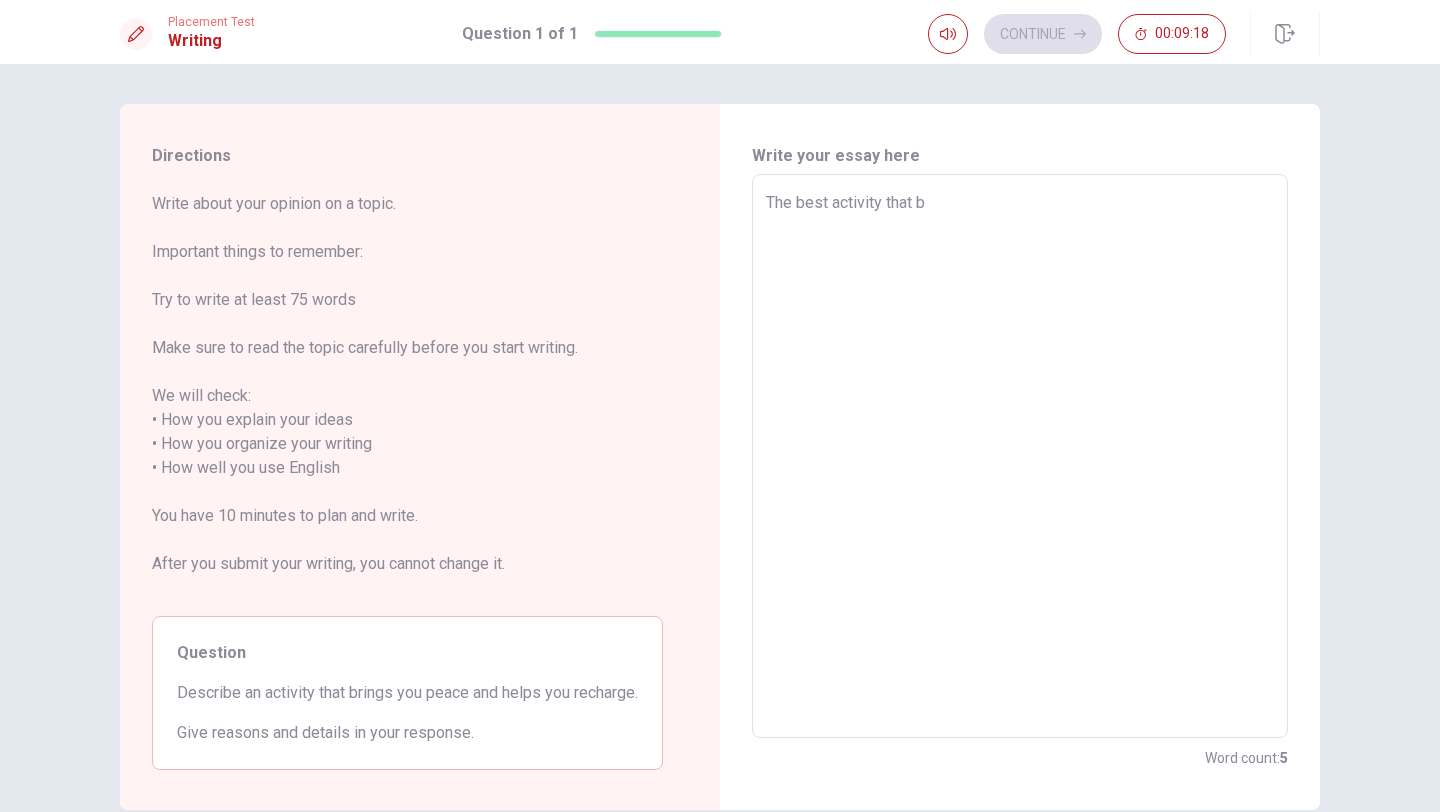 type on "The best activity that br" 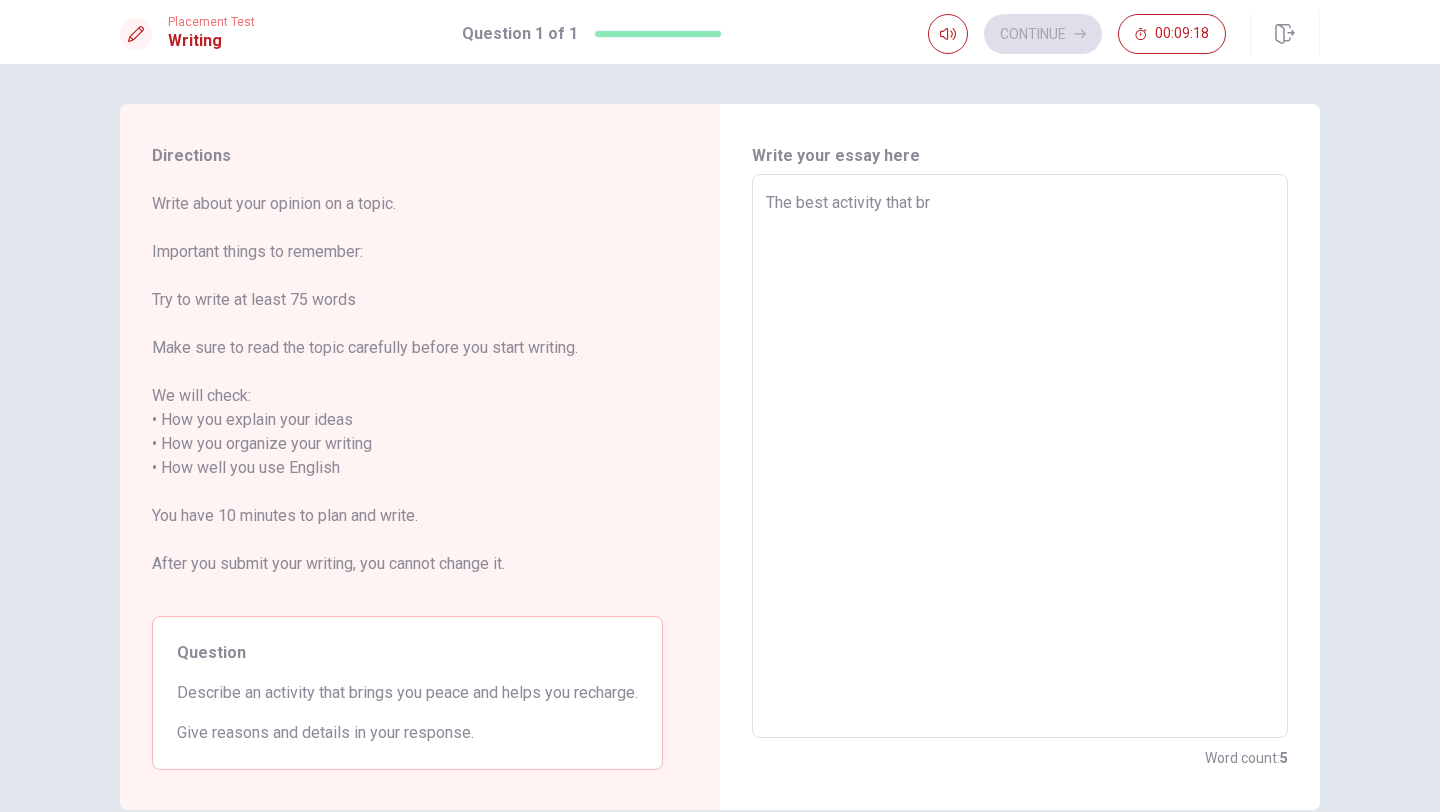 type on "x" 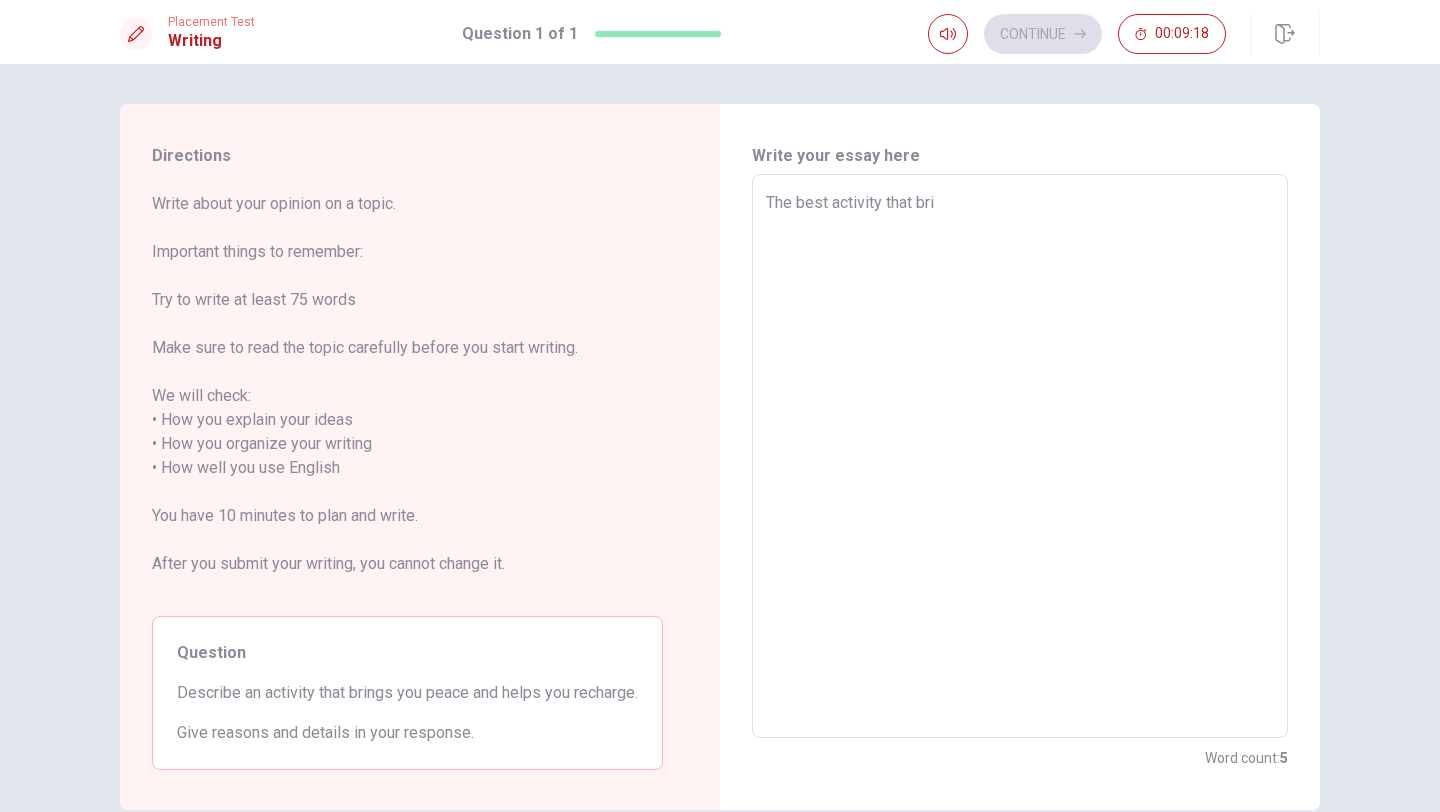 type on "x" 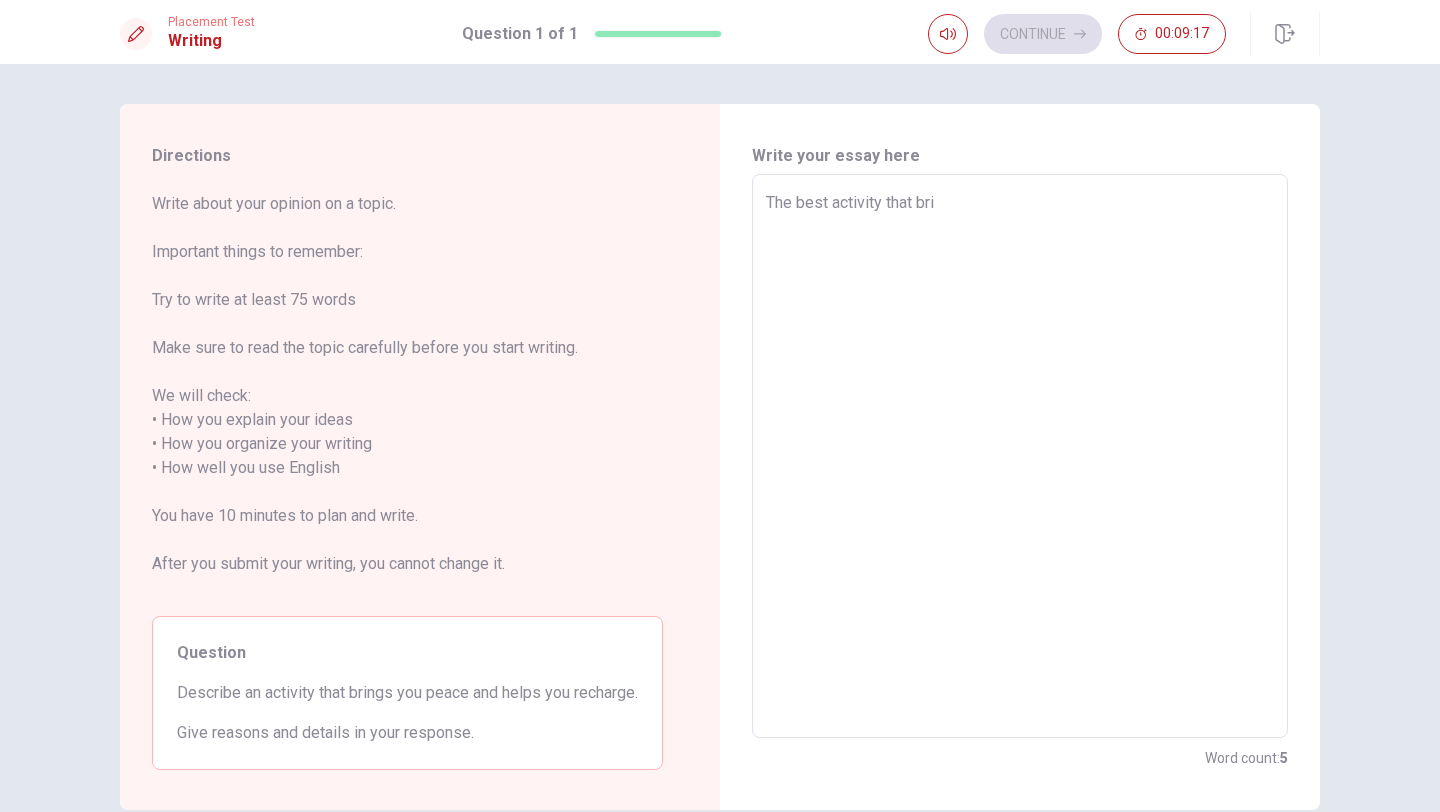 type on "The best activity that brin" 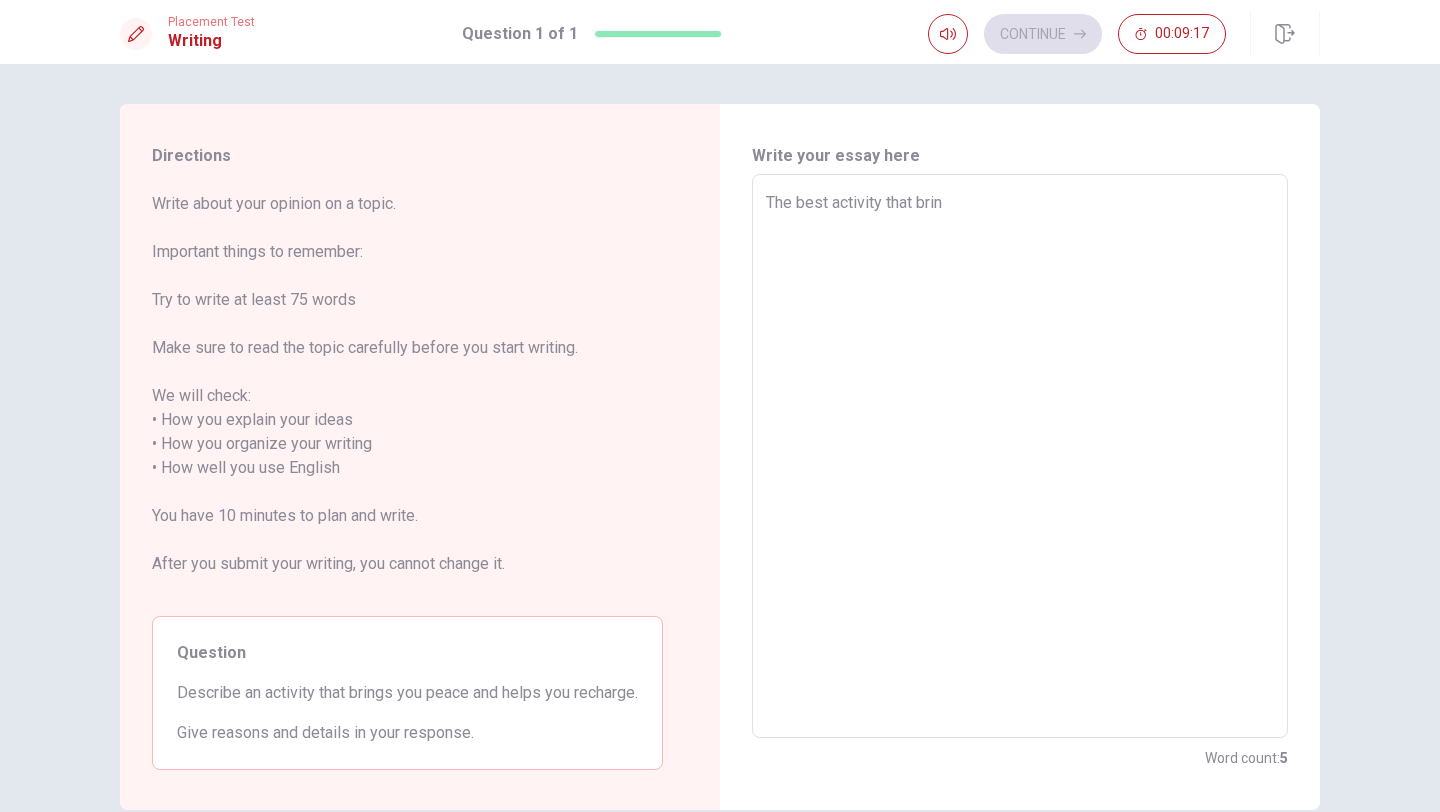 type on "x" 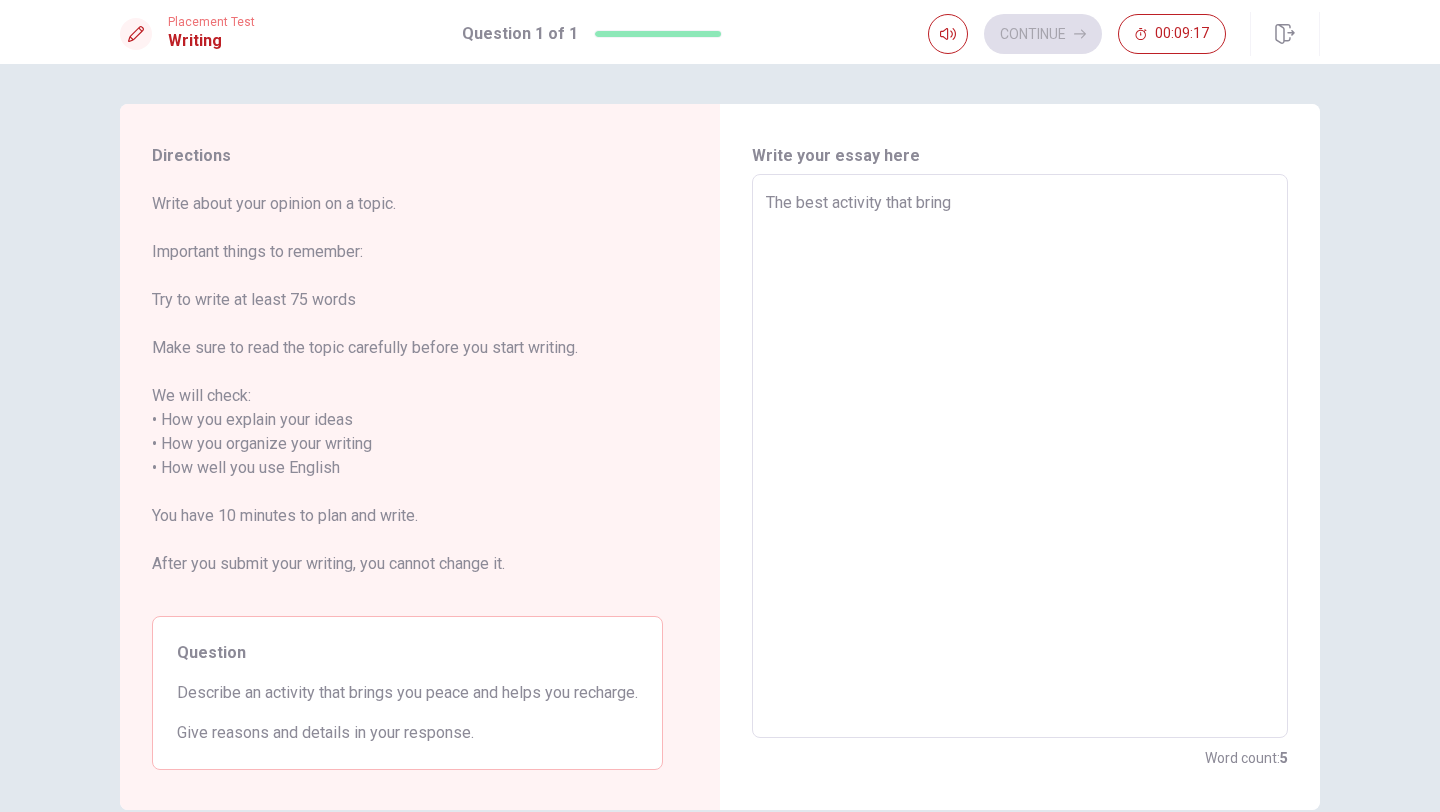 type on "x" 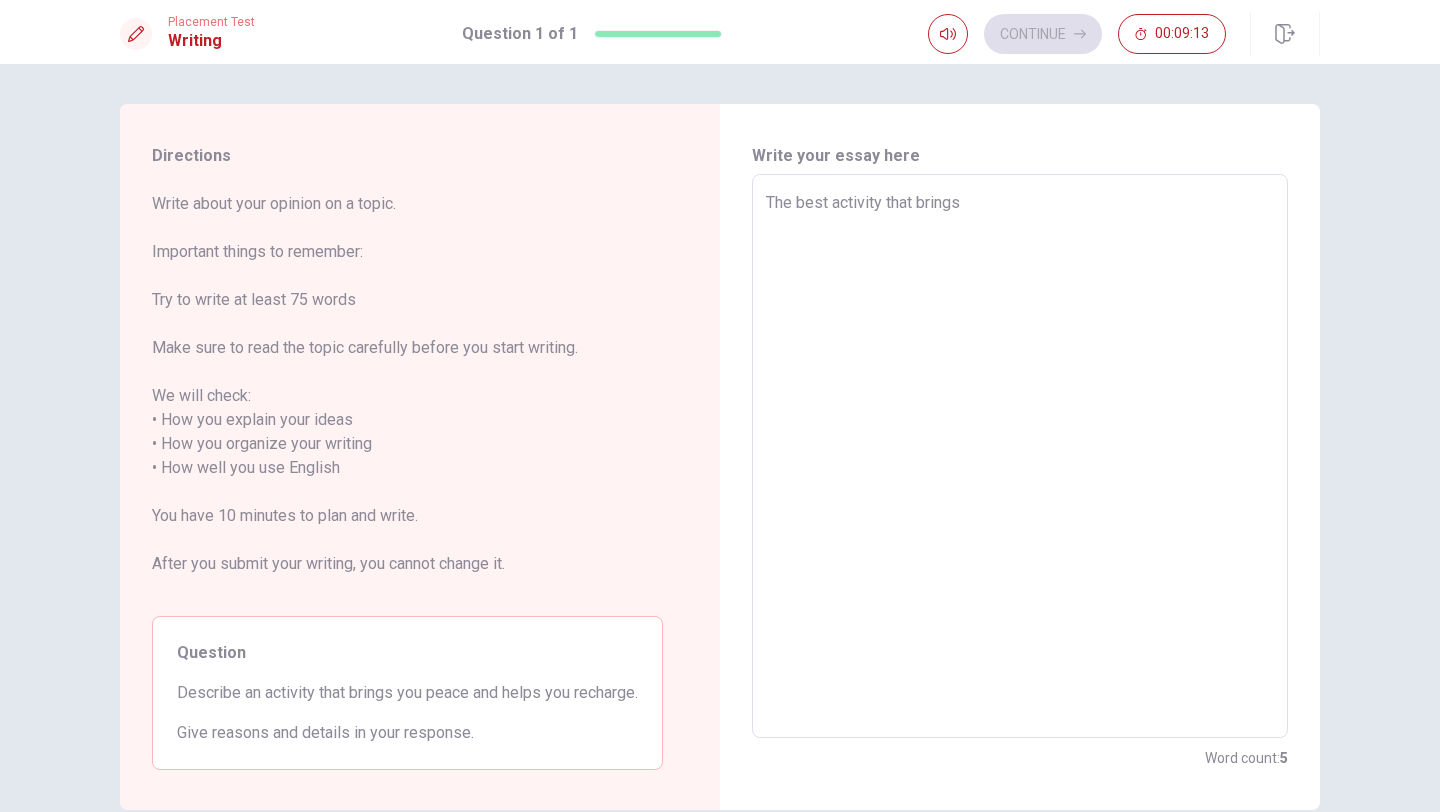 type on "x" 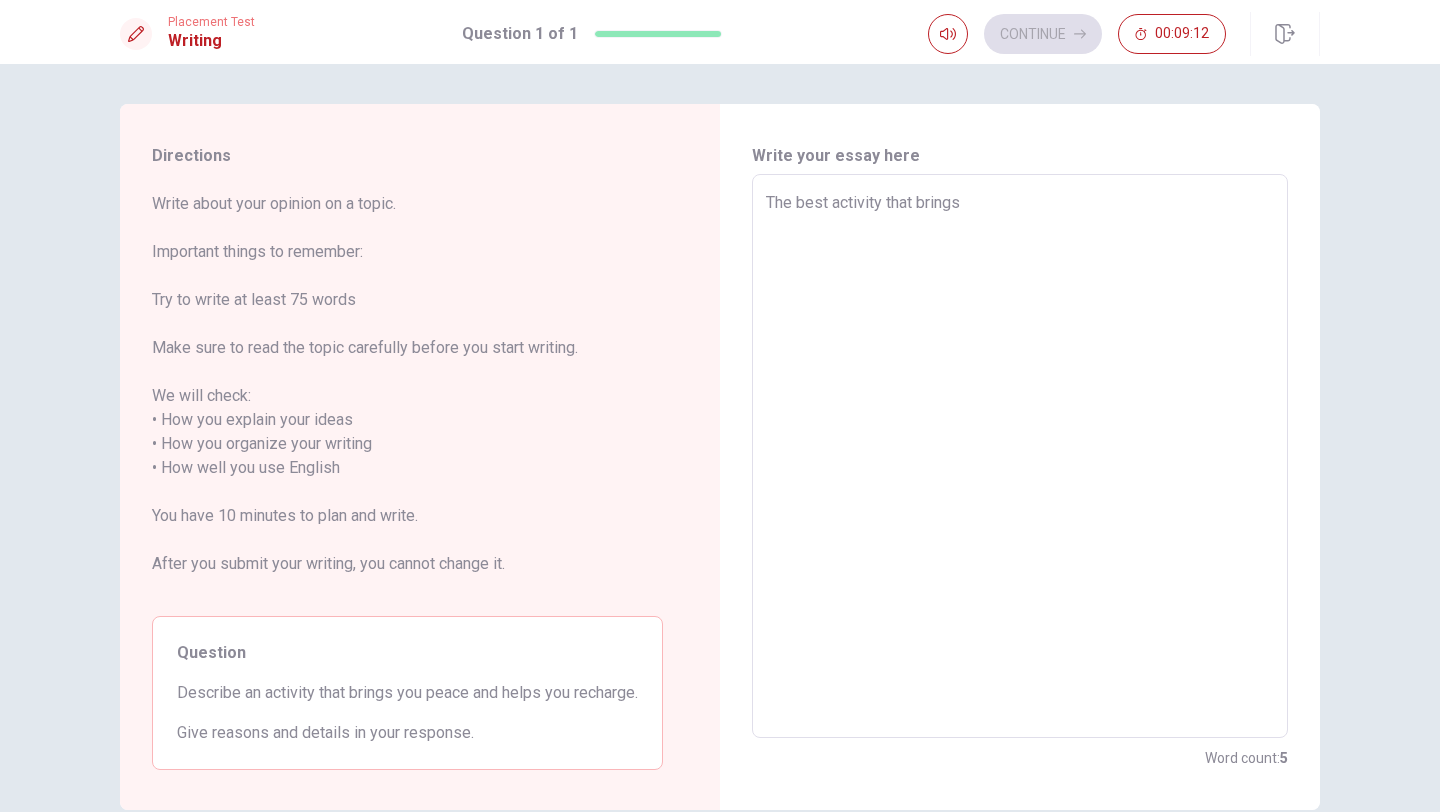 type on "The best activity that brings" 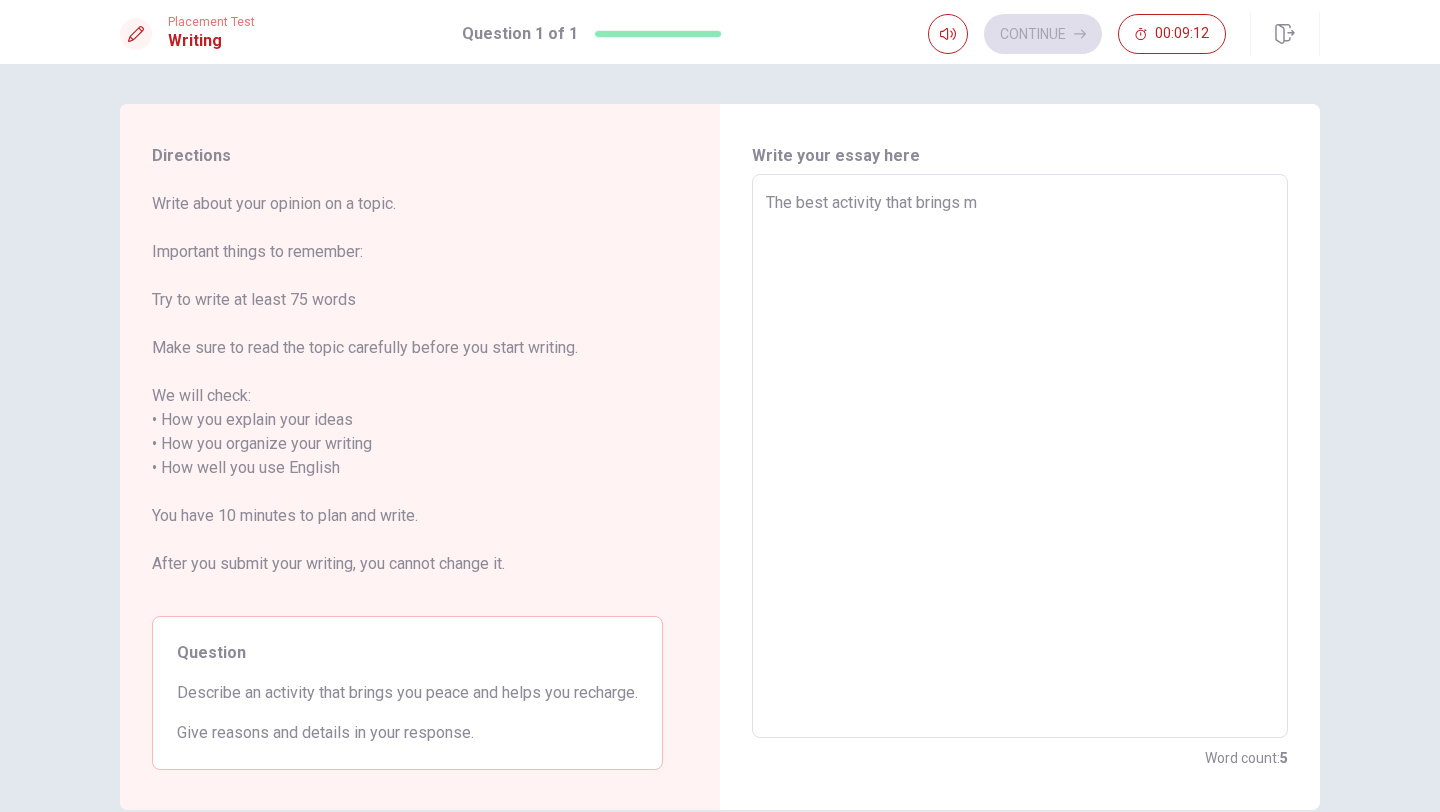 type on "x" 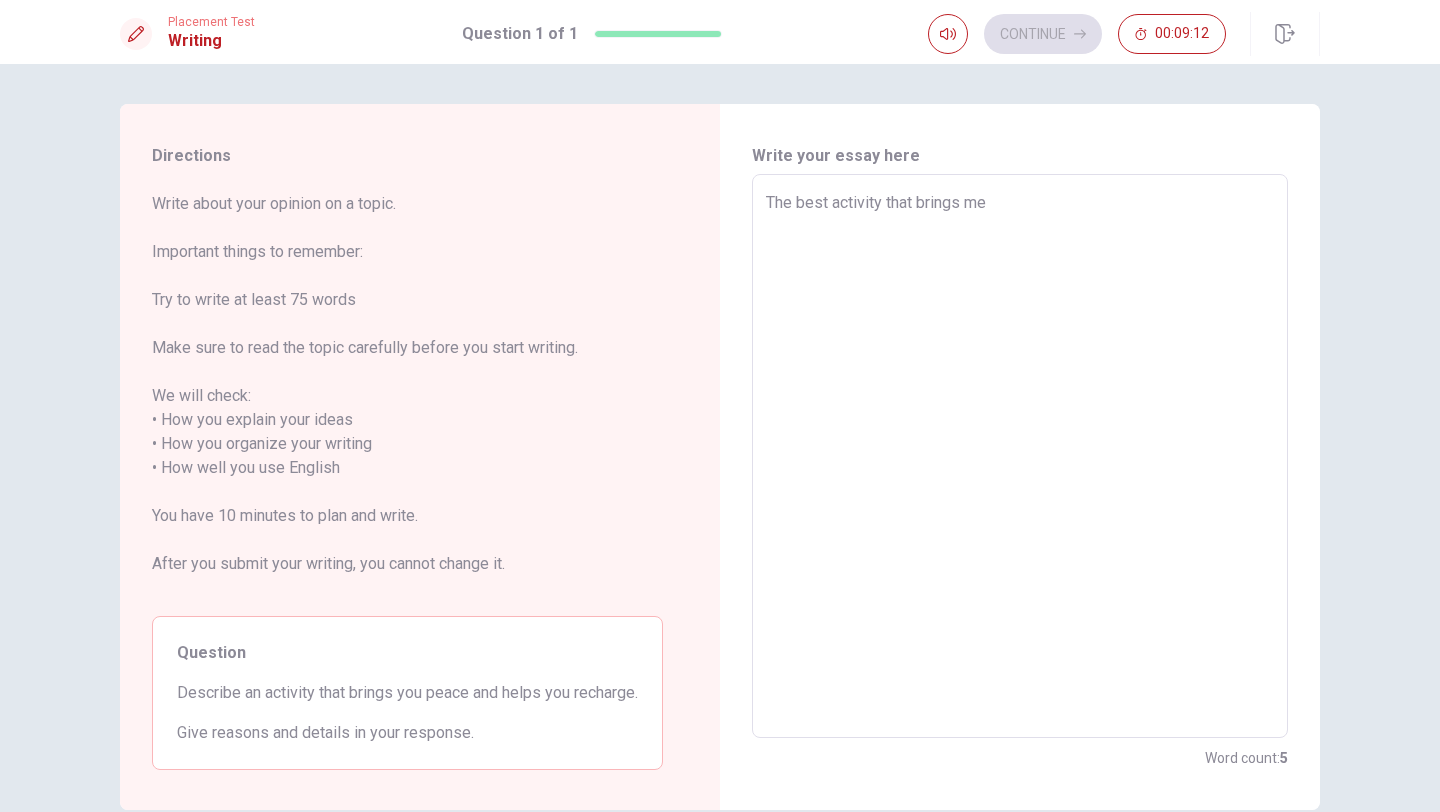 type on "x" 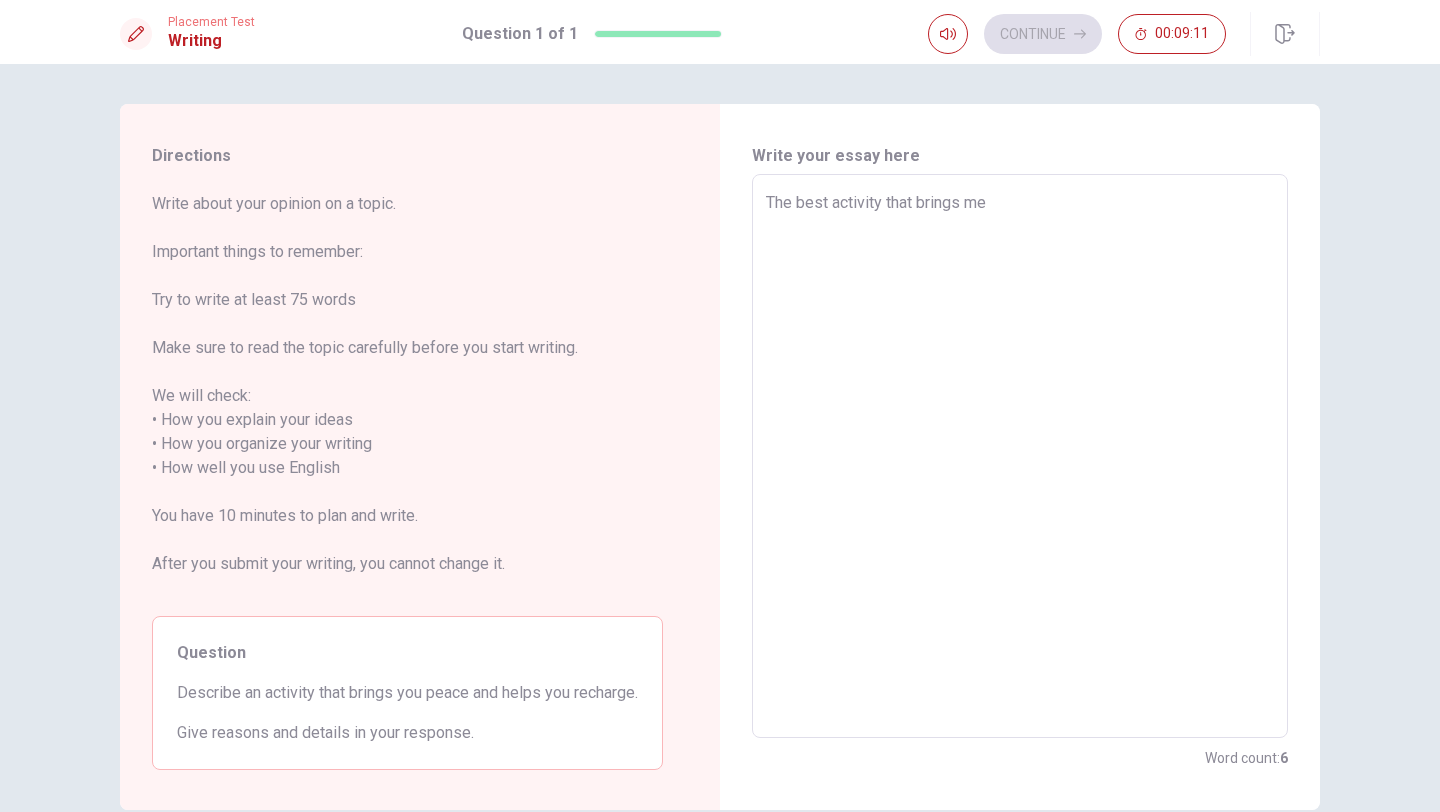 type on "The best activity that brings me" 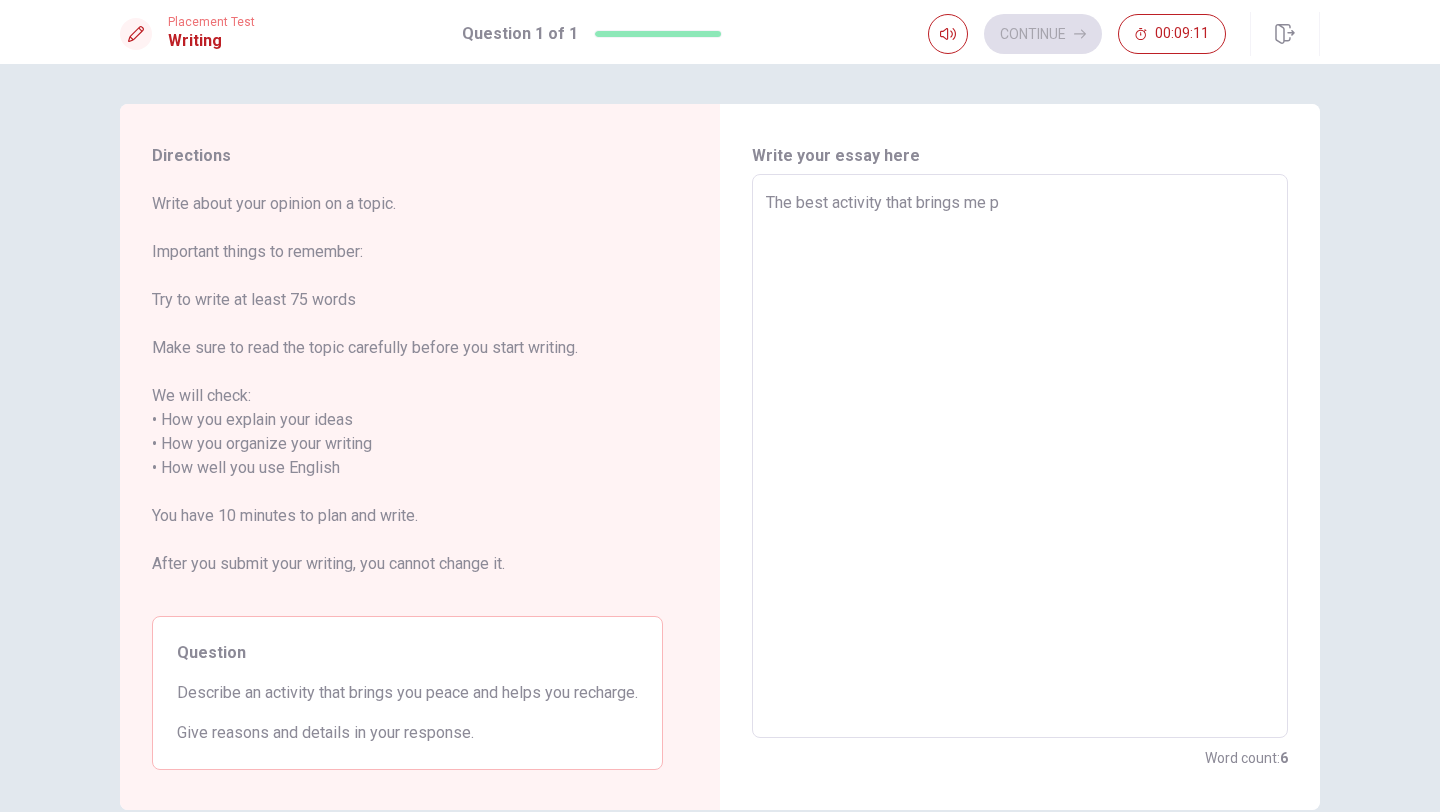 type on "x" 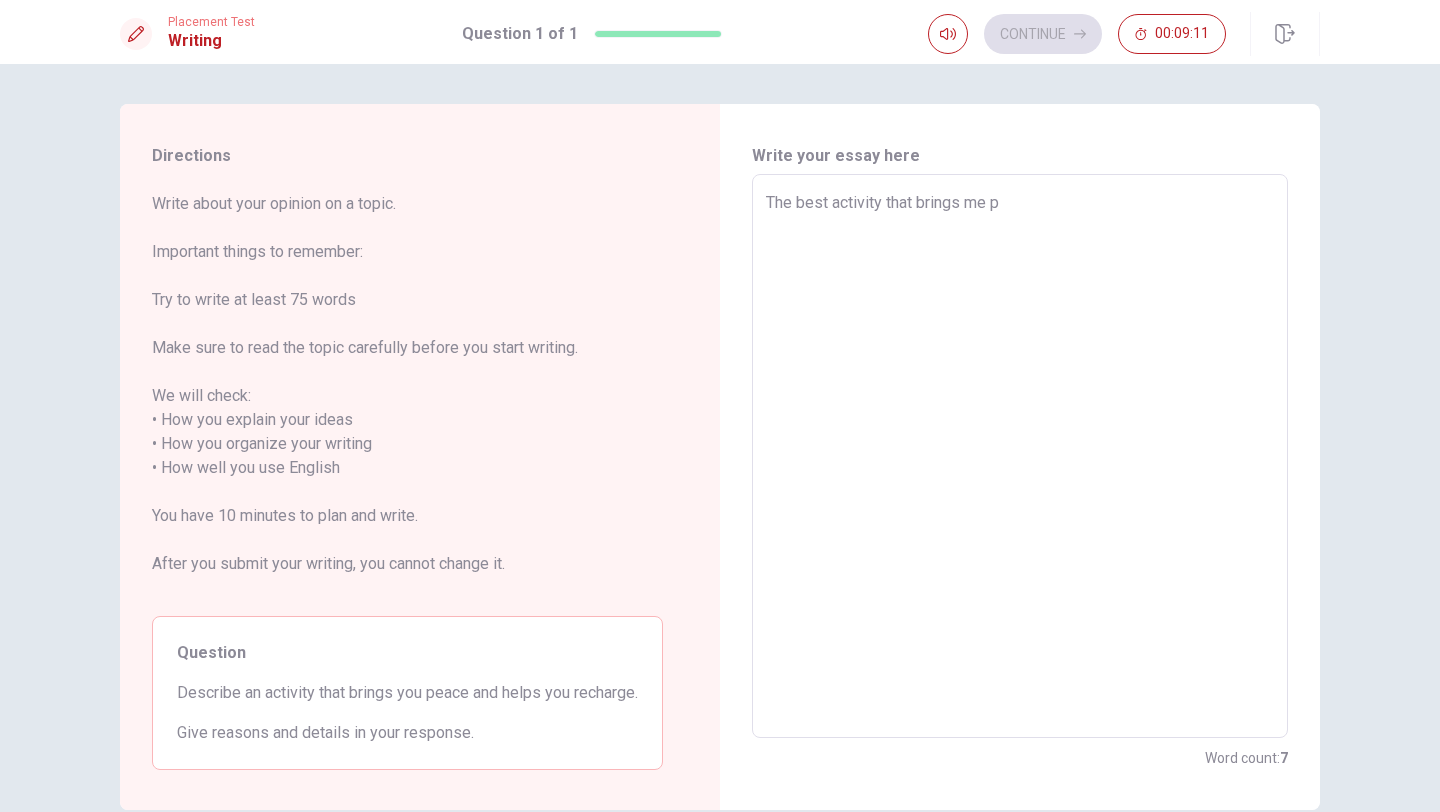 type on "The best activity that brings me pe" 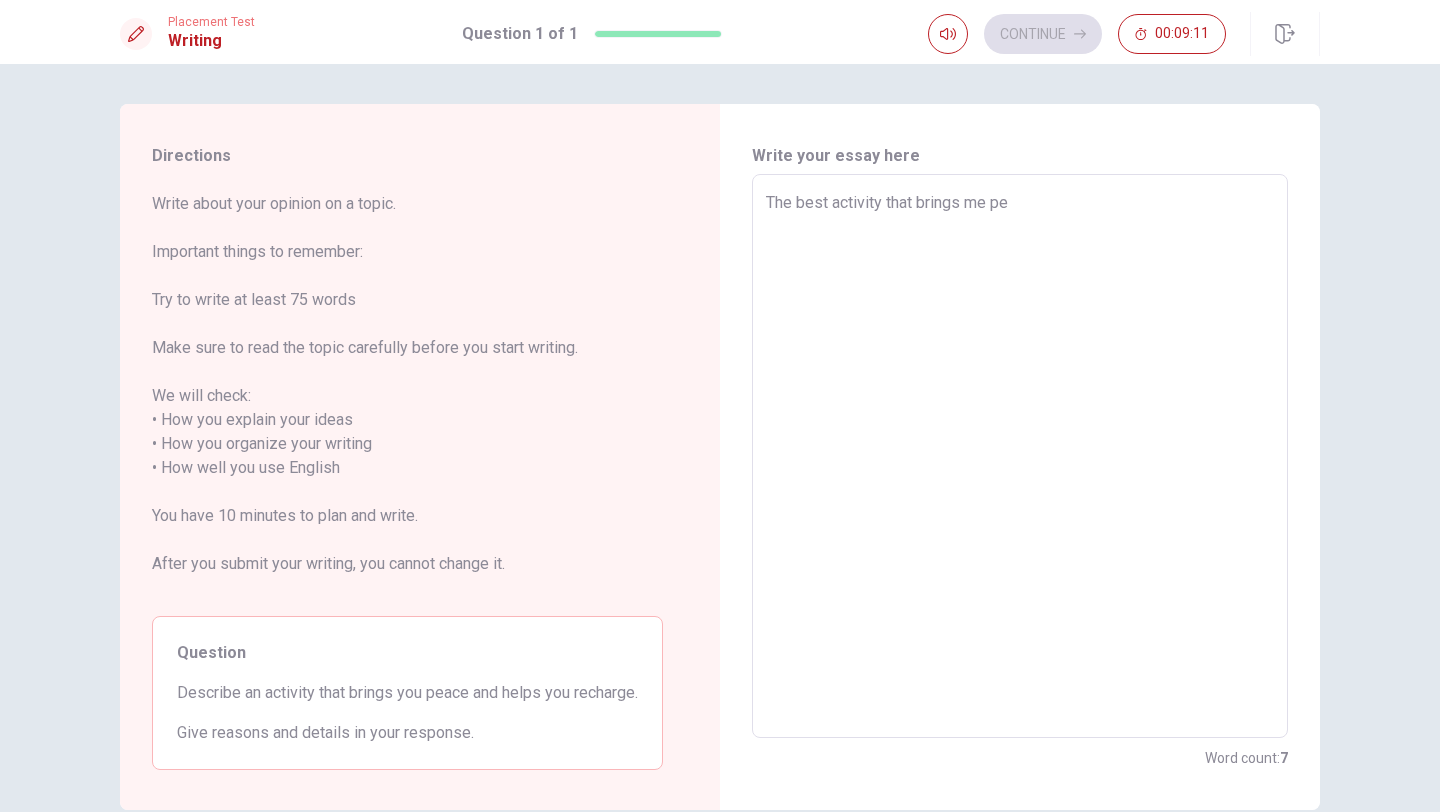 type on "x" 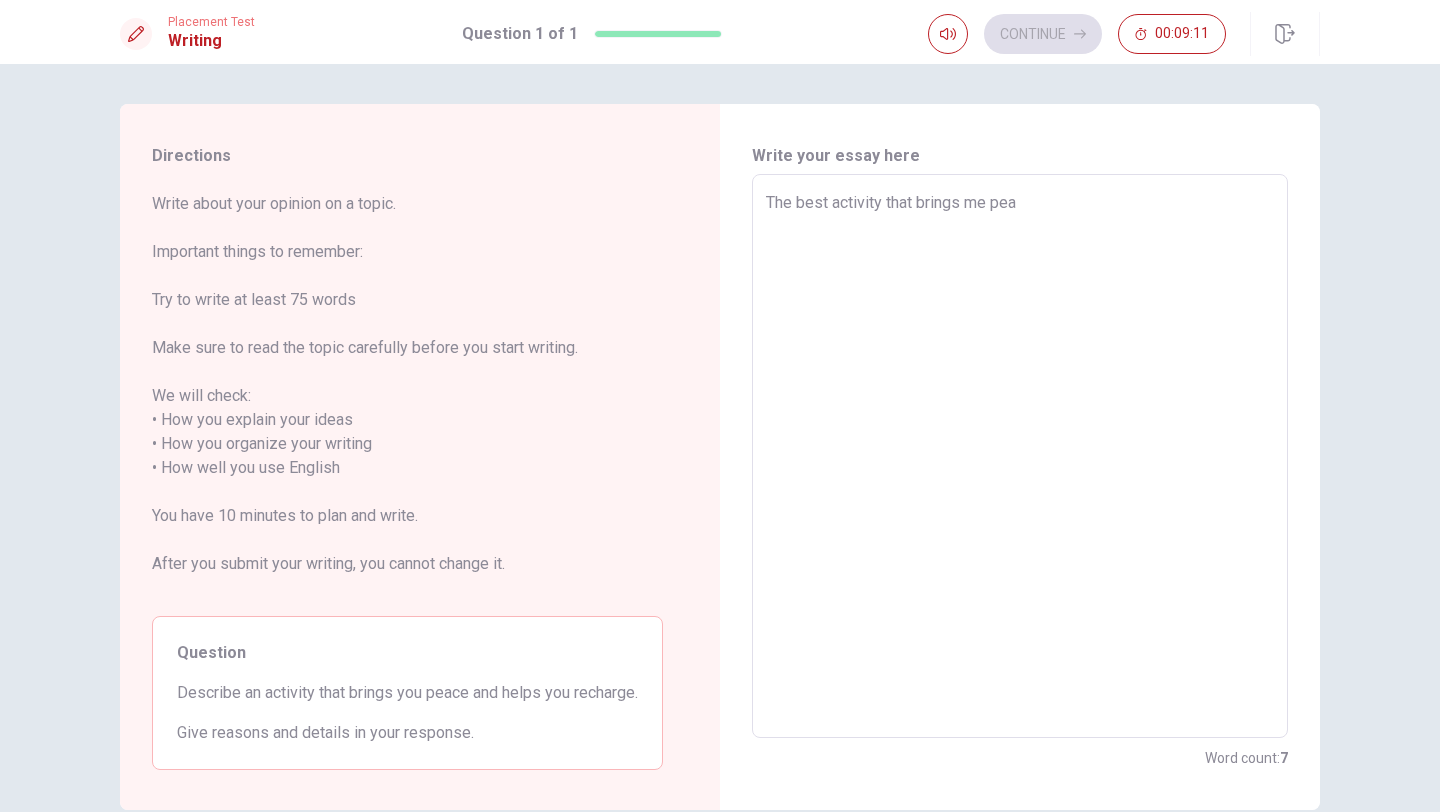 type on "x" 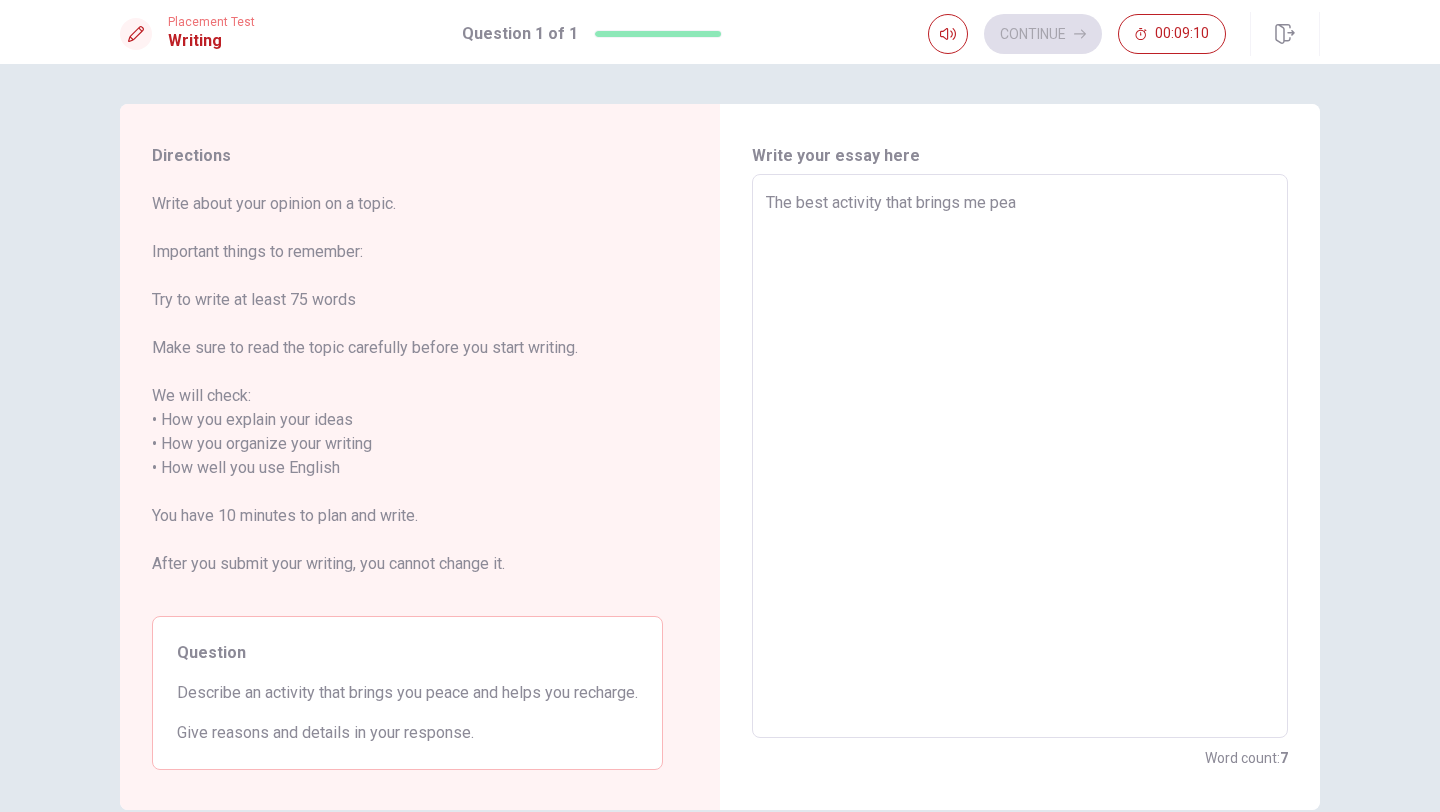 type on "The best activity that brings me peac" 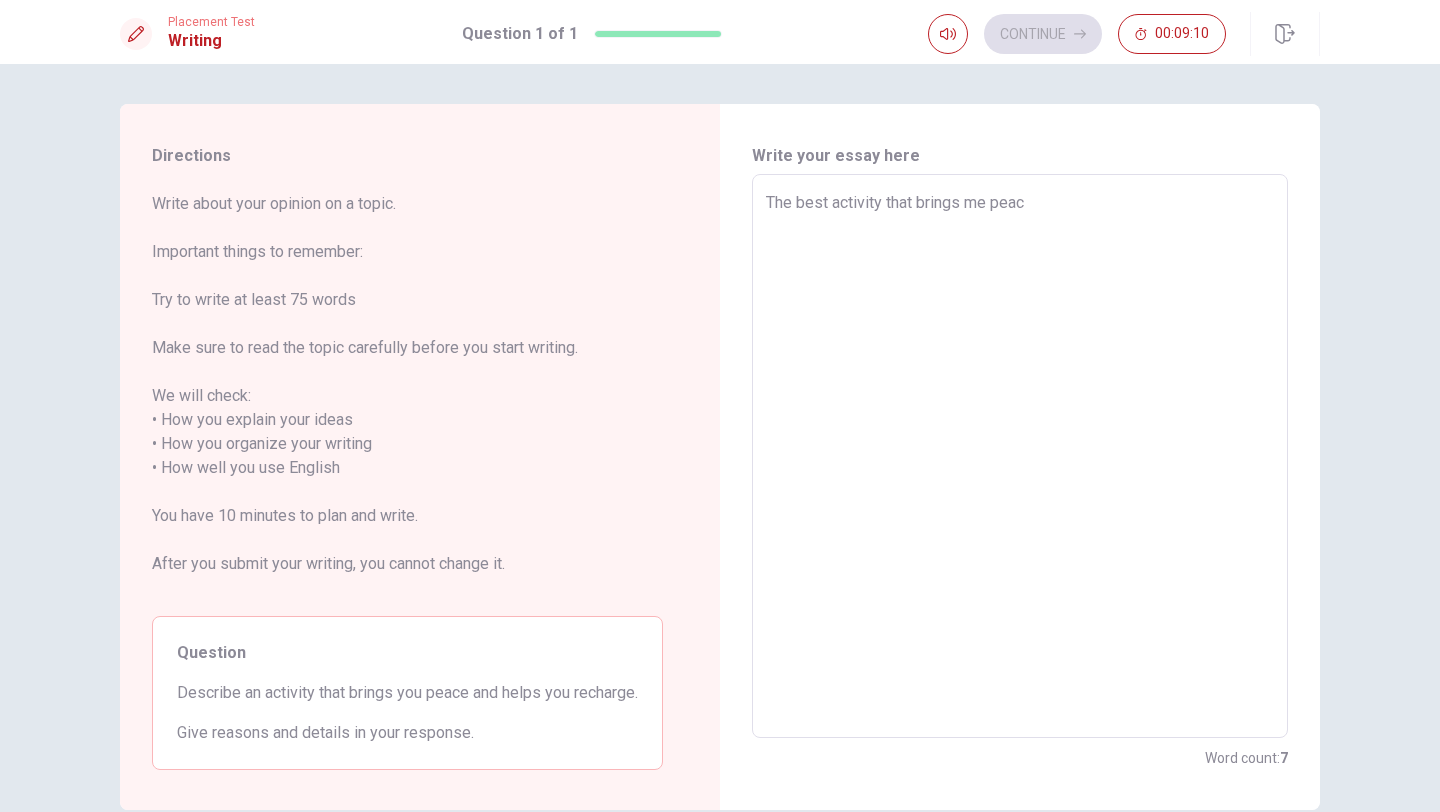 type on "x" 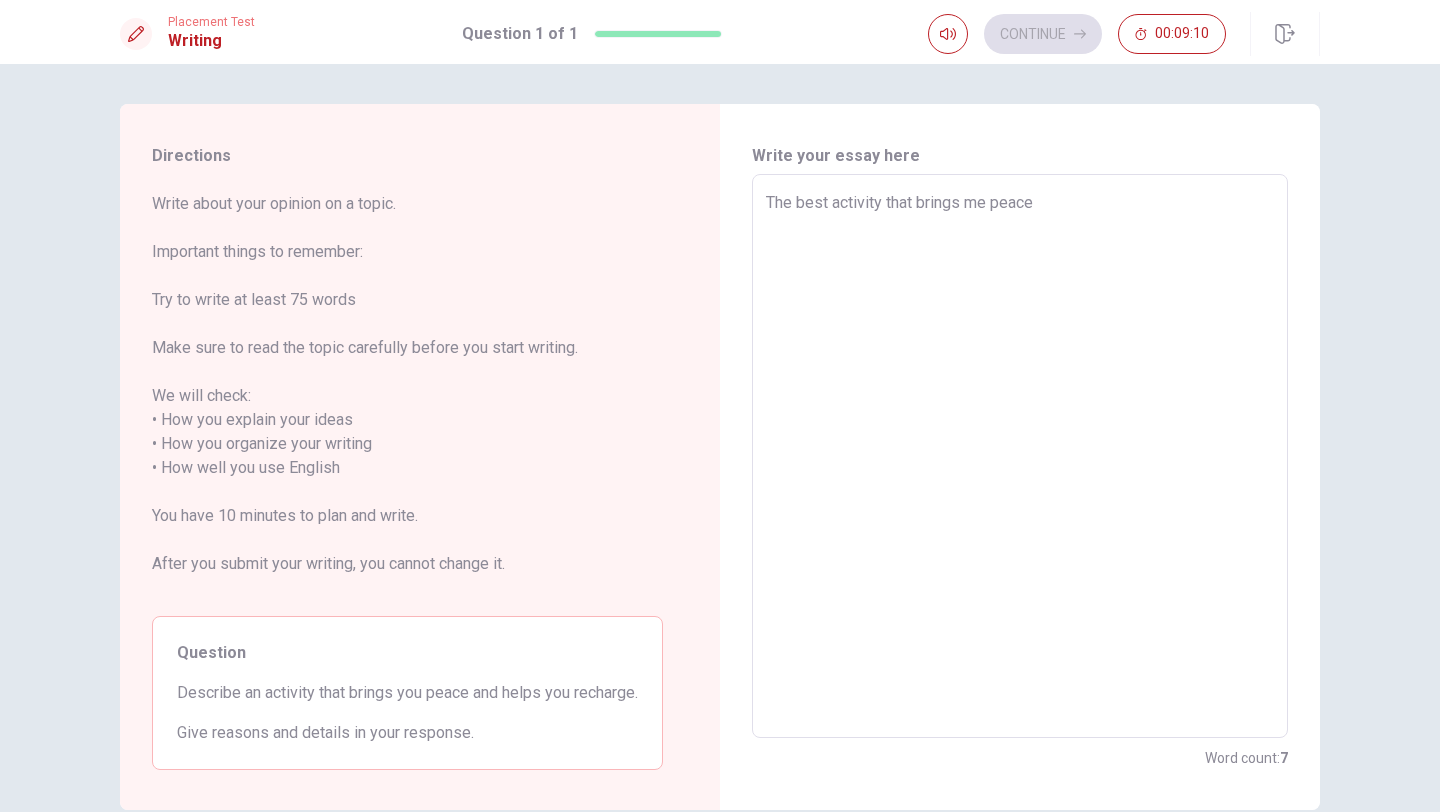 type on "x" 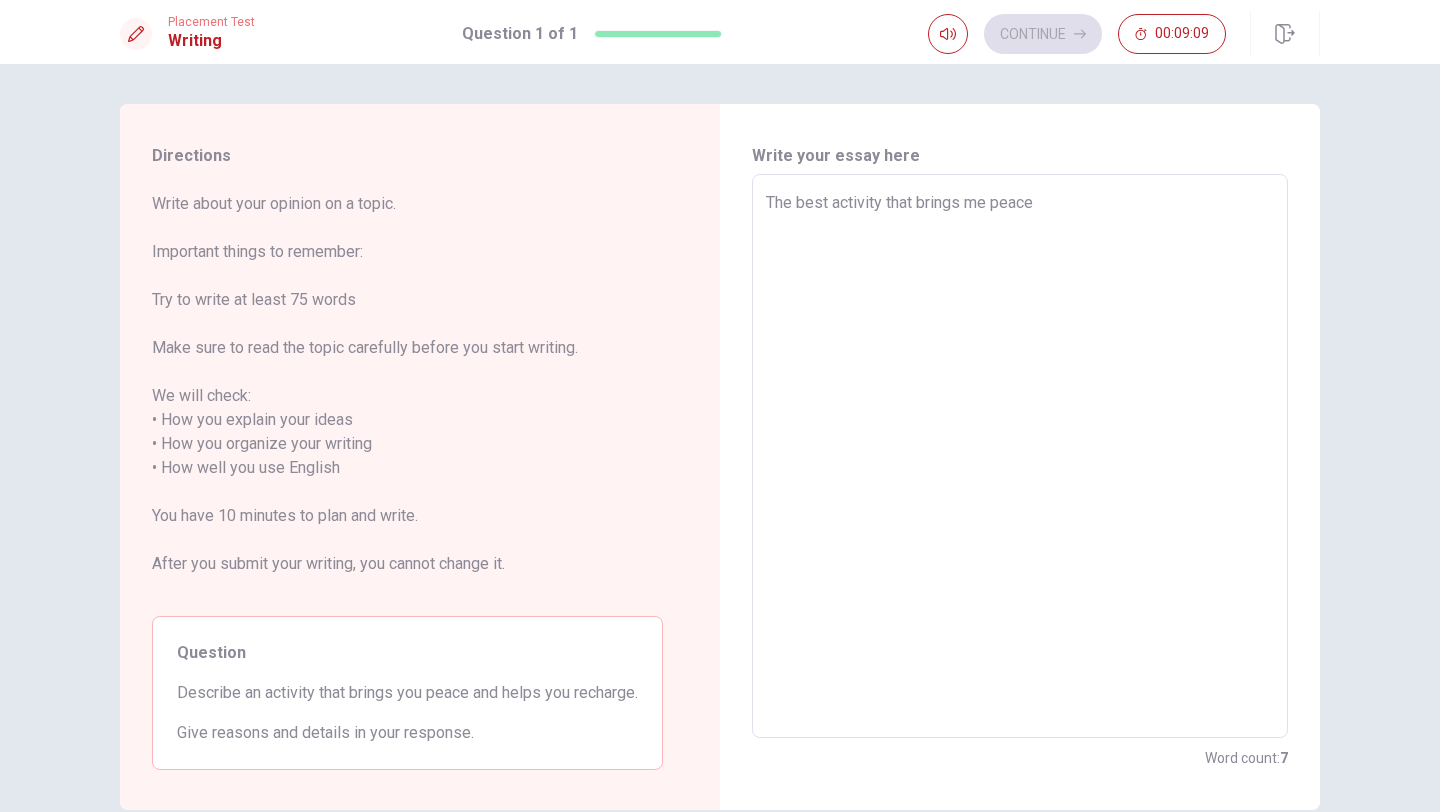 type on "The best activity that brings me peace a" 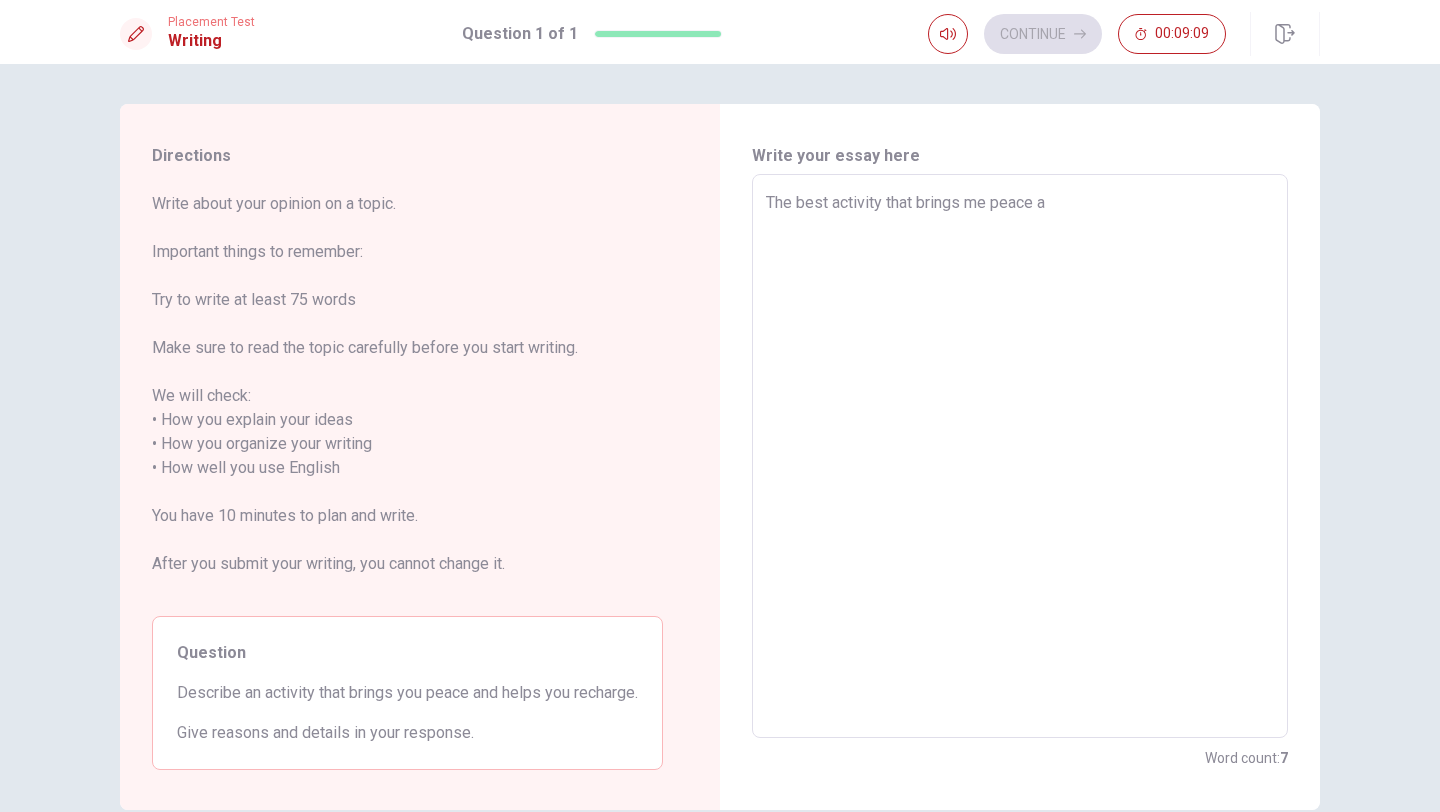 type on "x" 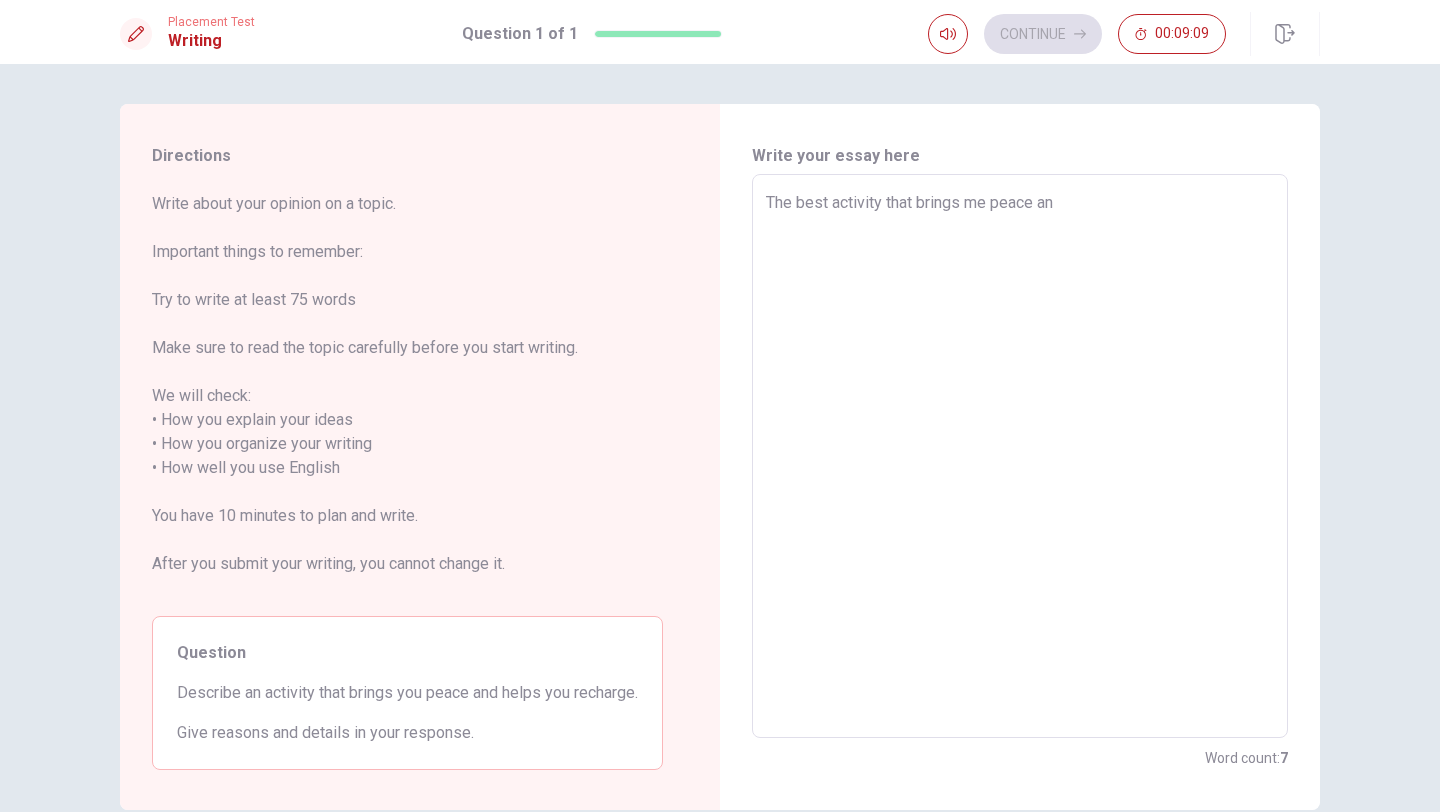 type on "x" 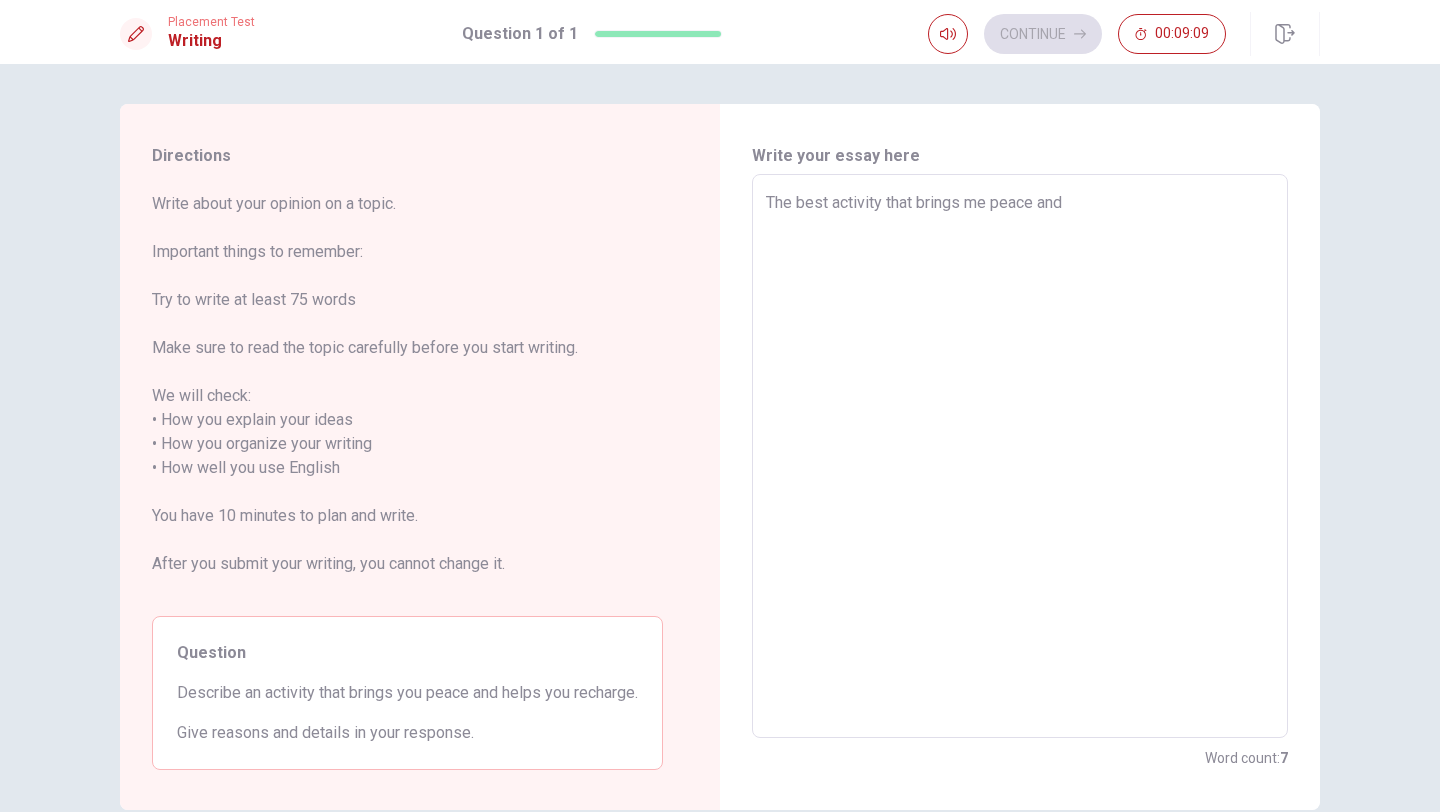 type on "x" 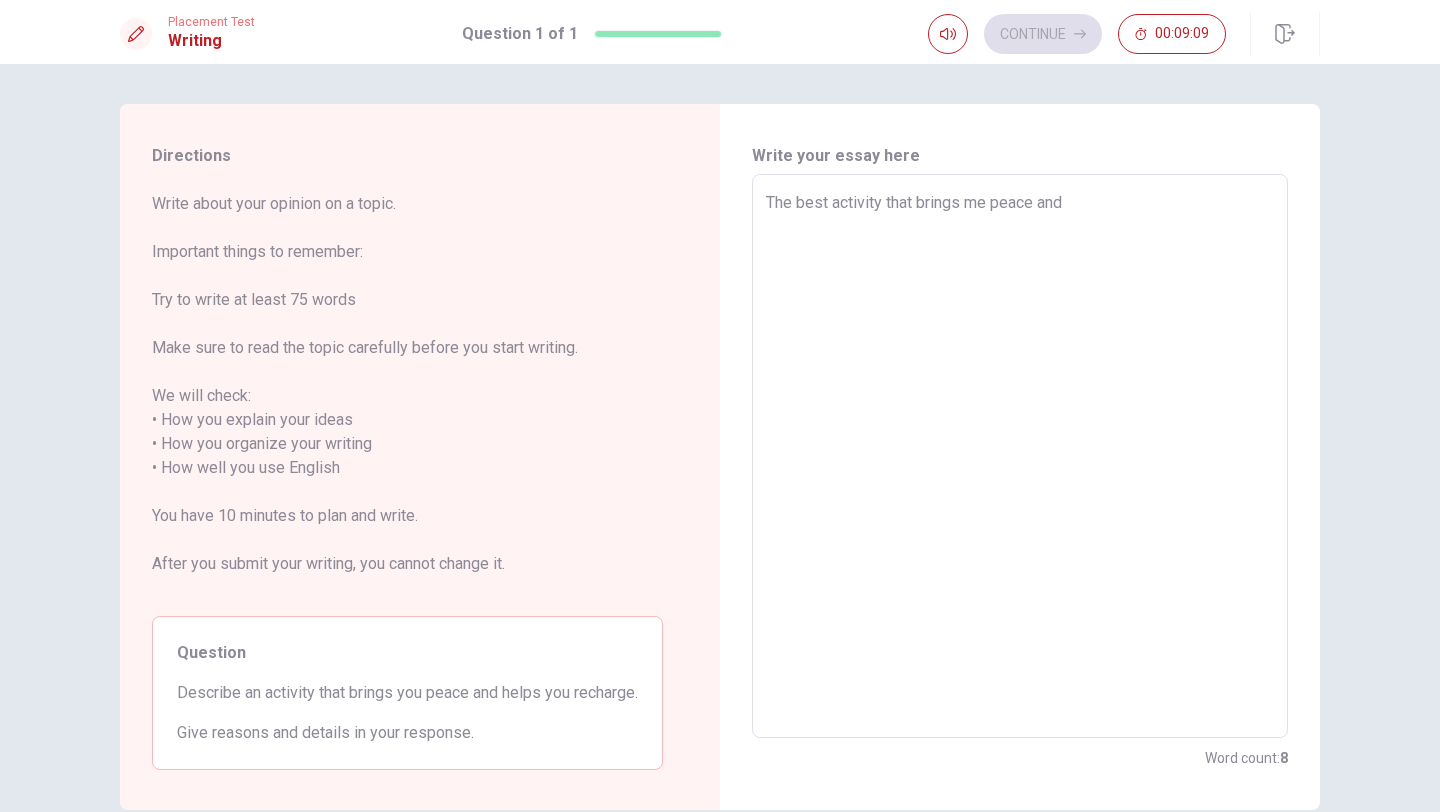 type on "The best activity that brings me peace and" 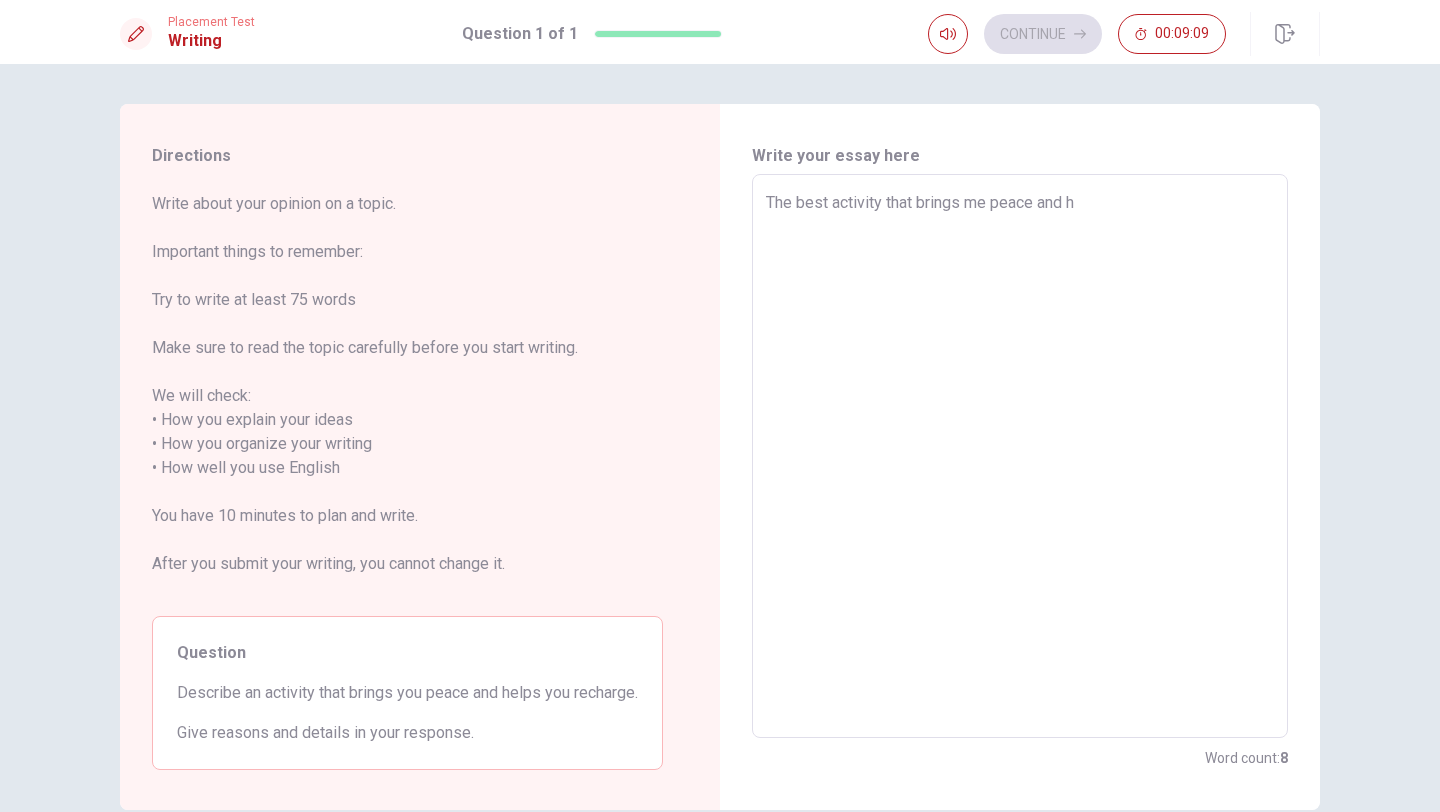 type on "x" 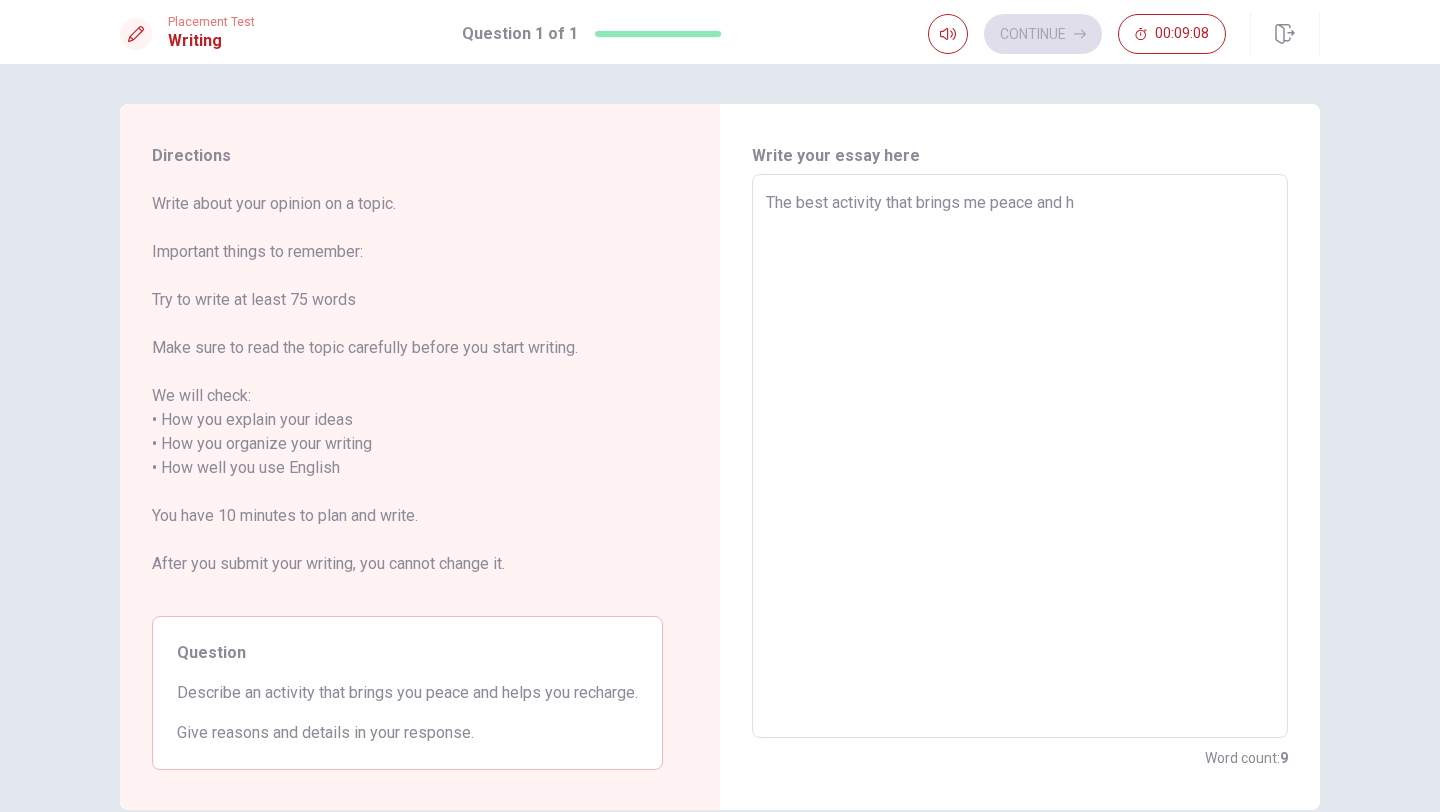 type on "The best activity that brings me peace and he" 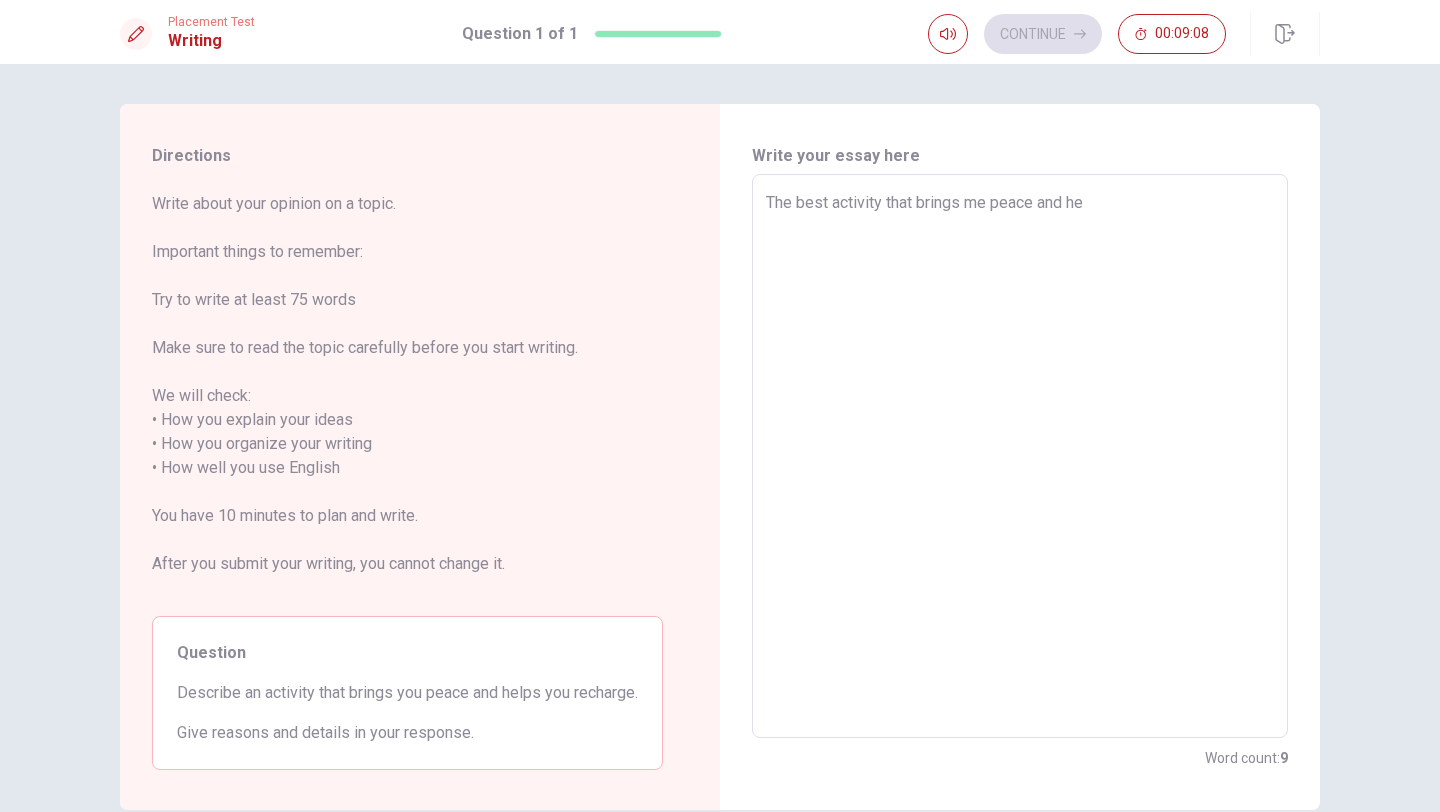 type on "x" 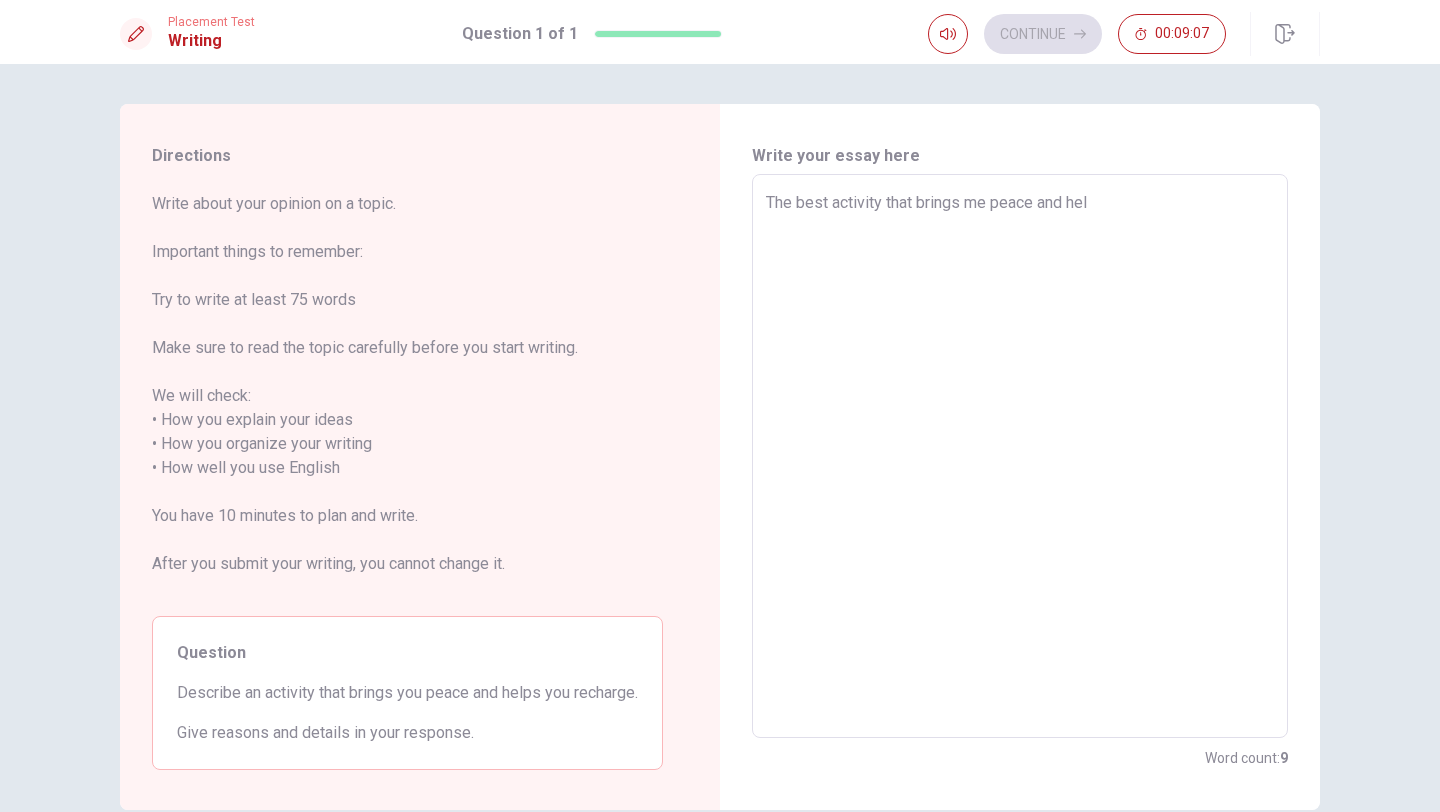 type on "x" 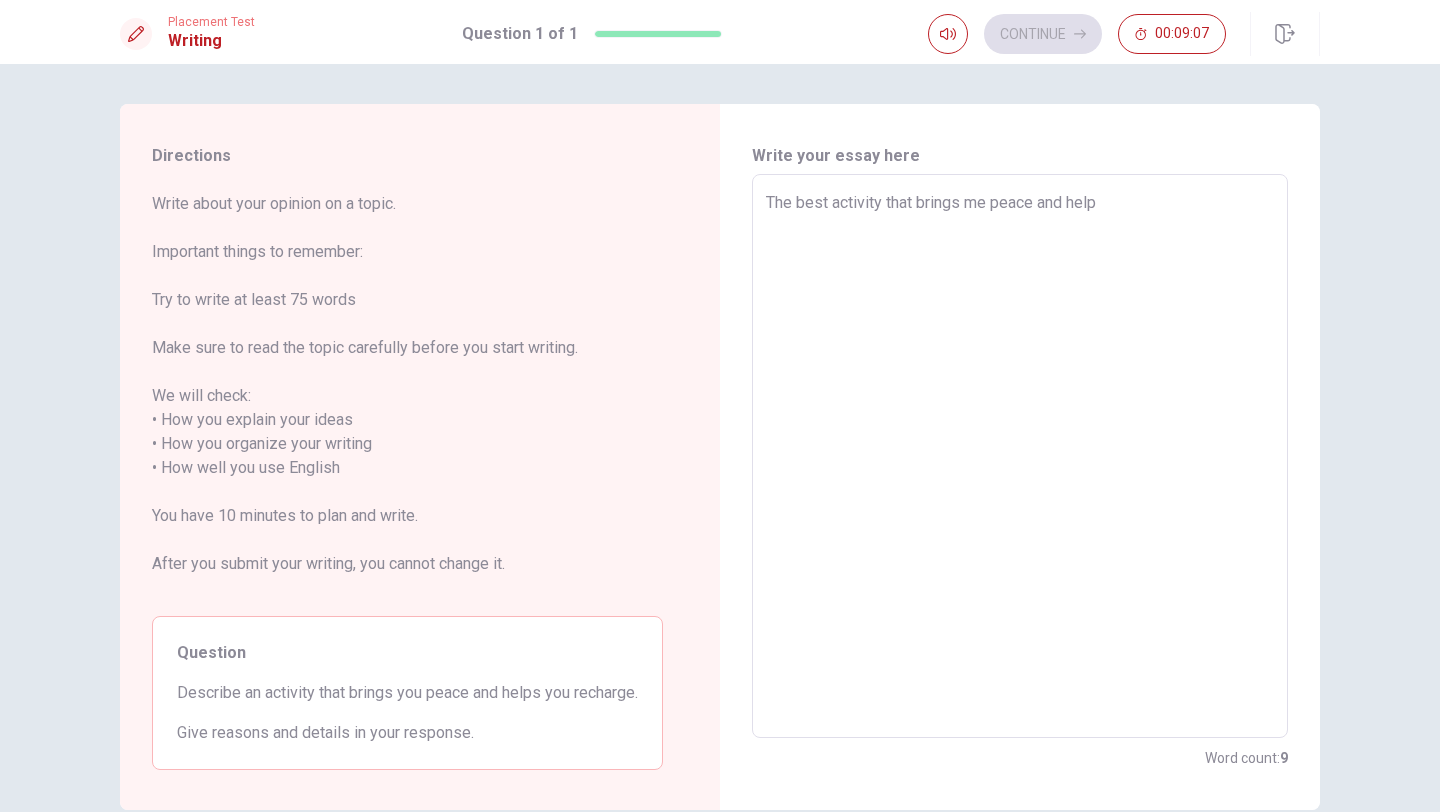 type on "x" 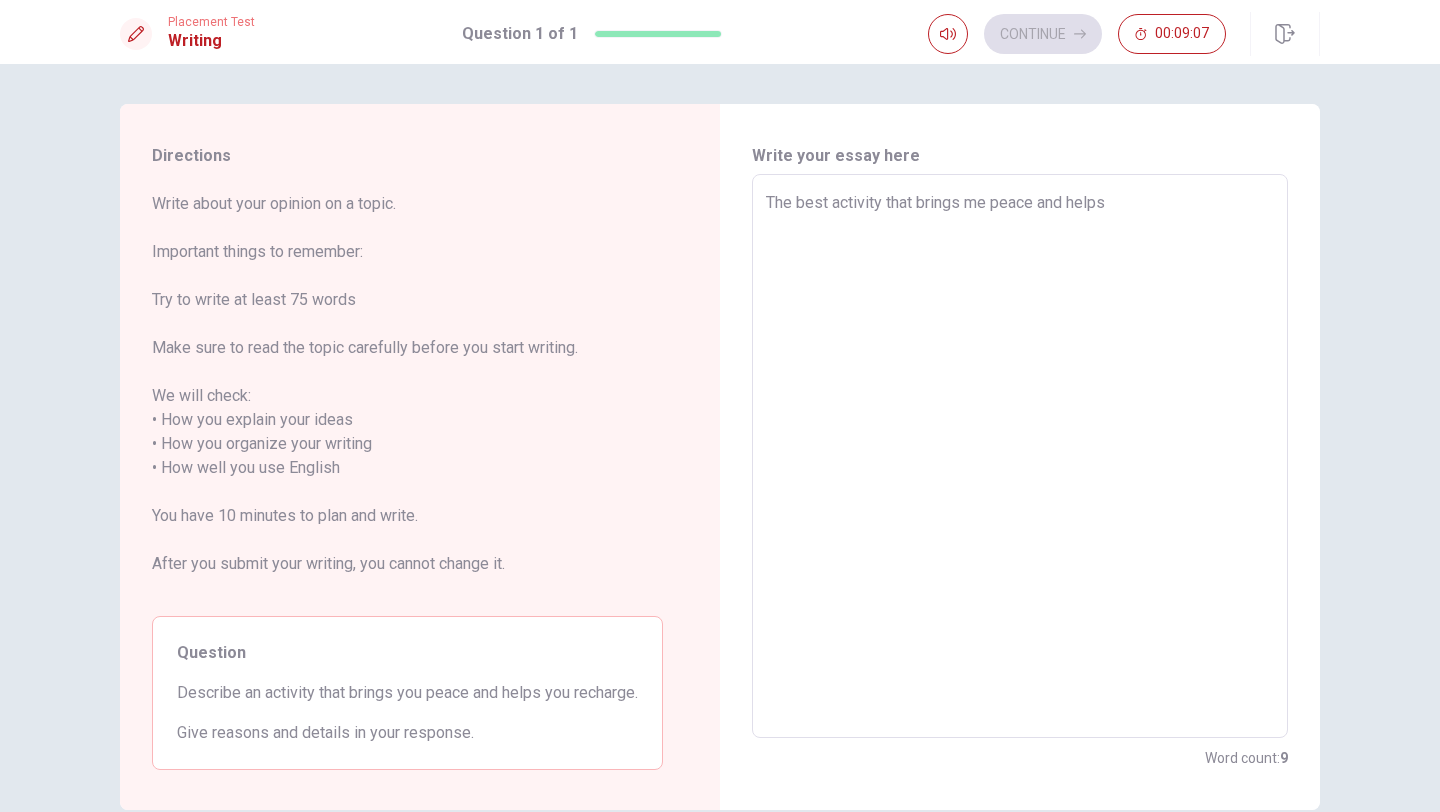 type on "x" 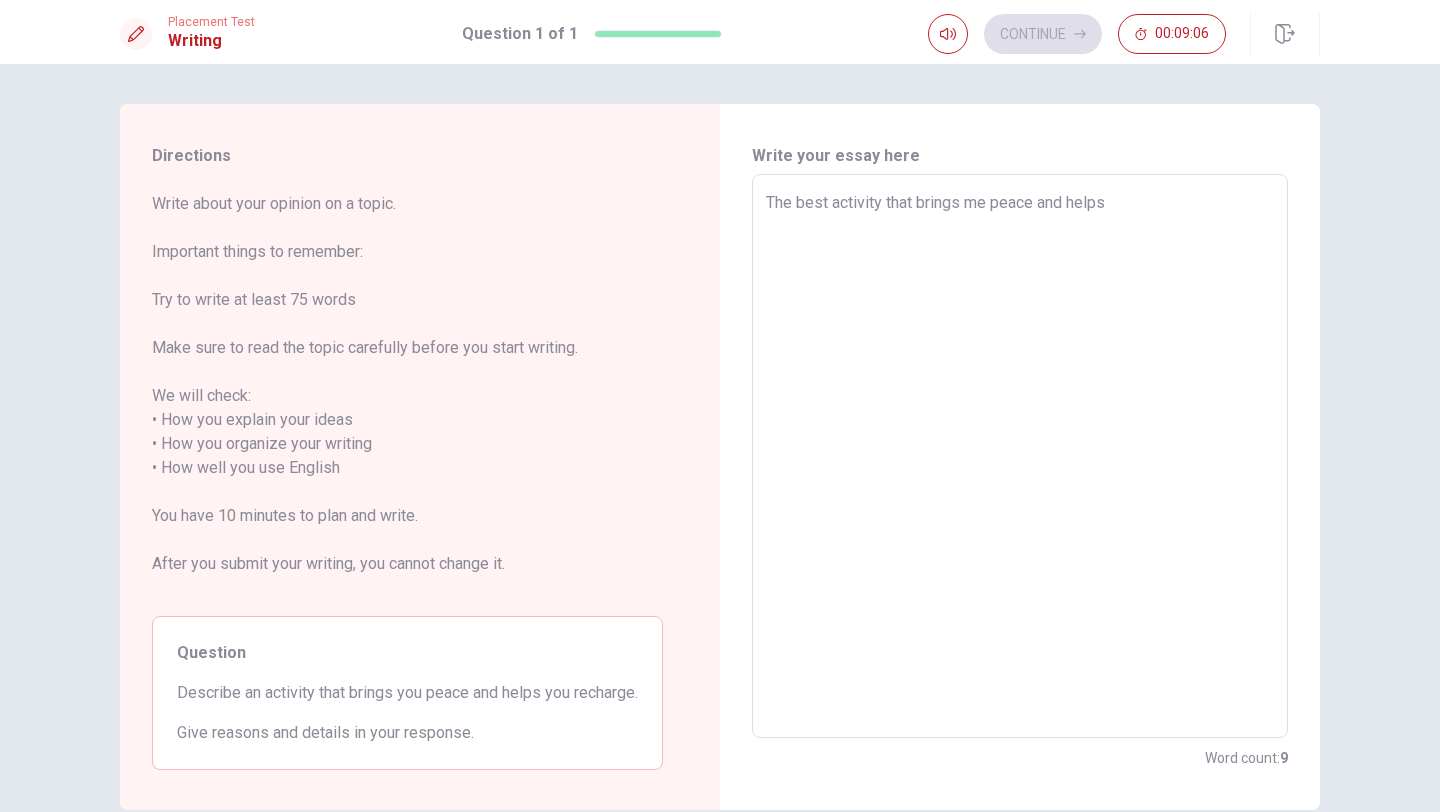 type on "The best activity that brings me peace and helps" 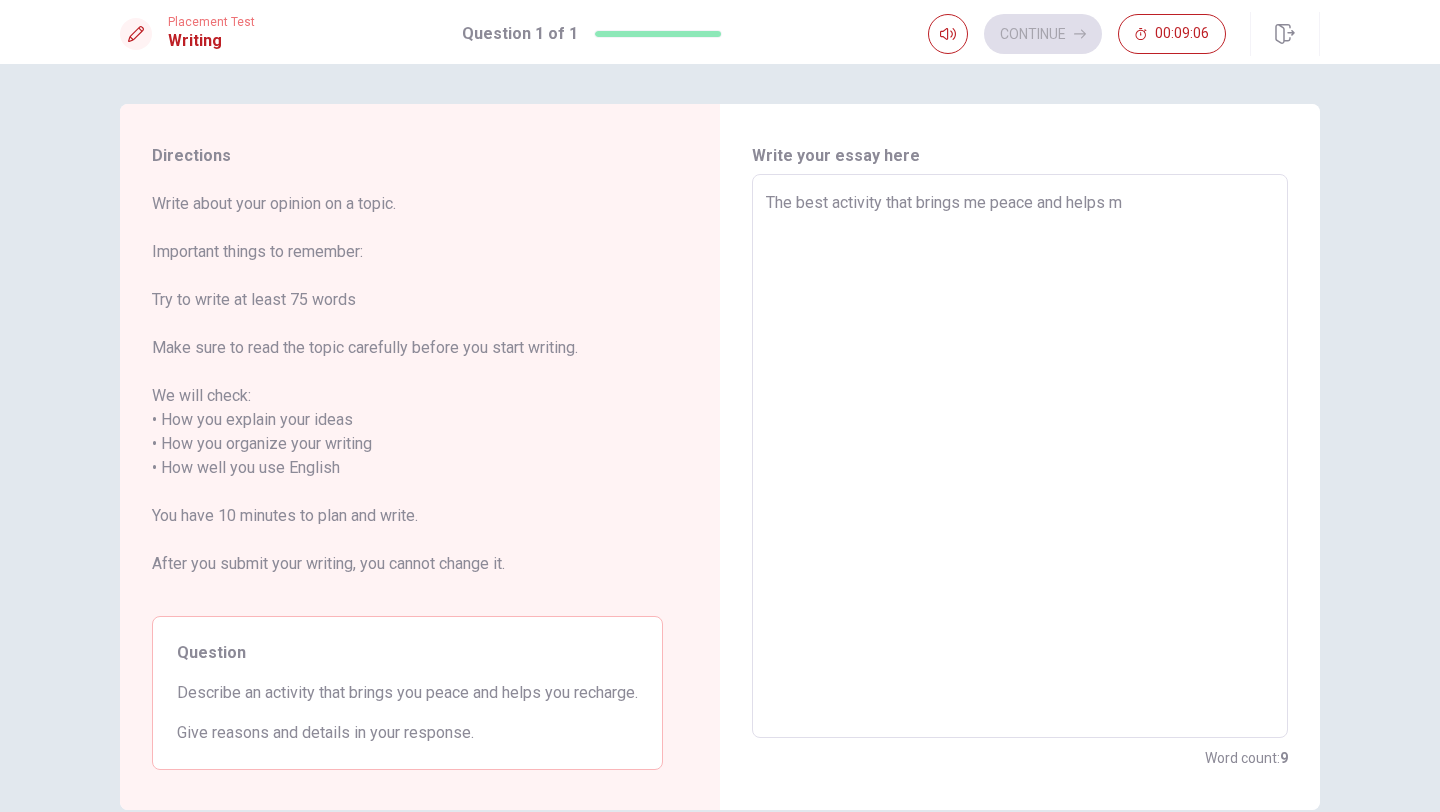 type on "x" 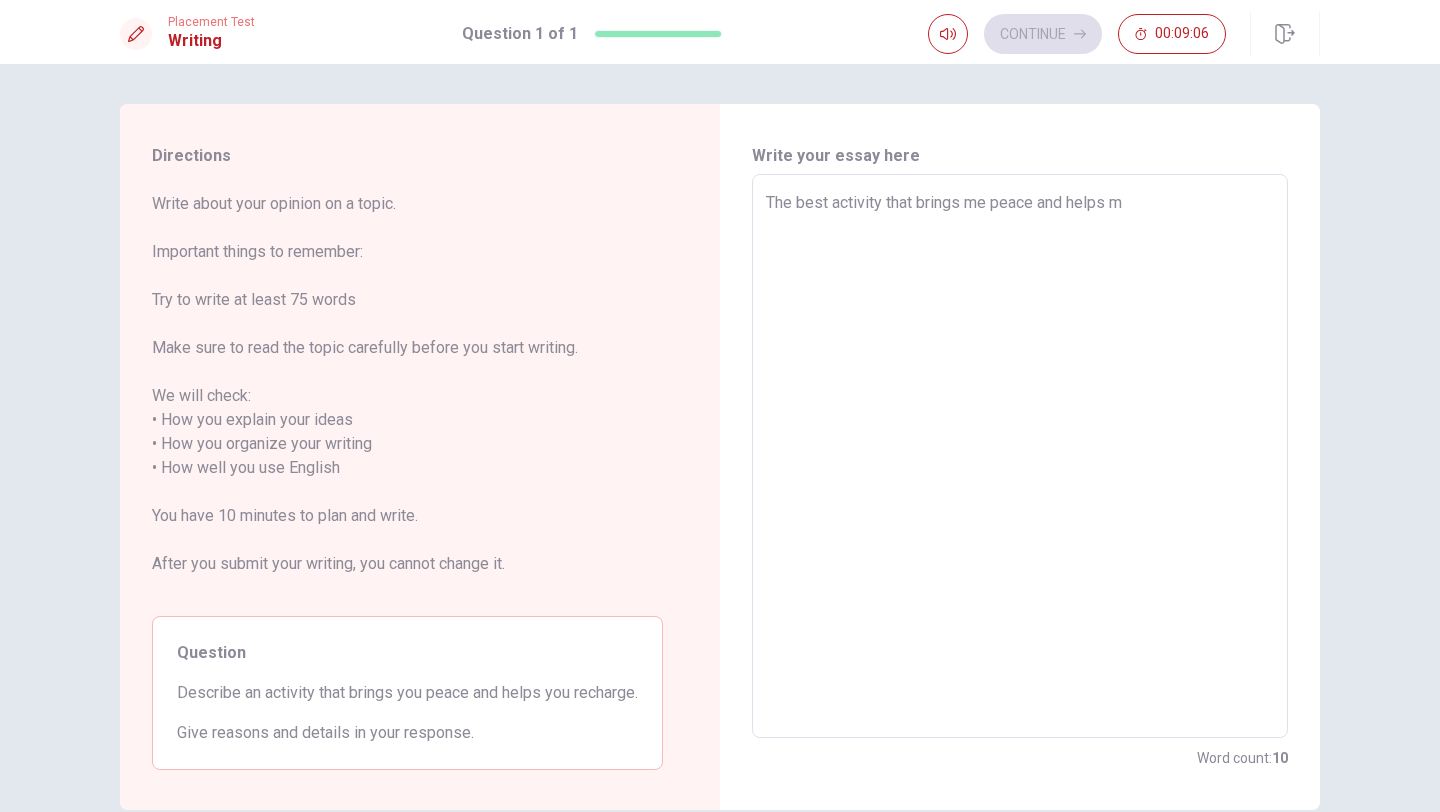 type on "The best activity that brings me peace and helps me" 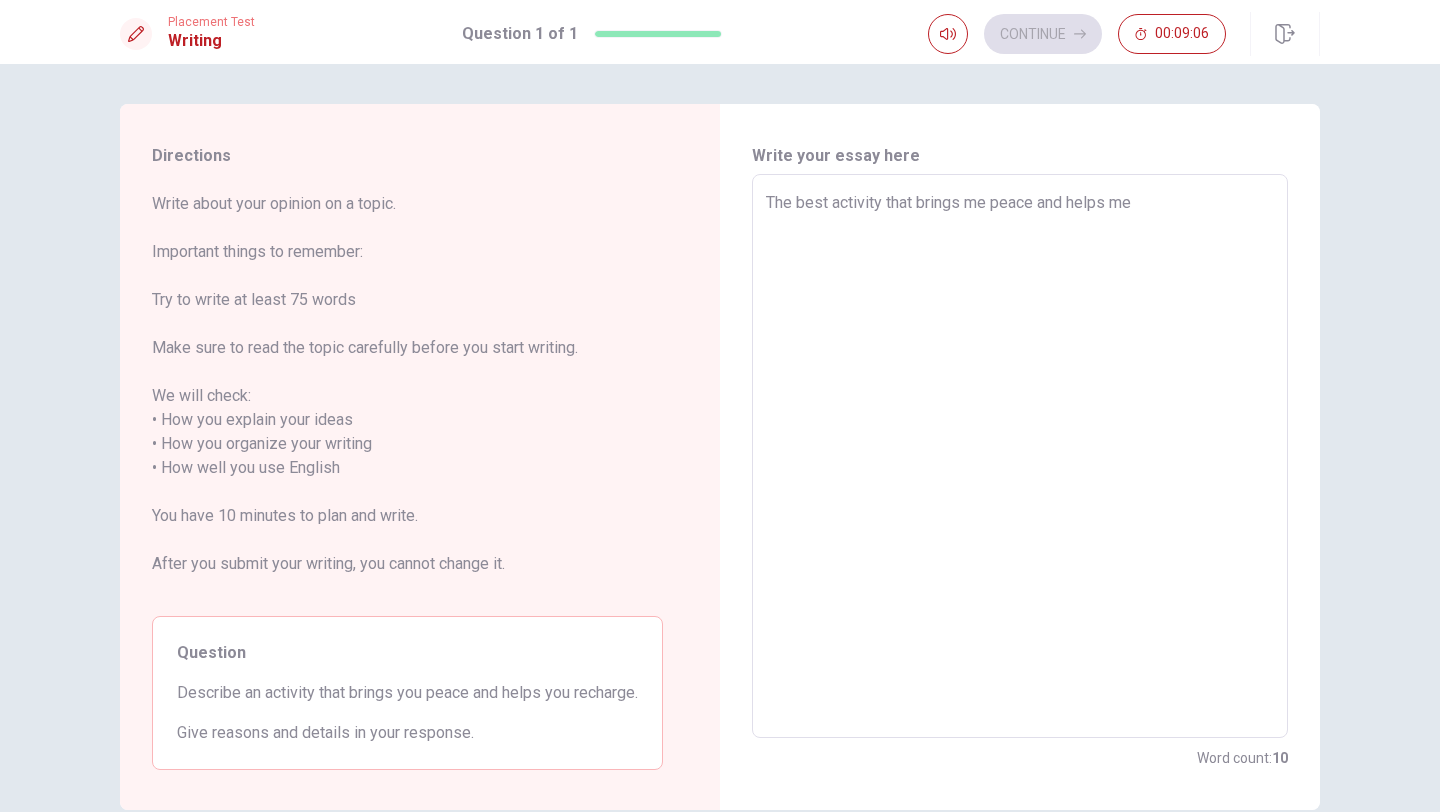 type on "x" 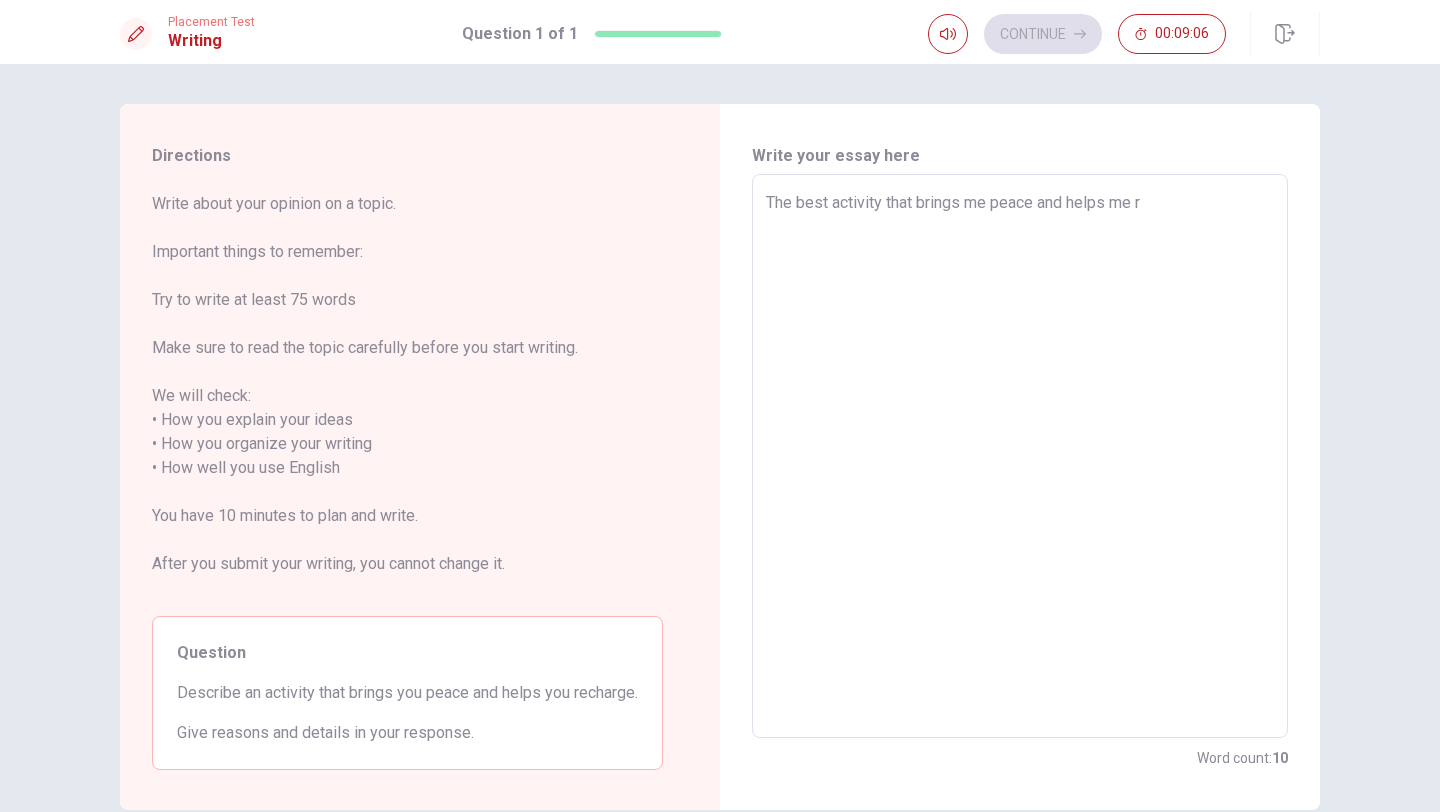type on "x" 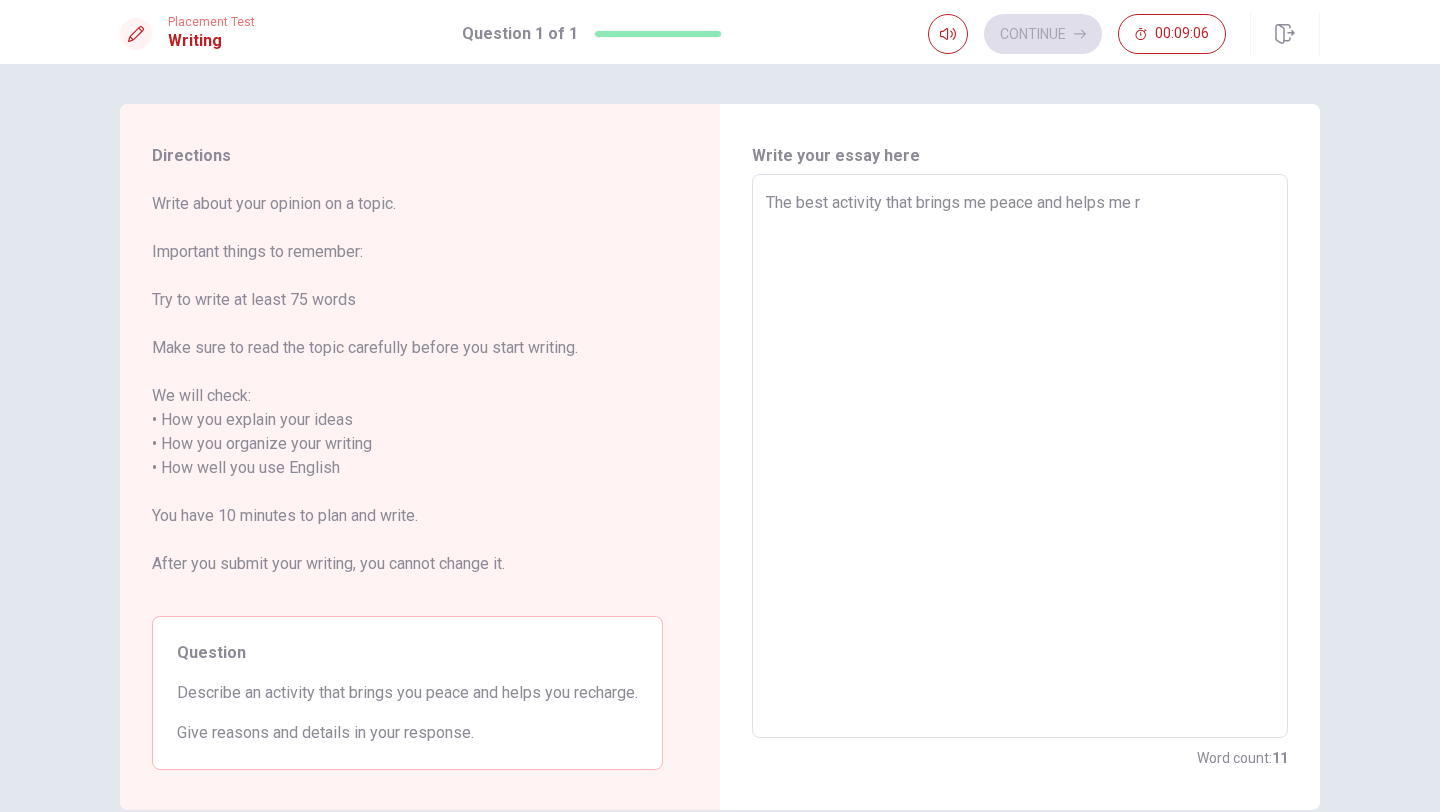 type on "The best activity that brings me peace and helps me re" 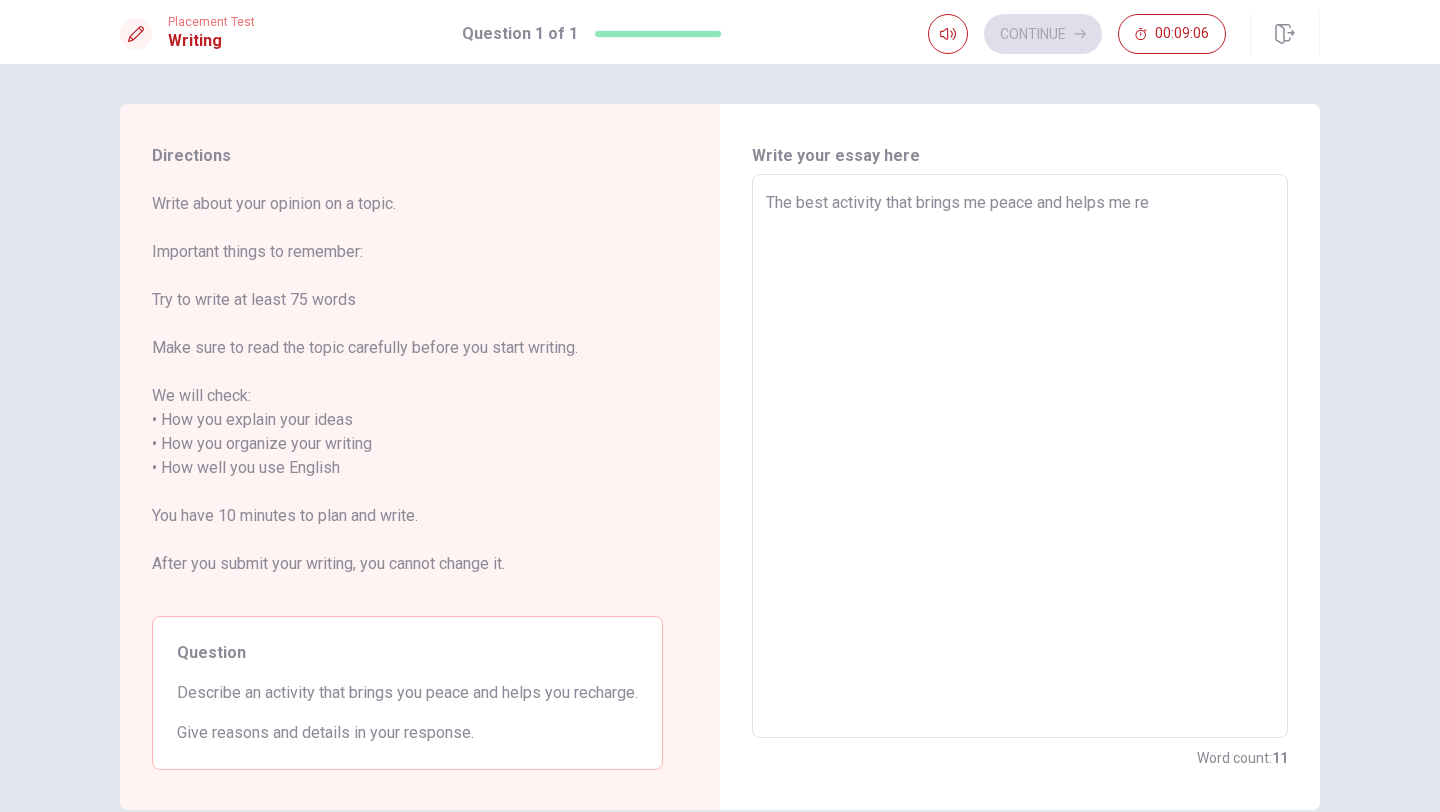 type on "x" 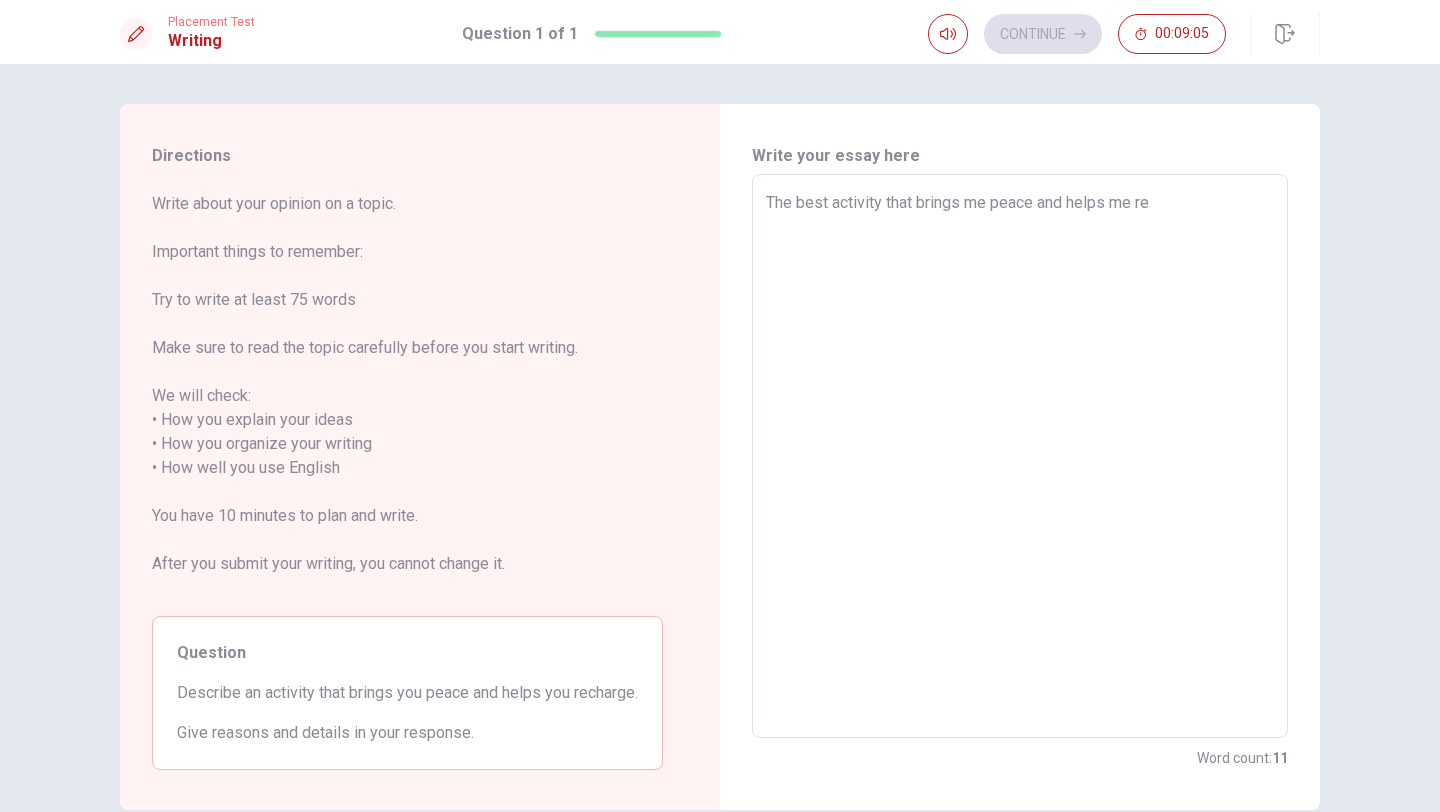 type on "The best activity that brings me peace and helps me rec" 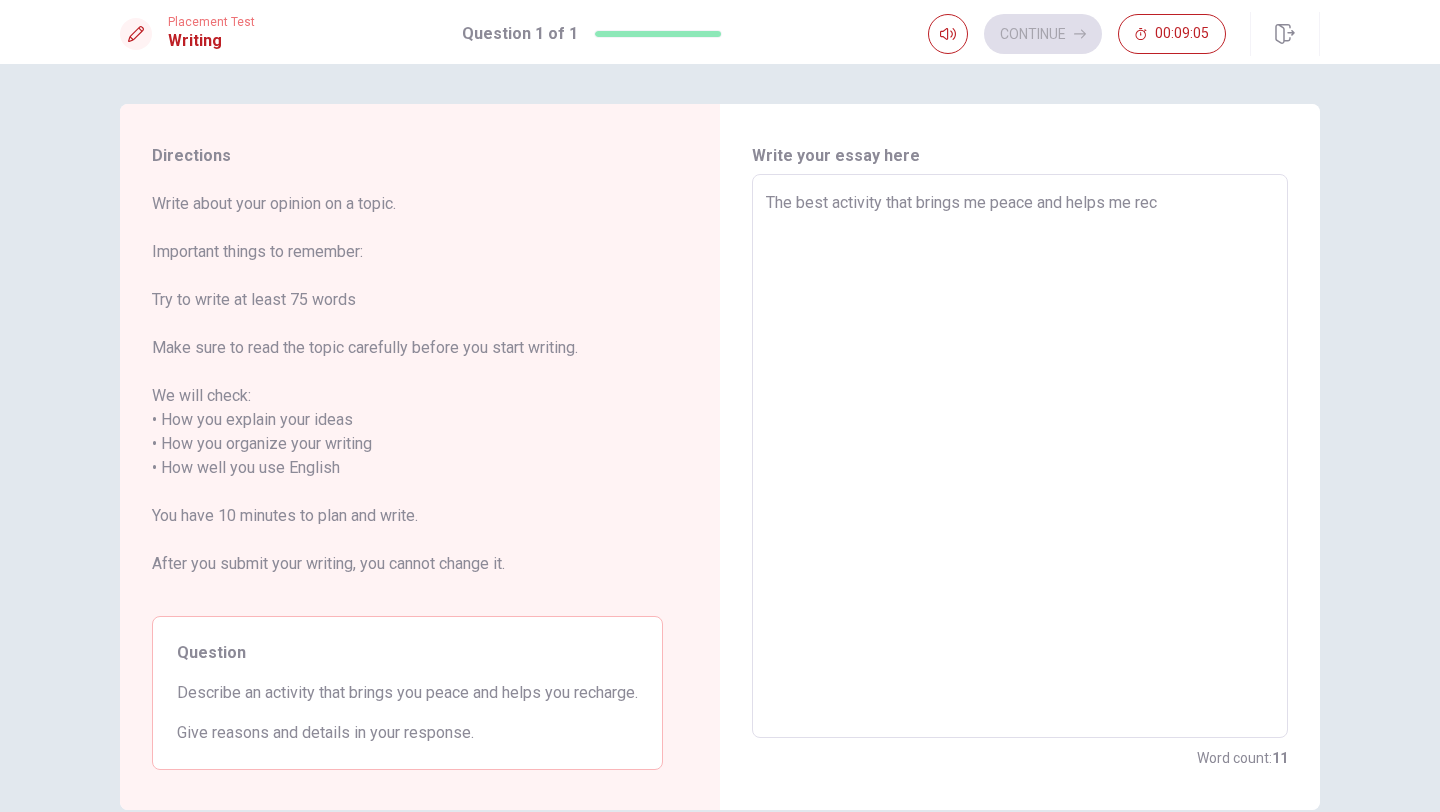 type on "x" 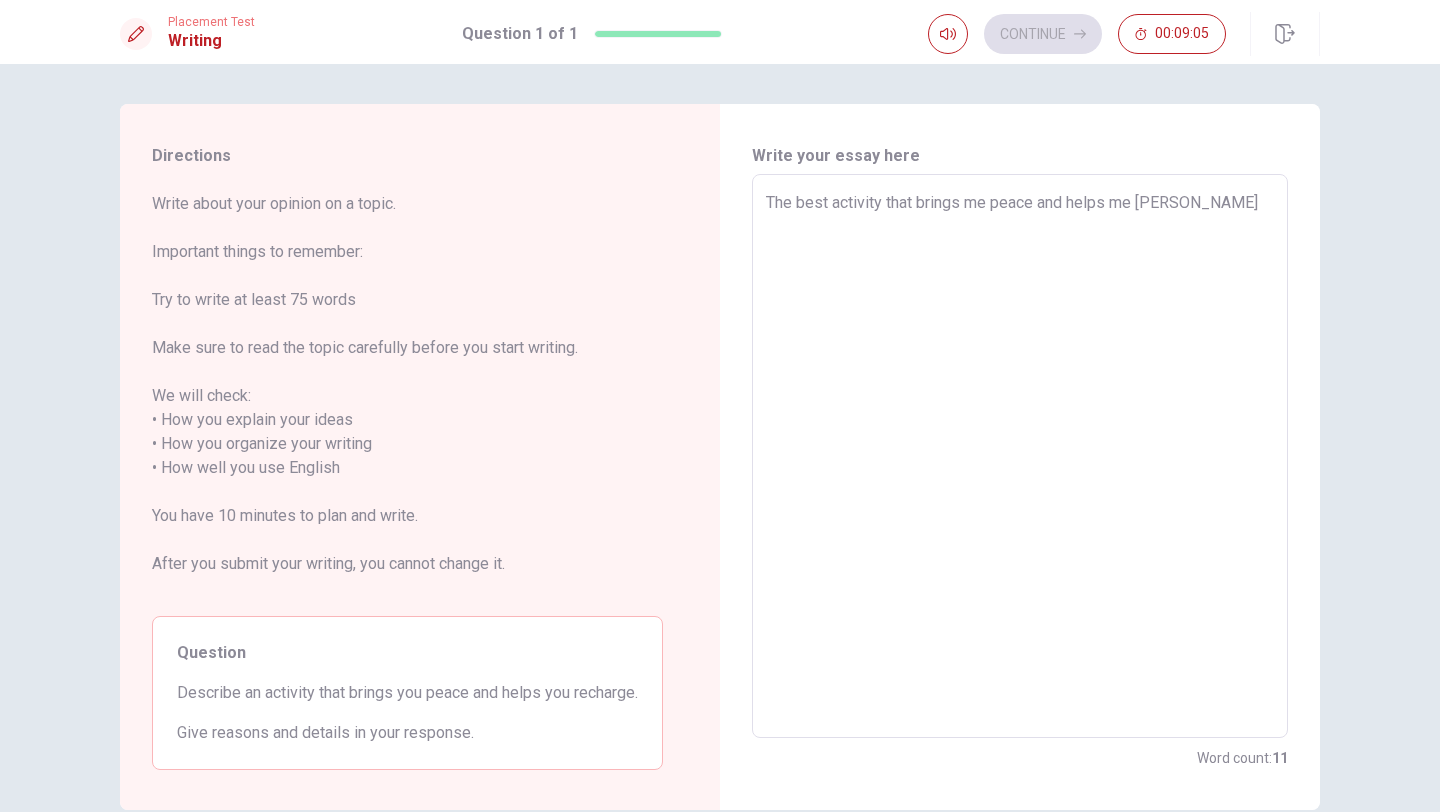 type on "x" 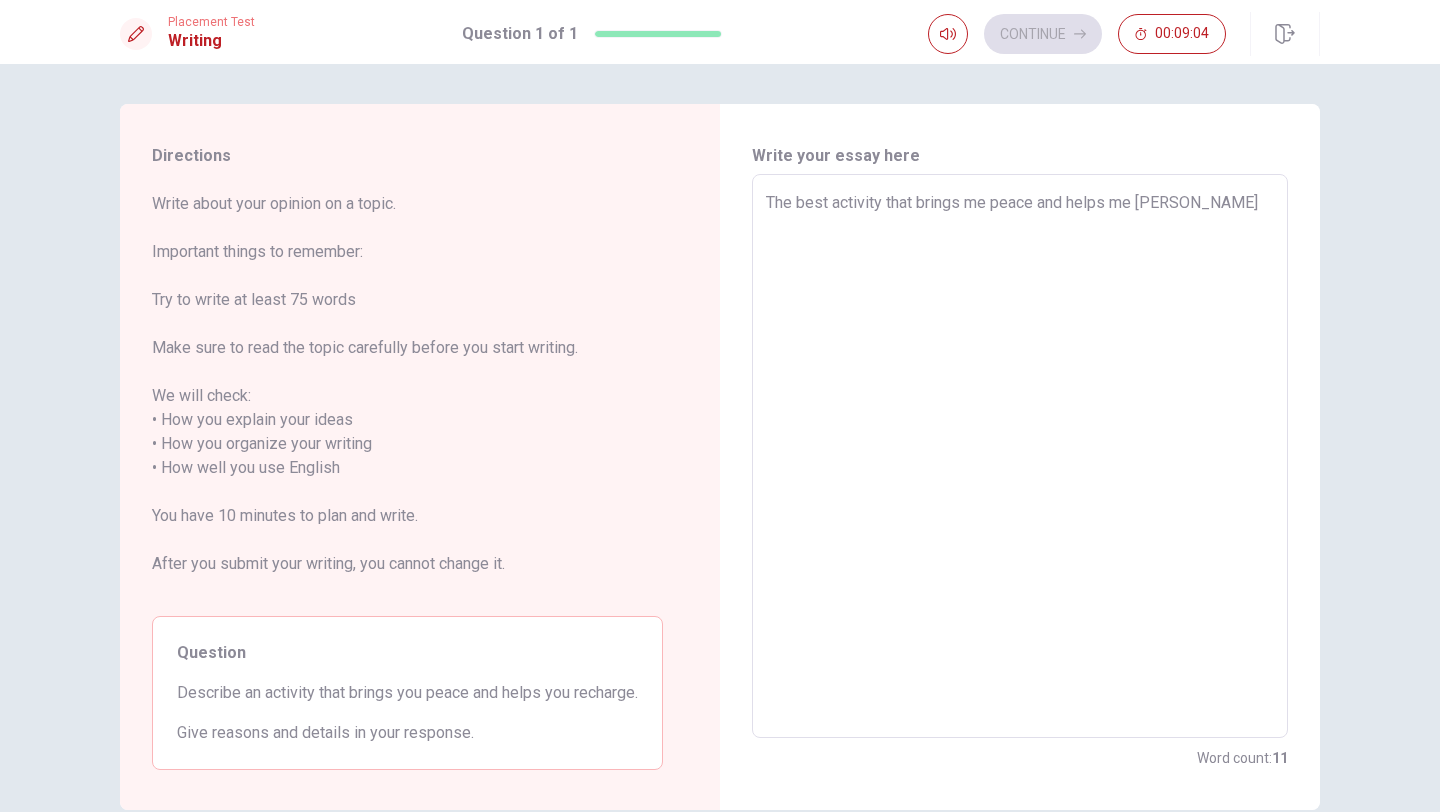 type on "The best activity that brings me peace and helps me recha" 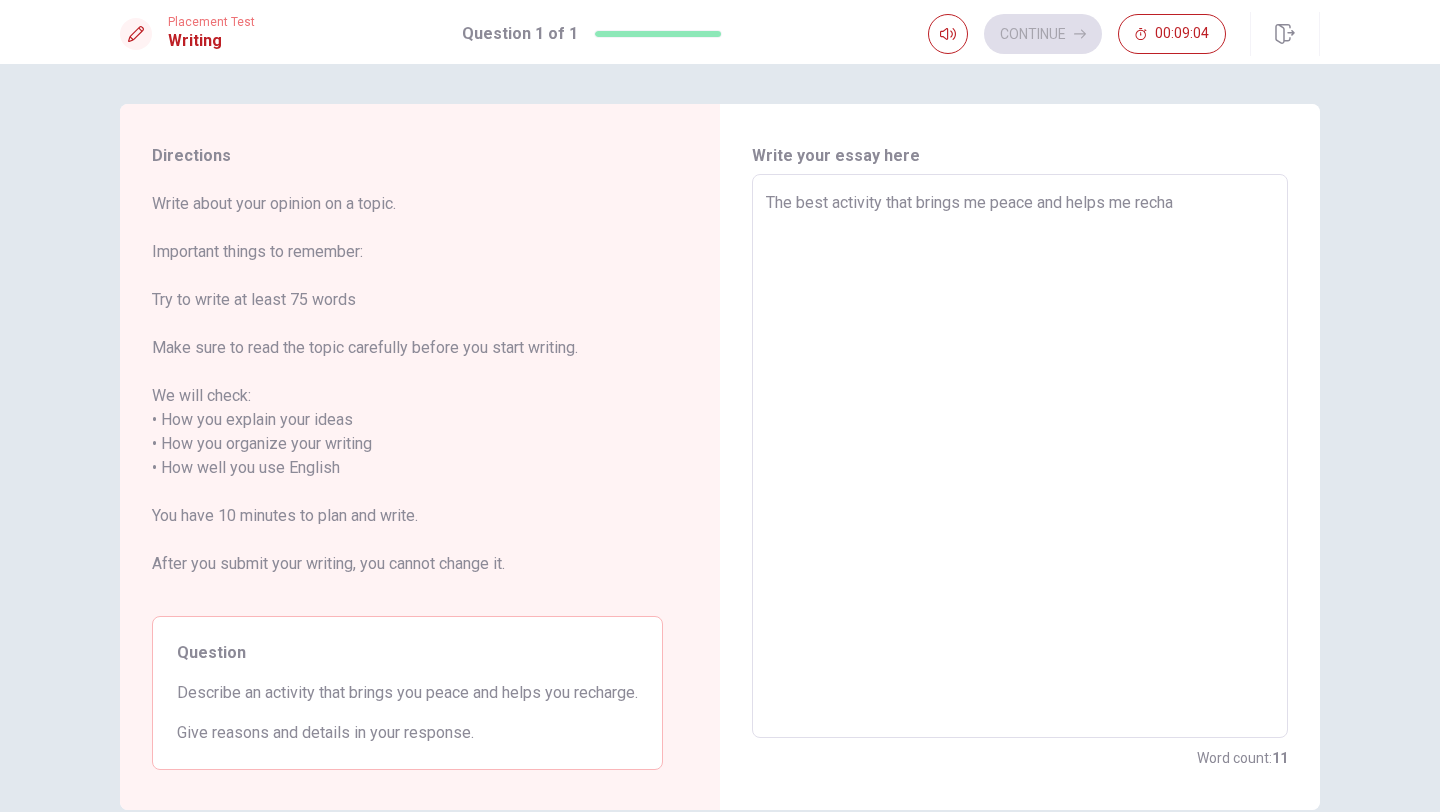 type on "x" 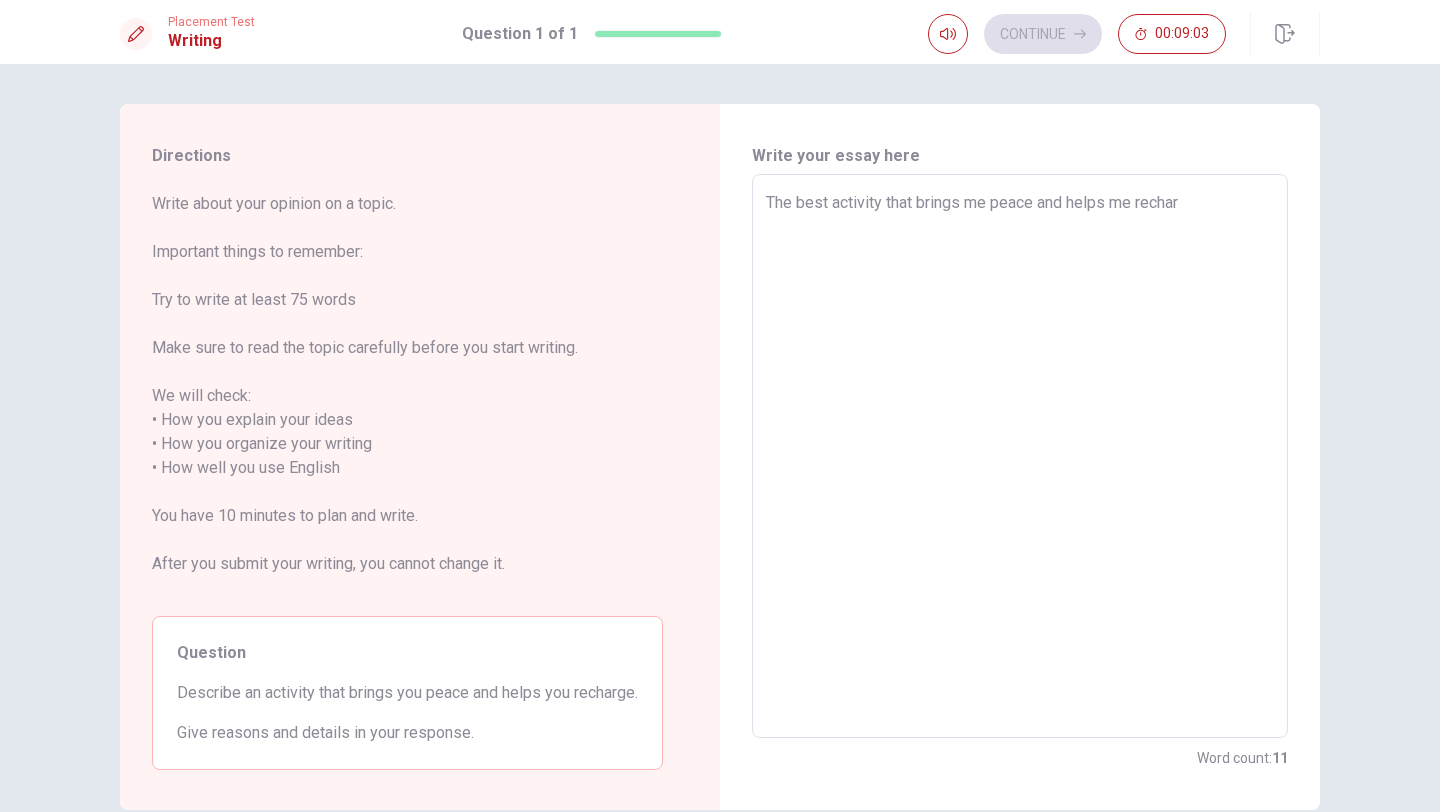 type on "x" 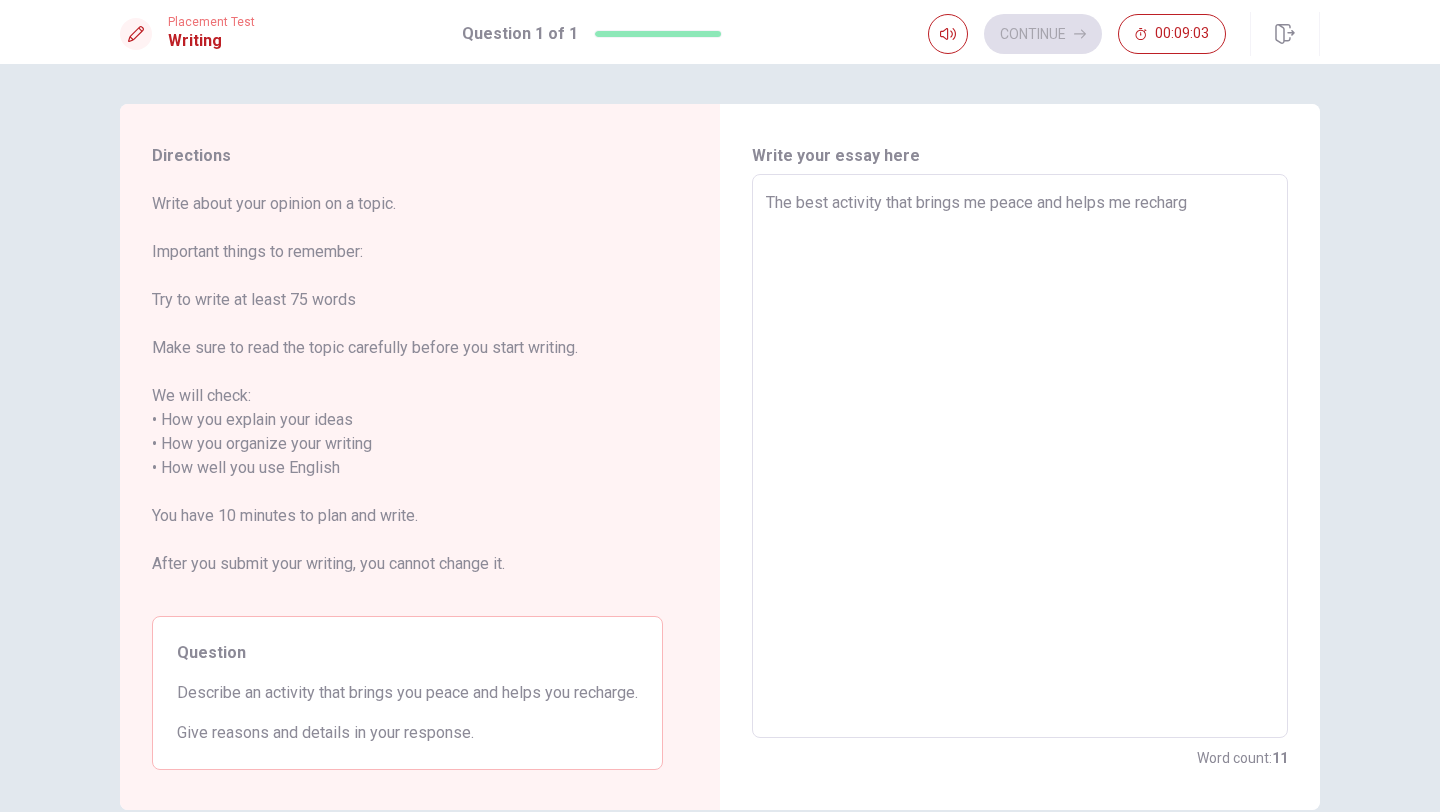type on "x" 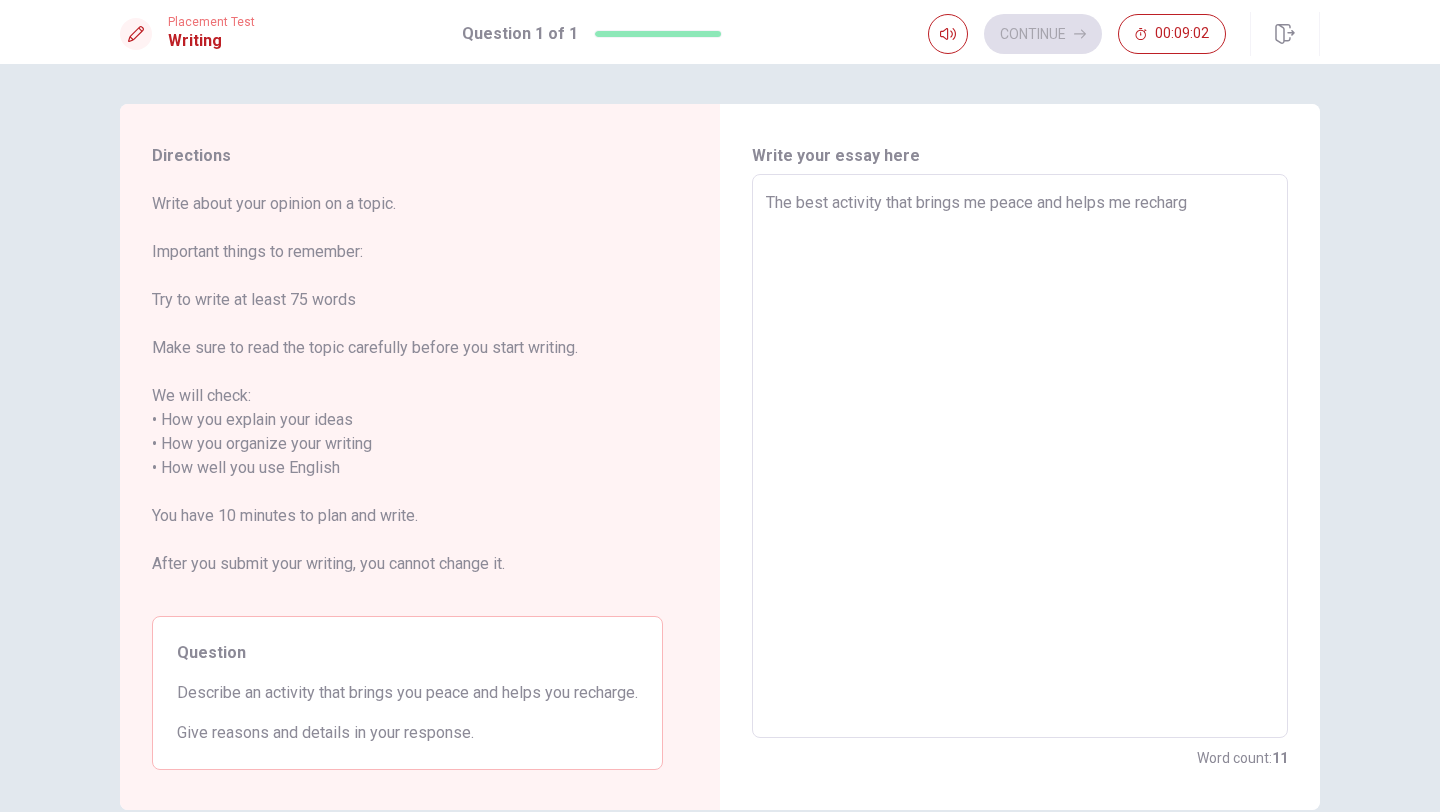 type on "The best activity that brings me peace and helps me recharge" 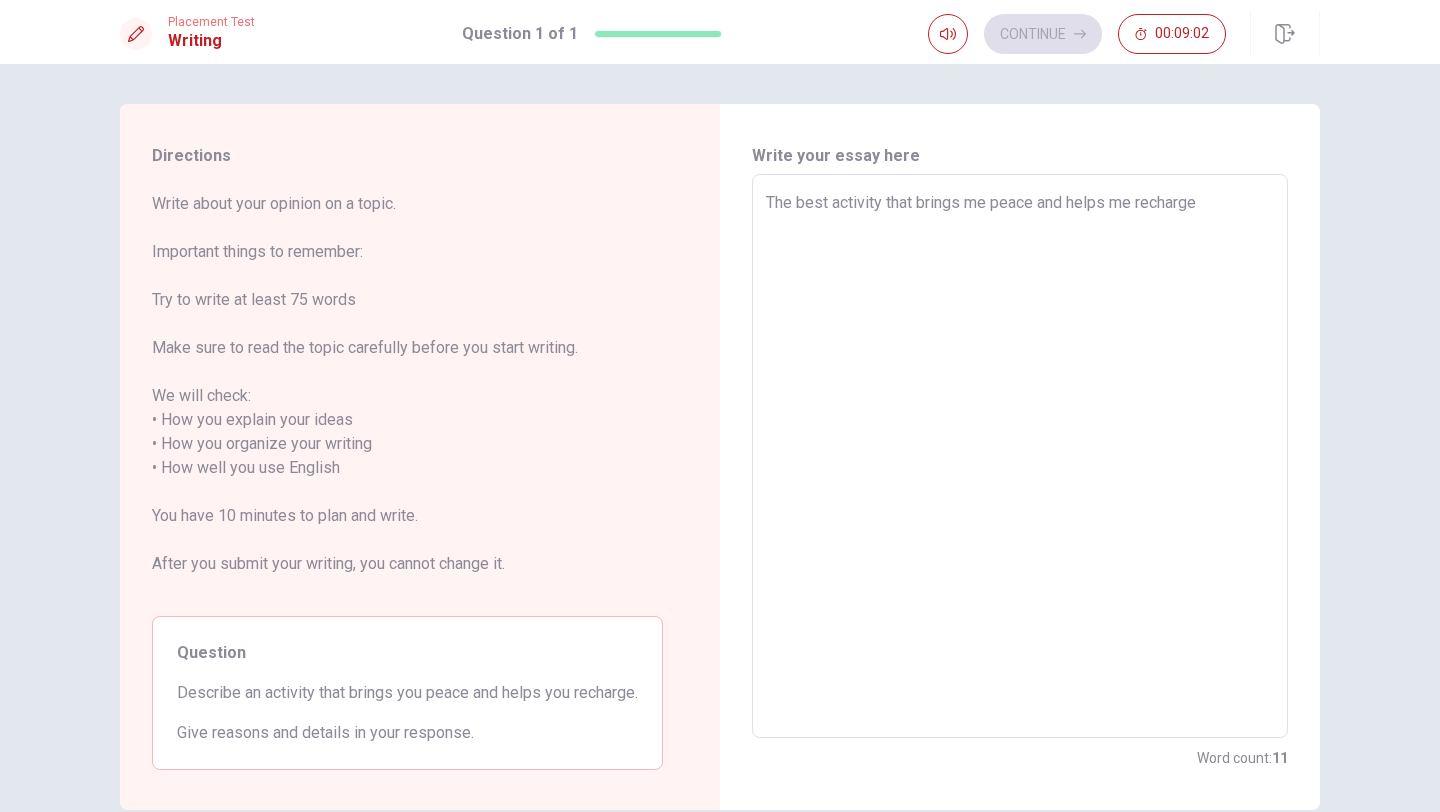 type on "x" 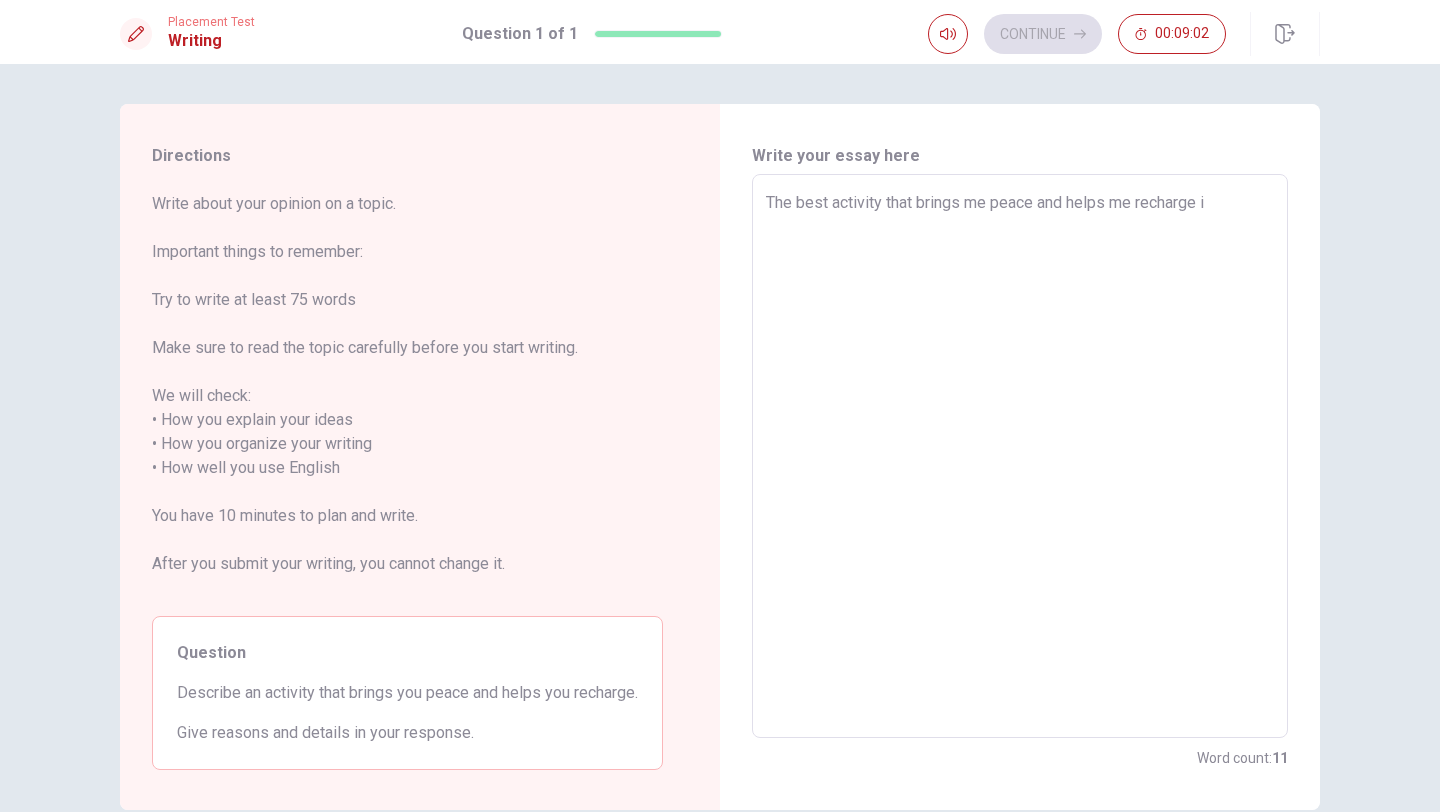 type on "x" 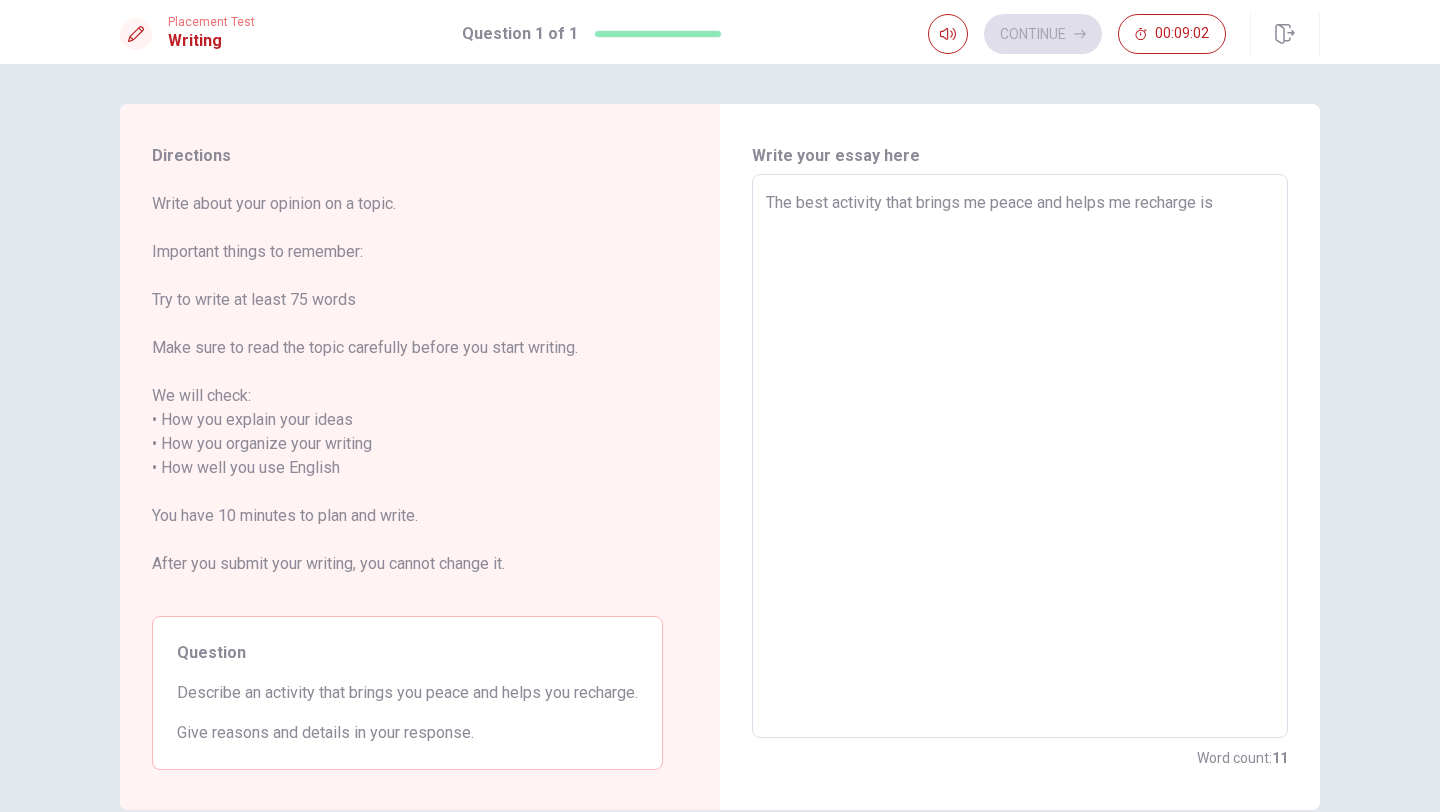 type on "x" 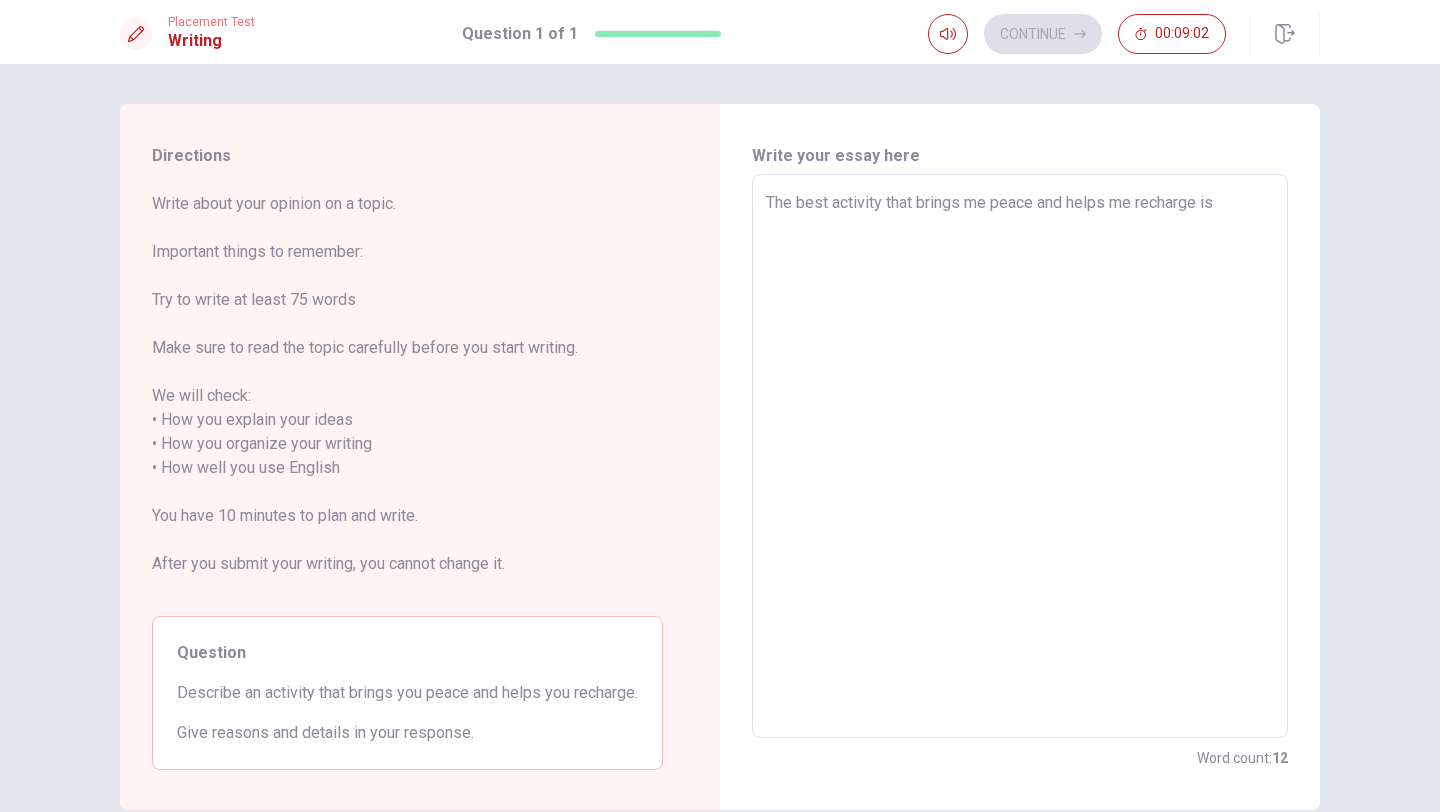 type on "The best activity that brings me peace and helps me recharge is" 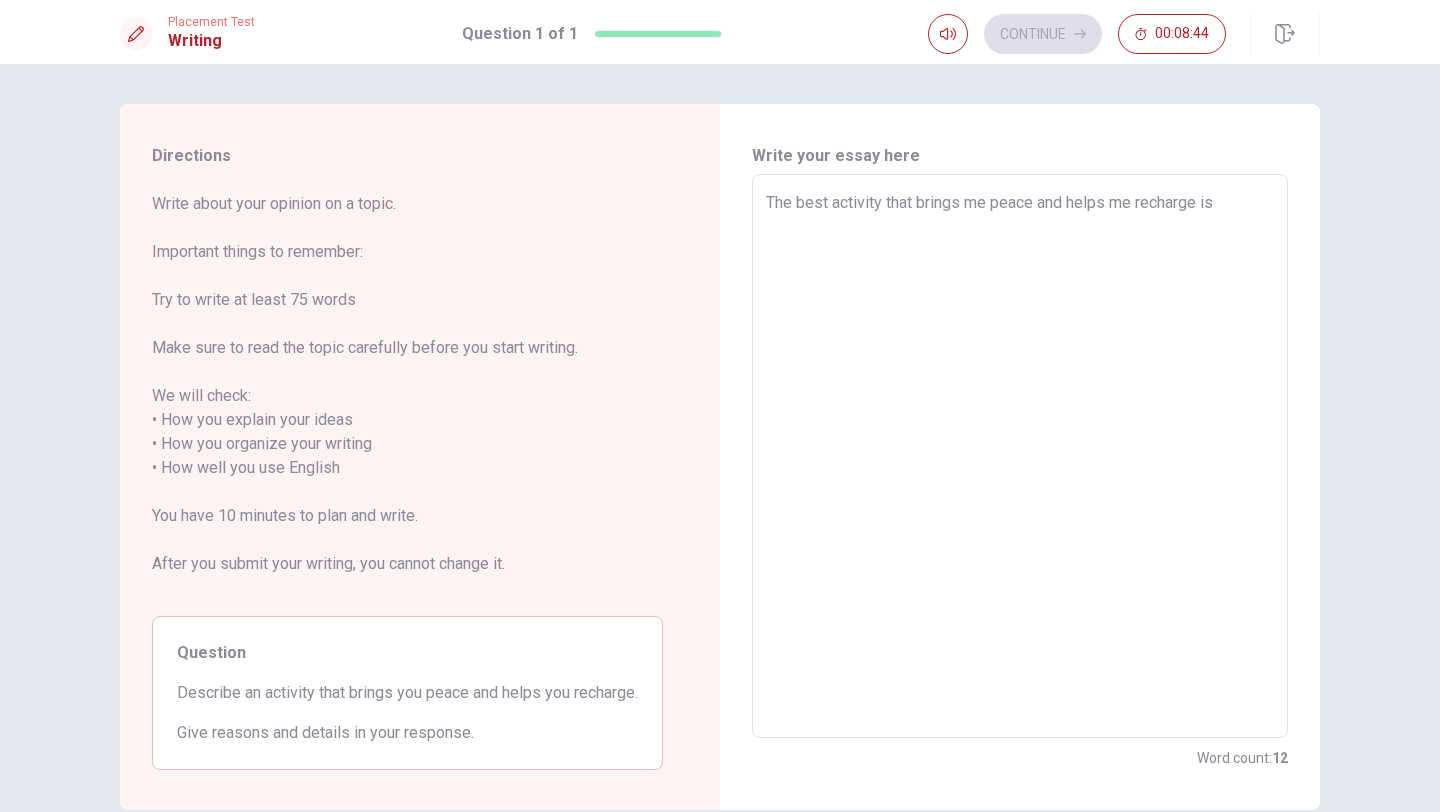 type on "x" 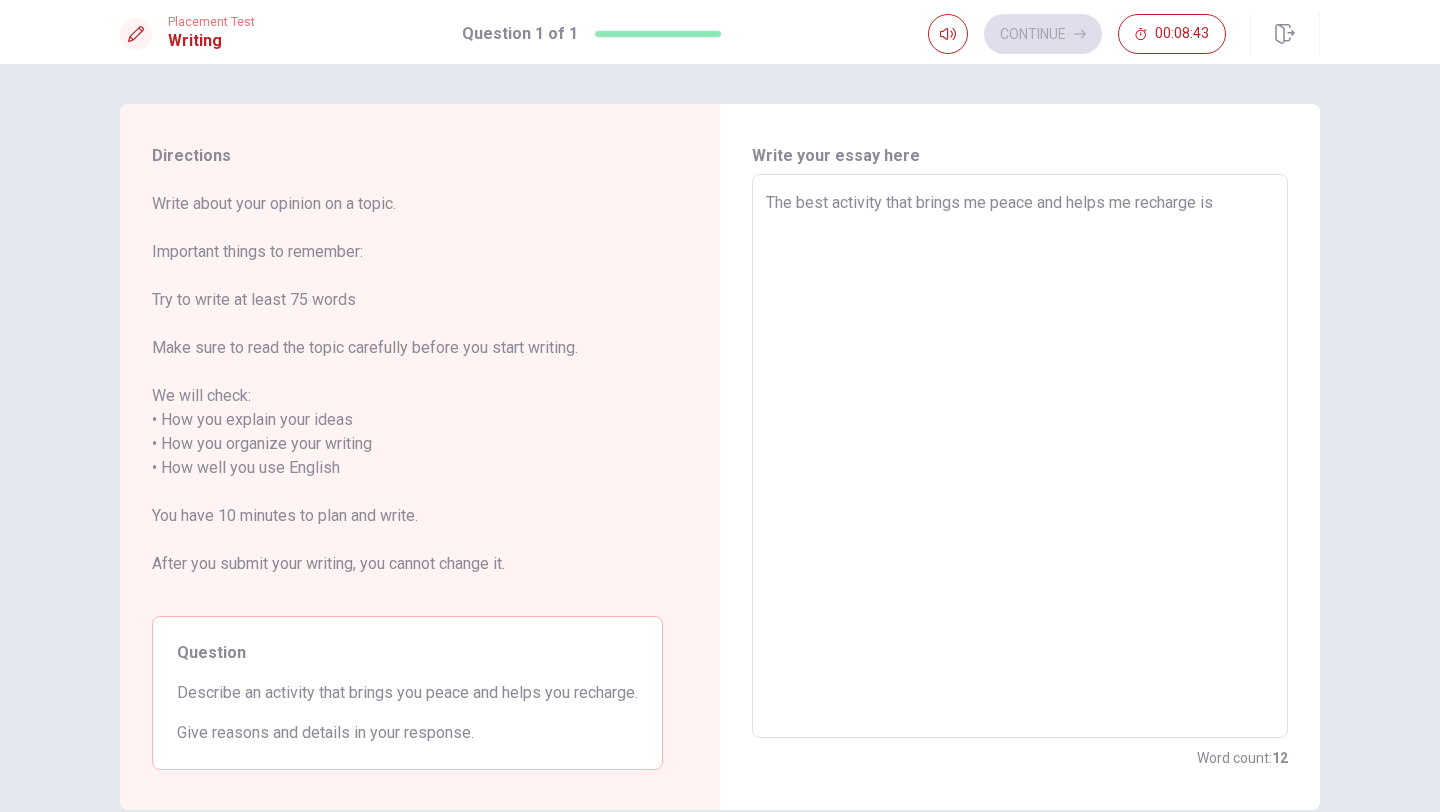 type on "The best activity that brings me peace and helps me recharge is h" 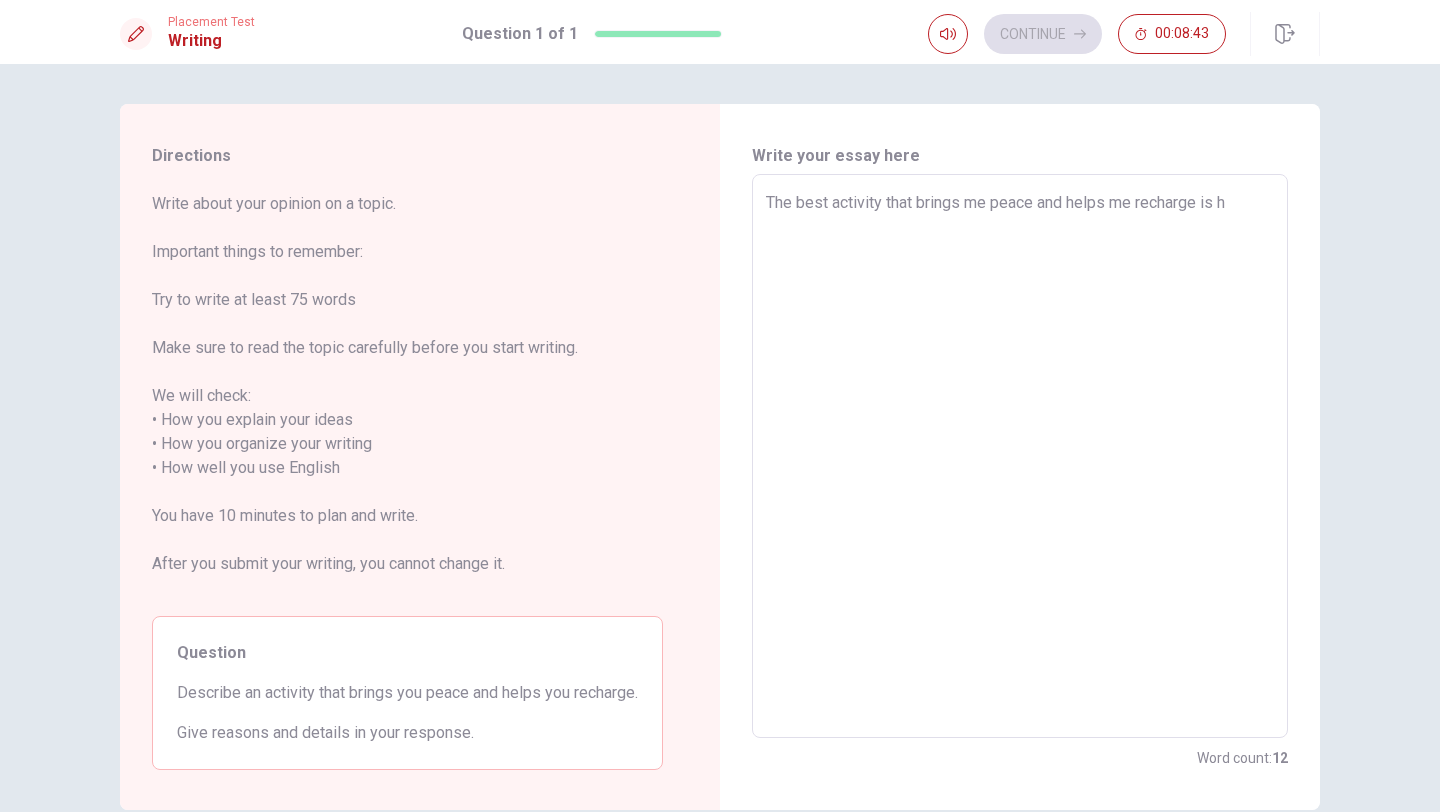 type on "x" 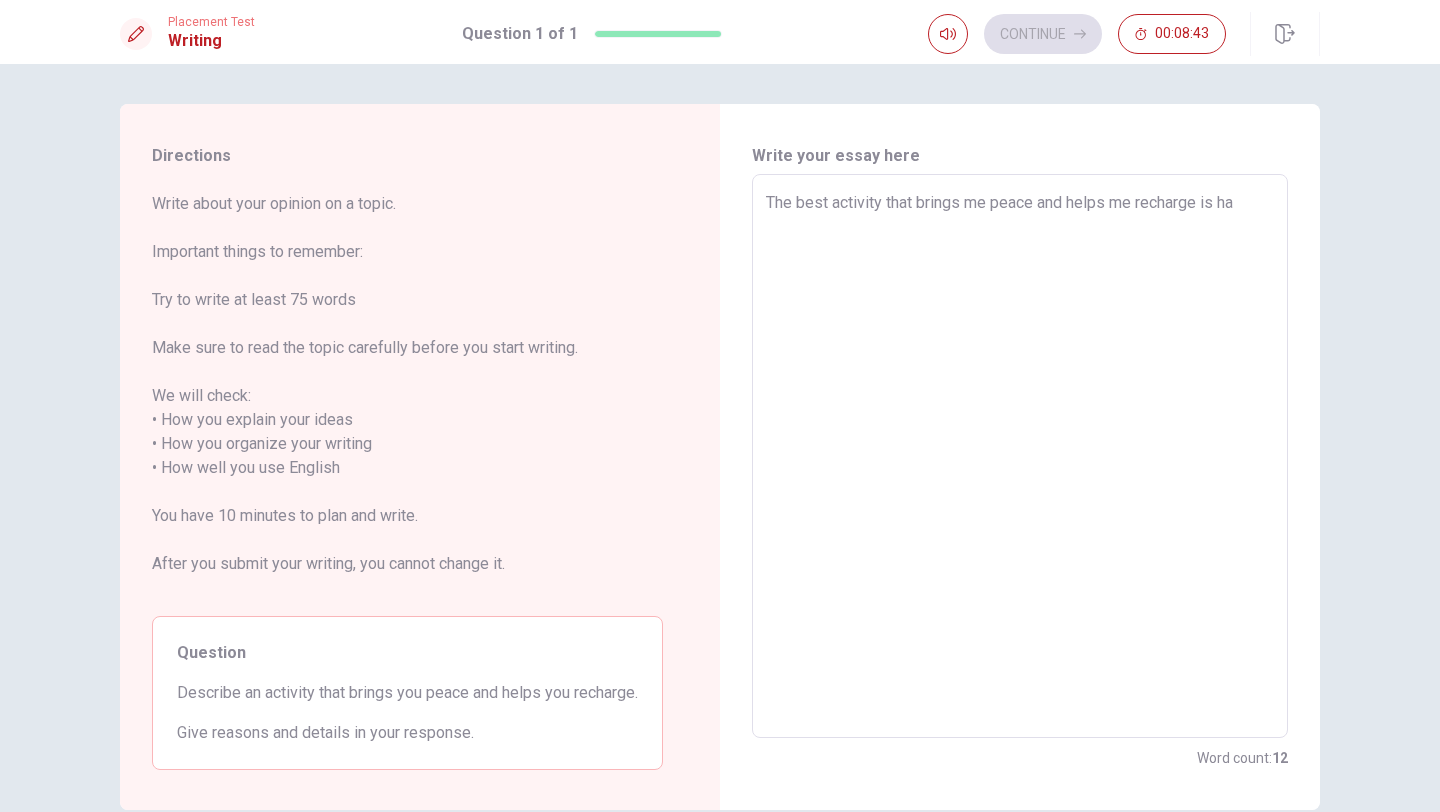 type on "x" 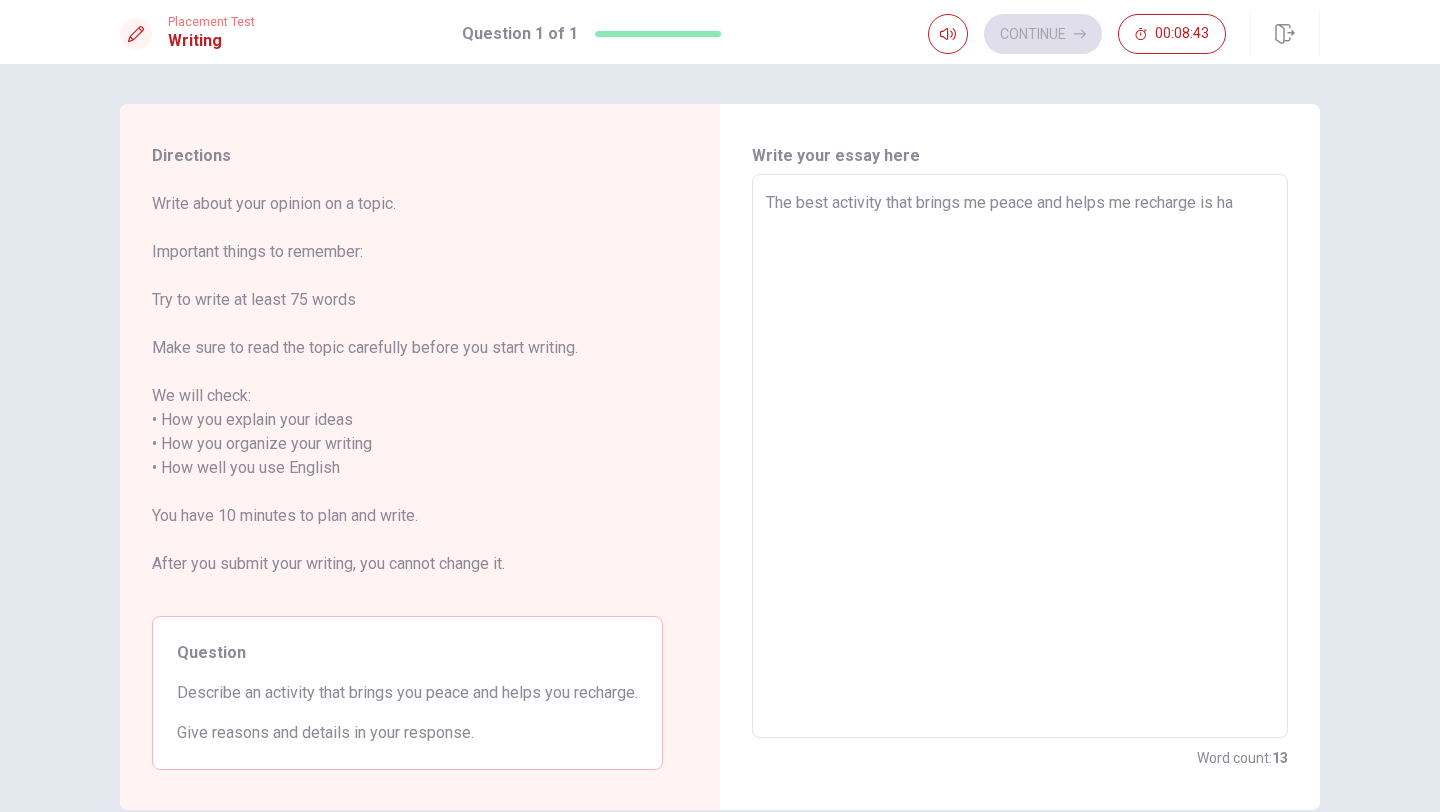 type on "The best activity that brings me peace and helps me recharge is han" 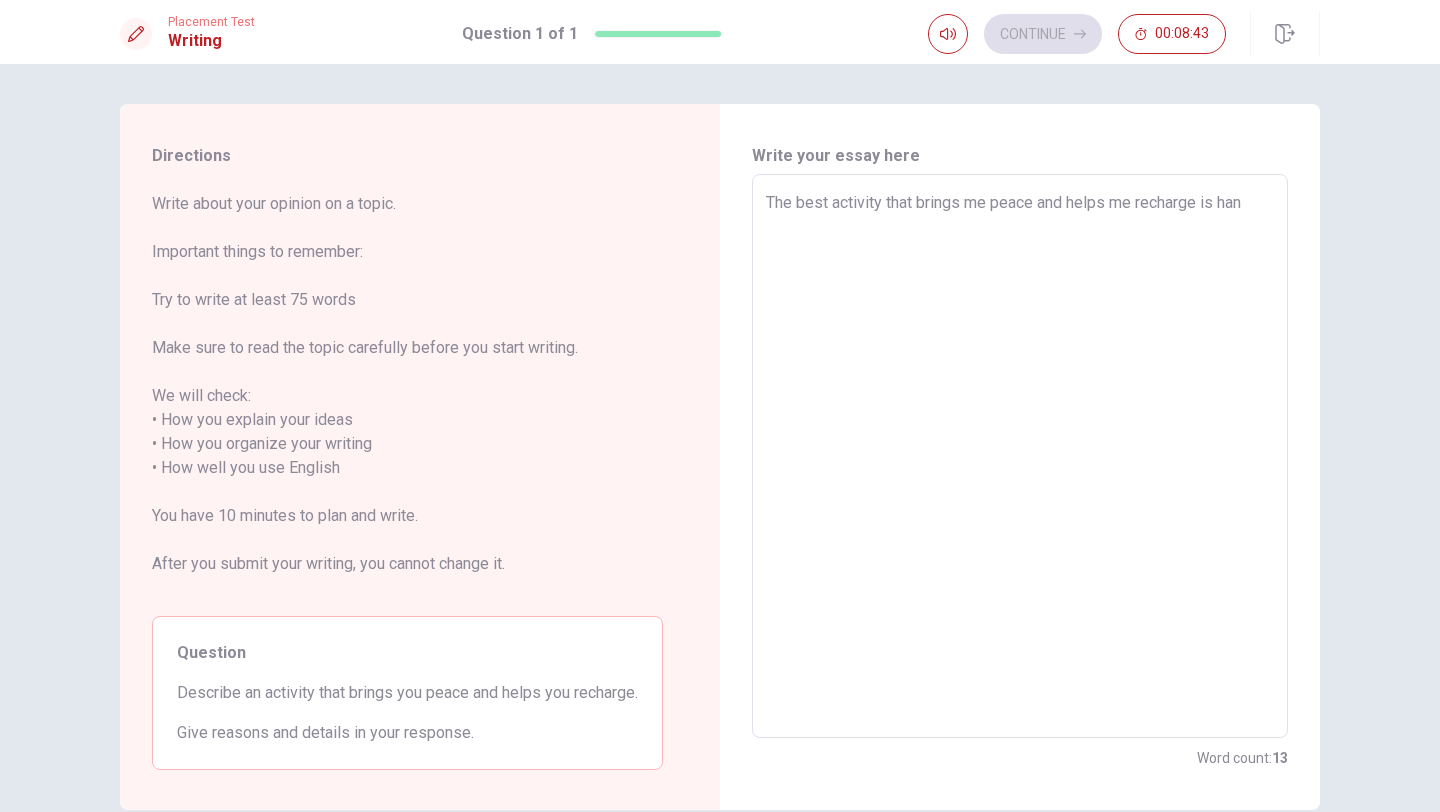 type on "x" 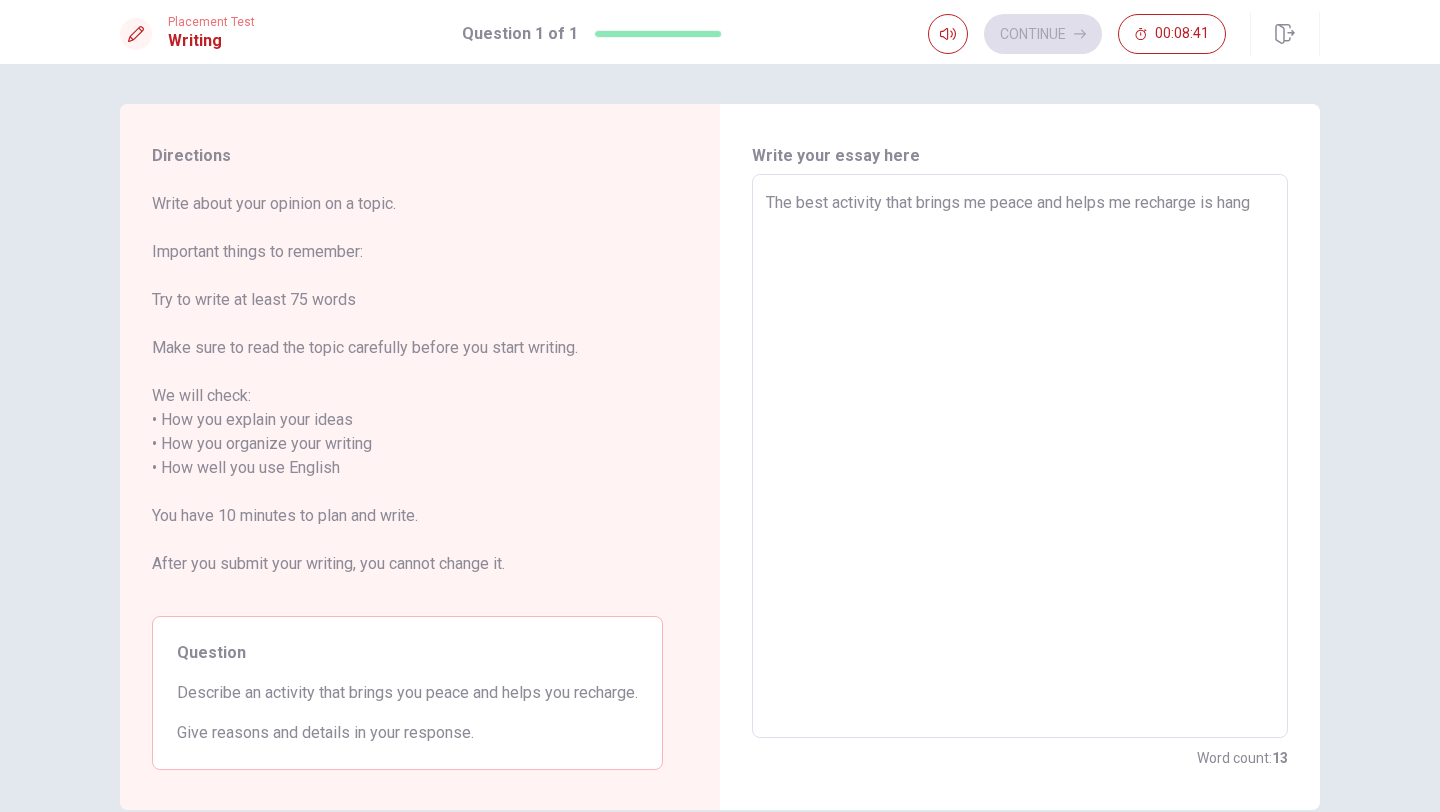 type on "x" 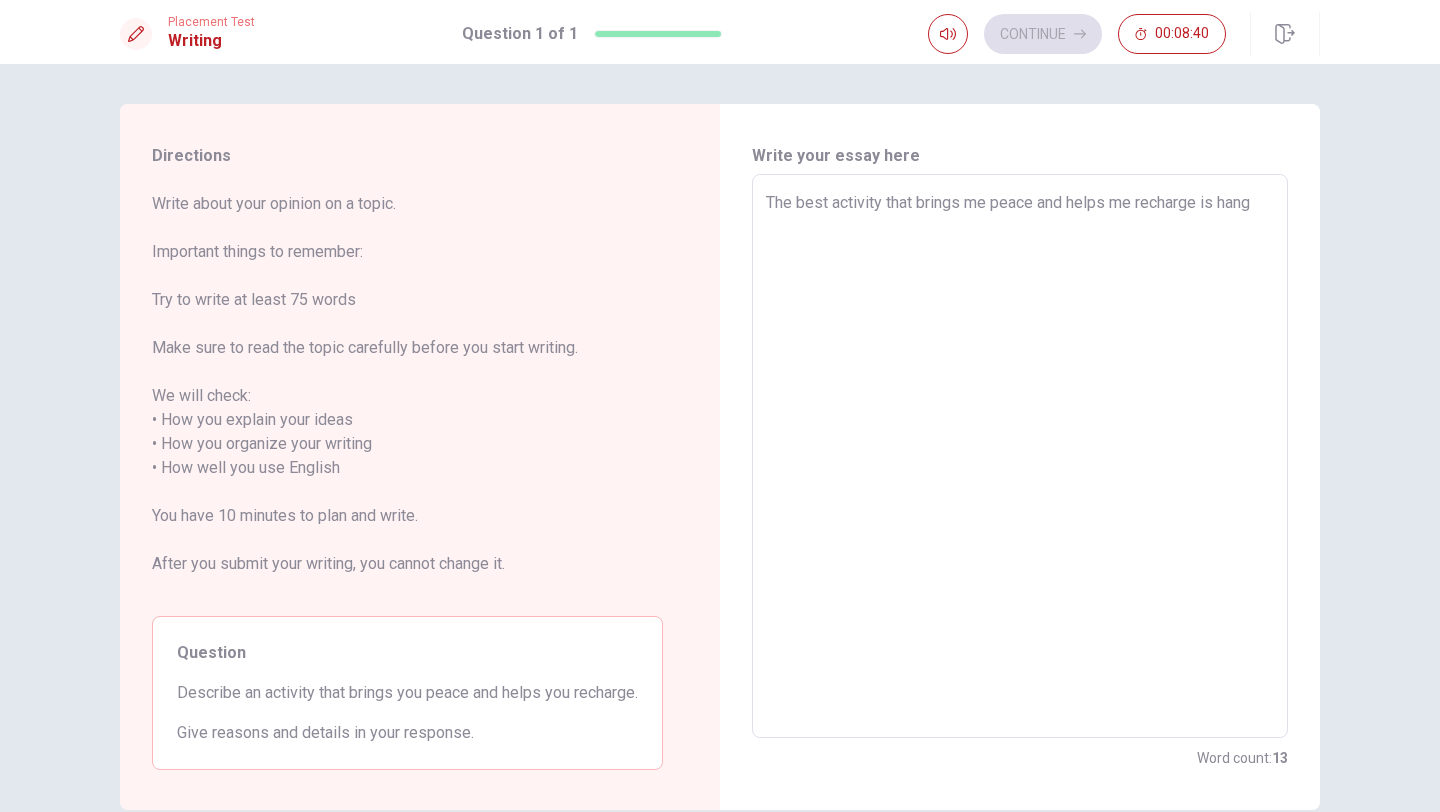 type on "The best activity that brings me peace and helps me recharge is hang" 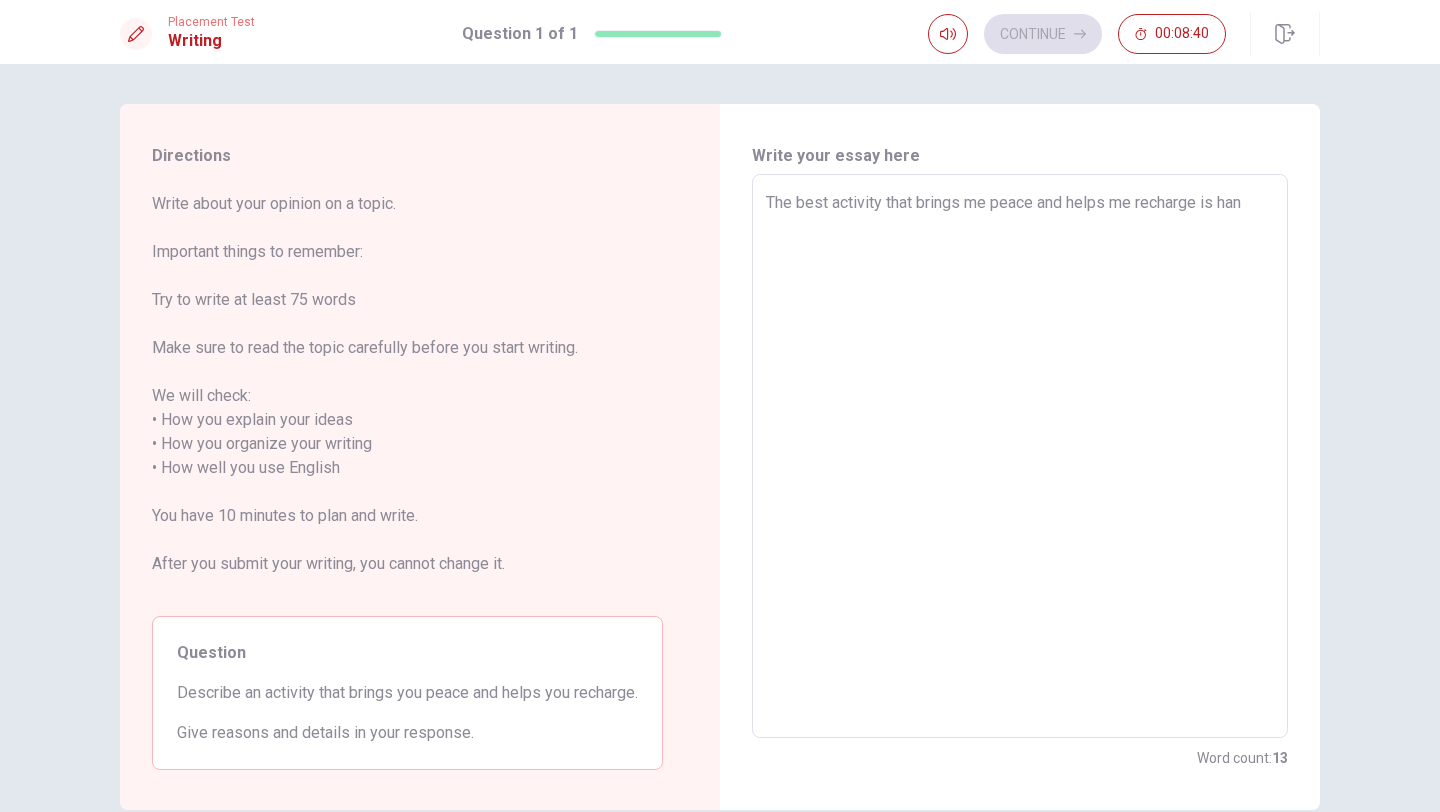 type on "x" 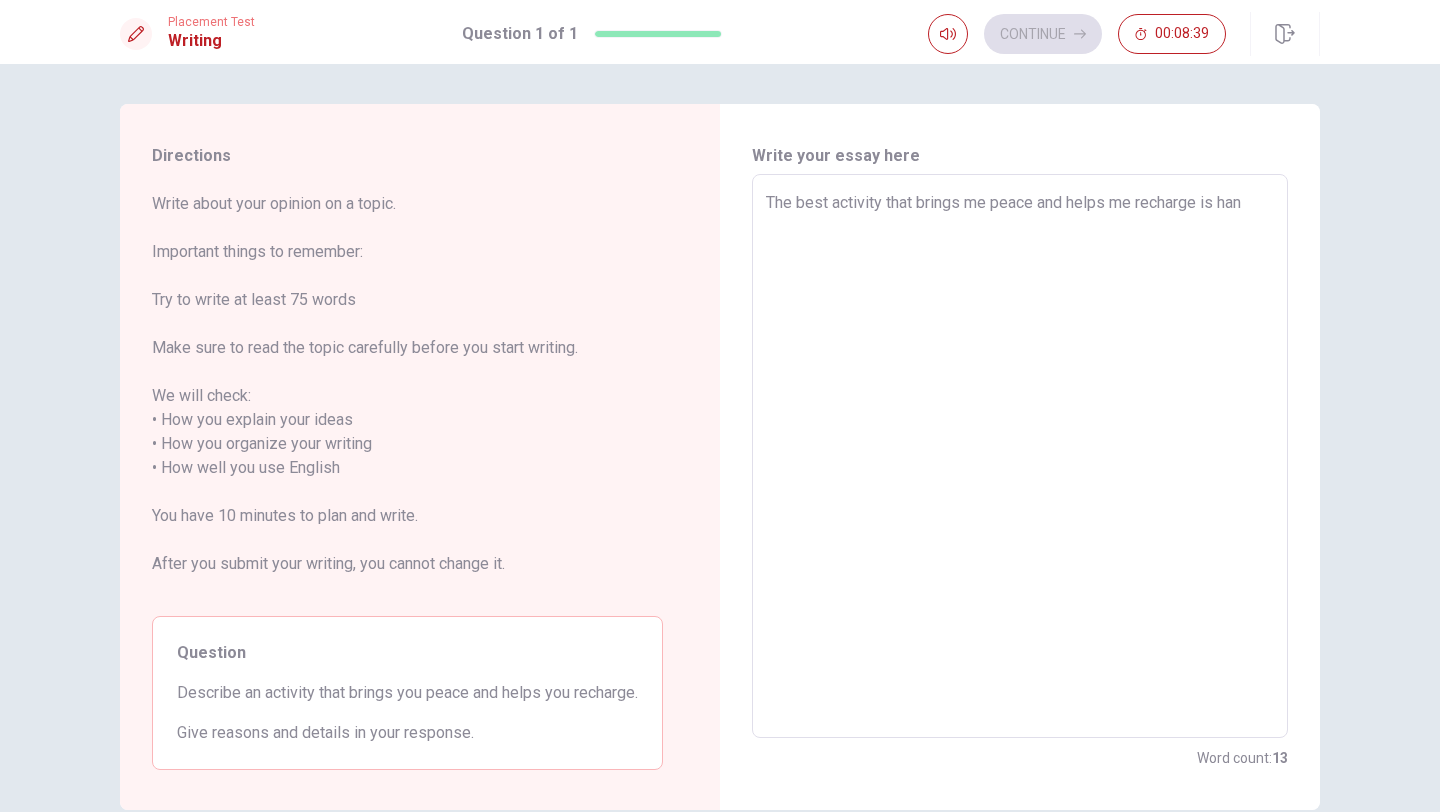 type on "The best activity that brings me peace and helps me recharge is ha" 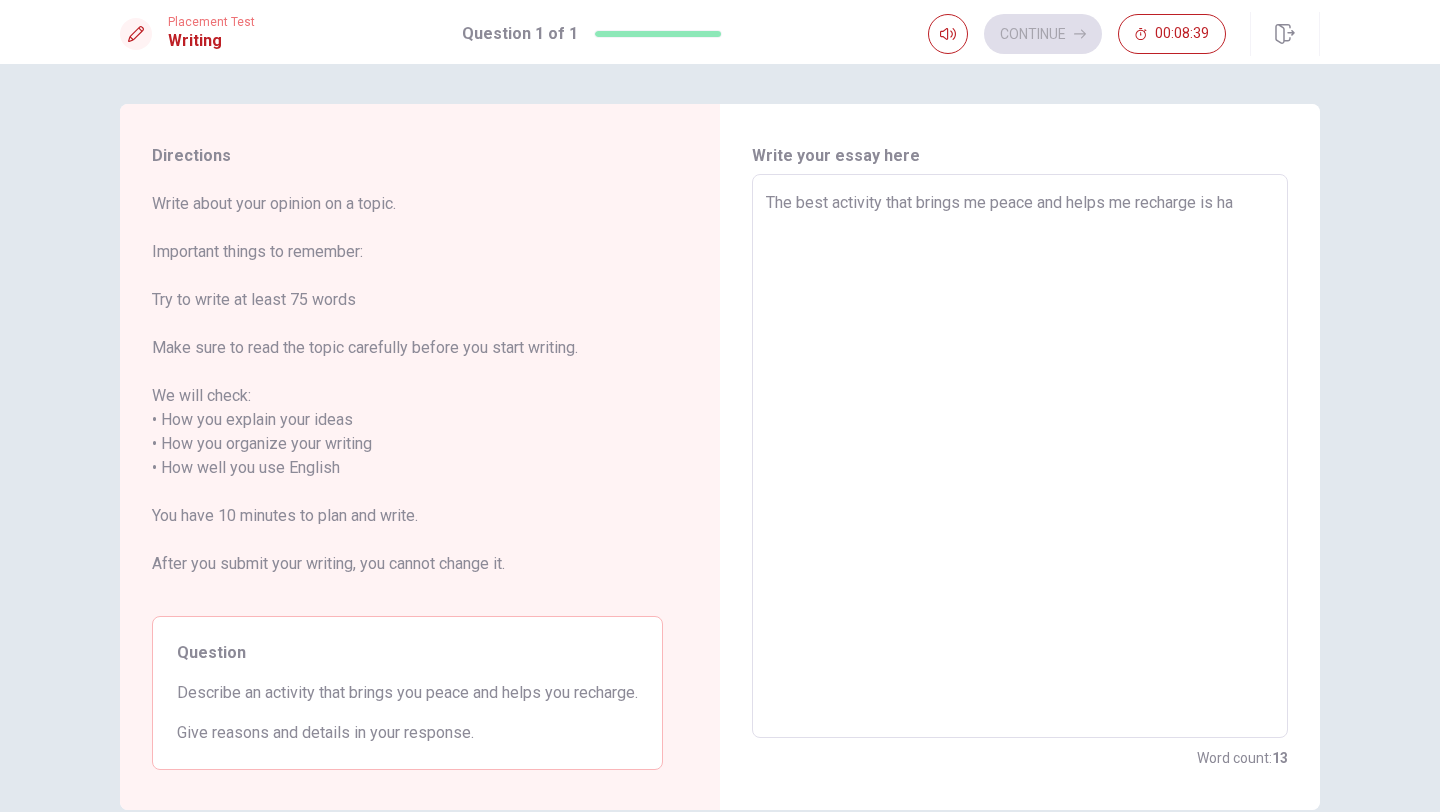 type on "x" 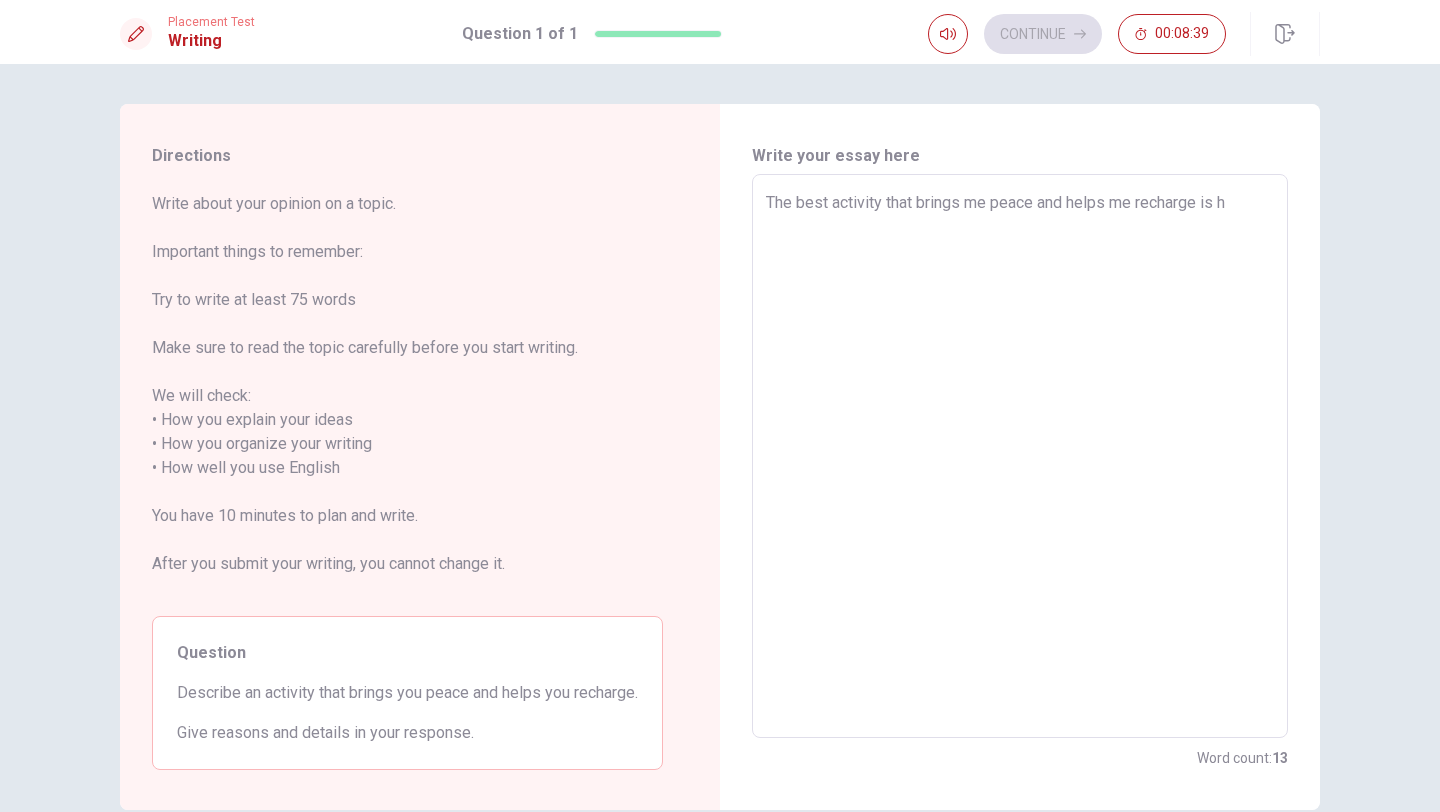 type on "x" 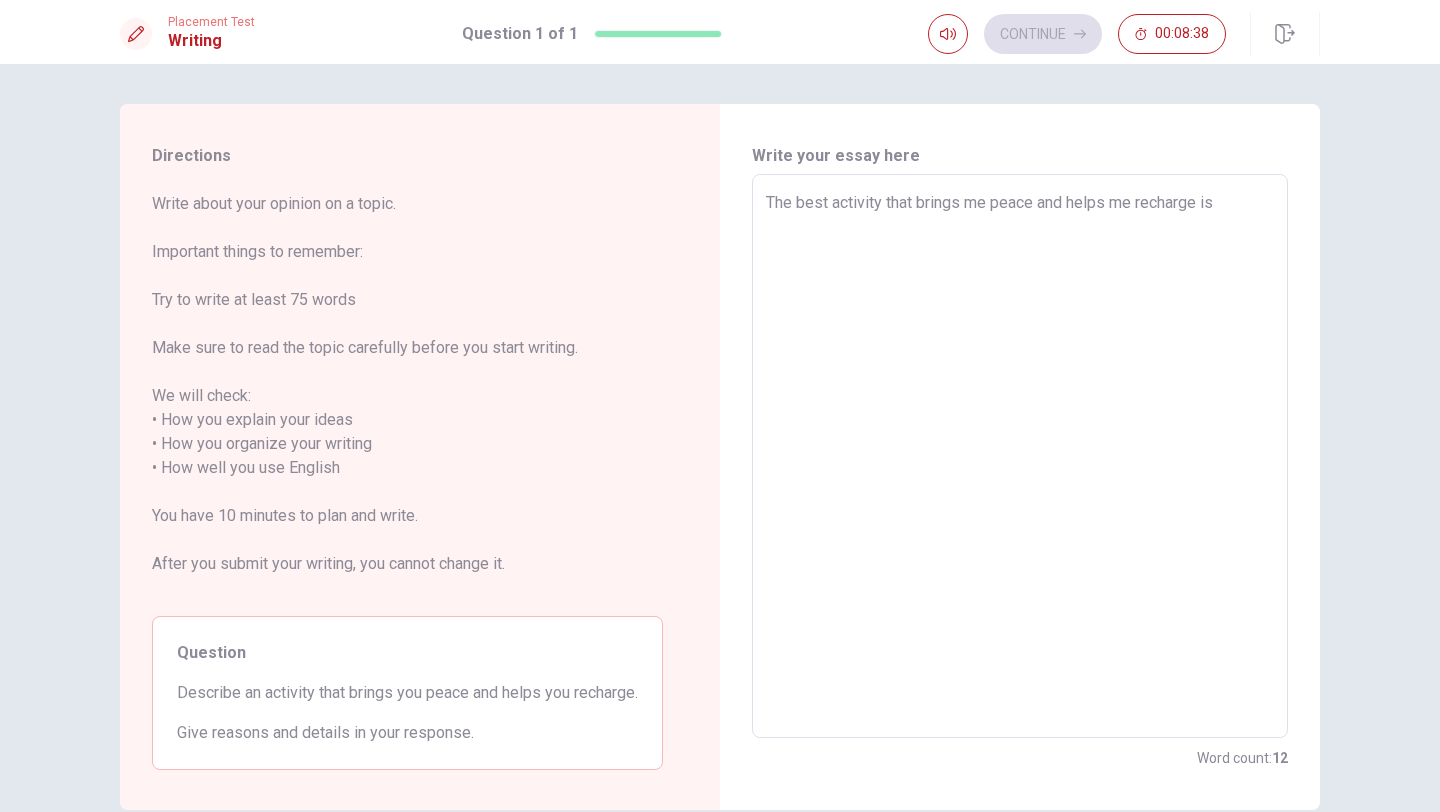 type on "x" 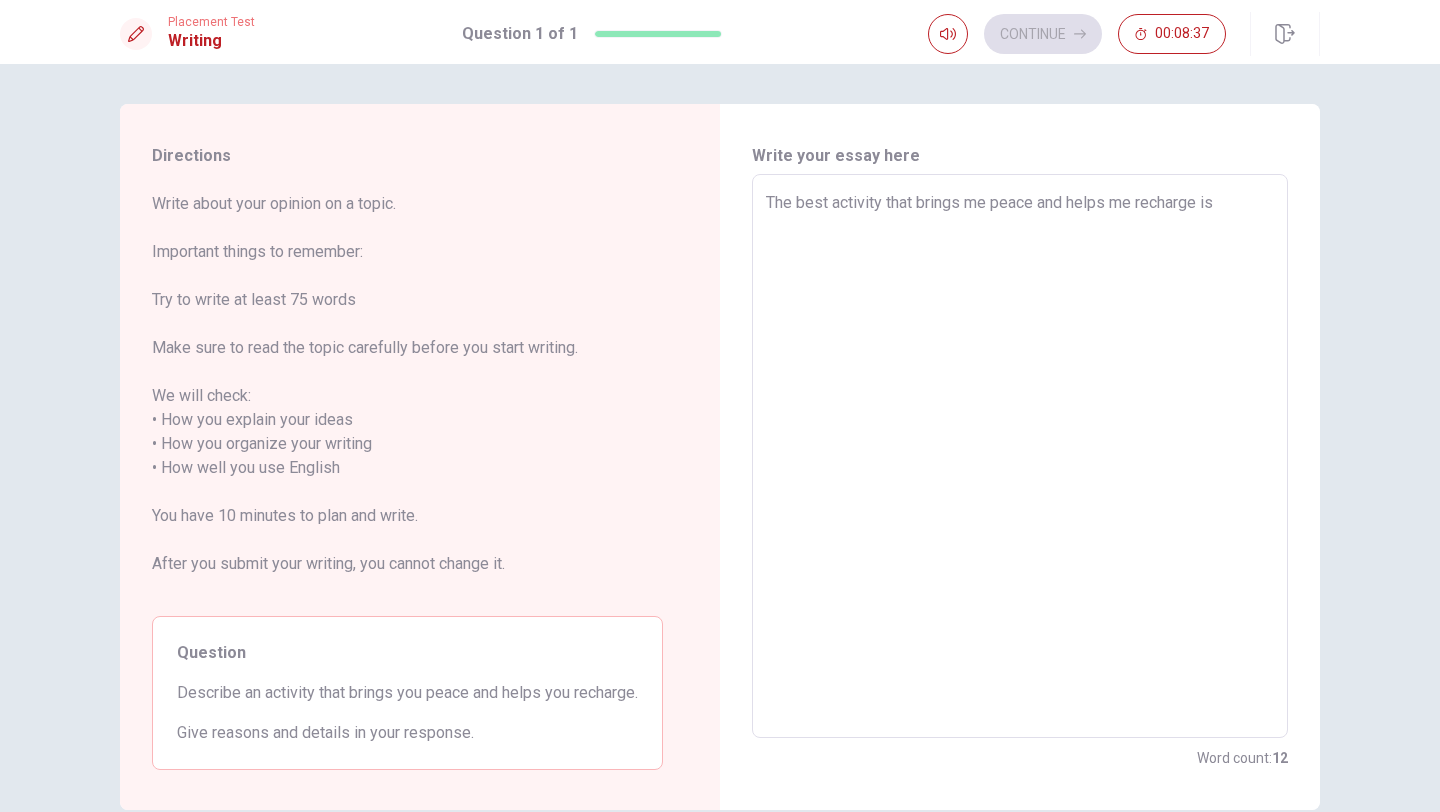 type on "The best activity that brings me peace and helps me recharge is g" 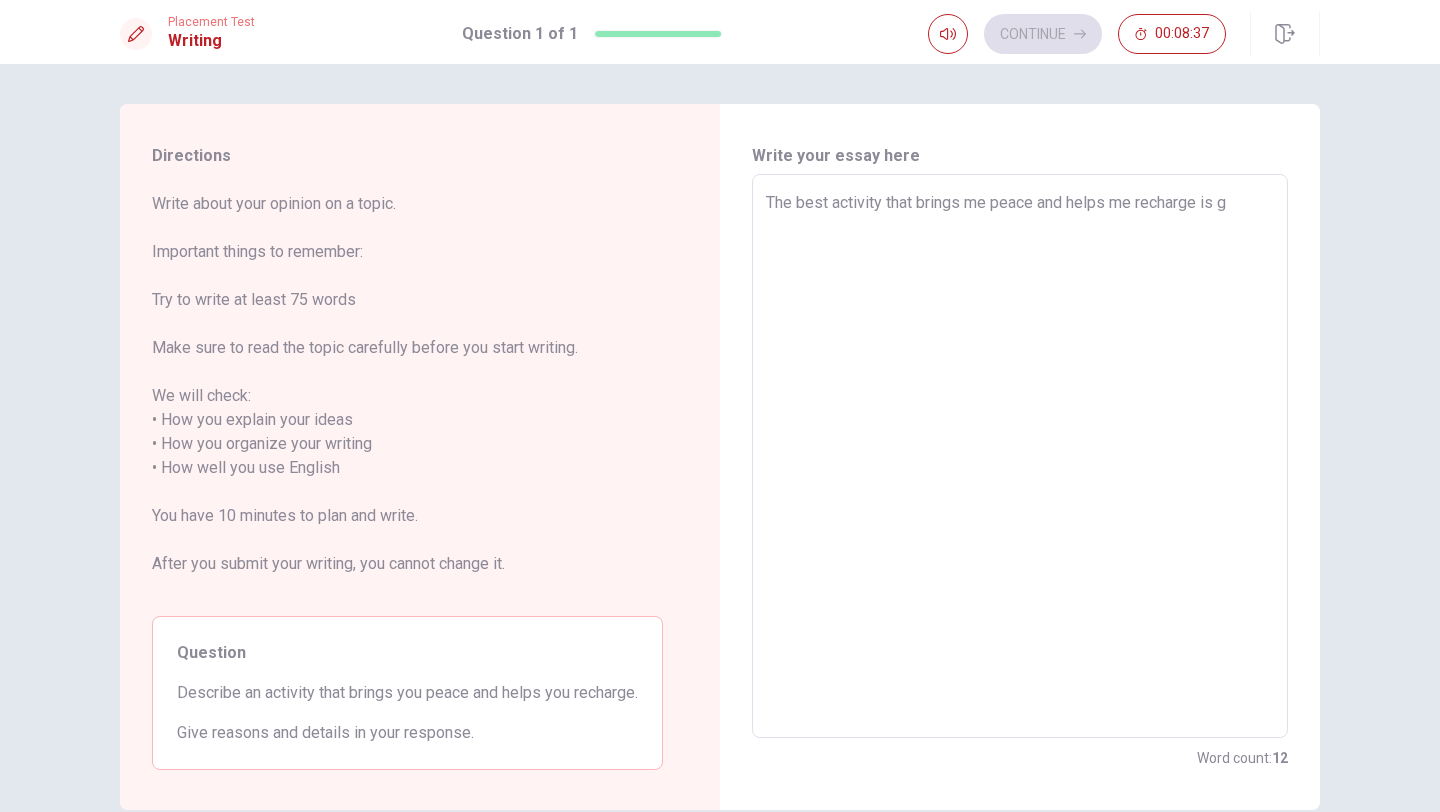 type on "x" 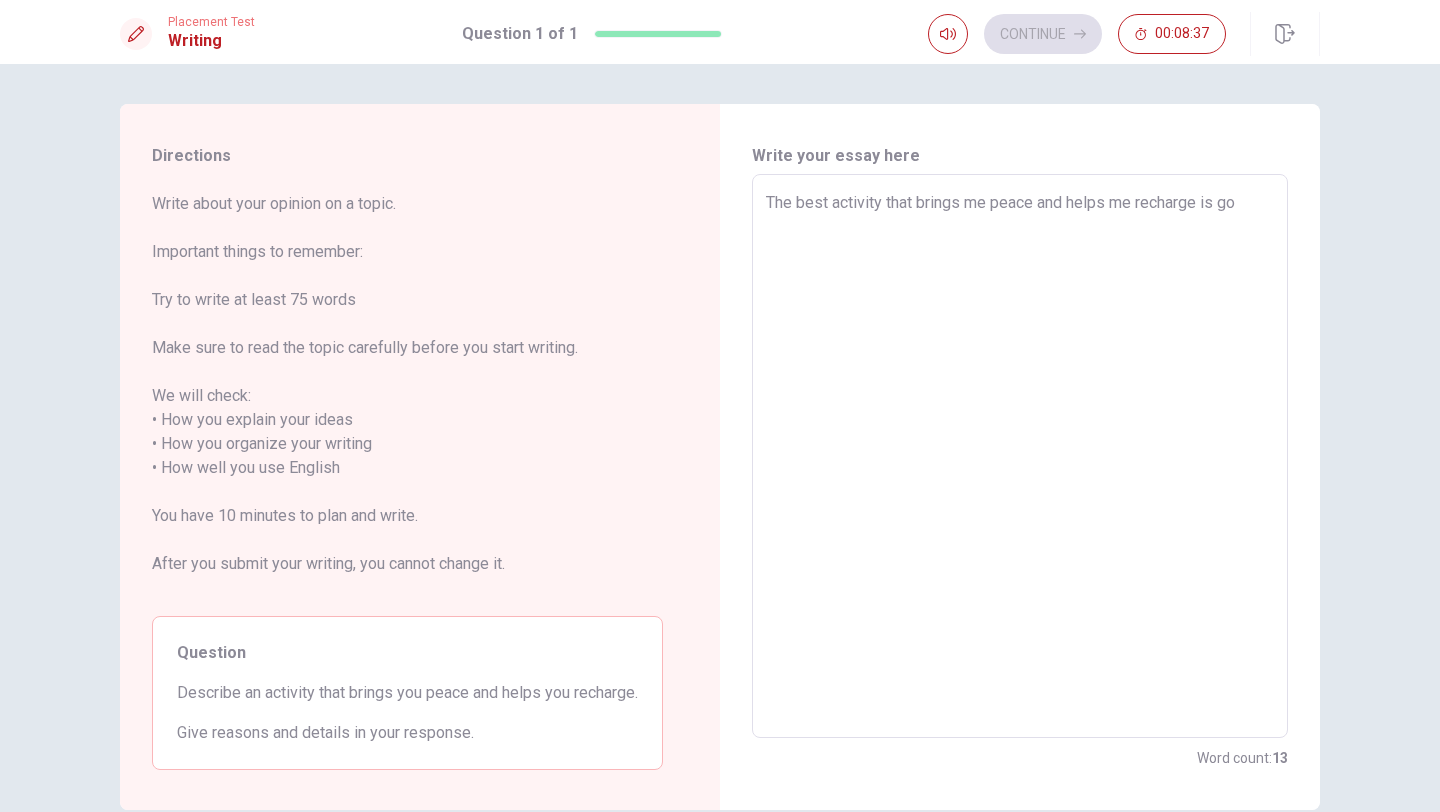 type on "x" 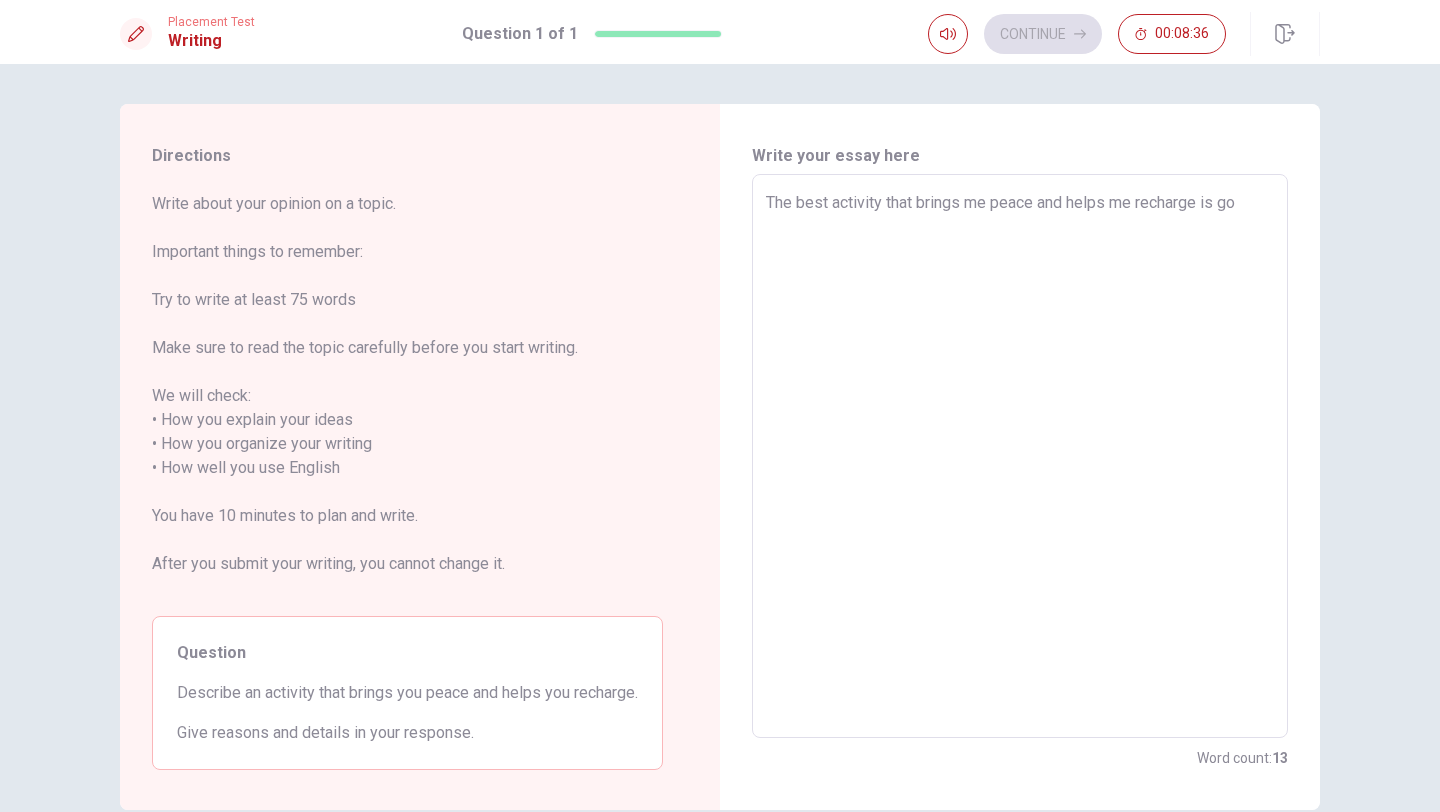 type on "The best activity that brings me peace and helps me recharge is go" 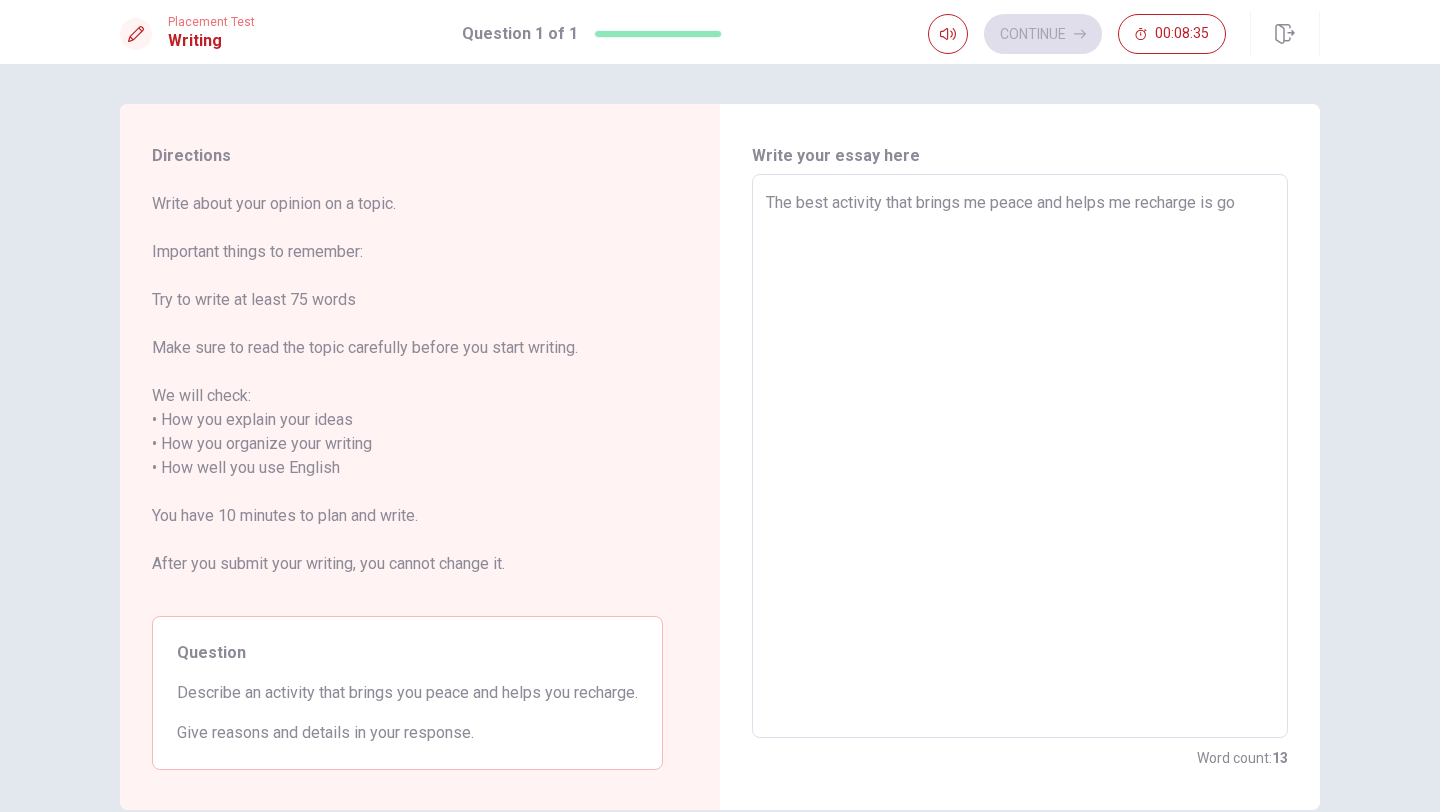 type on "The best activity that brings me peace and helps me recharge is go" 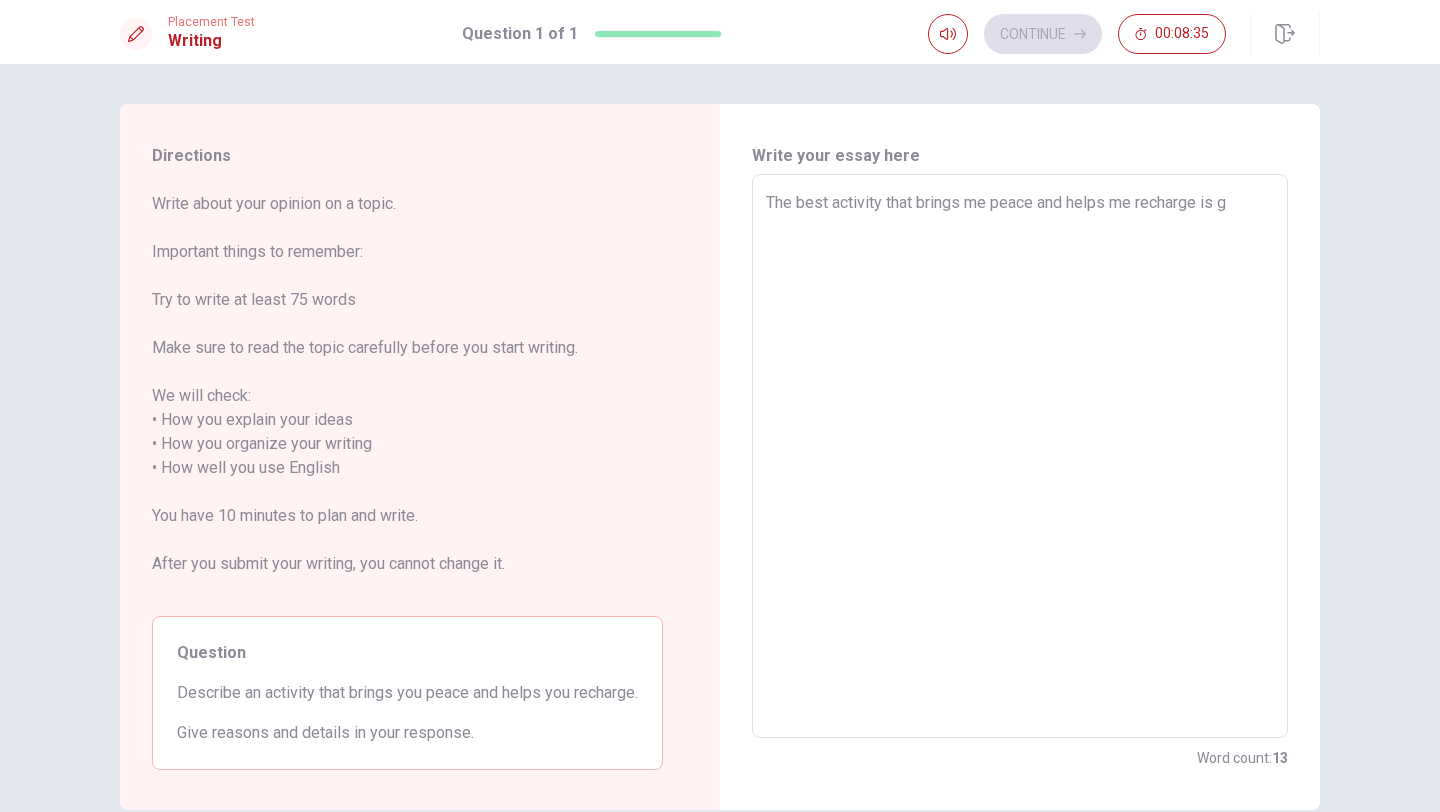 type on "x" 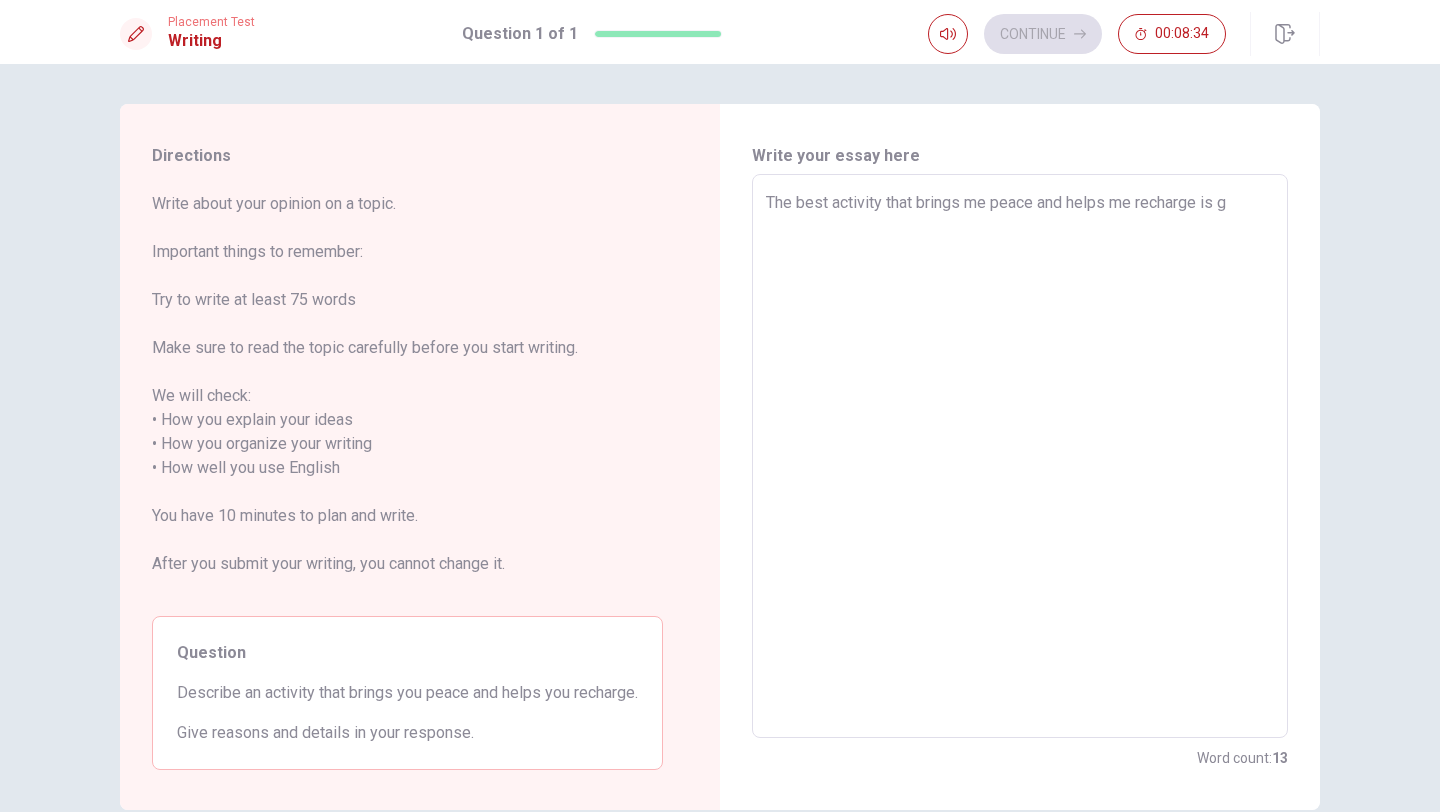 type on "The best activity that brings me peace and helps me recharge is" 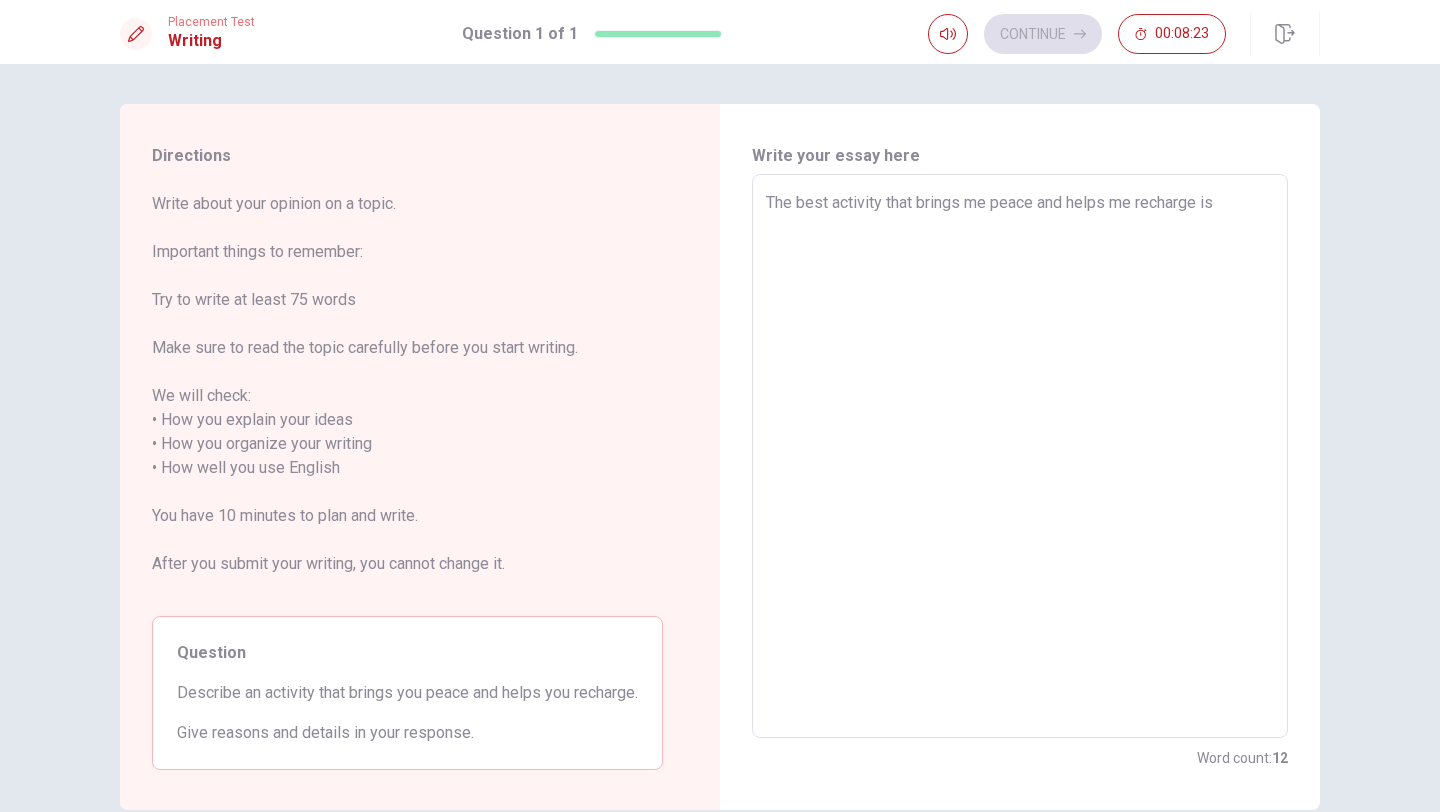 type on "x" 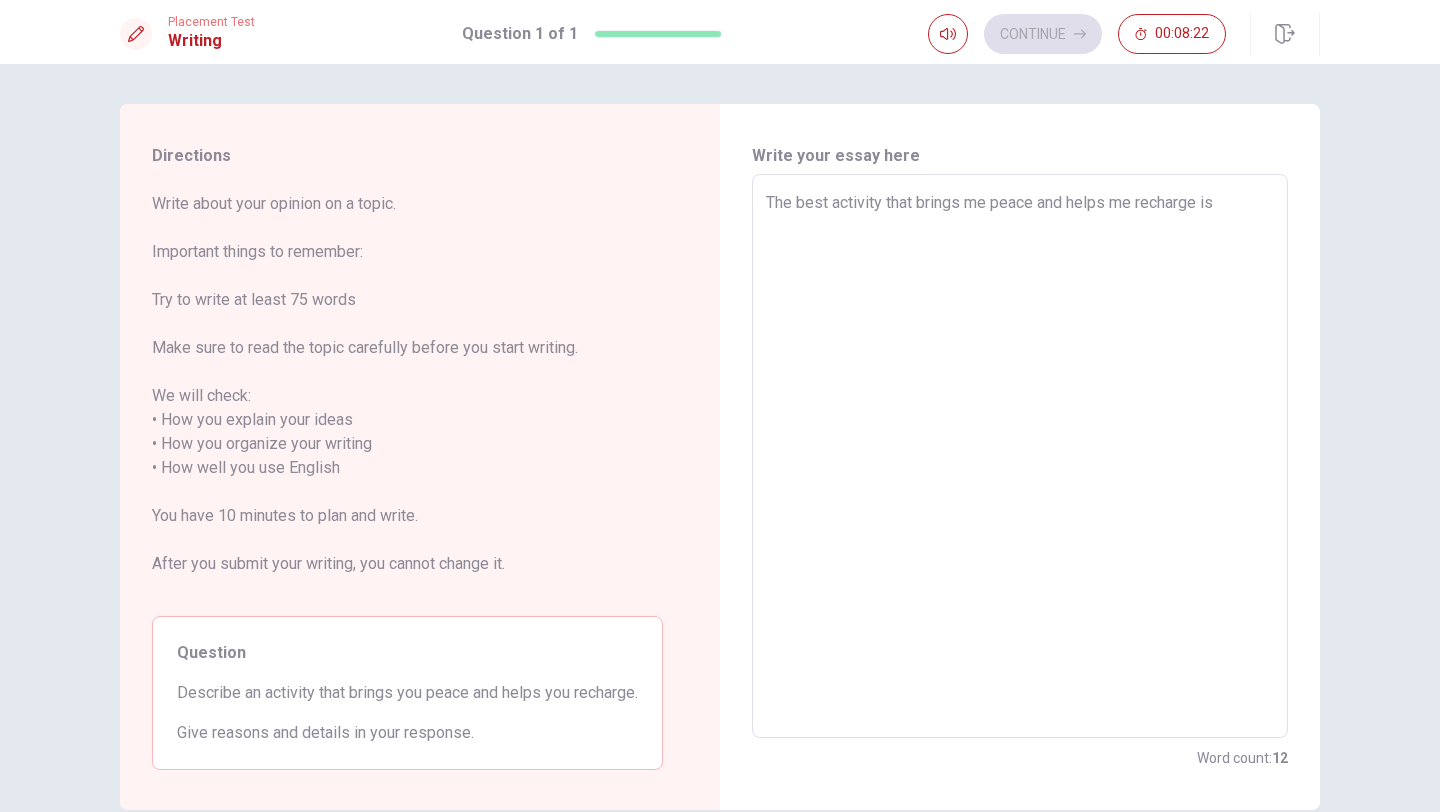 type on "The best activity that brings me peace and helps me recharge is h" 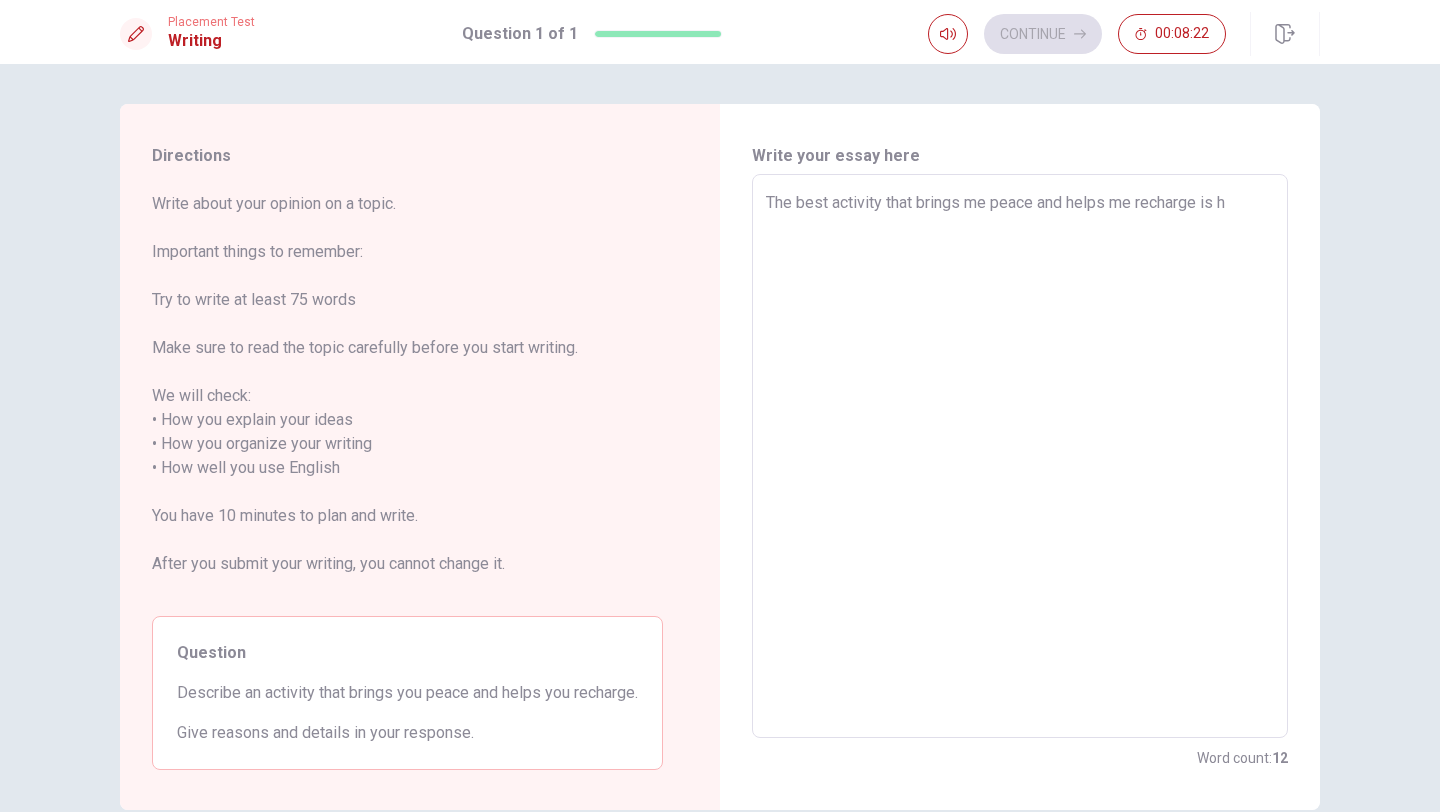 type on "x" 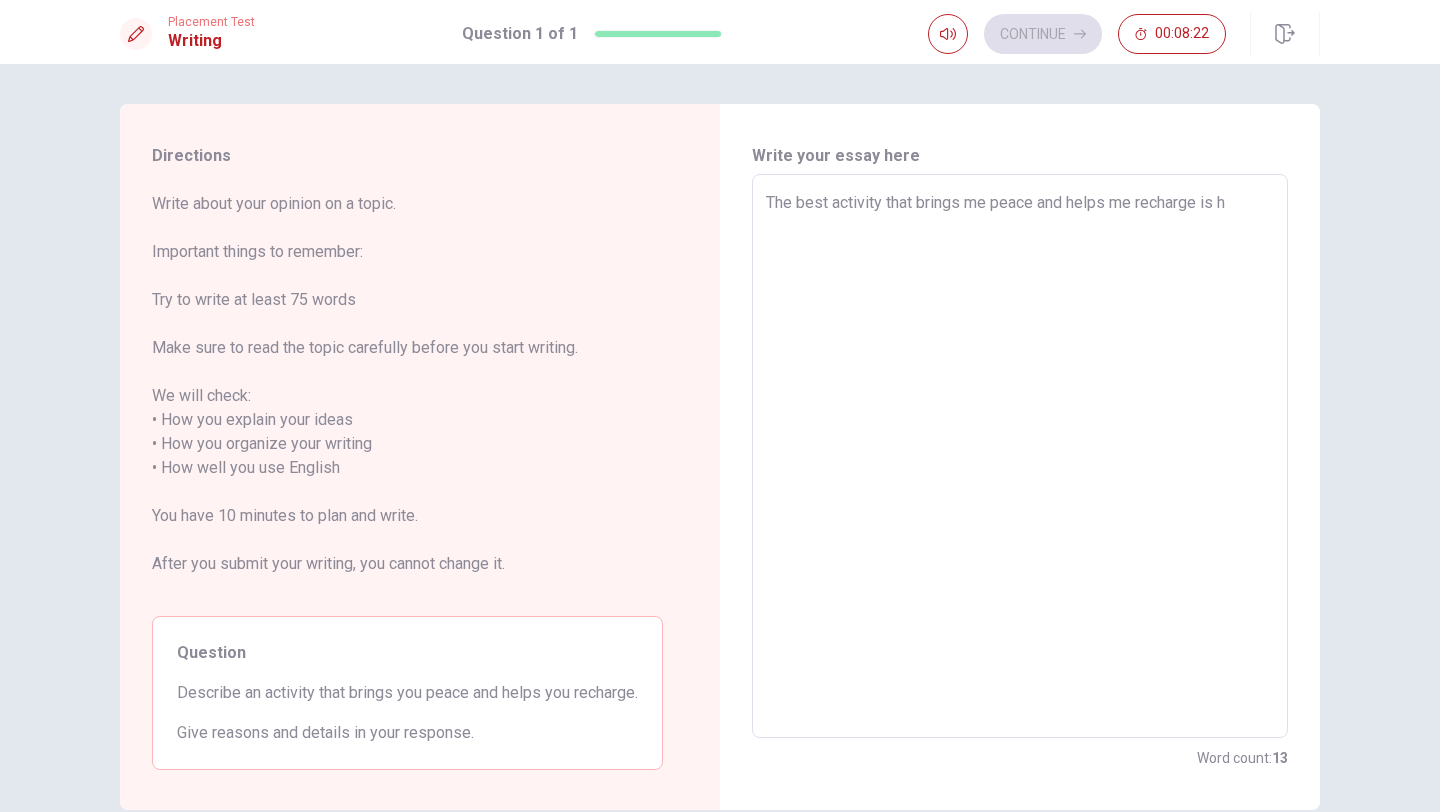 type on "The best activity that brings me peace and helps me recharge is hn" 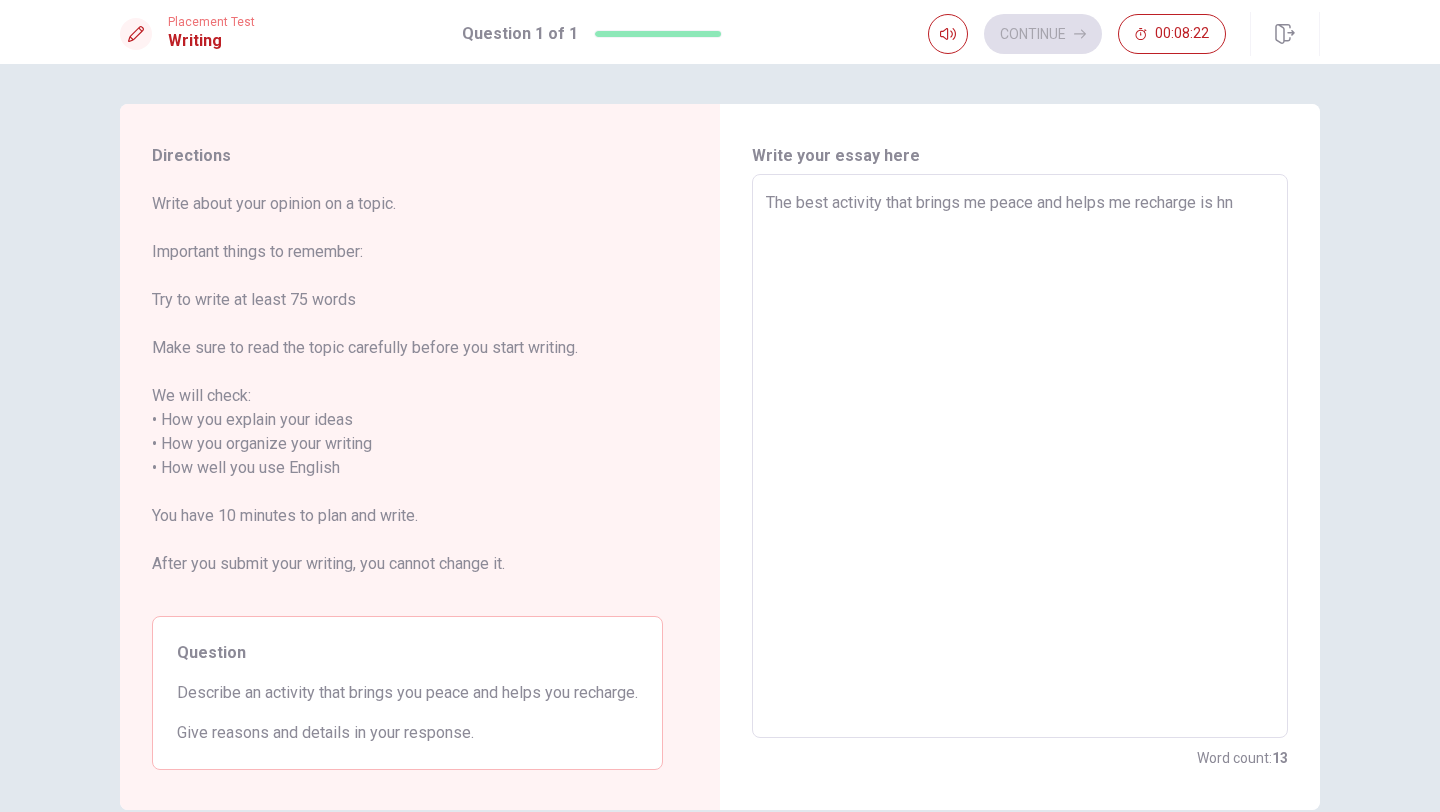 type on "x" 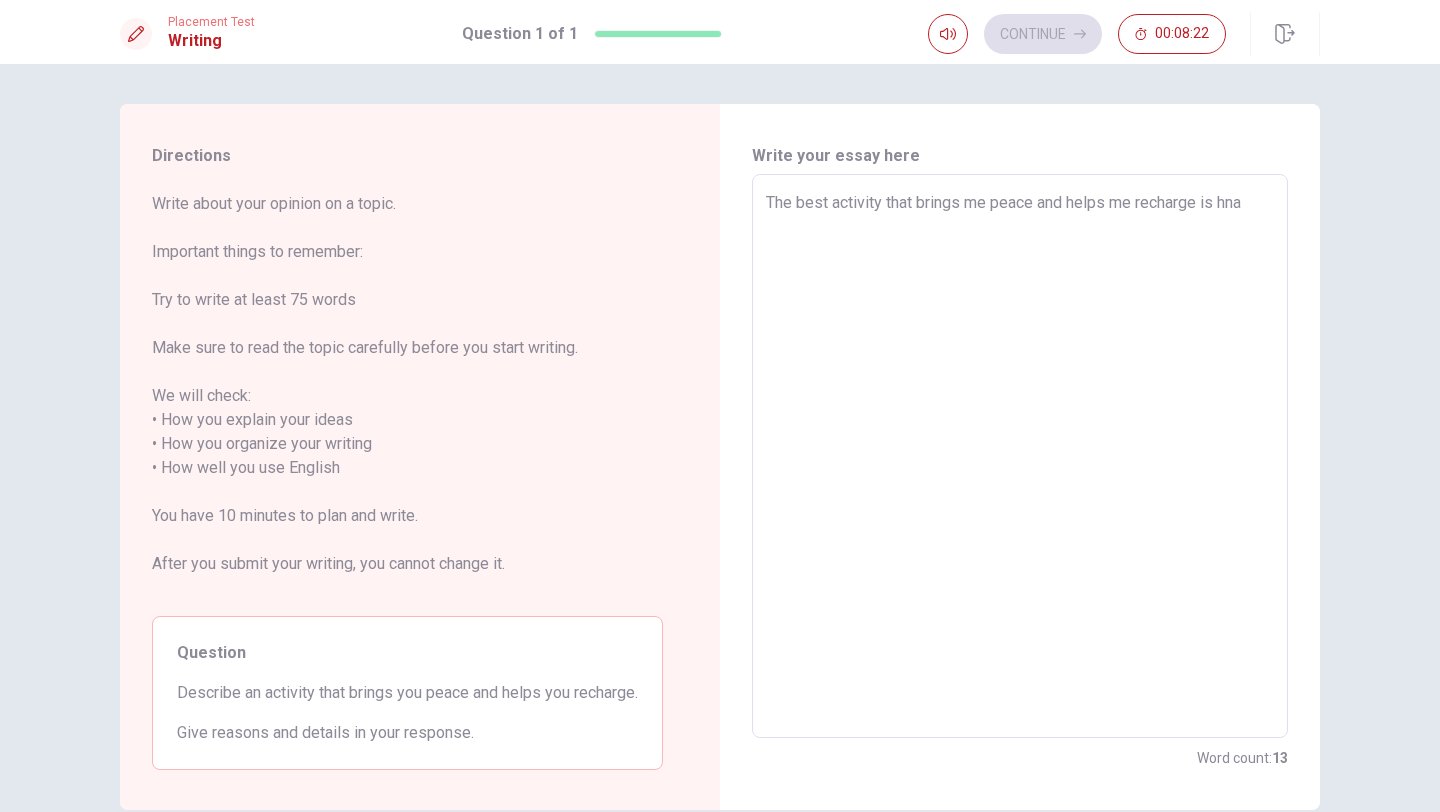 type on "x" 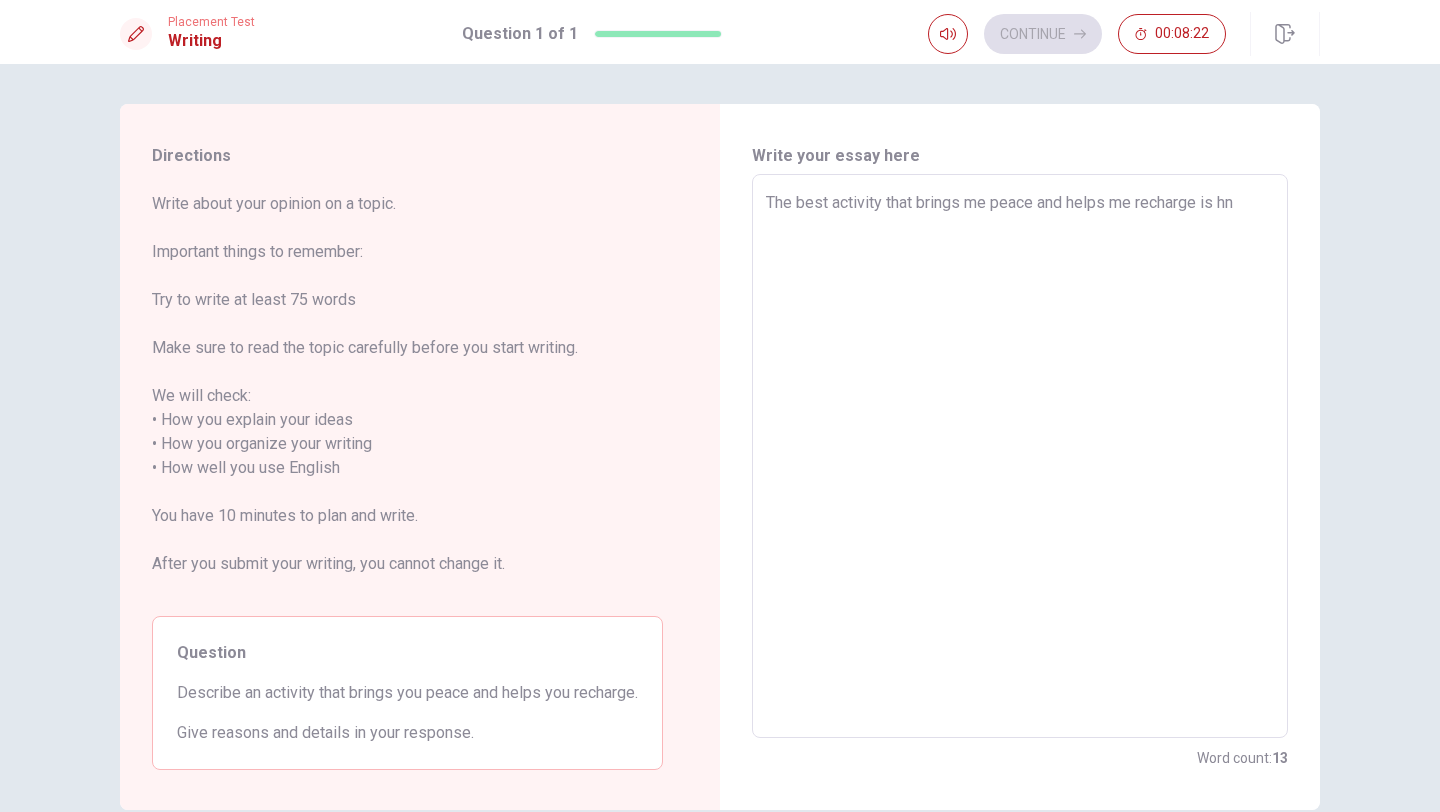 type on "x" 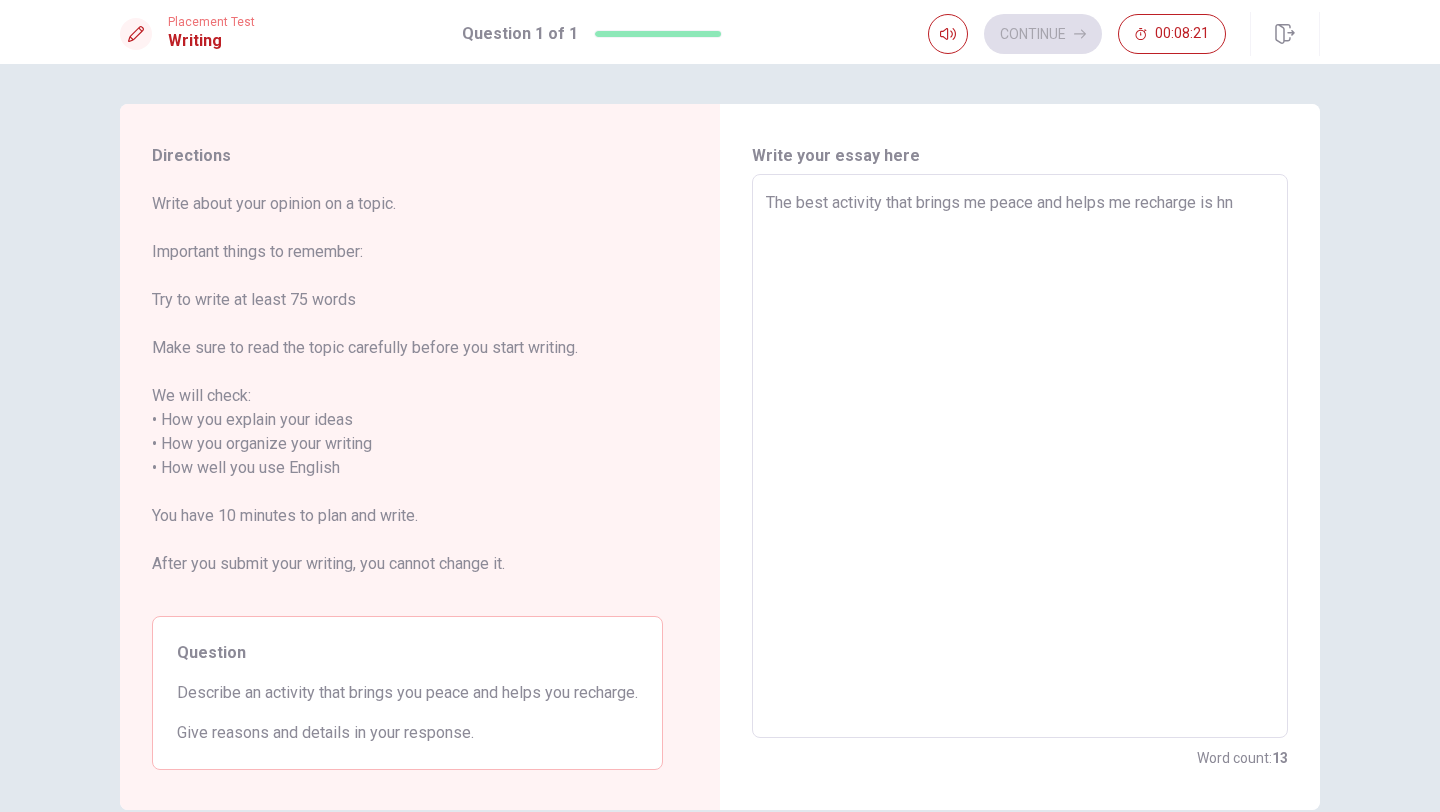 type on "The best activity that brings me peace and helps me recharge is h" 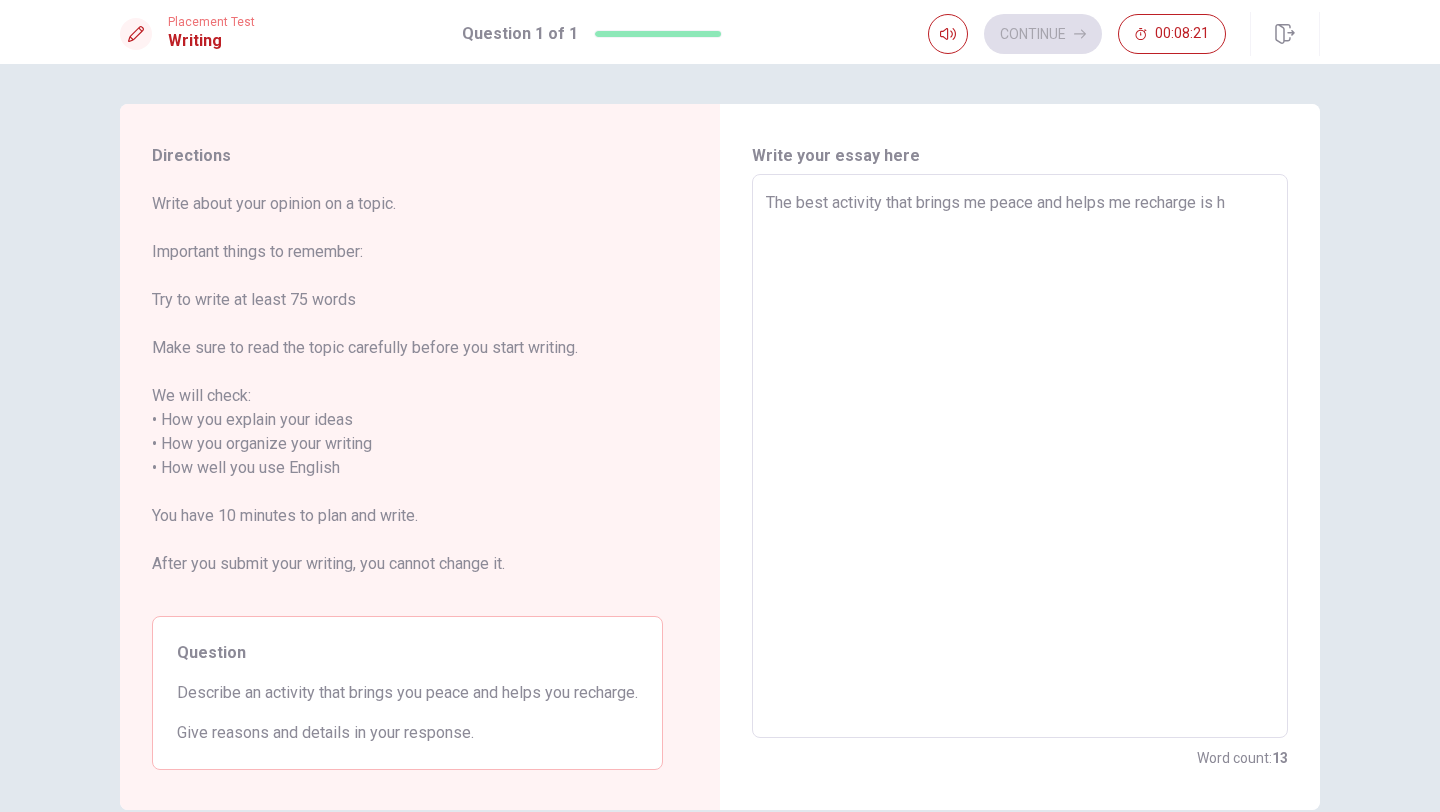 type on "x" 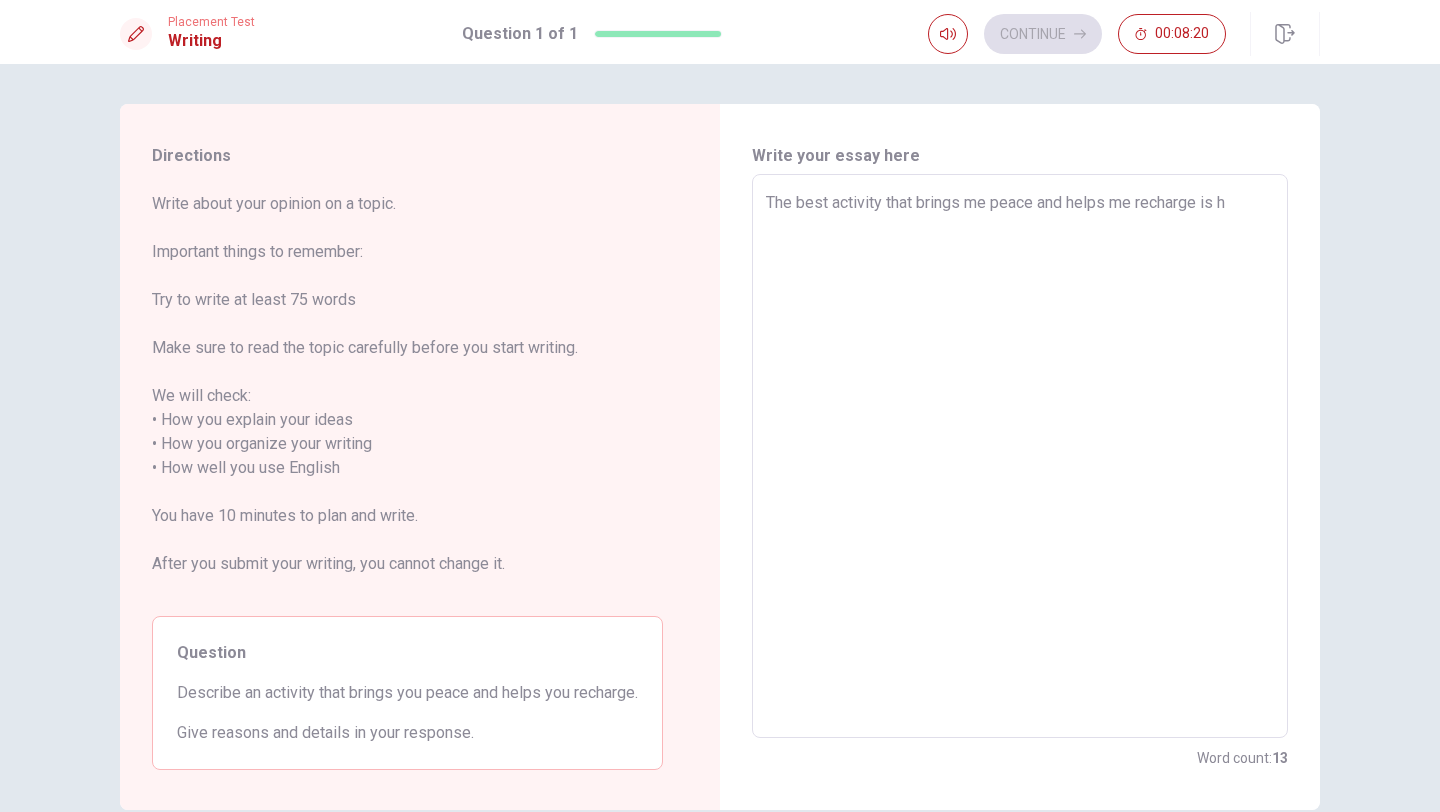 type on "The best activity that brings me peace and helps me recharge is ha" 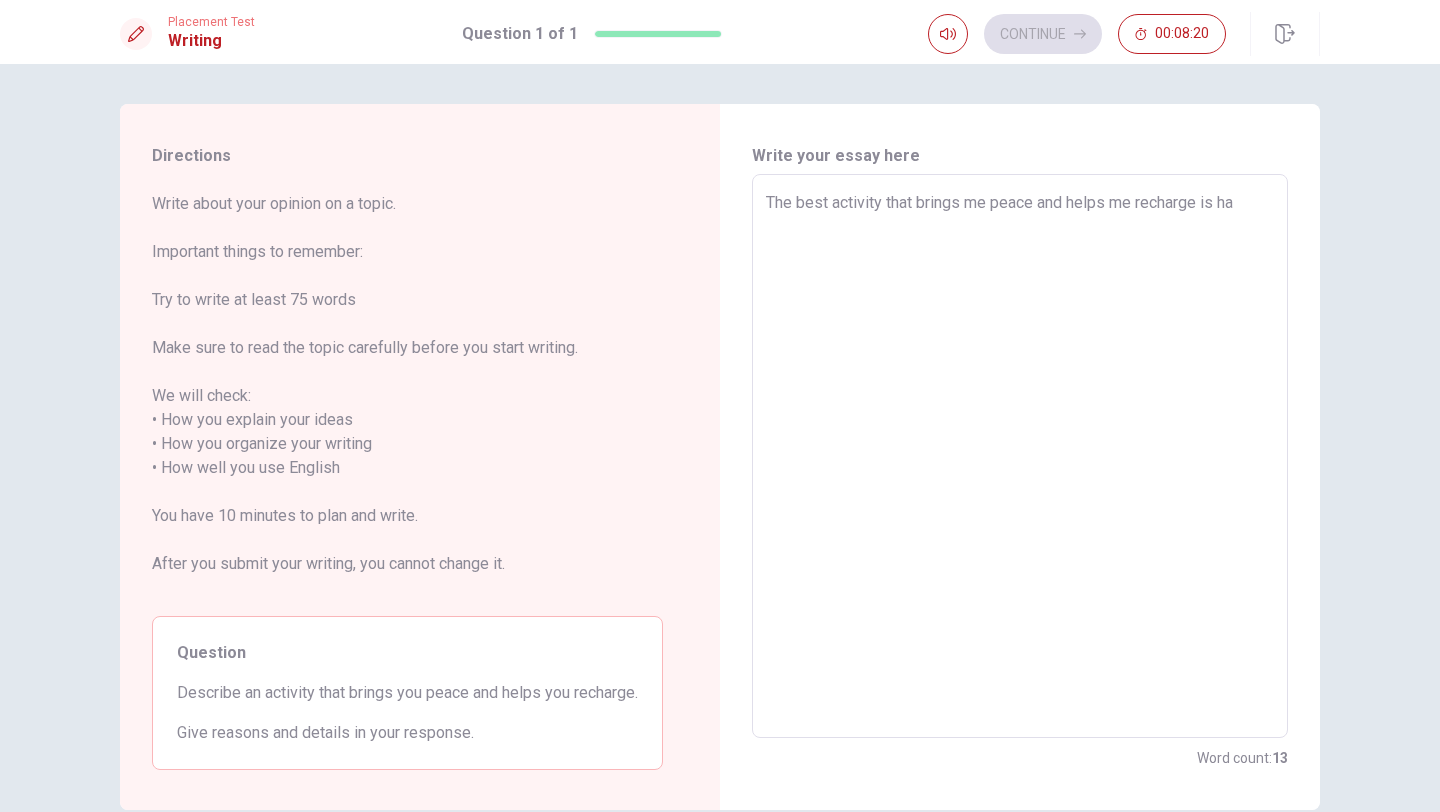 type on "x" 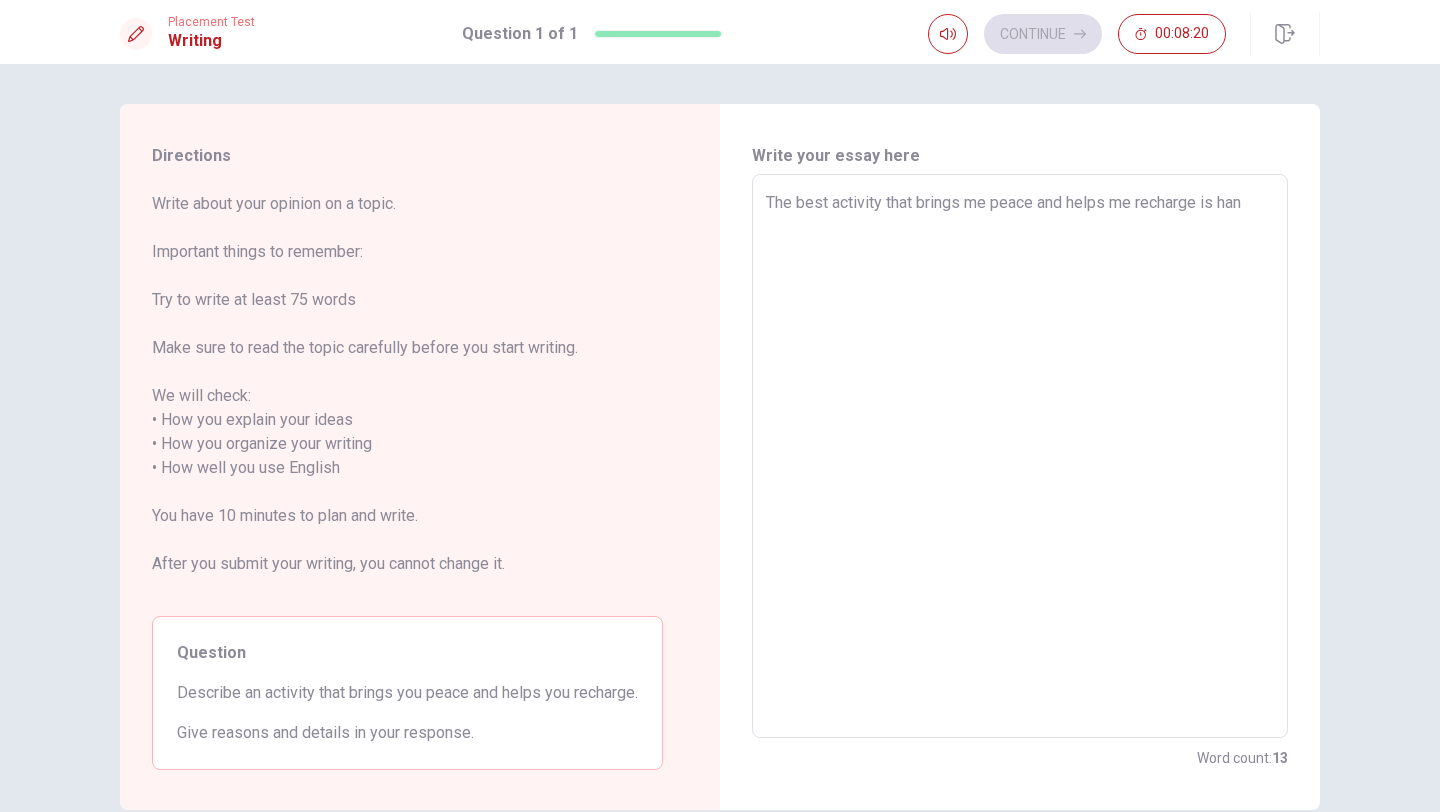 type on "x" 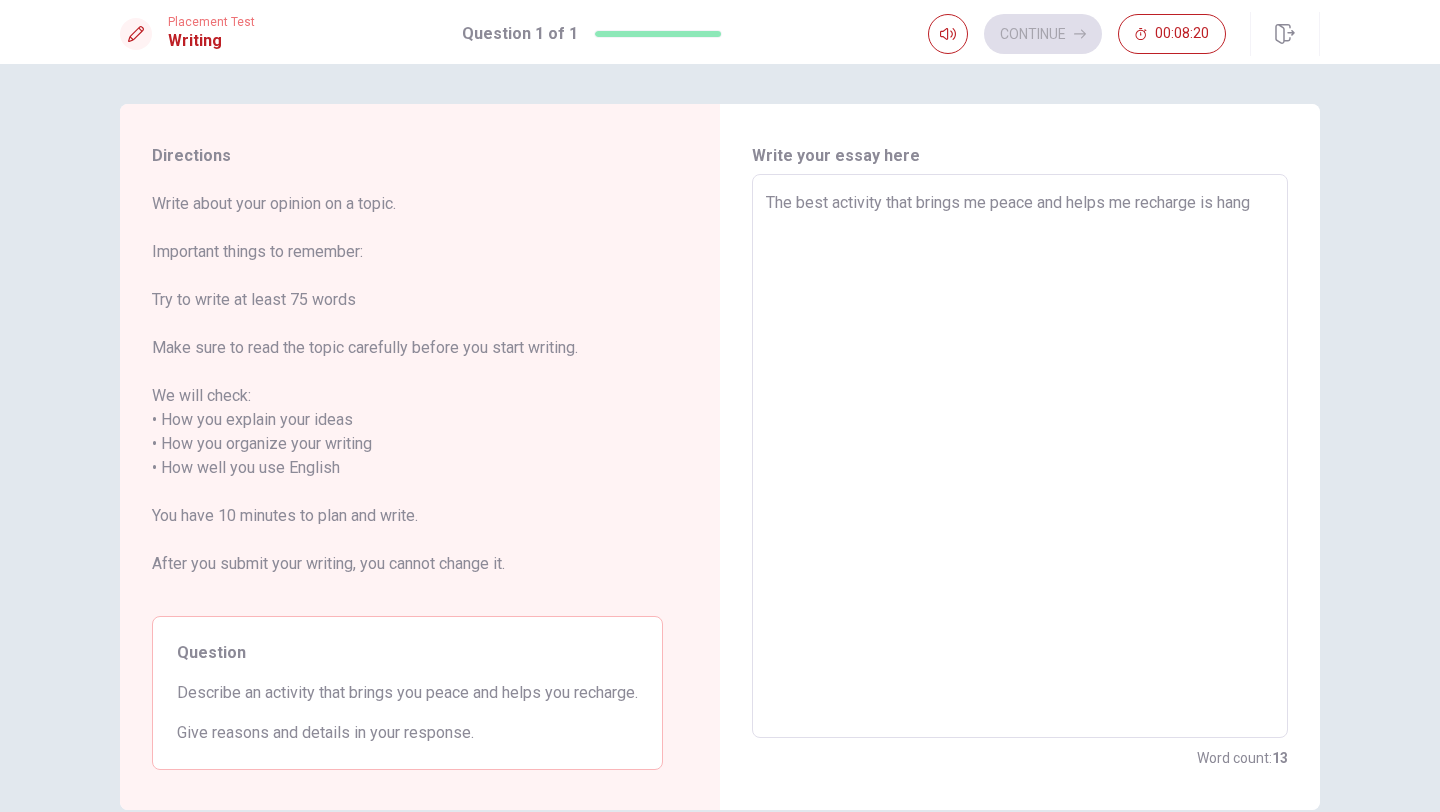 type on "x" 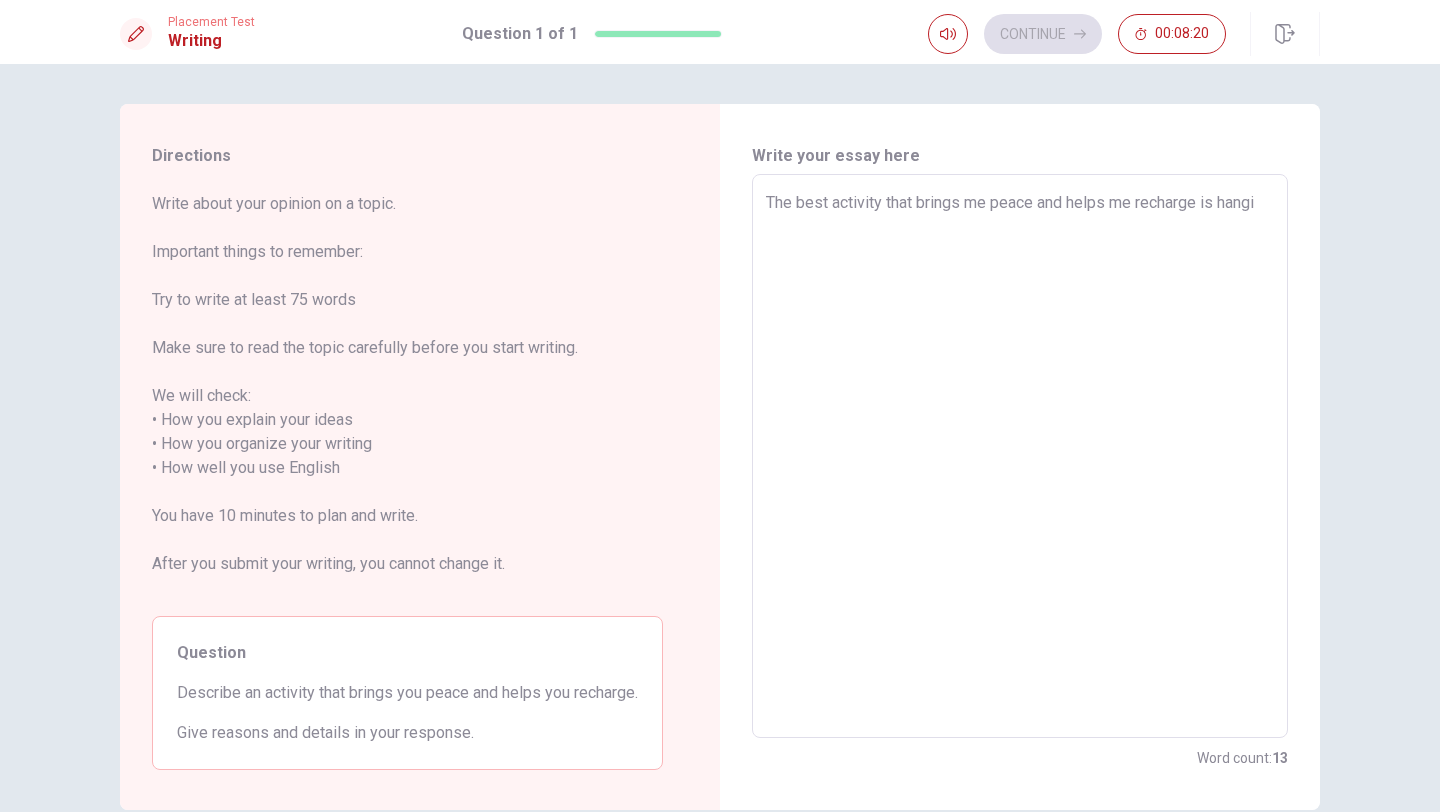 type on "x" 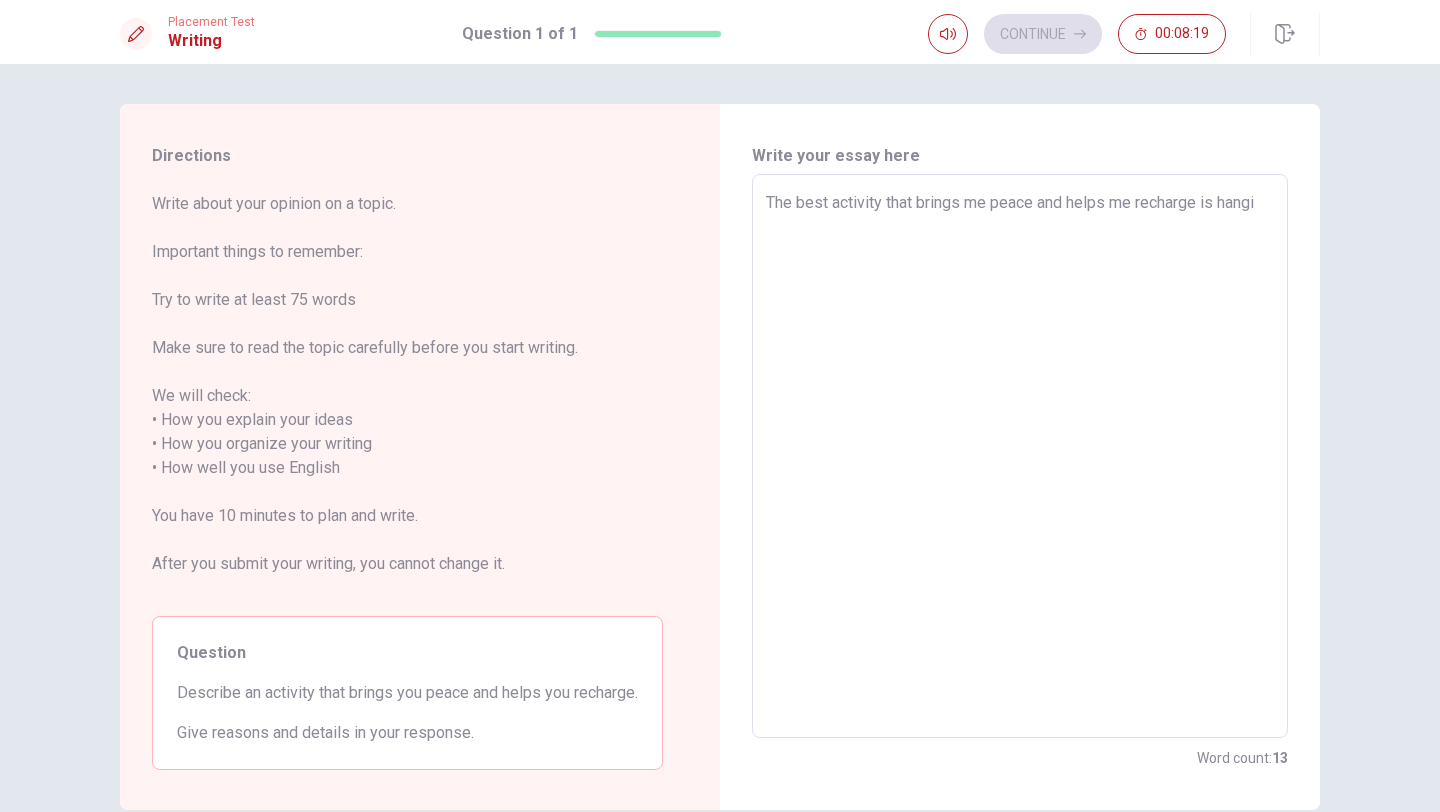 type on "The best activity that brings me peace and helps me recharge is hangi" 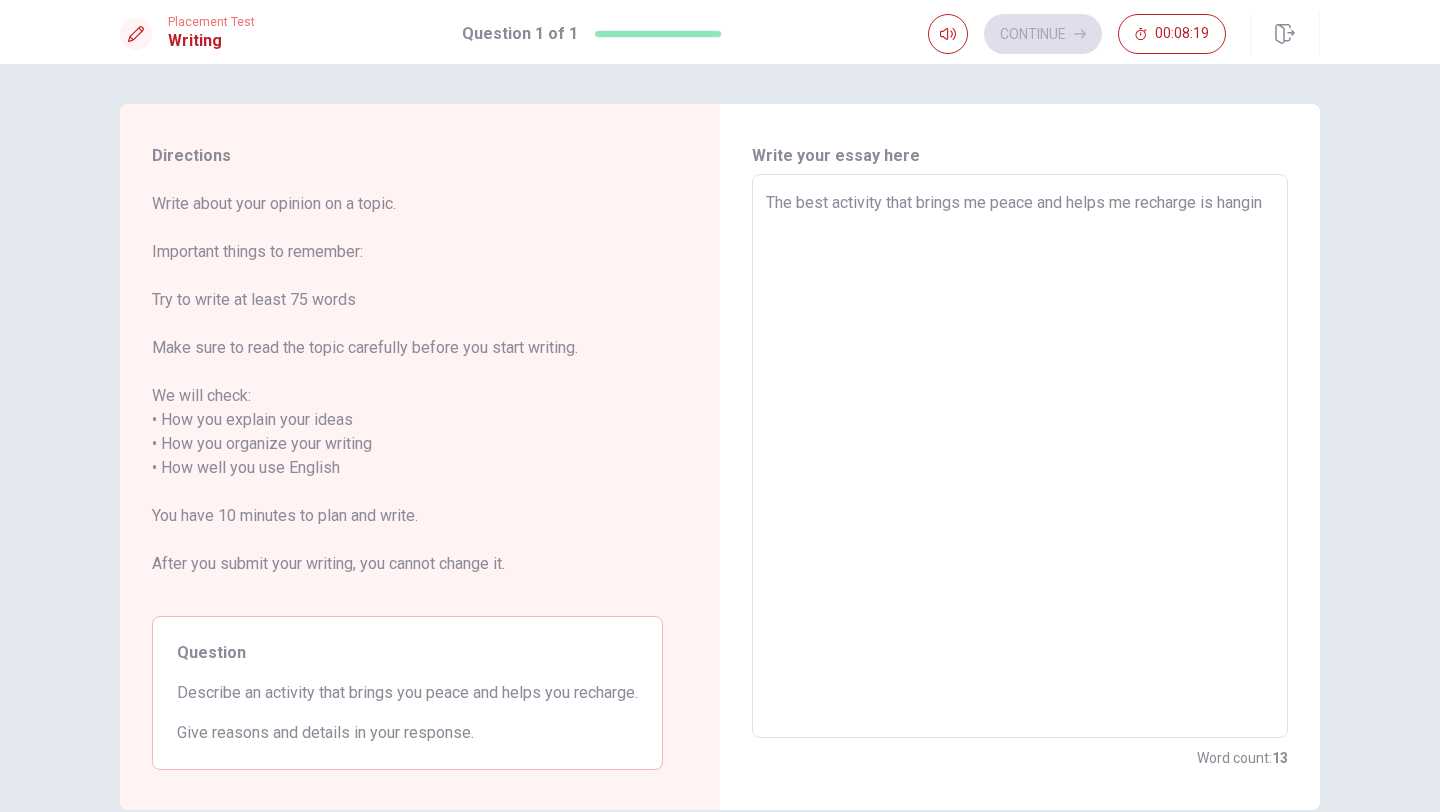 type on "x" 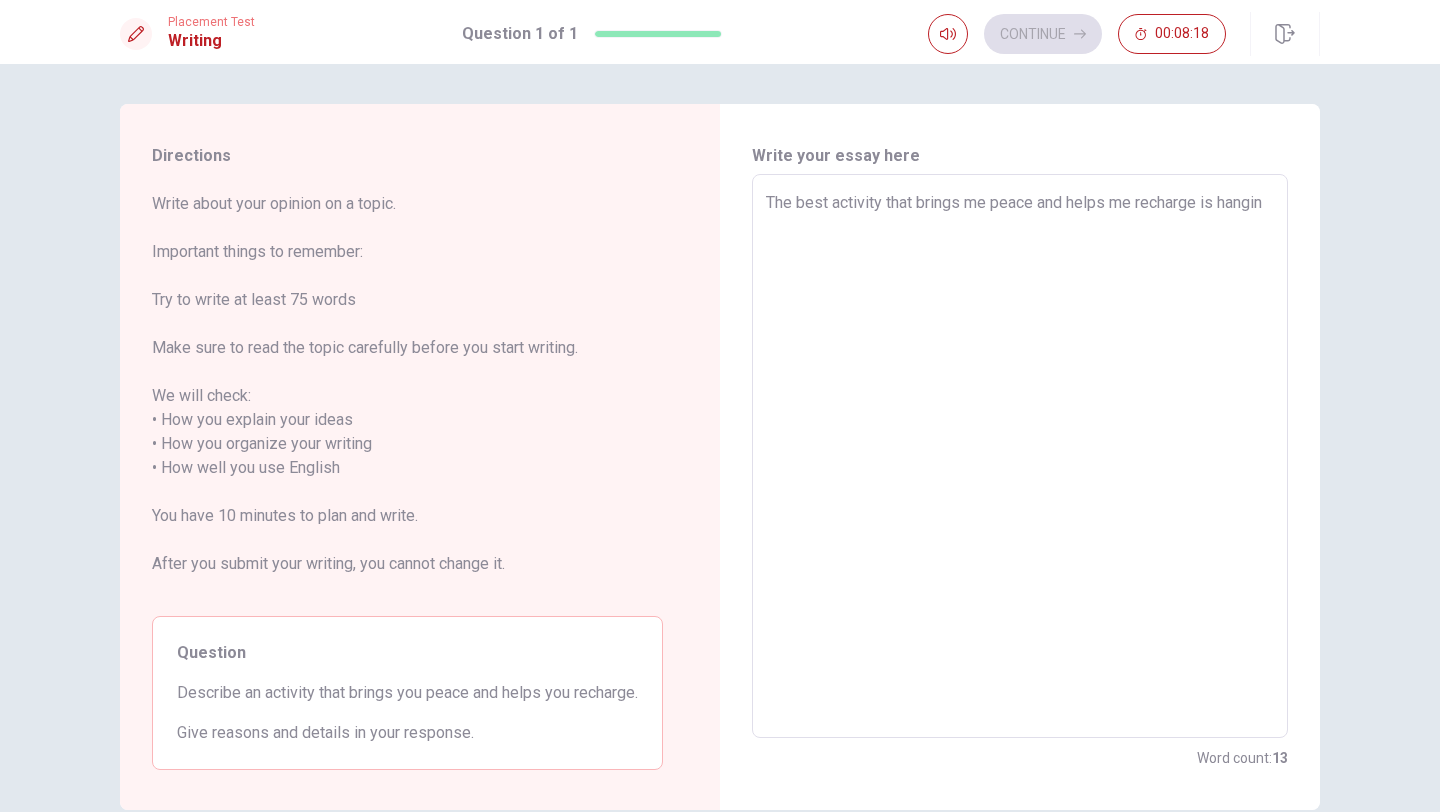 type on "The best activity that brings me peace and helps me recharge is hanging" 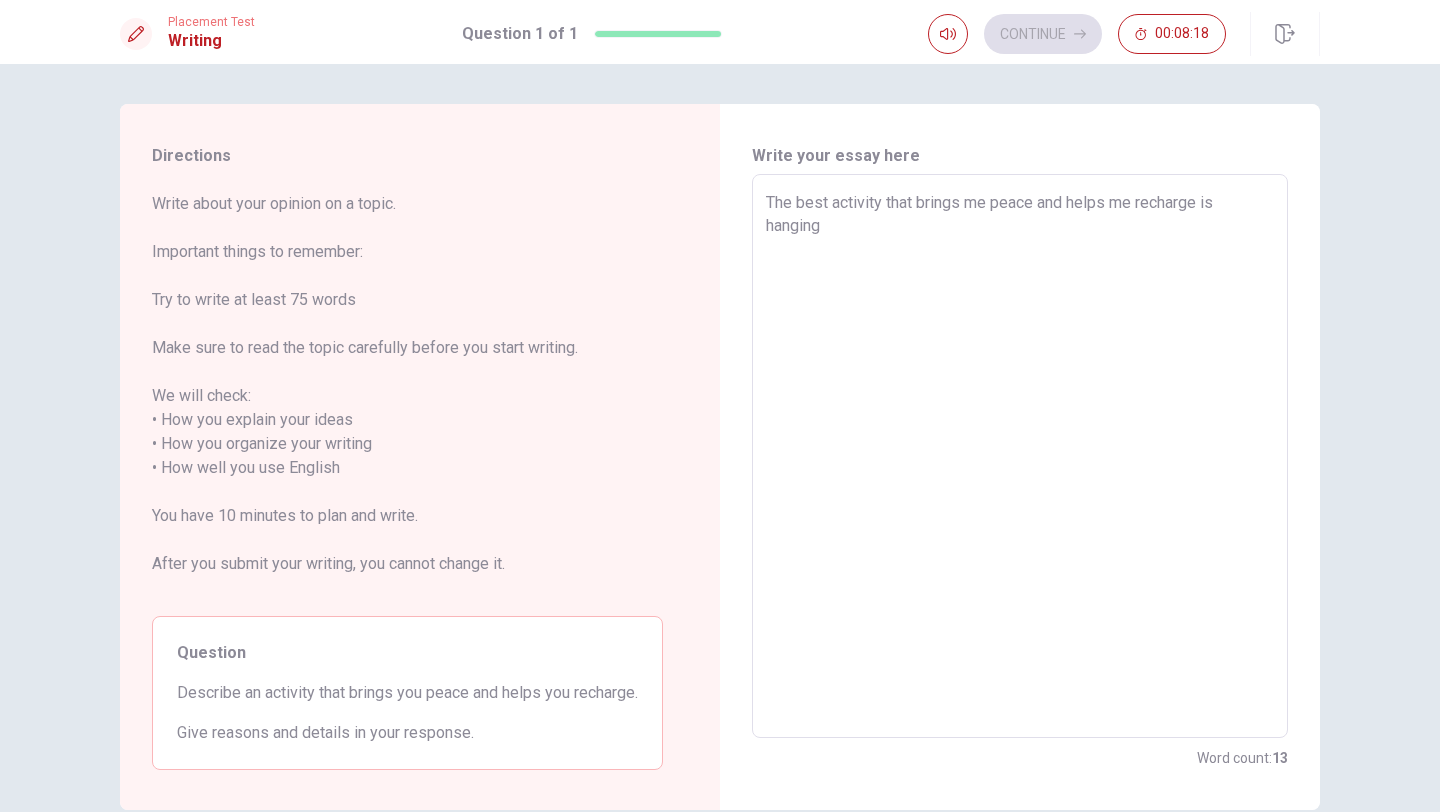 type on "x" 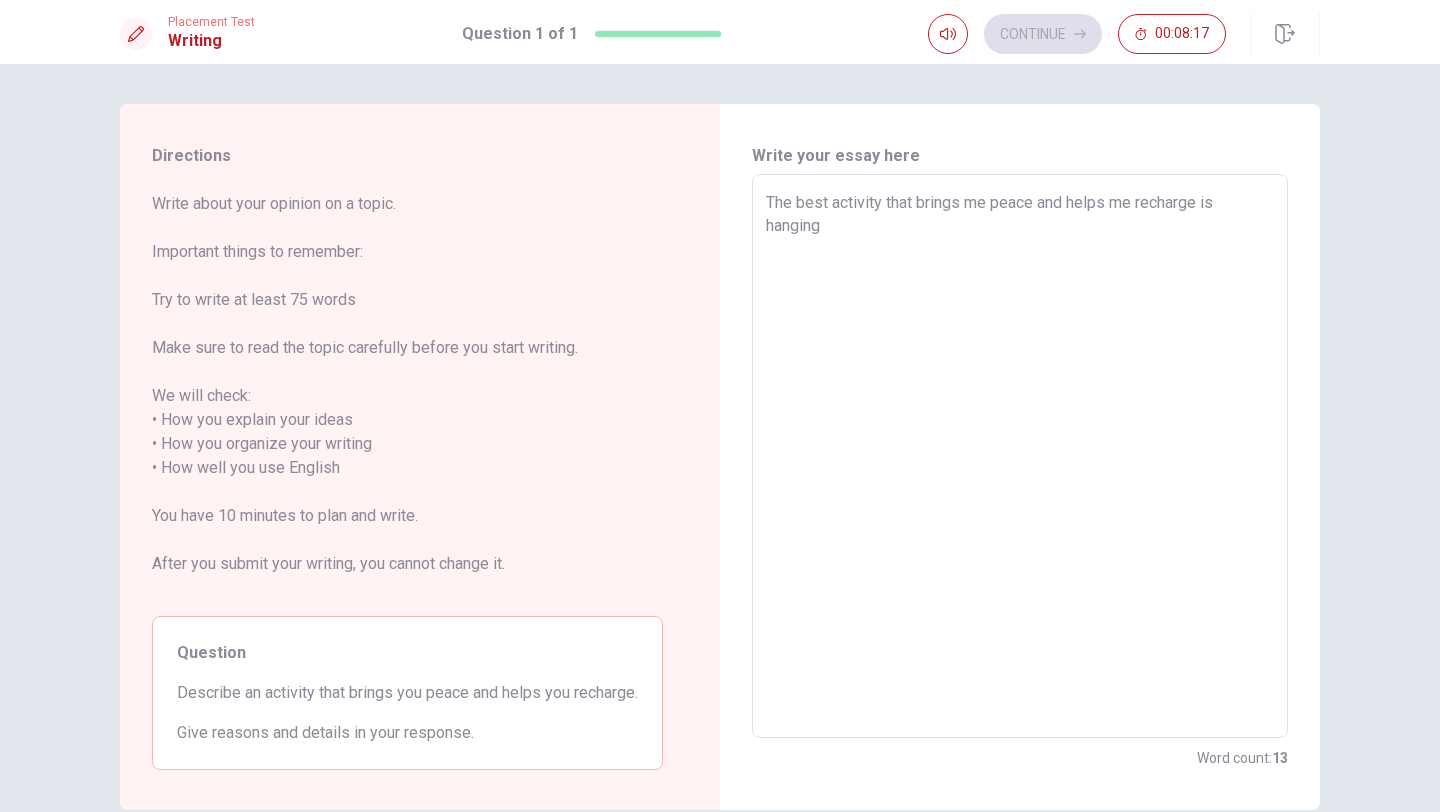 type on "The best activity that brings me peace and helps me recharge is hanging o" 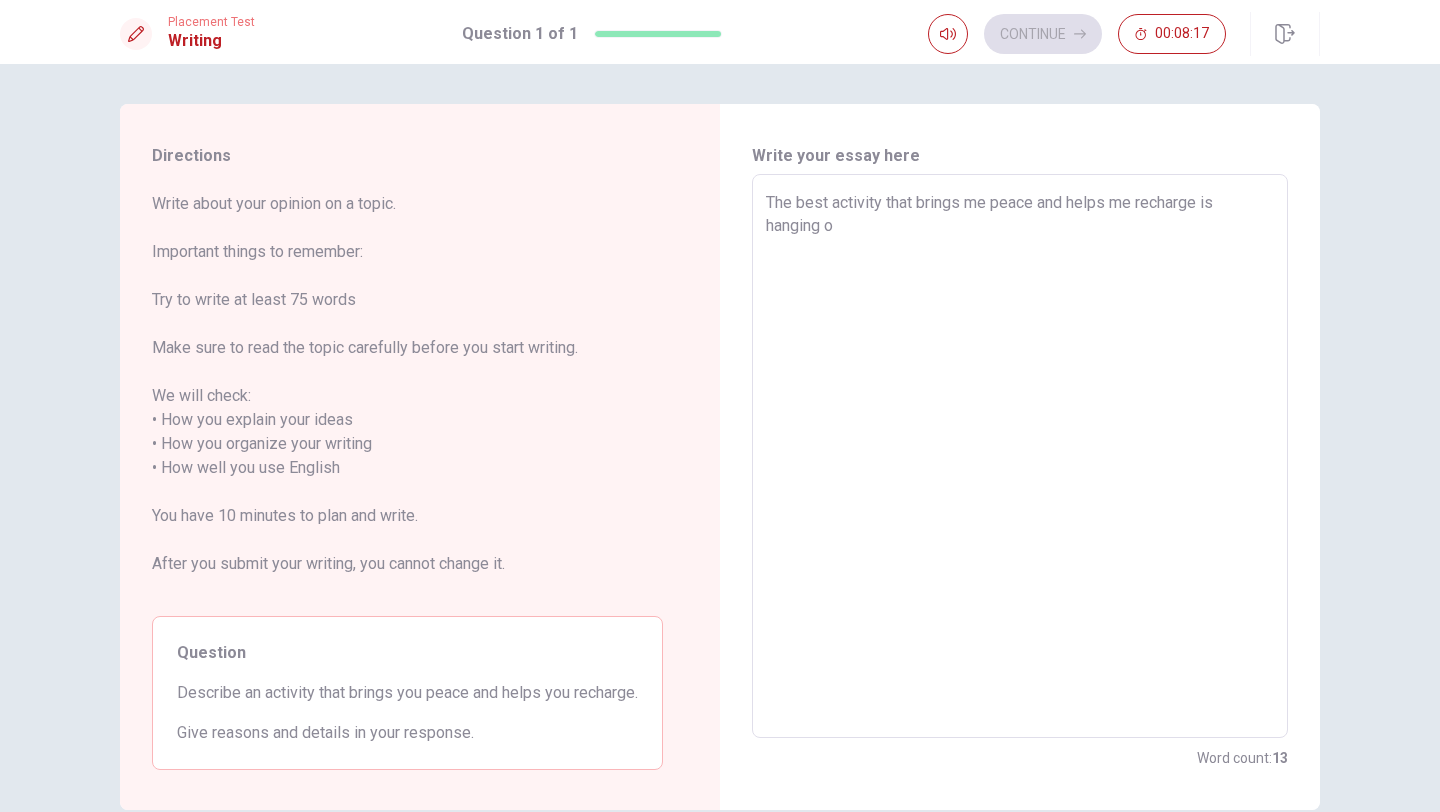 type on "x" 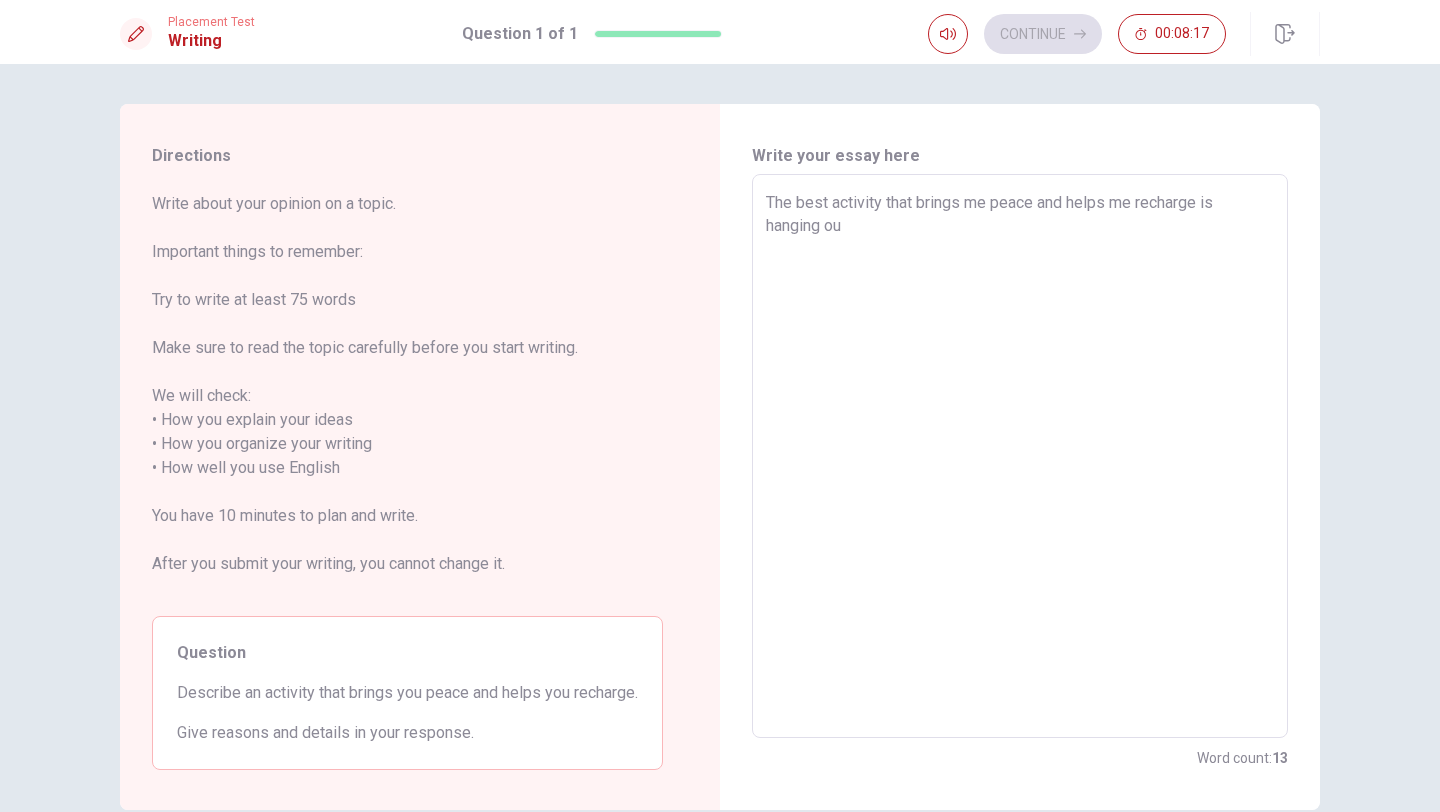 type on "x" 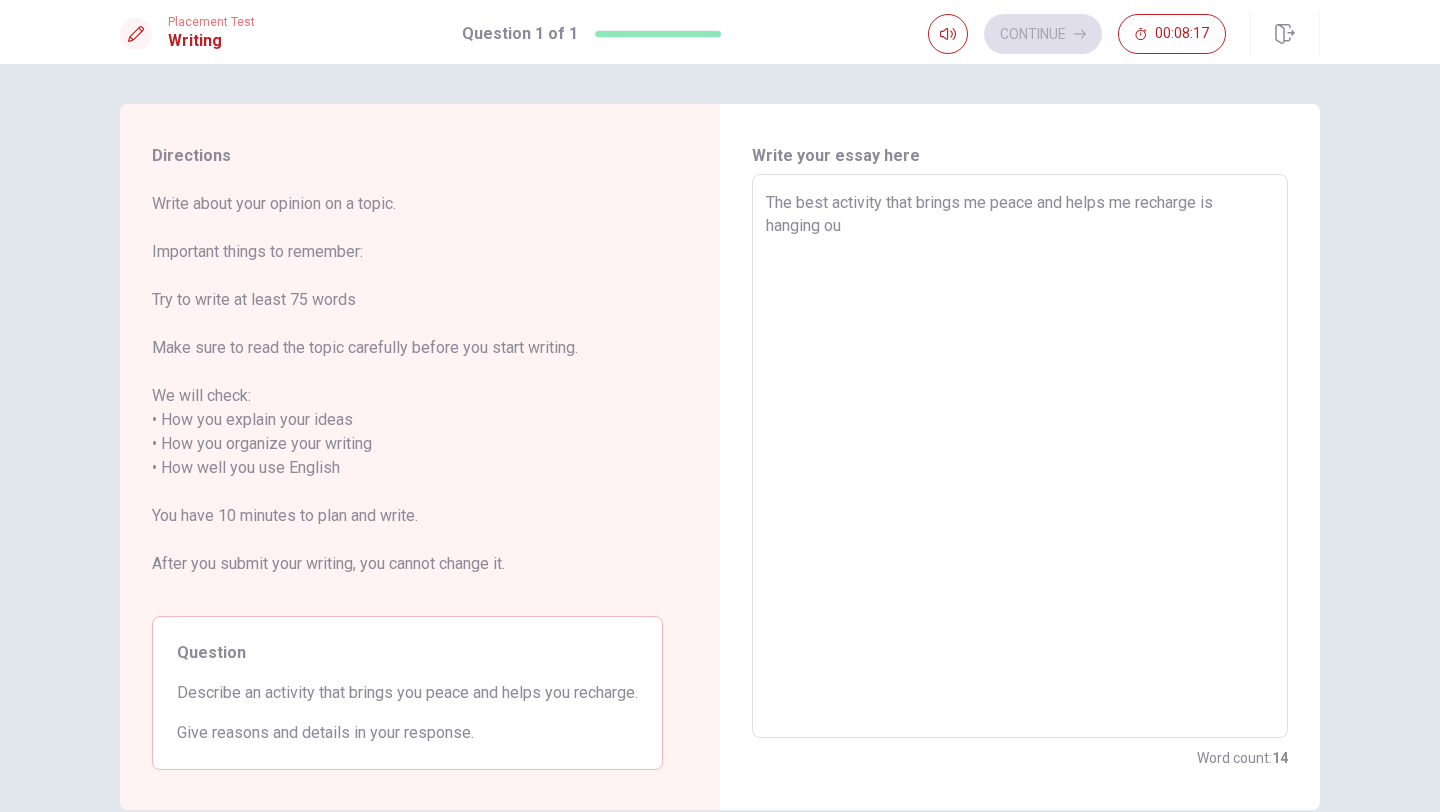 type on "The best activity that brings me peace and helps me recharge is hanging out" 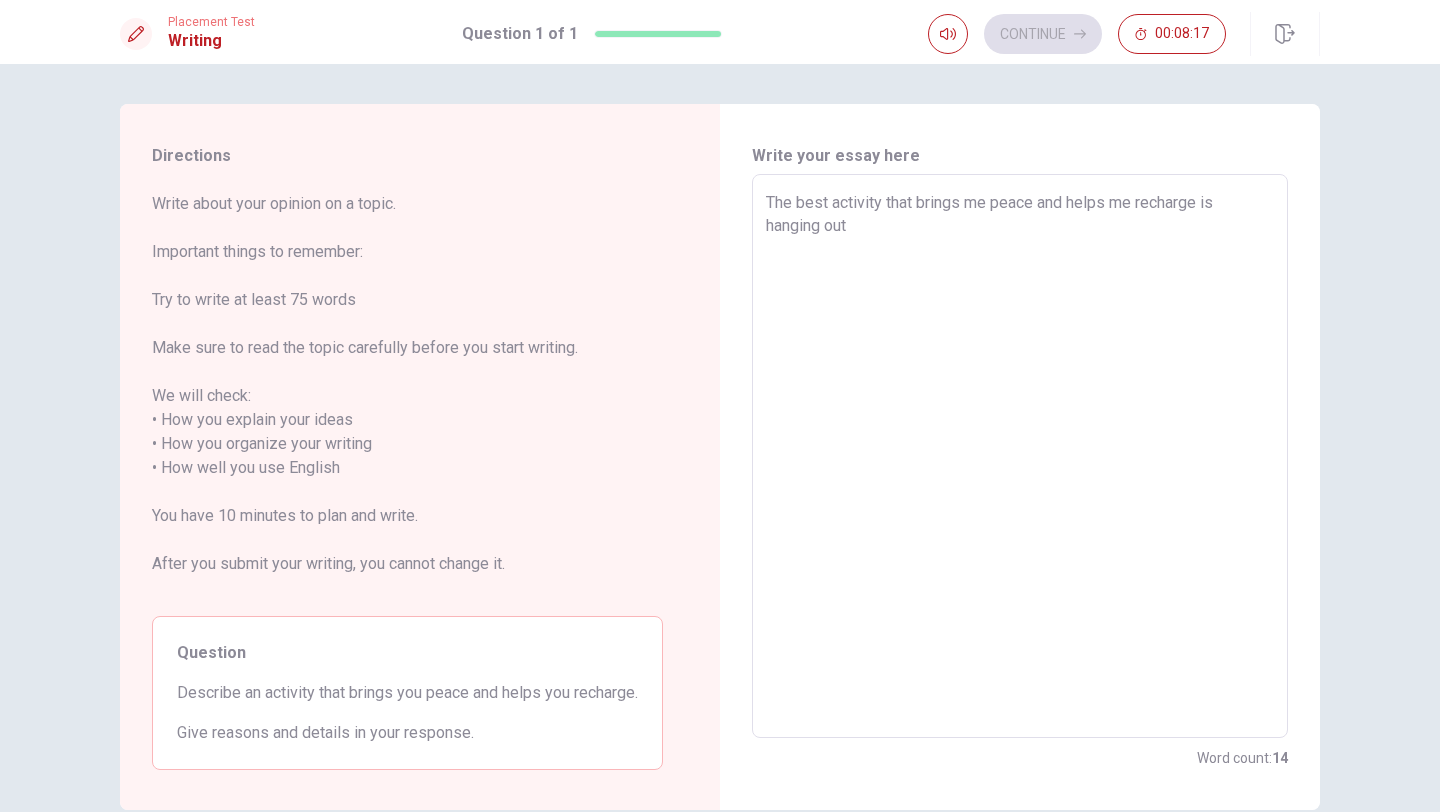 type on "x" 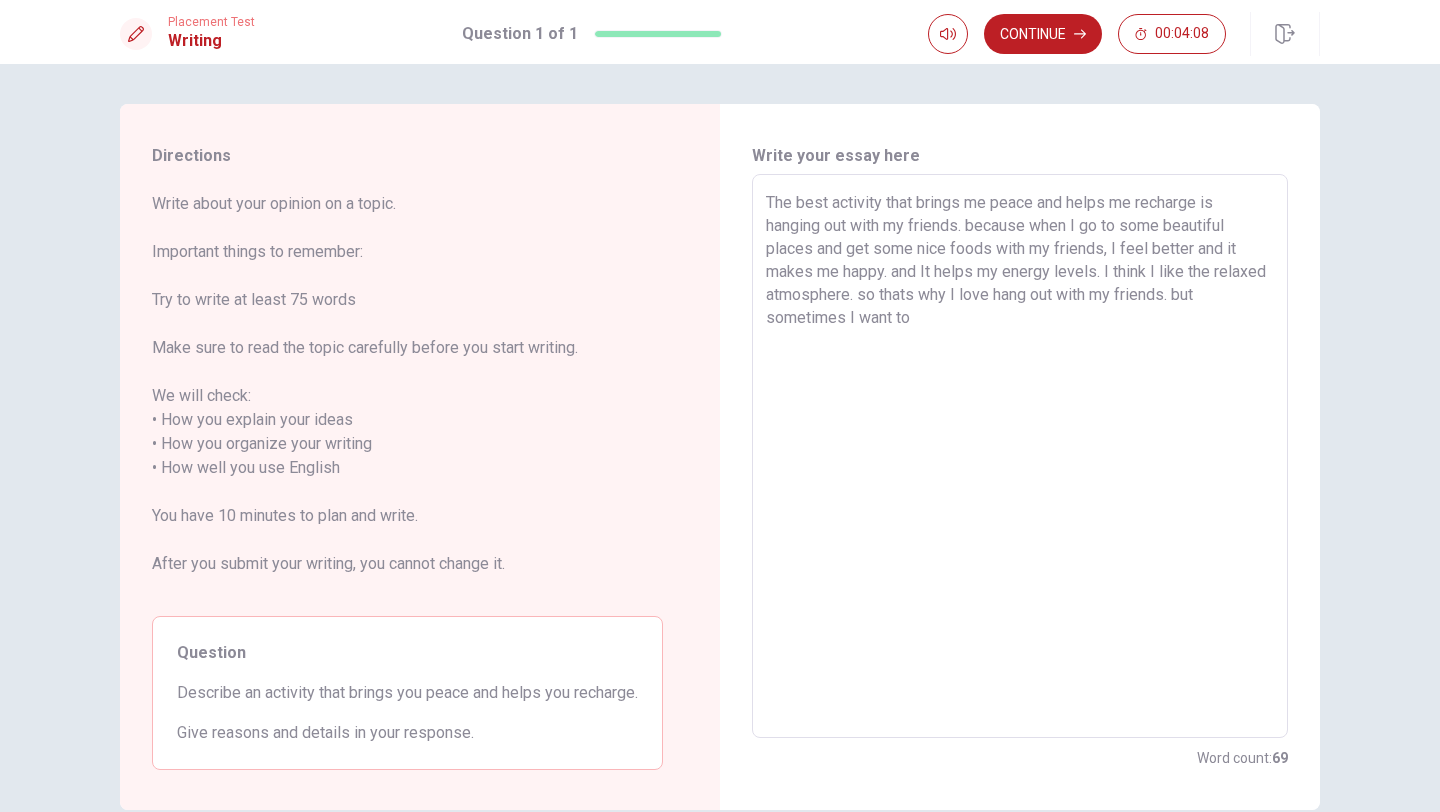 click on "The best activity that brings me peace and helps me recharge is hanging out with my friends. because when I go to some beautiful places and get some nice foods with my friends, I feel better and it makes me happy. and It helps my energy levels. I think I like the relaxed atmosphere. so thats why I love hang out with my friends. but sometimes I want to" at bounding box center [1020, 456] 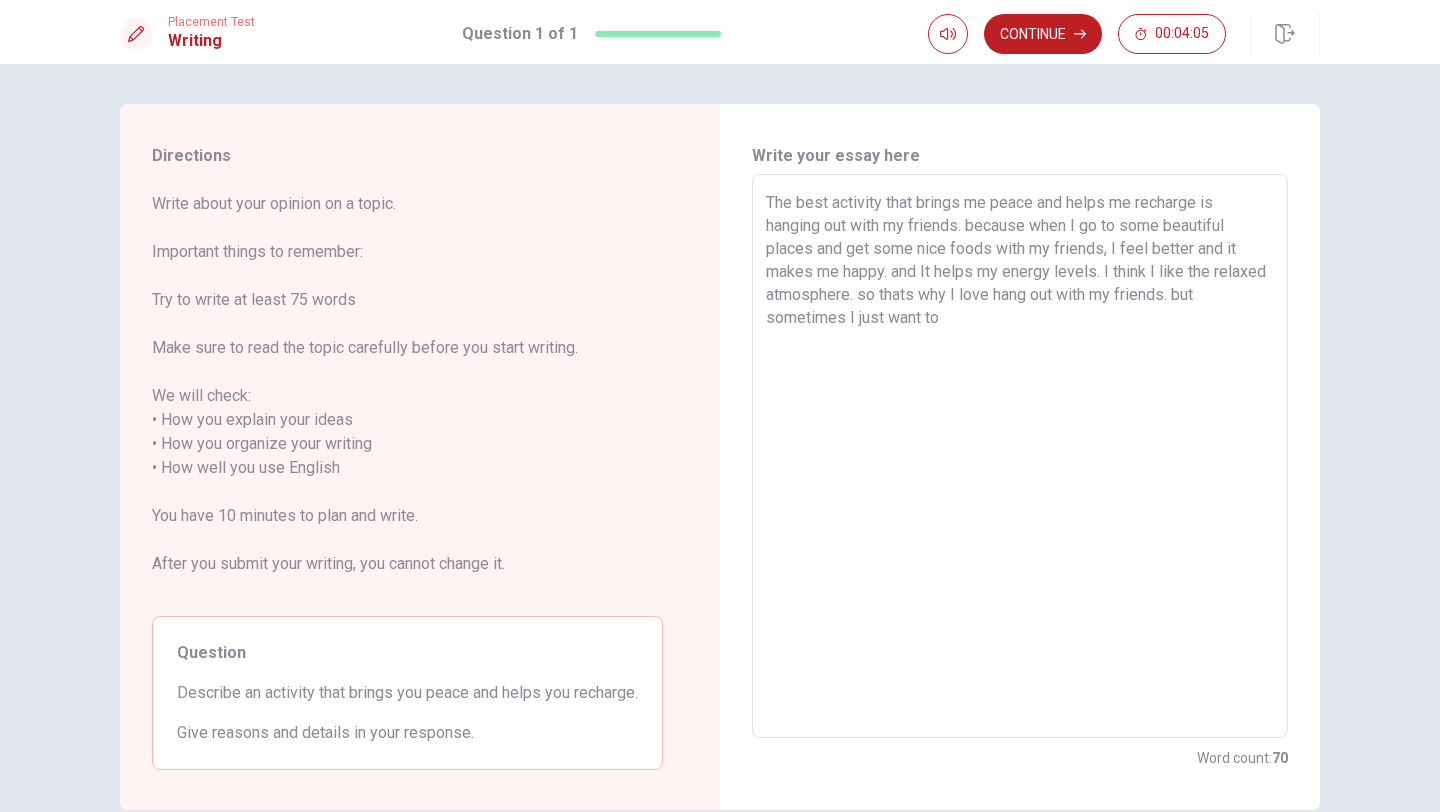click on "The best activity that brings me peace and helps me recharge is hanging out with my friends. because when I go to some beautiful places and get some nice foods with my friends, I feel better and it makes me happy. and It helps my energy levels. I think I like the relaxed atmosphere. so thats why I love hang out with my friends. but sometimes I just want to" at bounding box center (1020, 456) 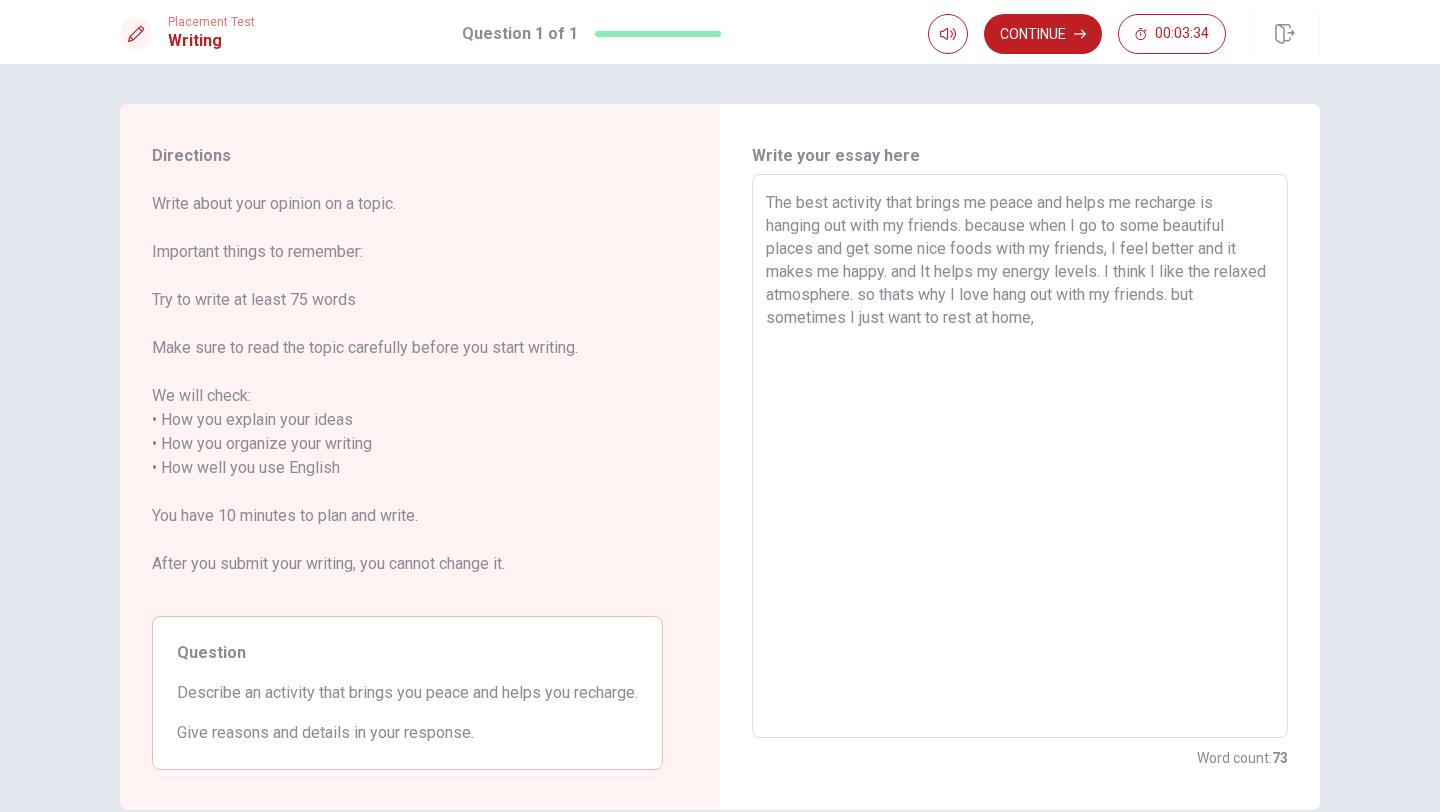 click on "The best activity that brings me peace and helps me recharge is hanging out with my friends. because when I go to some beautiful places and get some nice foods with my friends, I feel better and it makes me happy. and It helps my energy levels. I think I like the relaxed atmosphere. so thats why I love hang out with my friends. but sometimes I just want to rest at home," at bounding box center [1020, 456] 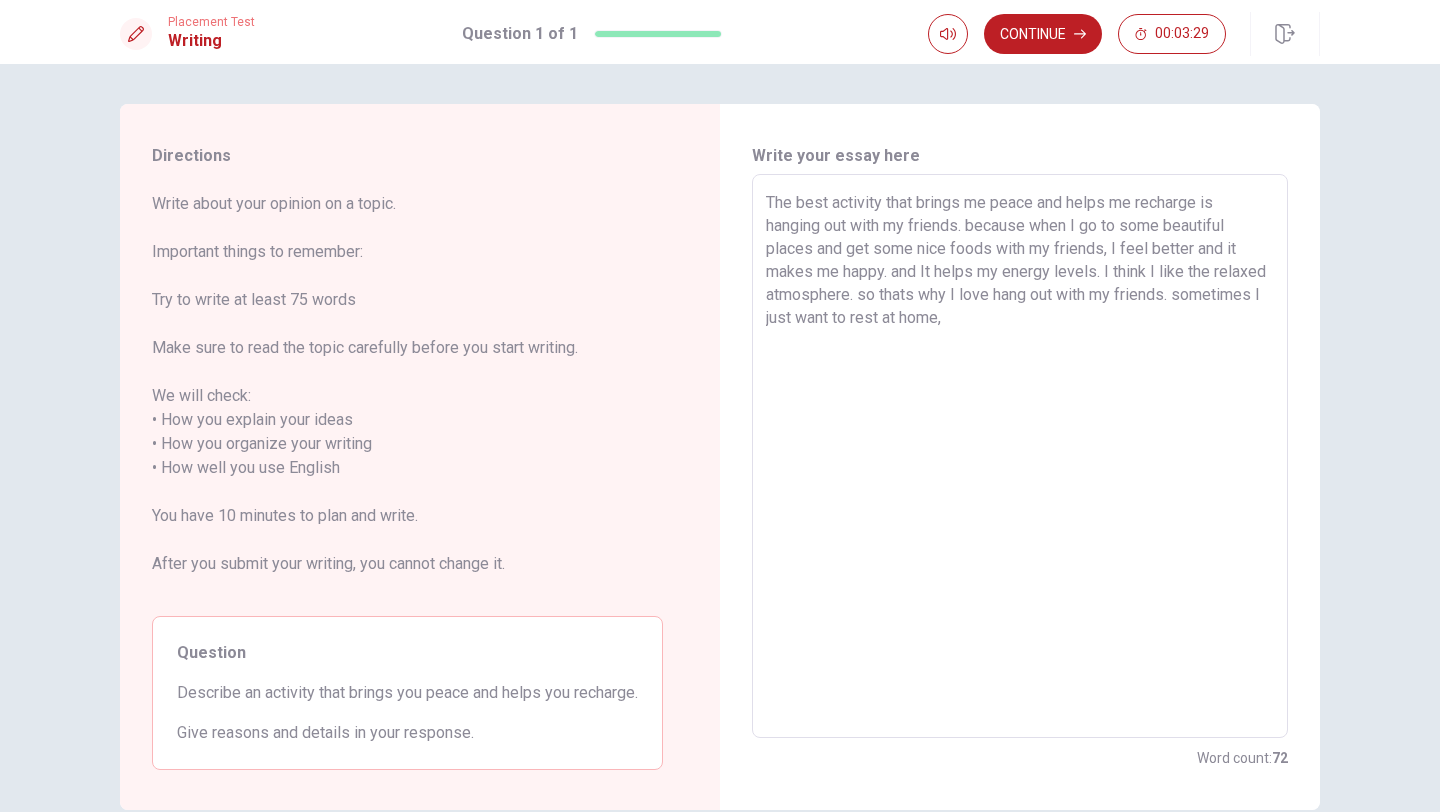 click on "The best activity that brings me peace and helps me recharge is hanging out with my friends. because when I go to some beautiful places and get some nice foods with my friends, I feel better and it makes me happy. and It helps my energy levels. I think I like the relaxed atmosphere. so thats why I love hang out with my friends. sometimes I just want to rest at home," at bounding box center [1020, 456] 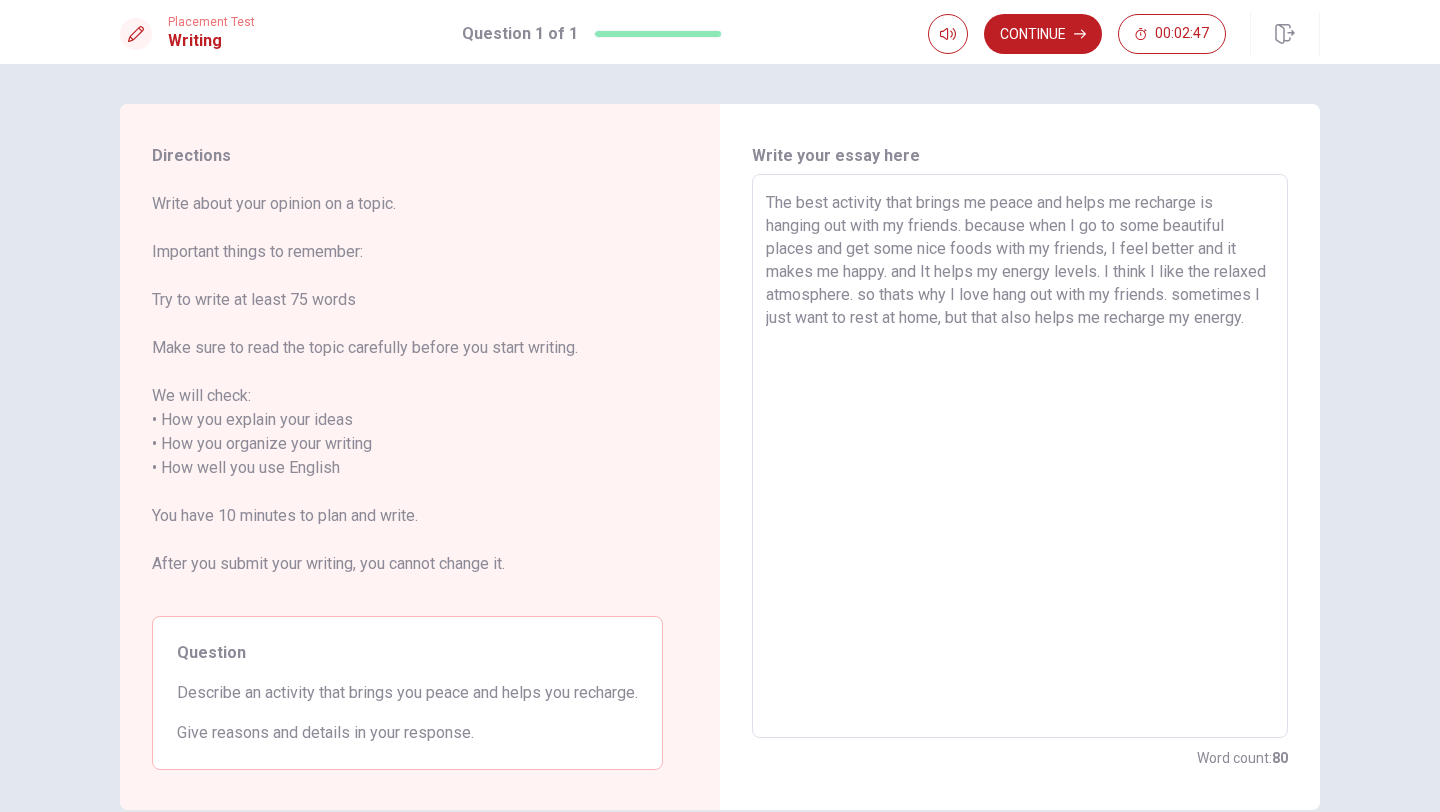 click on "The best activity that brings me peace and helps me recharge is hanging out with my friends. because when I go to some beautiful places and get some nice foods with my friends, I feel better and it makes me happy. and It helps my energy levels. I think I like the relaxed atmosphere. so thats why I love hang out with my friends. sometimes I just want to rest at home, but that also helps me recharge my energy." at bounding box center (1020, 456) 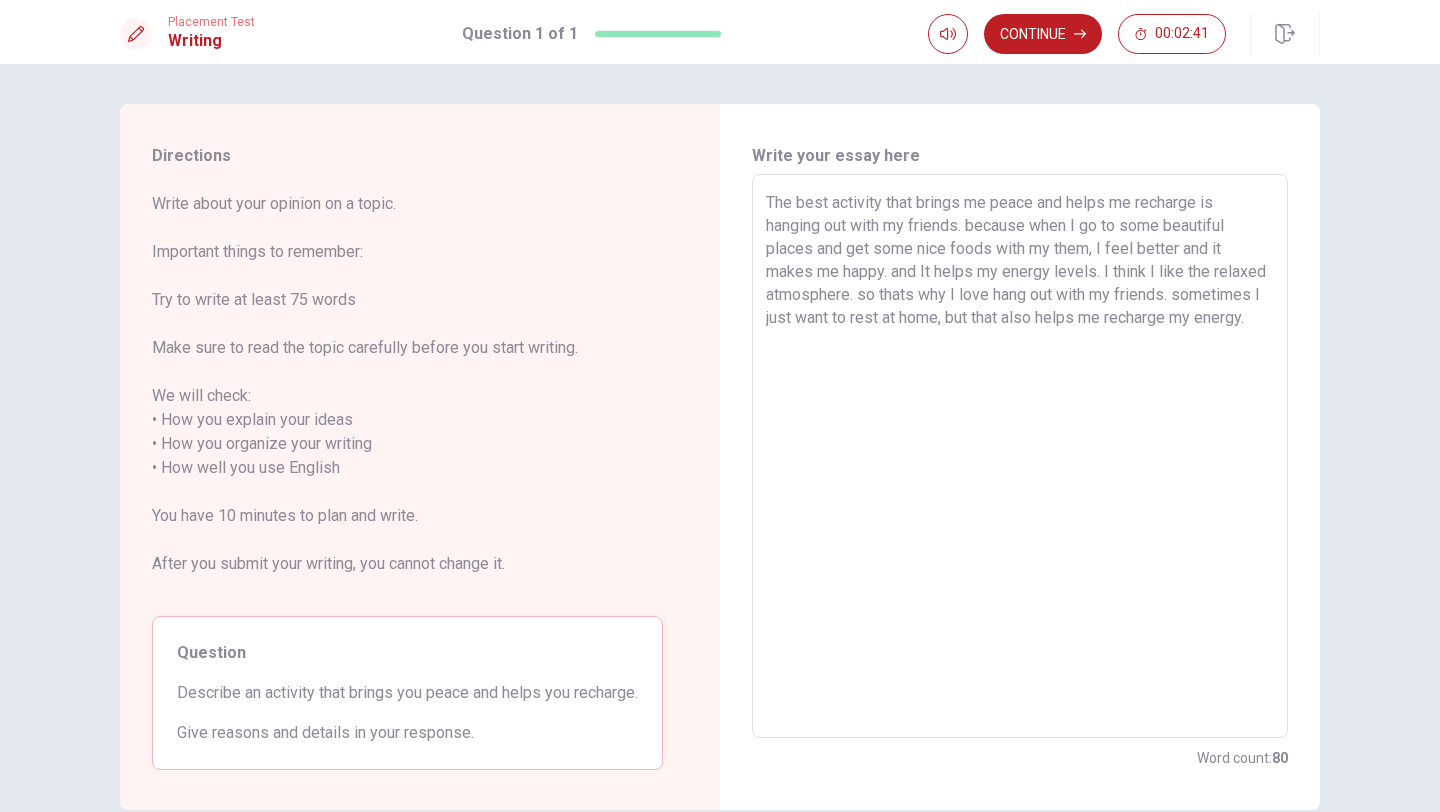 click on "The best activity that brings me peace and helps me recharge is hanging out with my friends. because when I go to some beautiful places and get some nice foods with my them, I feel better and it makes me happy. and It helps my energy levels. I think I like the relaxed atmosphere. so thats why I love hang out with my friends. sometimes I just want to rest at home, but that also helps me recharge my energy." at bounding box center (1020, 456) 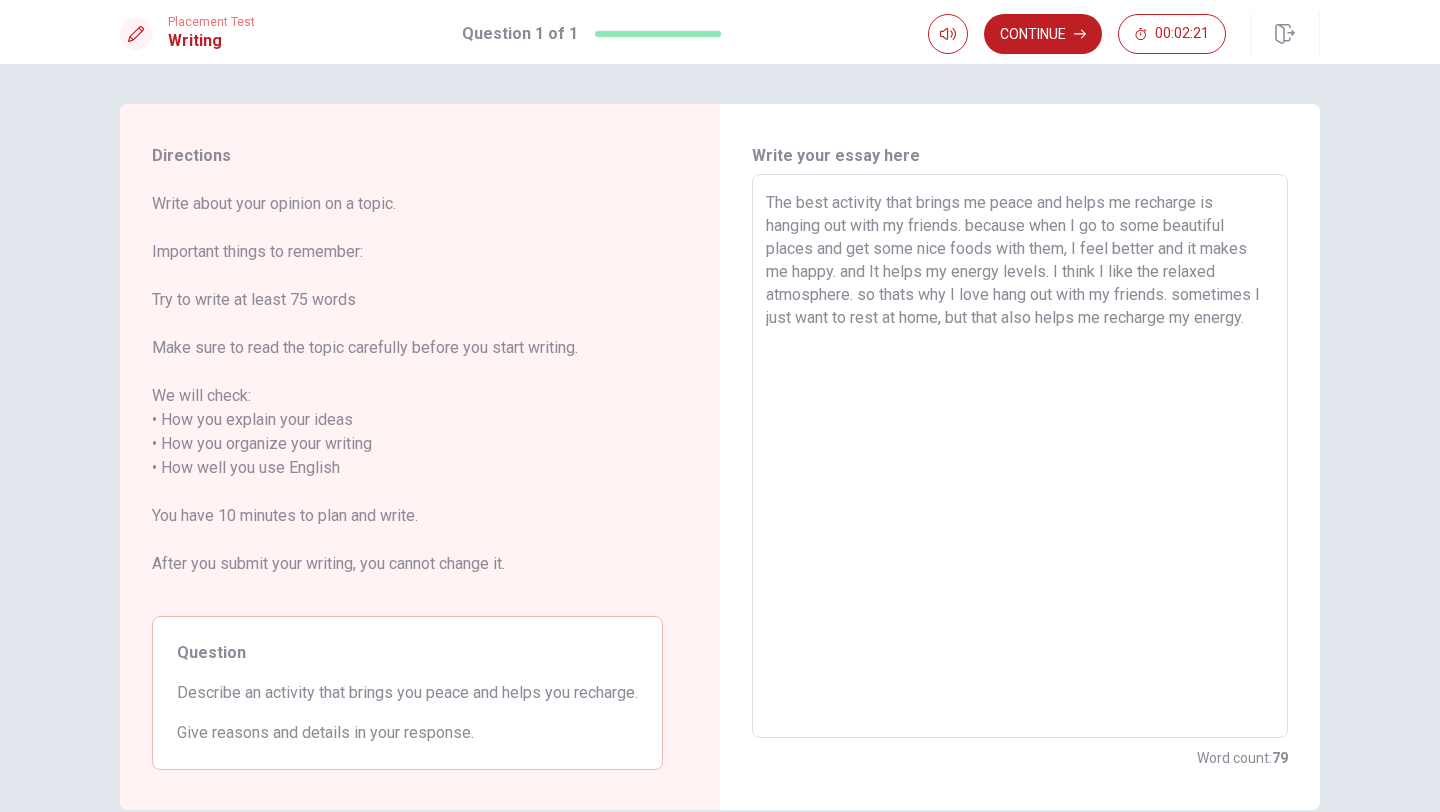 click on "The best activity that brings me peace and helps me recharge is hanging out with my friends. because when I go to some beautiful places and get some nice foods with them, I feel better and it makes me happy. and It helps my energy levels. I think I like the relaxed atmosphere. so thats why I love hang out with my friends. sometimes I just want to rest at home, but that also helps me recharge my energy." at bounding box center (1020, 456) 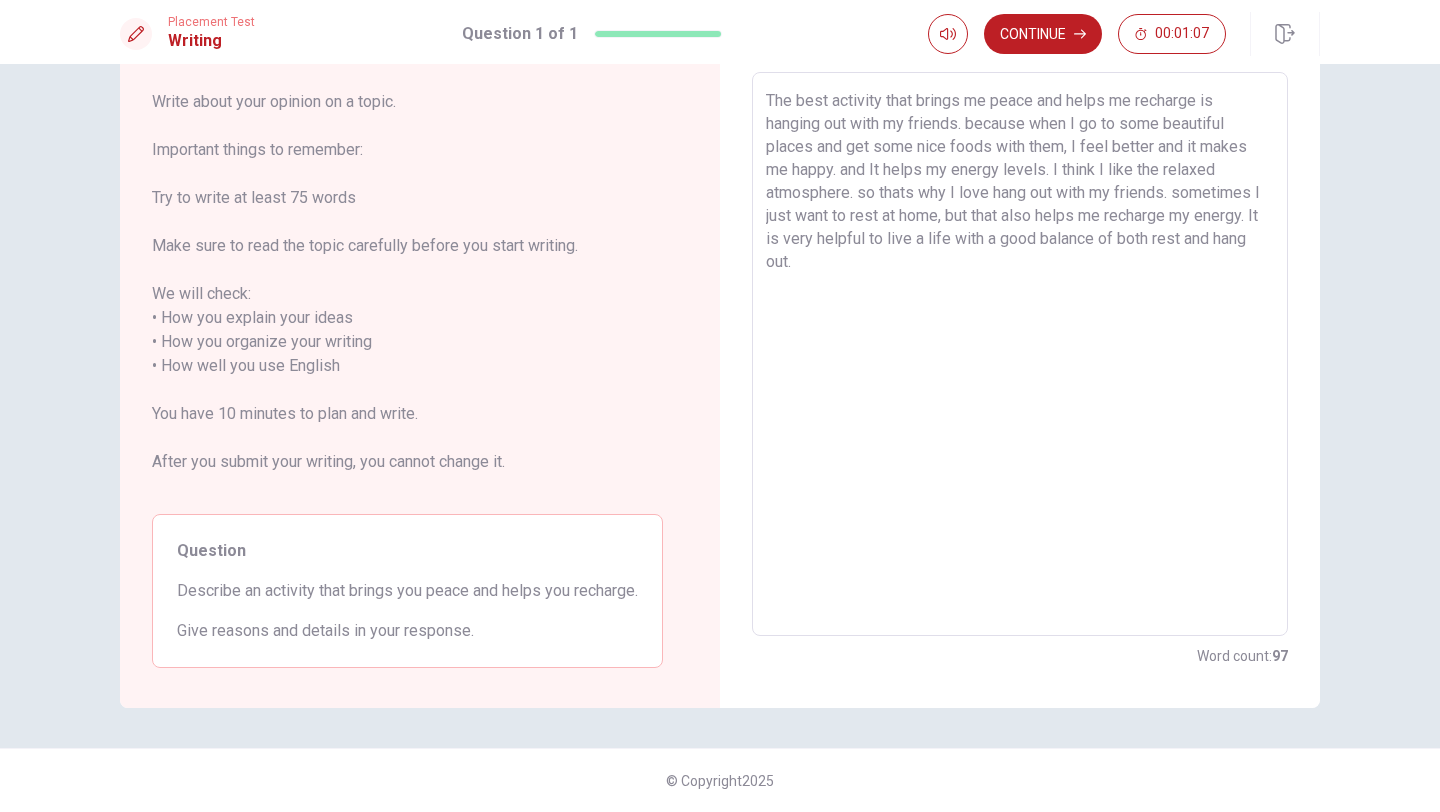 scroll, scrollTop: 0, scrollLeft: 0, axis: both 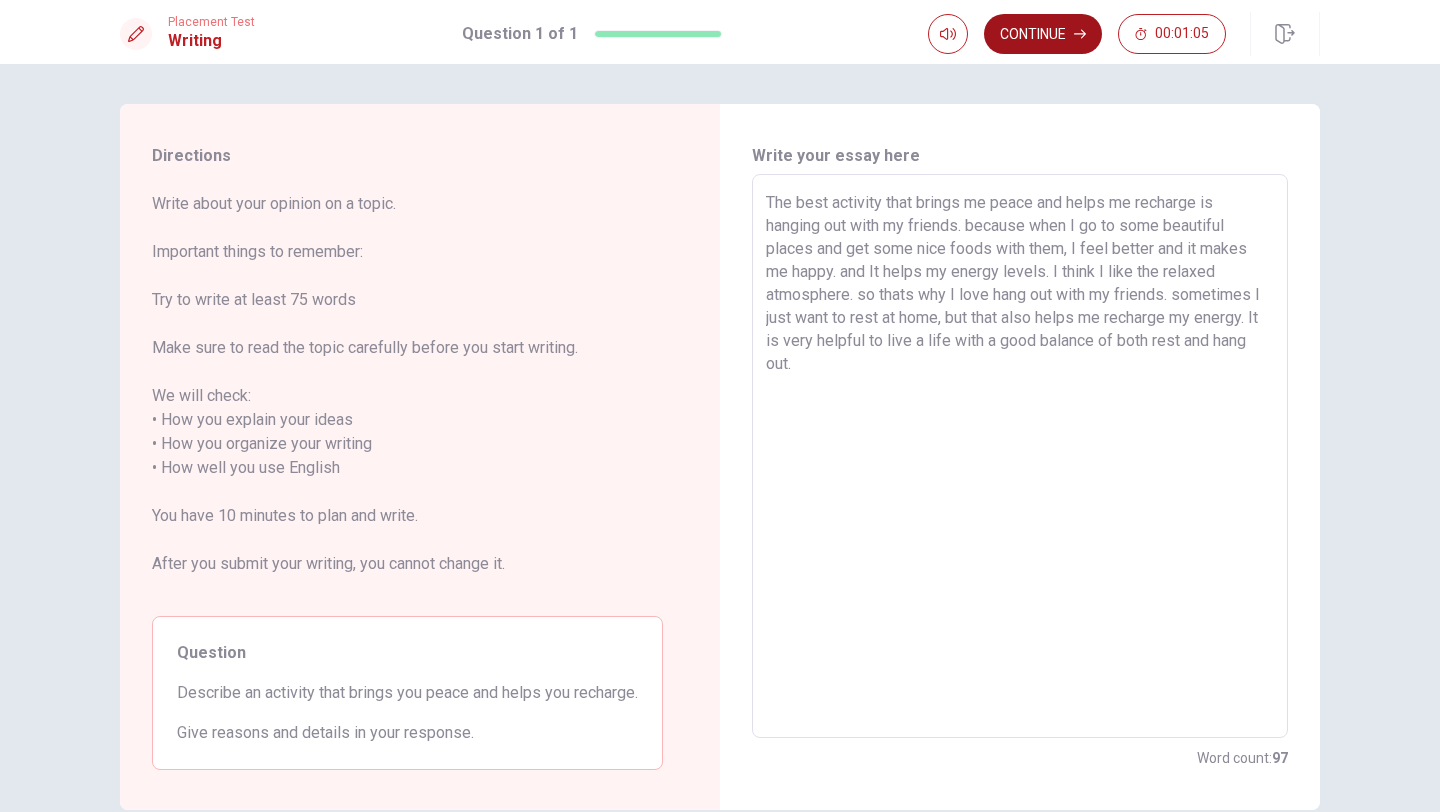 click on "Continue" at bounding box center [1043, 34] 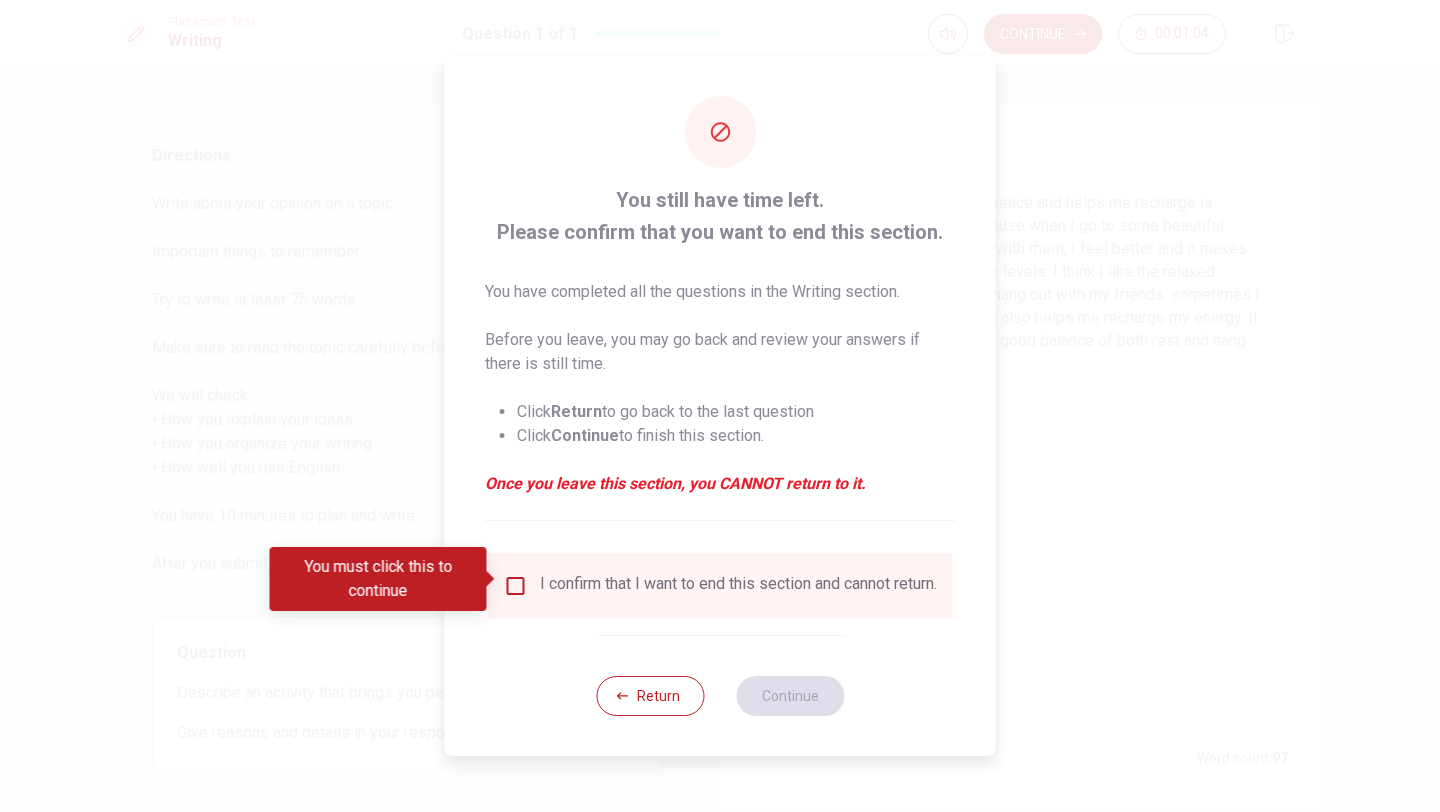 click at bounding box center (516, 586) 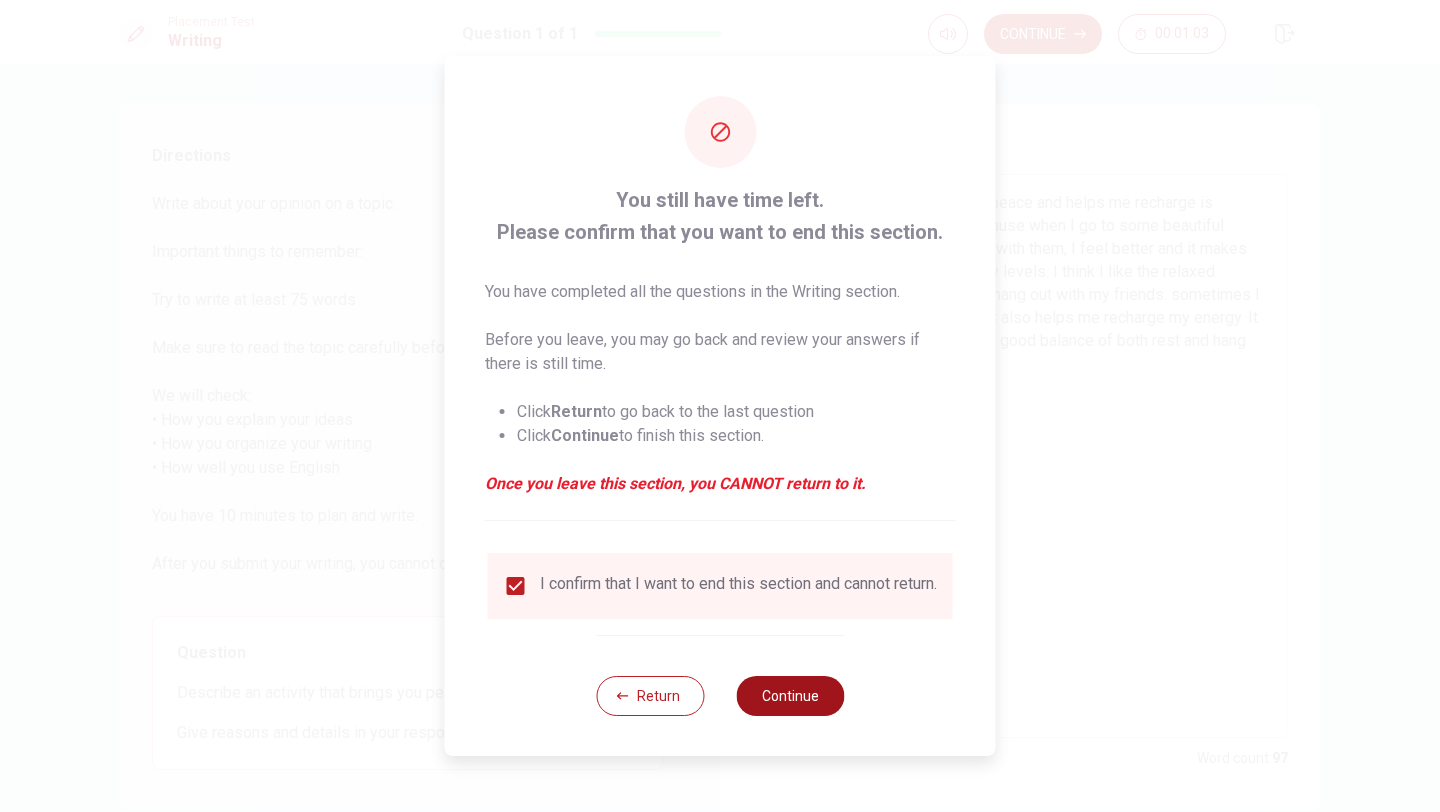 click on "Continue" at bounding box center (790, 696) 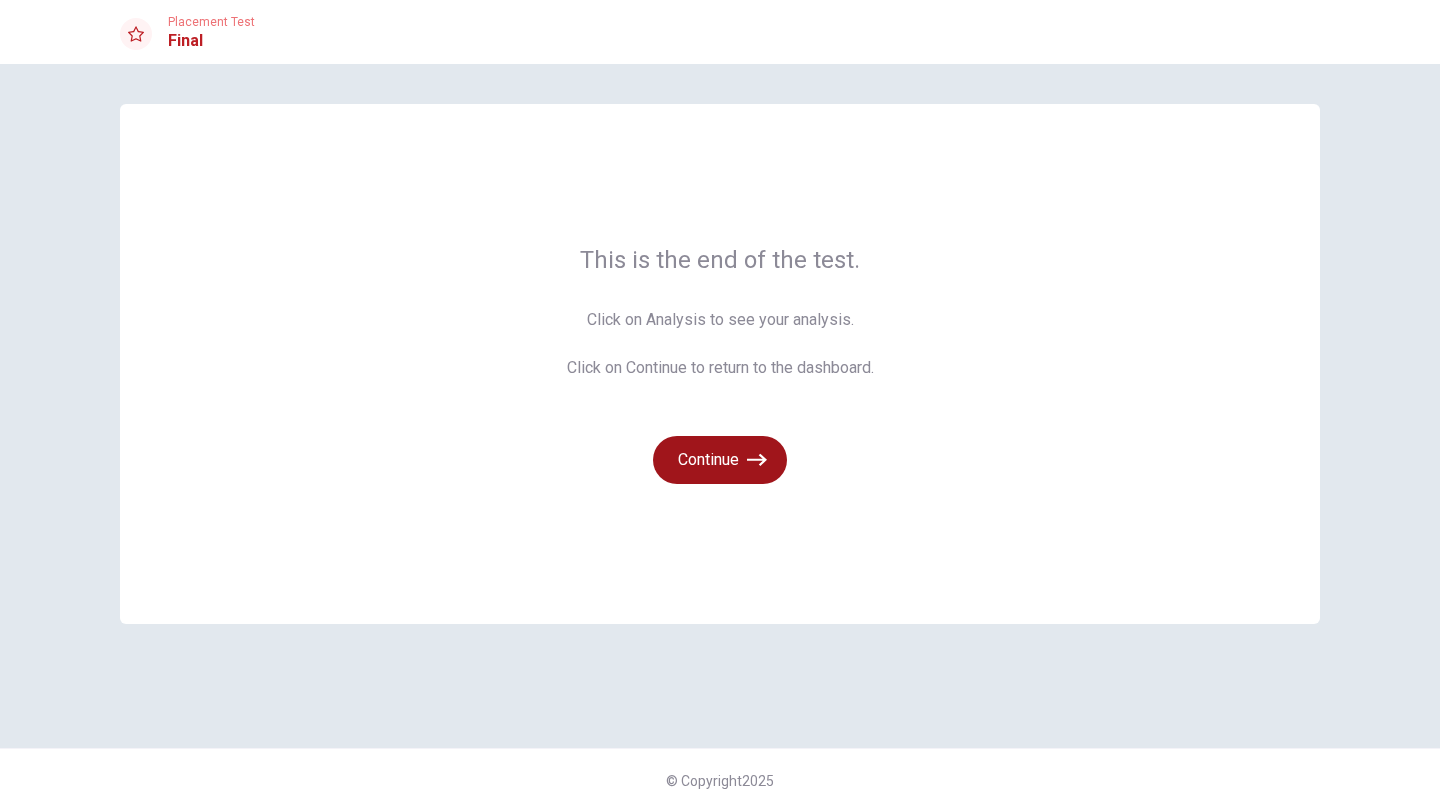 click on "Continue" at bounding box center [720, 460] 